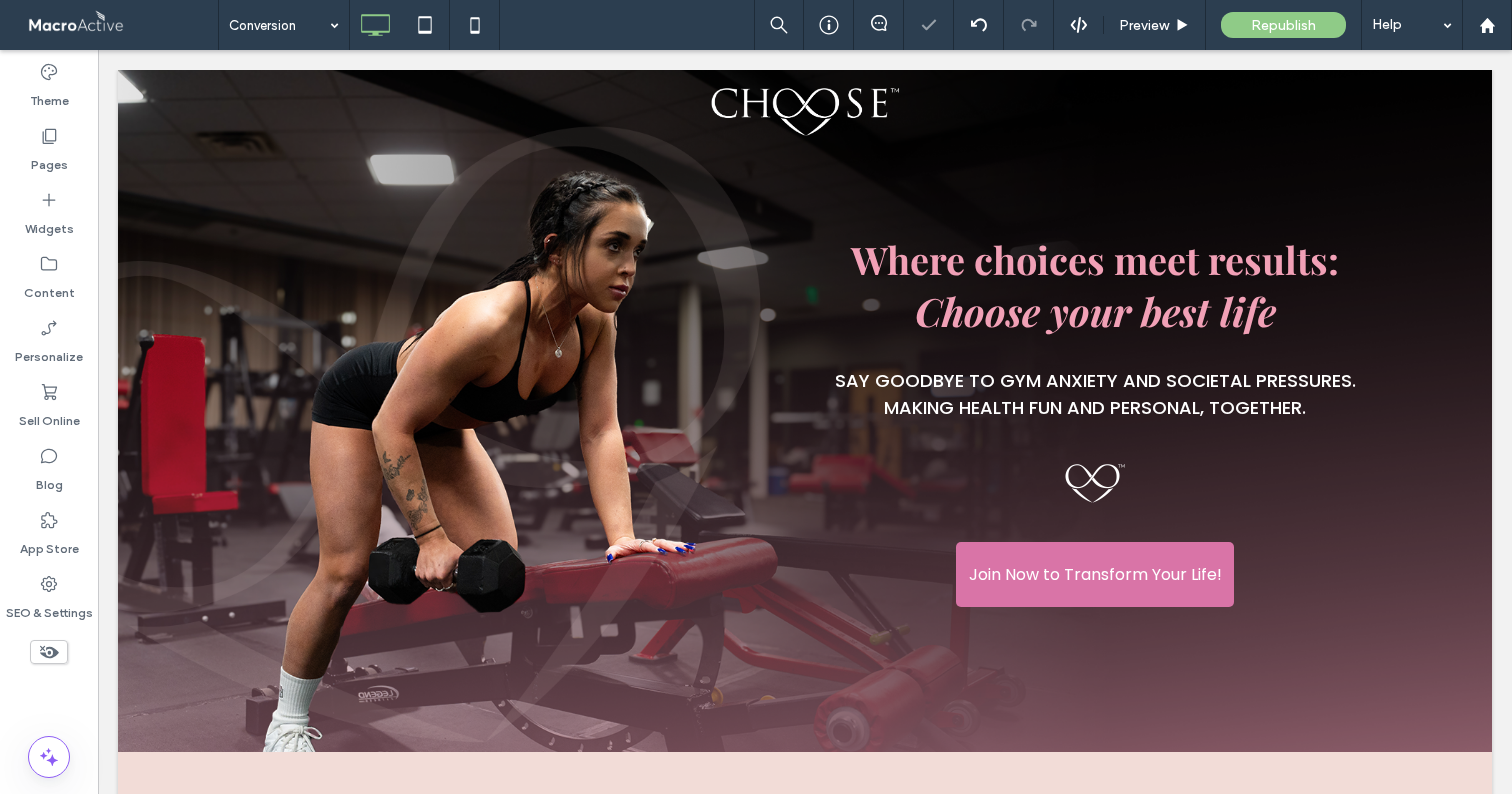 scroll, scrollTop: 0, scrollLeft: 0, axis: both 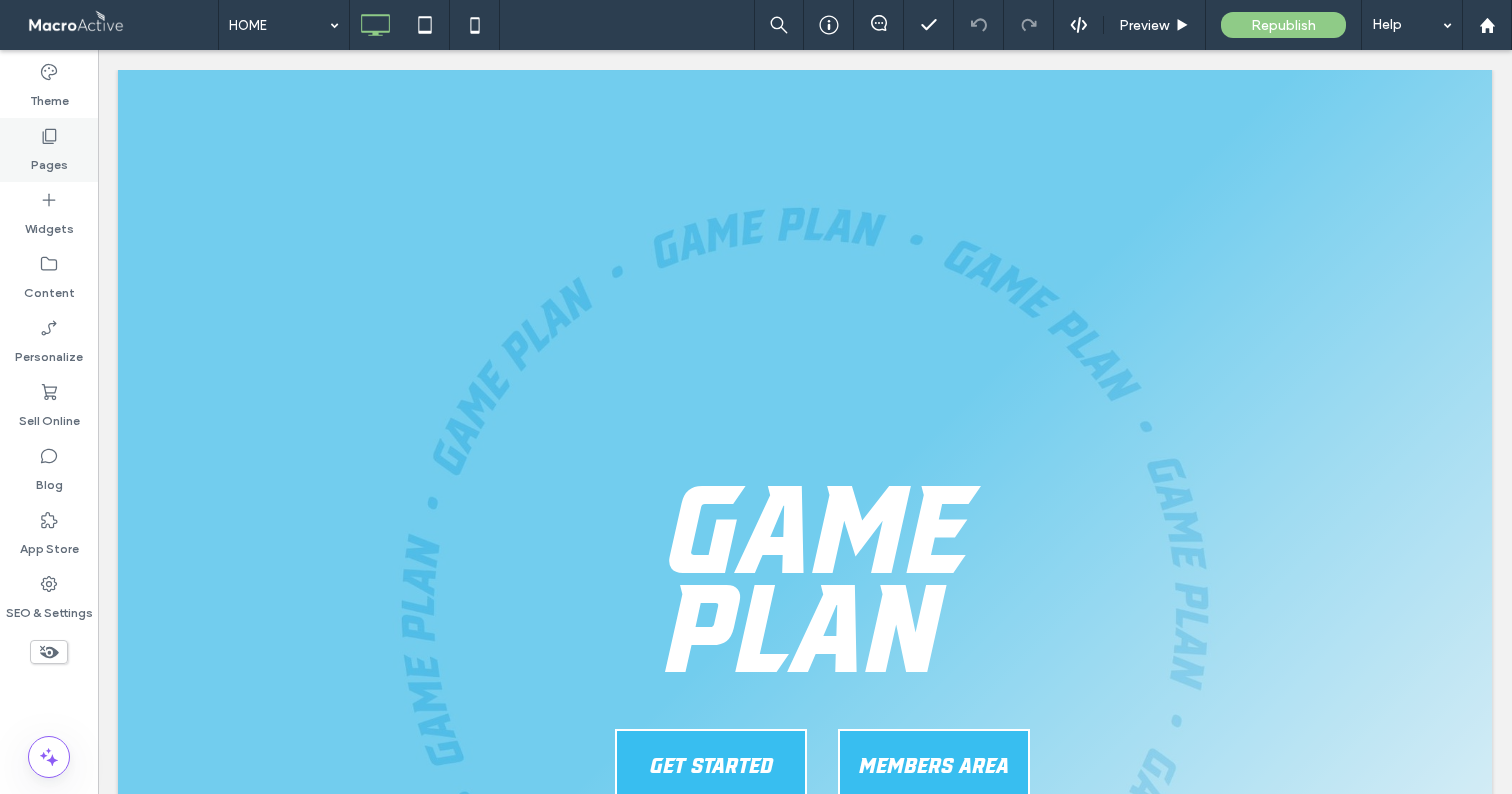 click 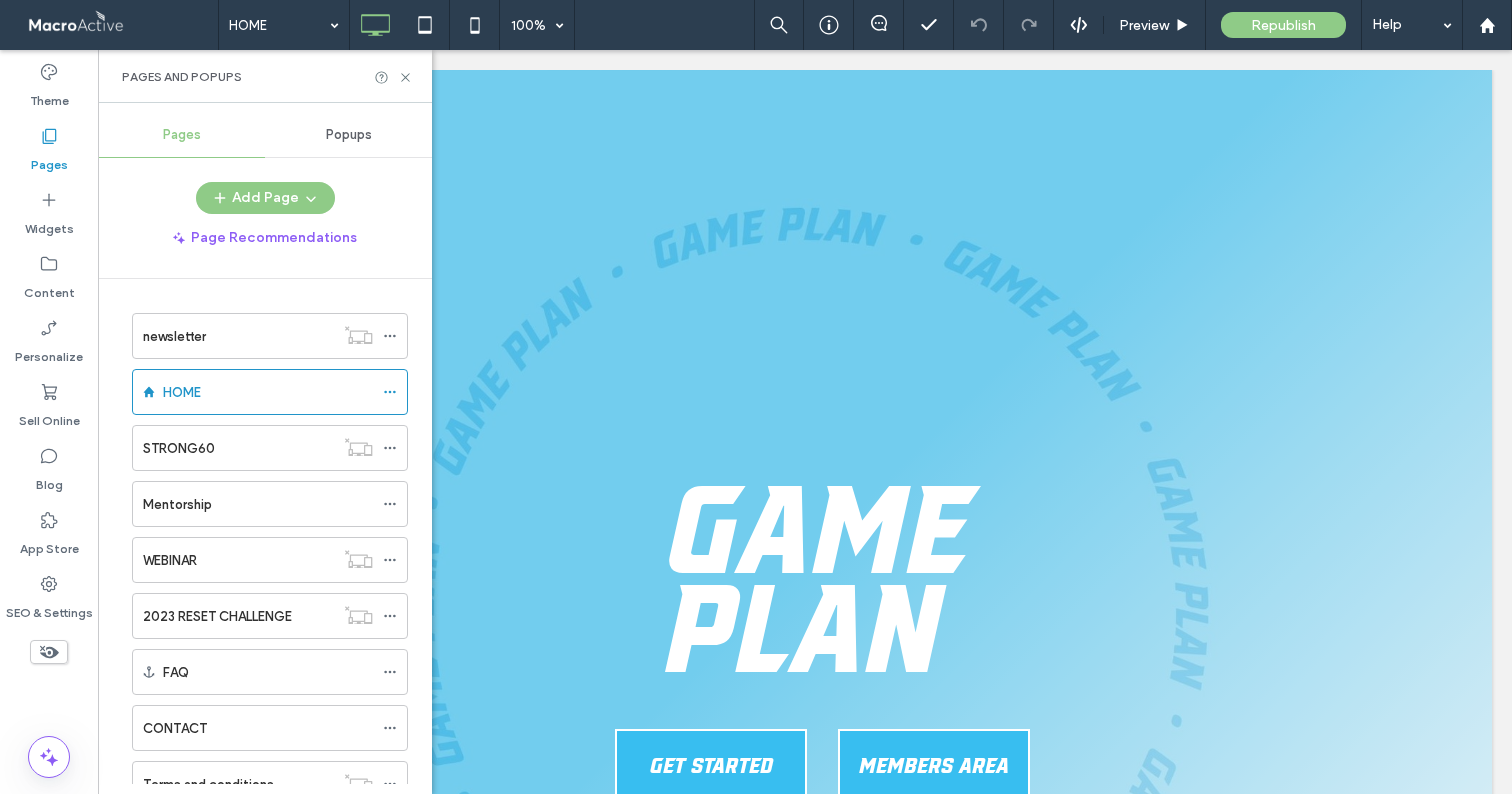 scroll, scrollTop: 0, scrollLeft: 0, axis: both 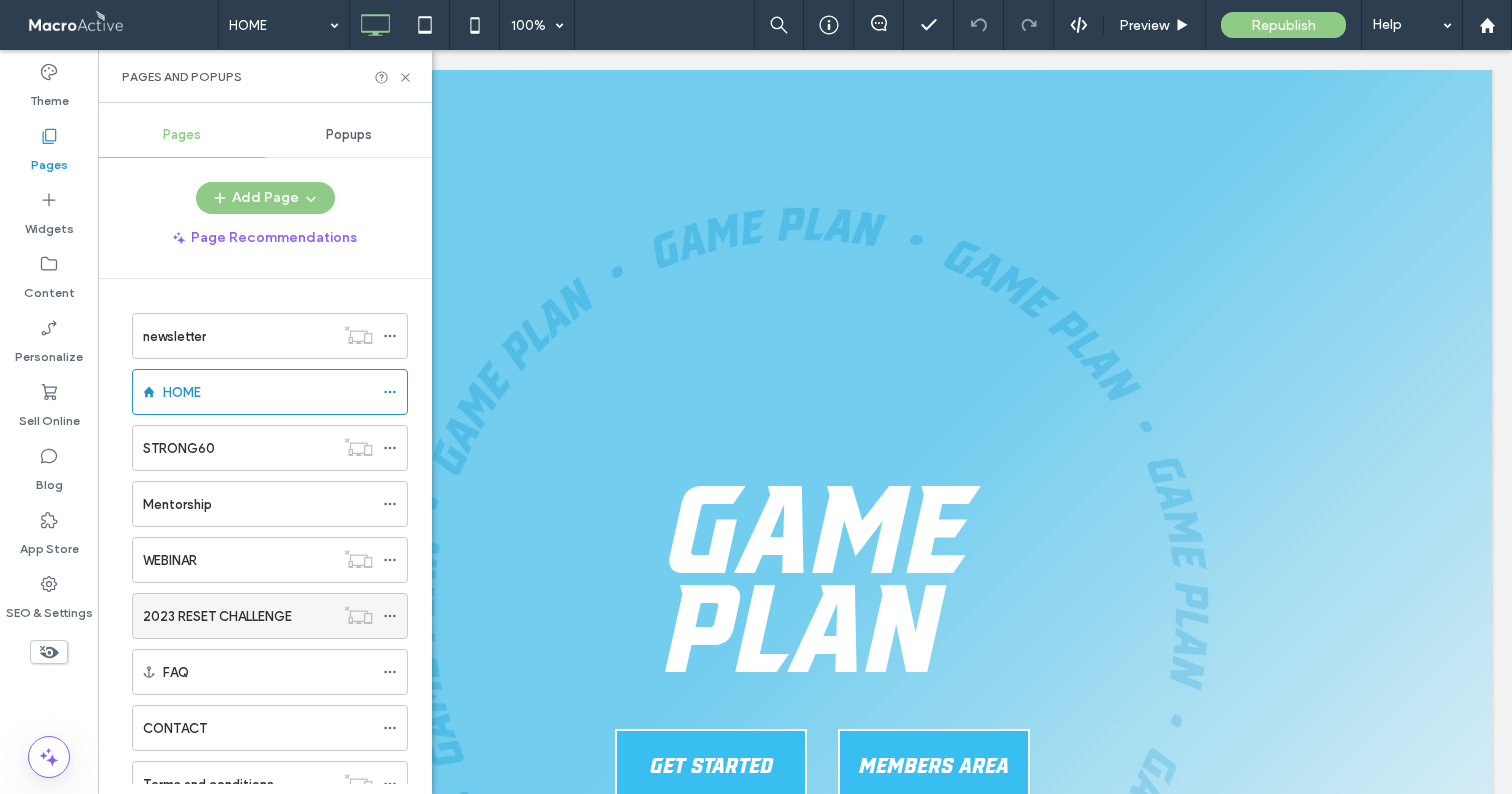 click on "2023 RESET CHALLENGE" at bounding box center [217, 616] 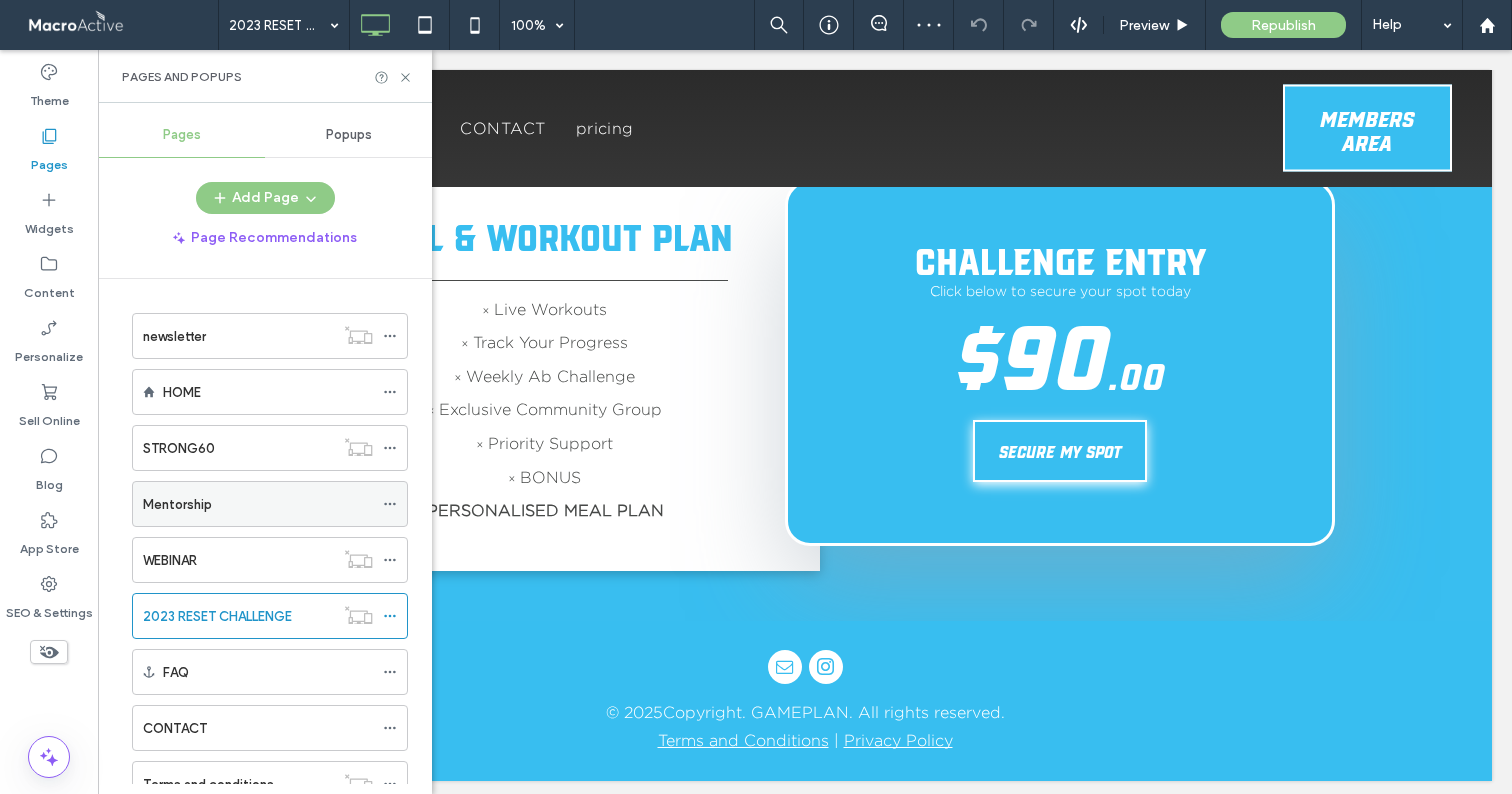 scroll, scrollTop: 6147, scrollLeft: 0, axis: vertical 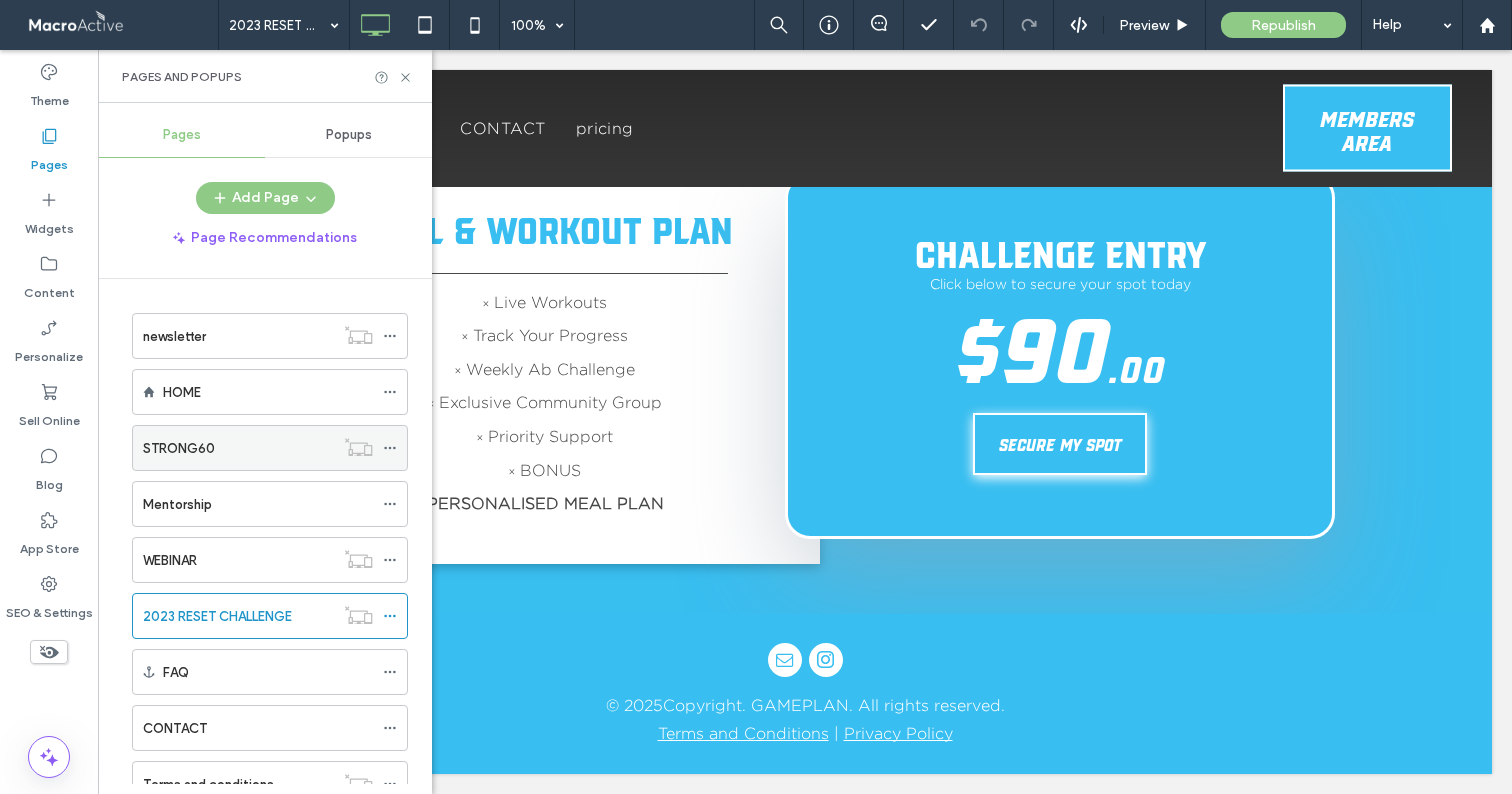 click on "STRONG60" at bounding box center (238, 448) 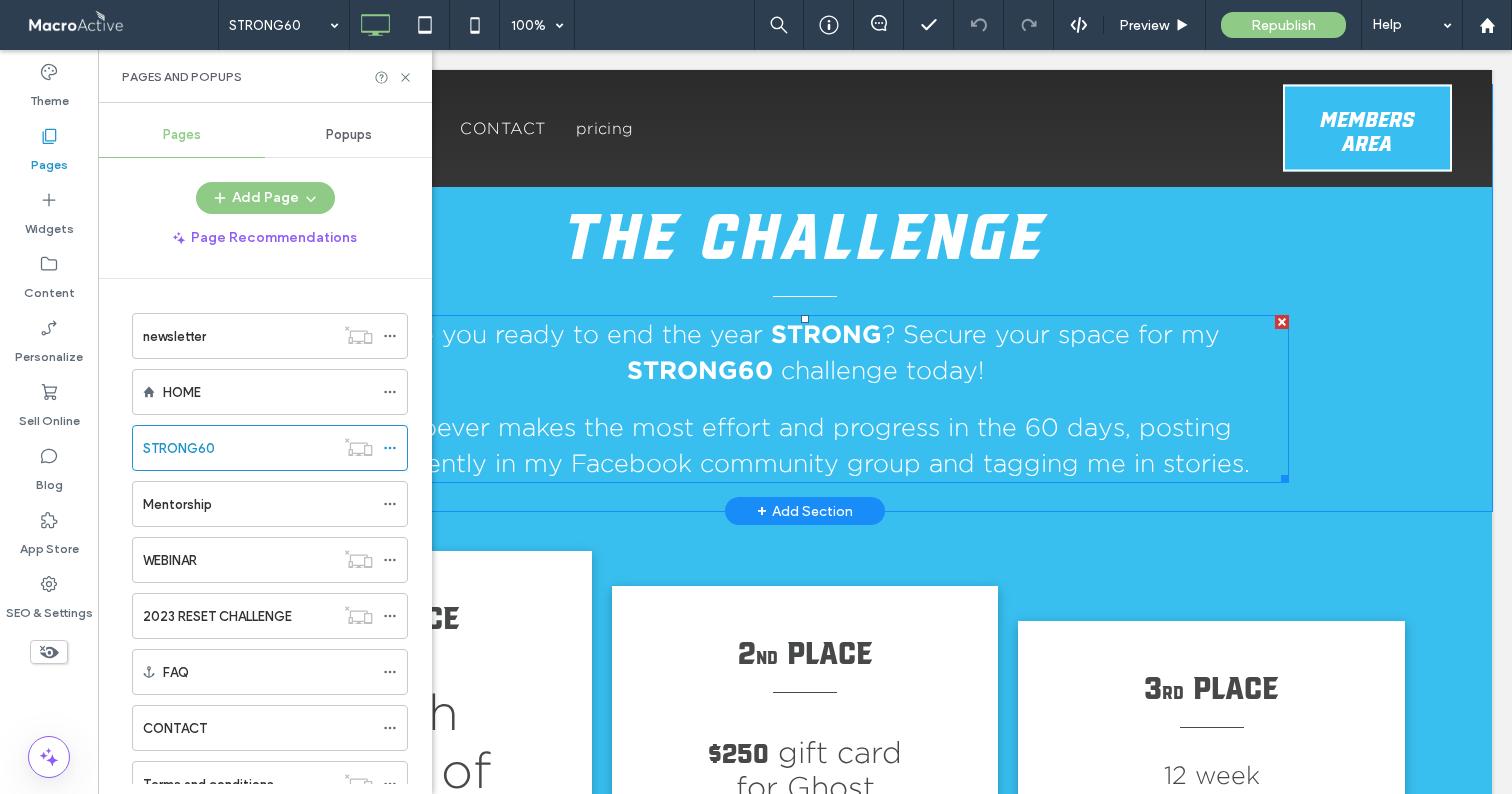 scroll, scrollTop: 1157, scrollLeft: 0, axis: vertical 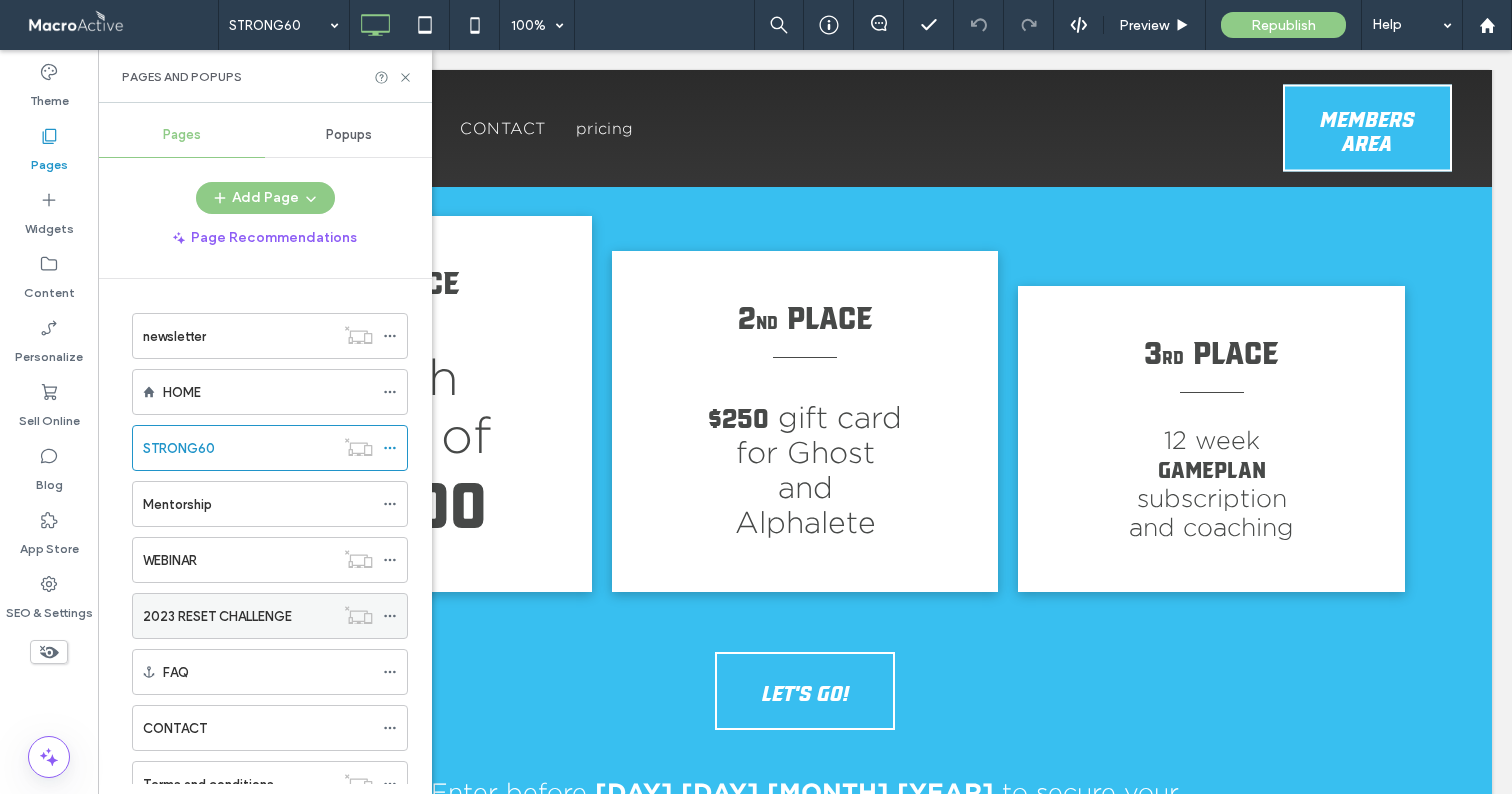 click on "2023 RESET CHALLENGE" at bounding box center [238, 616] 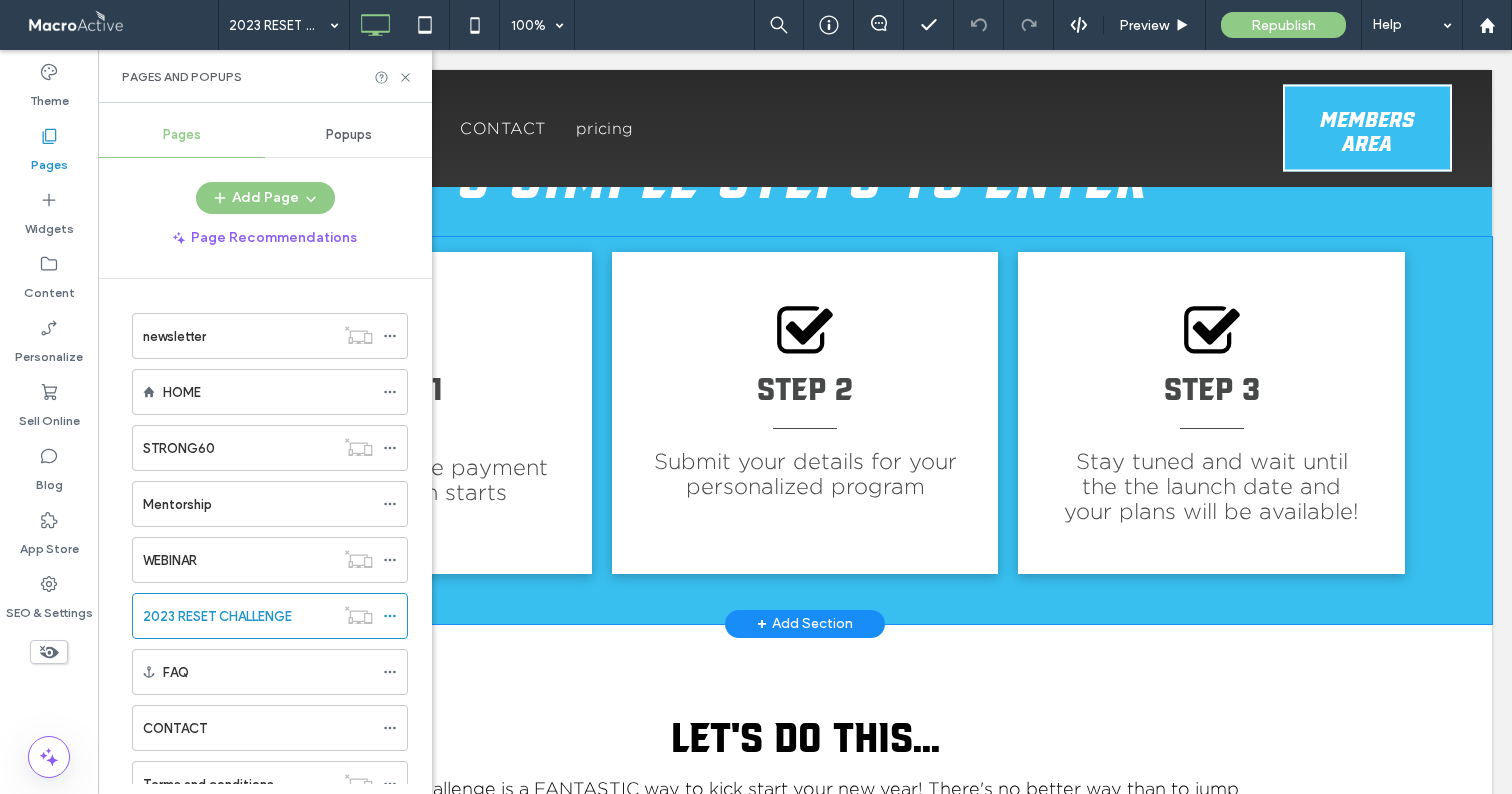scroll, scrollTop: 5296, scrollLeft: 0, axis: vertical 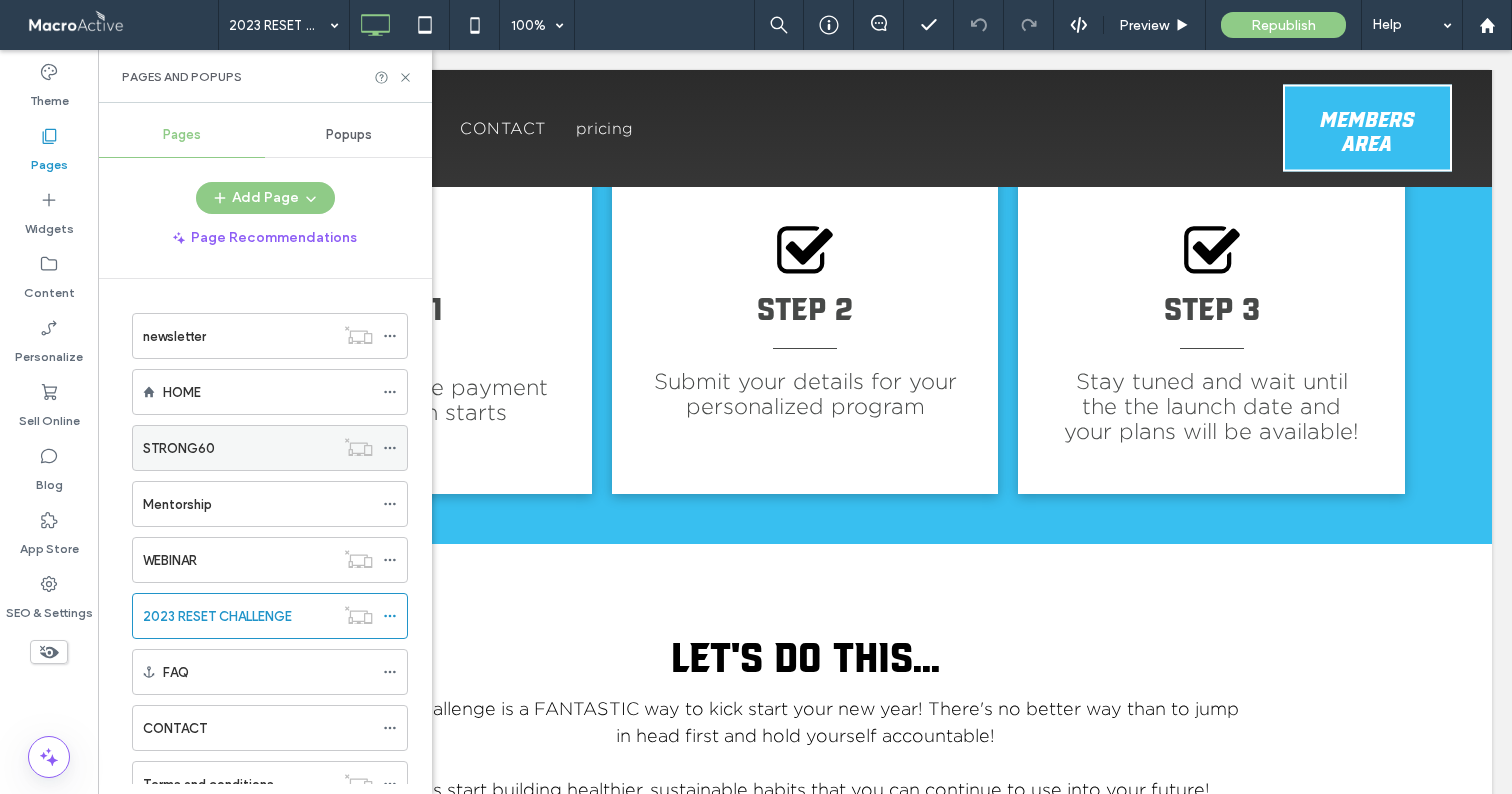 click on "STRONG60" at bounding box center (238, 448) 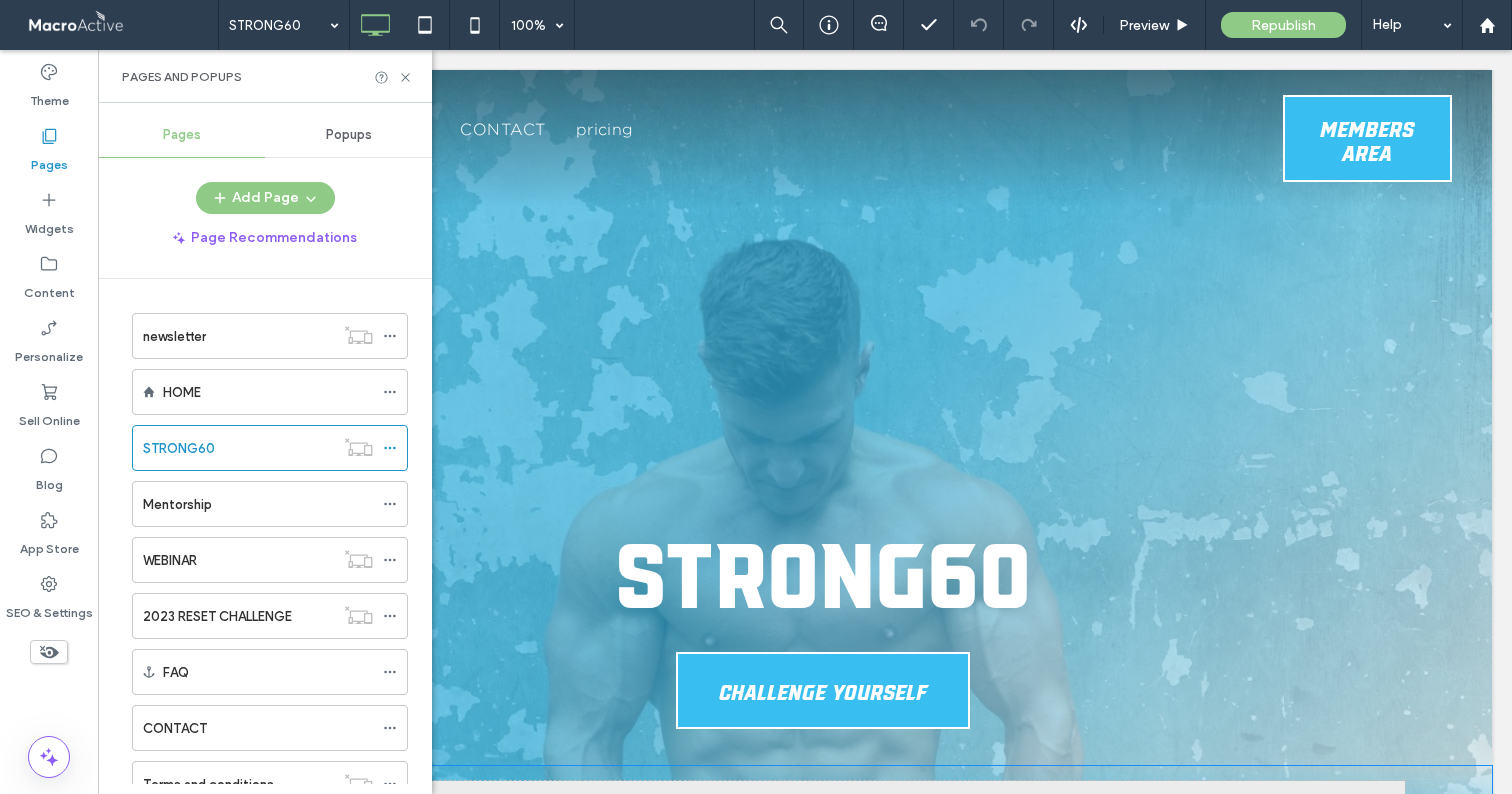 scroll, scrollTop: 0, scrollLeft: 0, axis: both 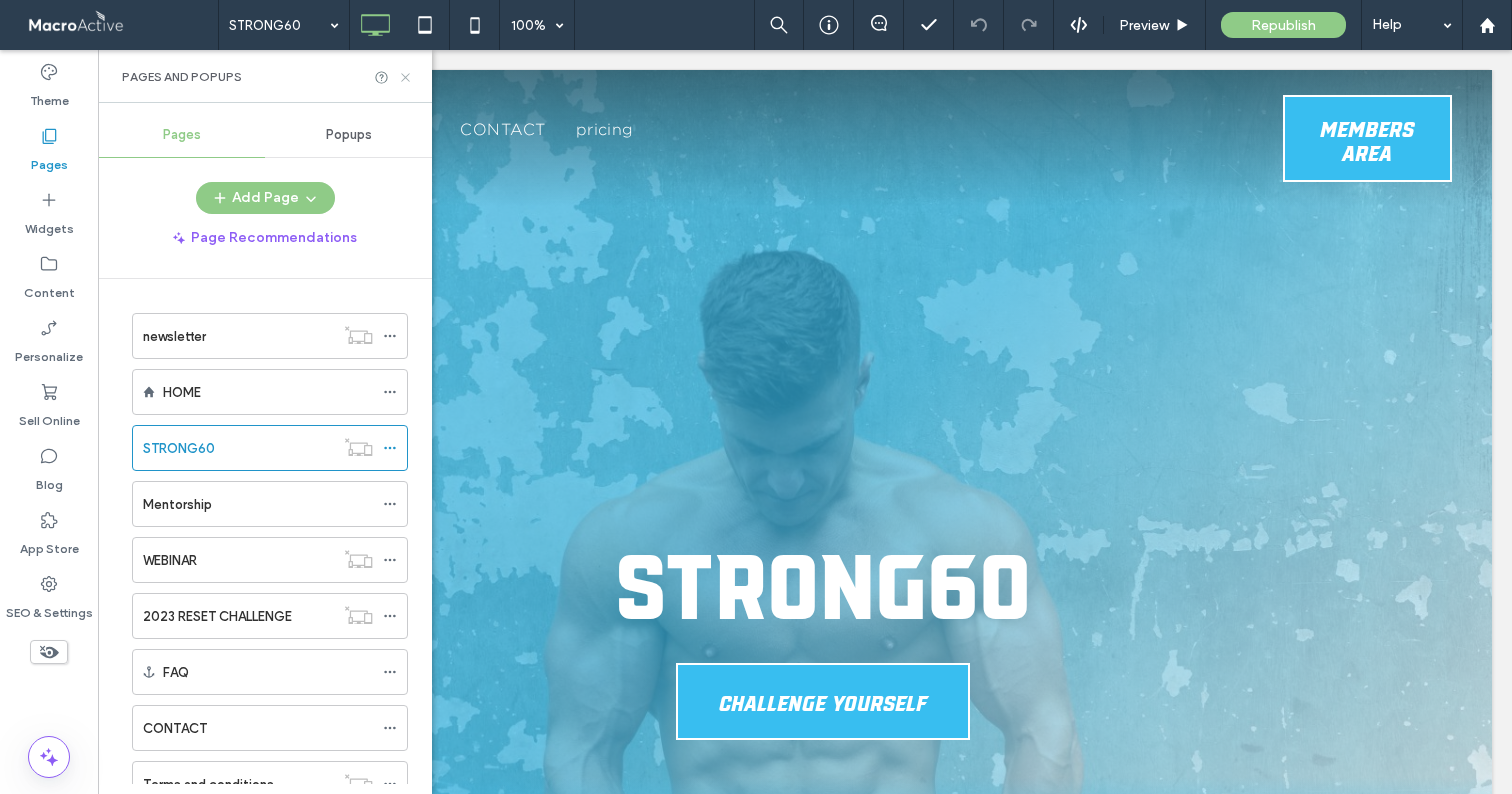 click 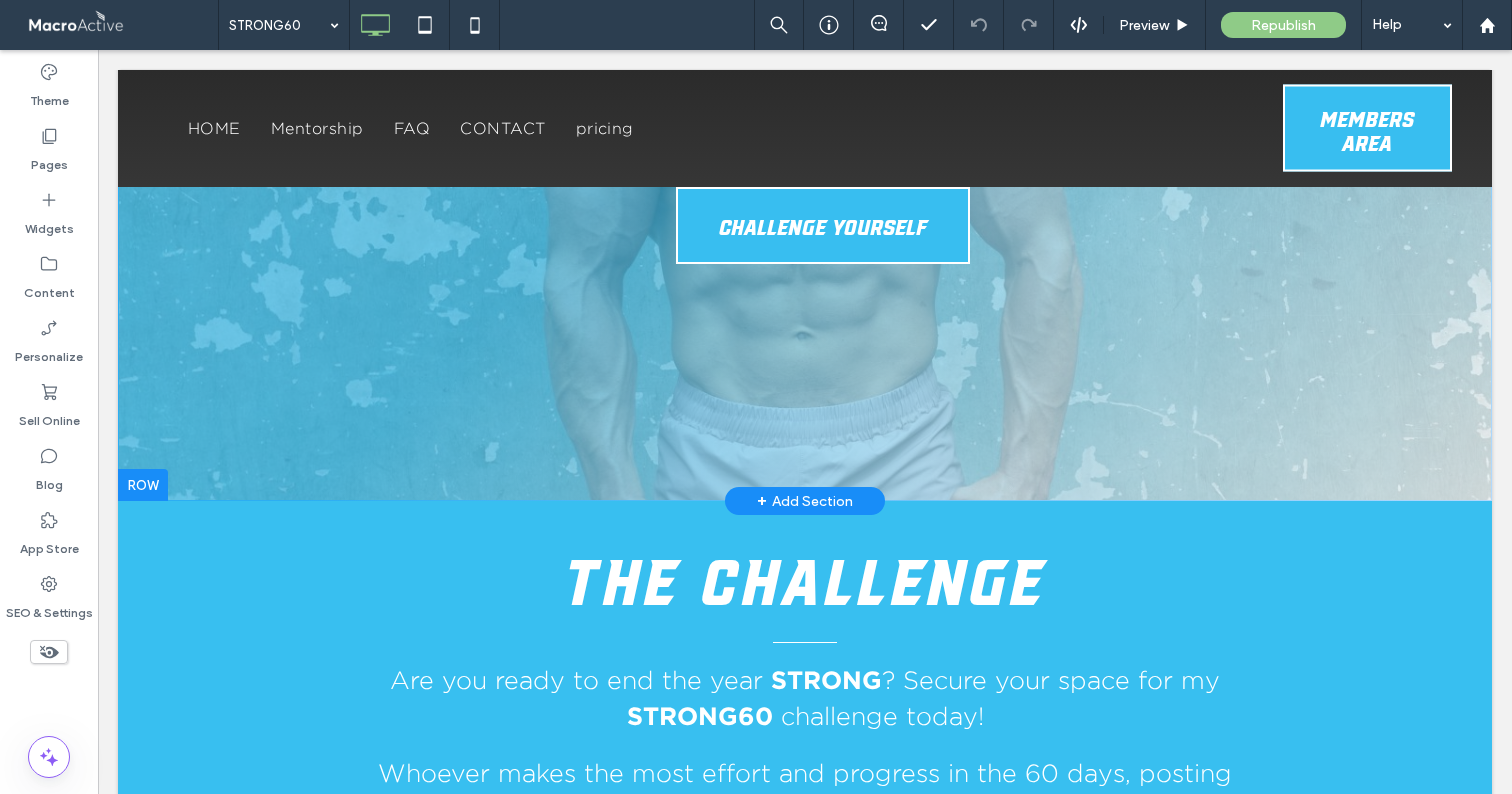 scroll, scrollTop: 0, scrollLeft: 0, axis: both 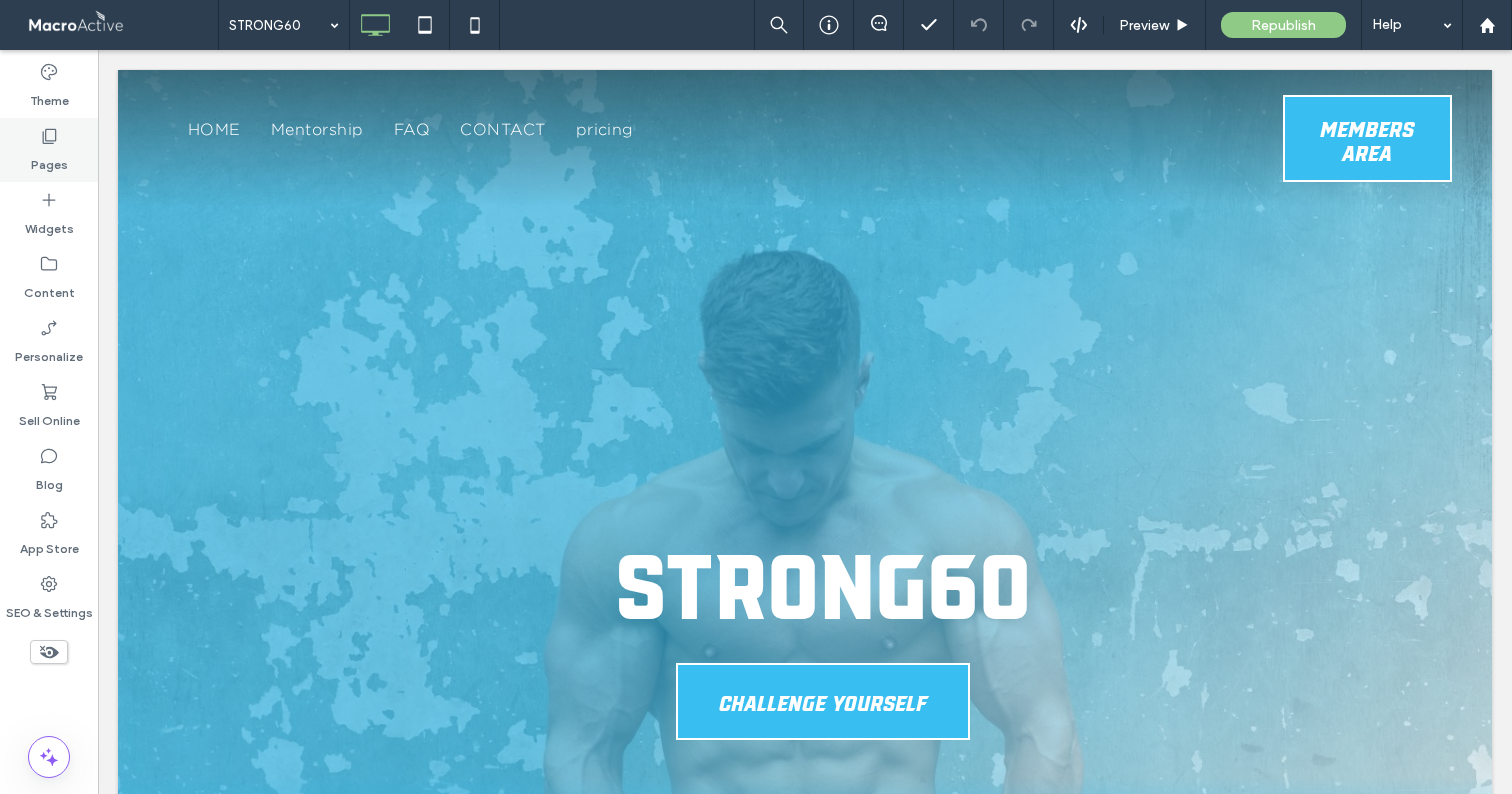 click on "Pages" at bounding box center [49, 150] 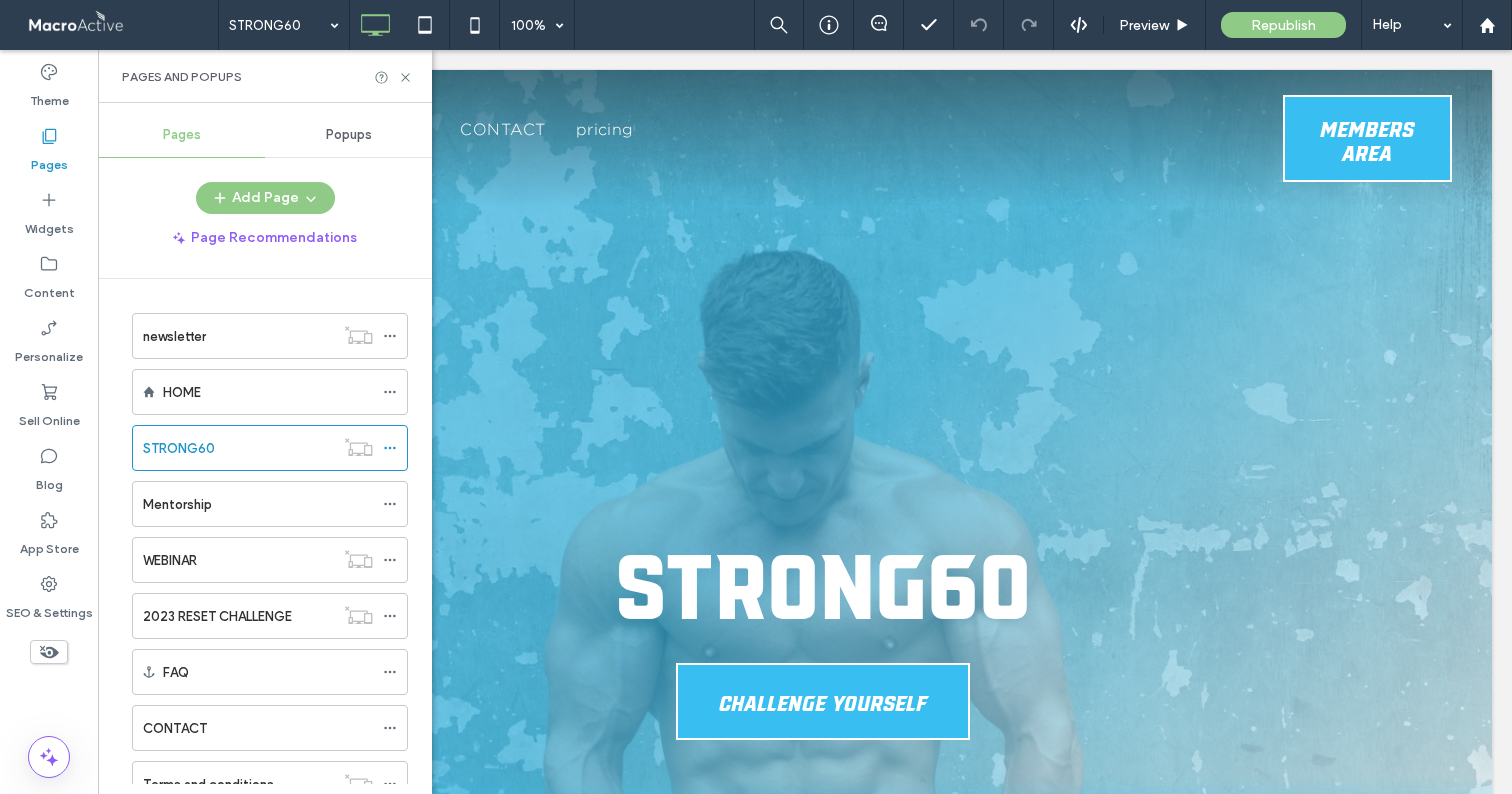 drag, startPoint x: 385, startPoint y: 450, endPoint x: 413, endPoint y: 450, distance: 28 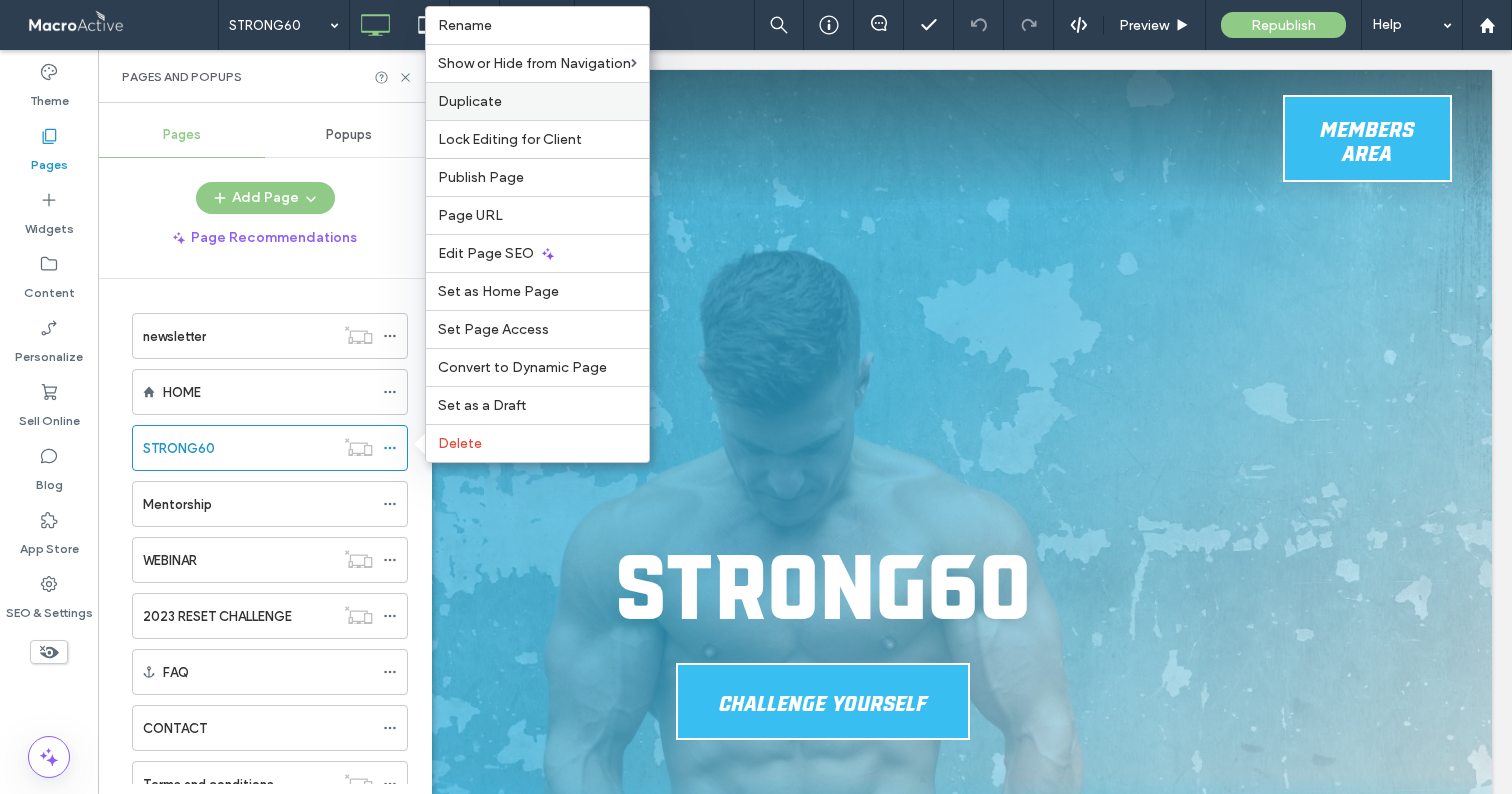 click on "Duplicate" at bounding box center (470, 101) 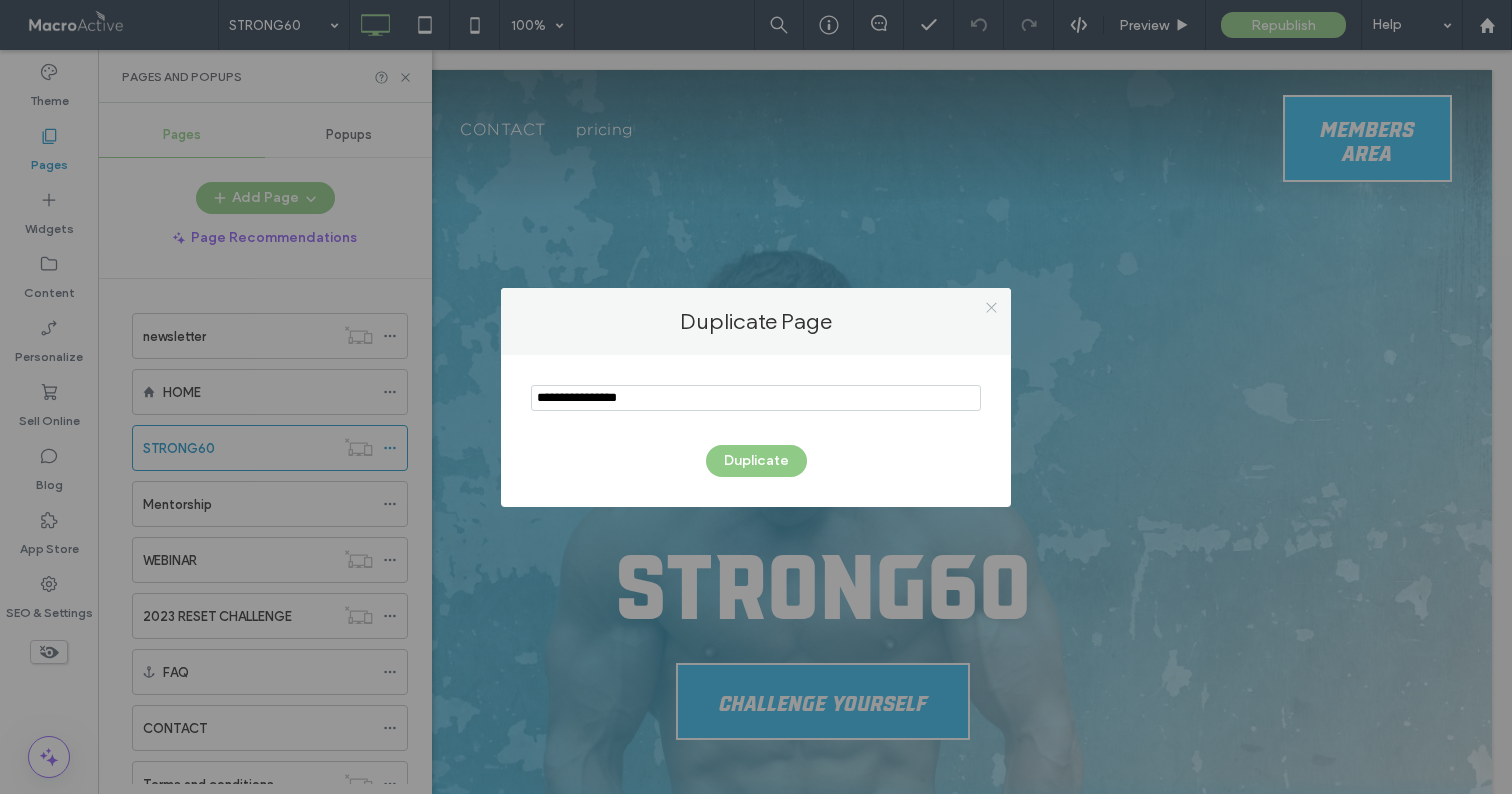 click 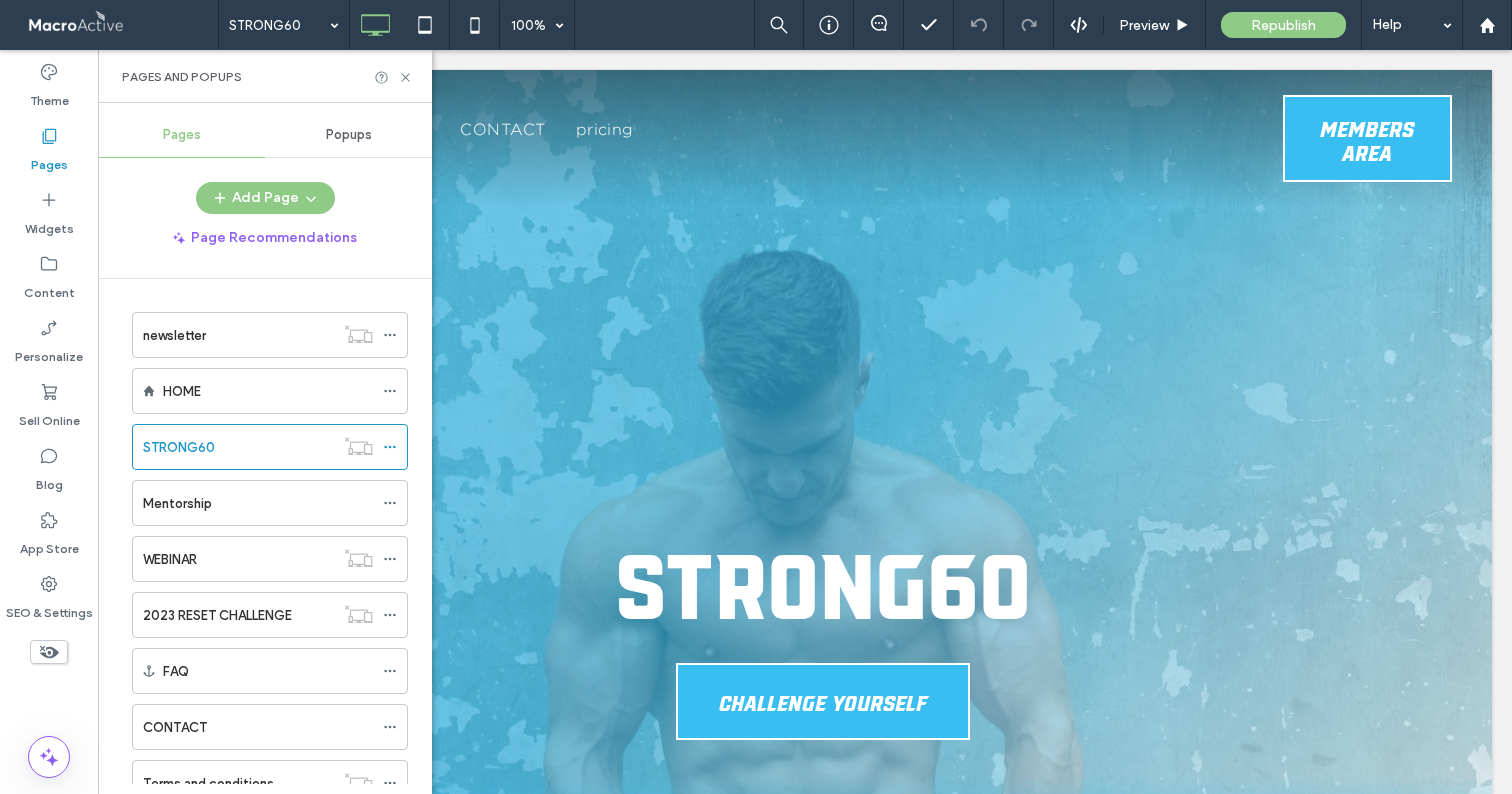 scroll, scrollTop: 0, scrollLeft: 0, axis: both 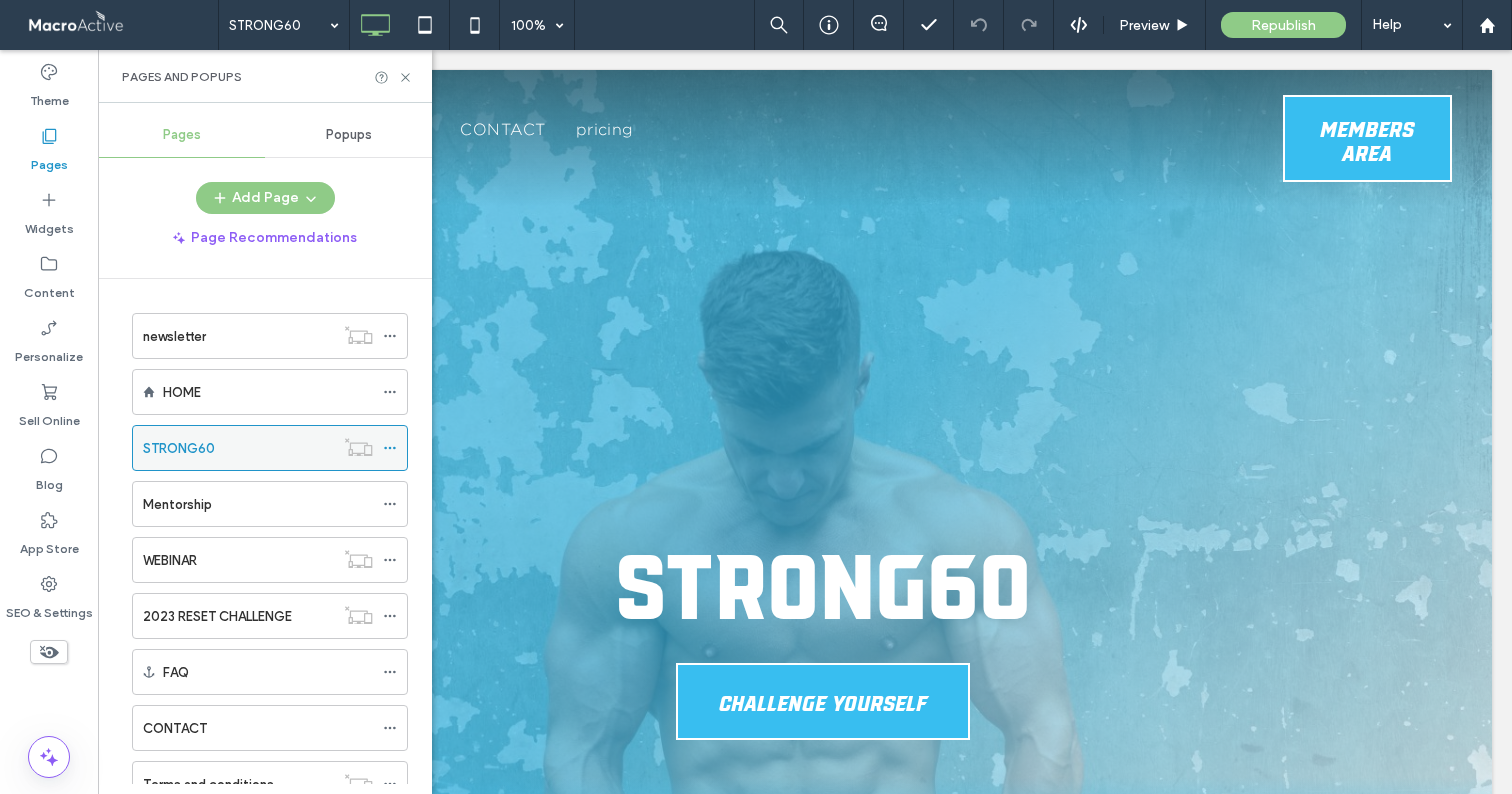 click 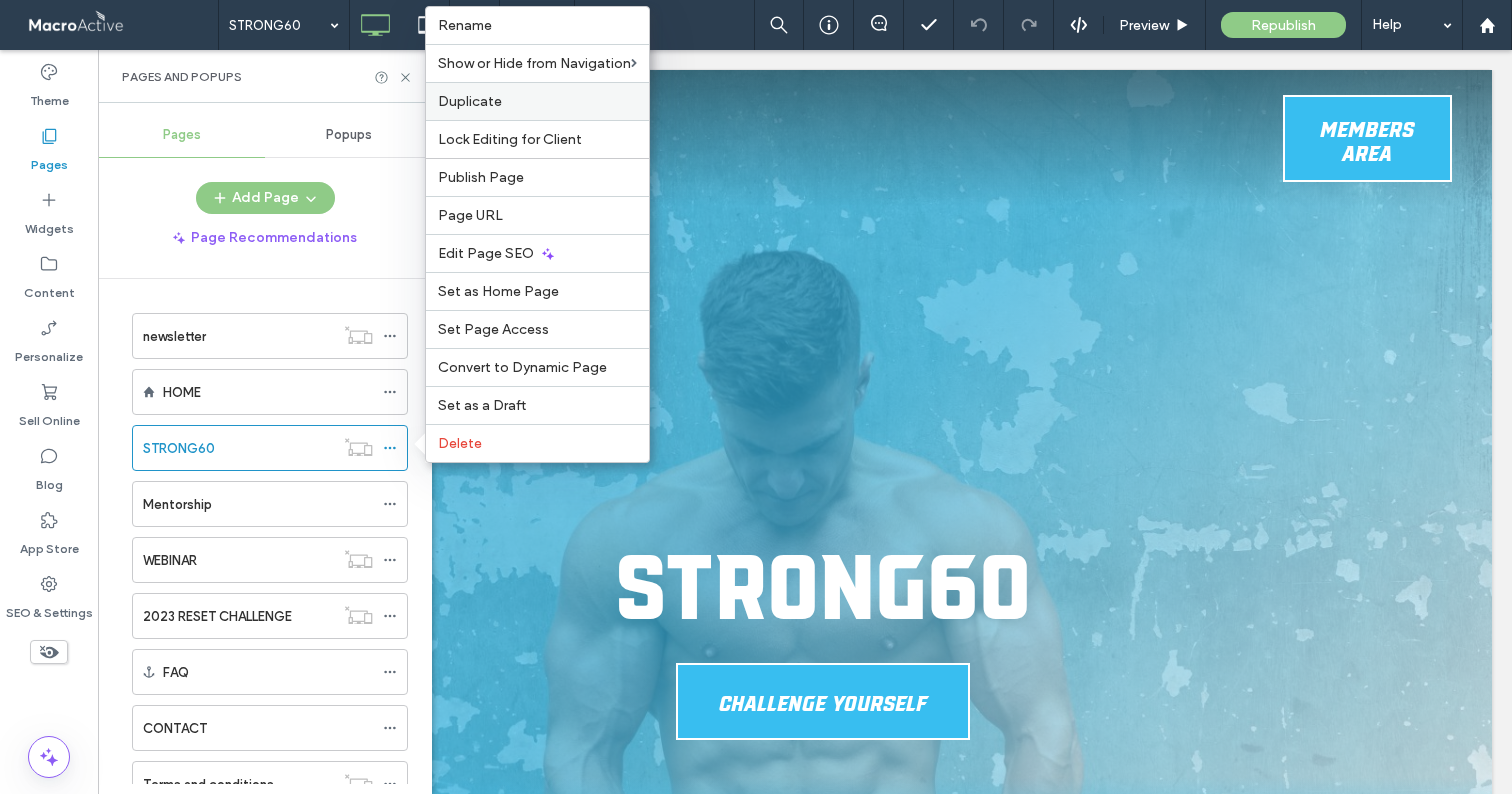 click on "Duplicate" at bounding box center [537, 101] 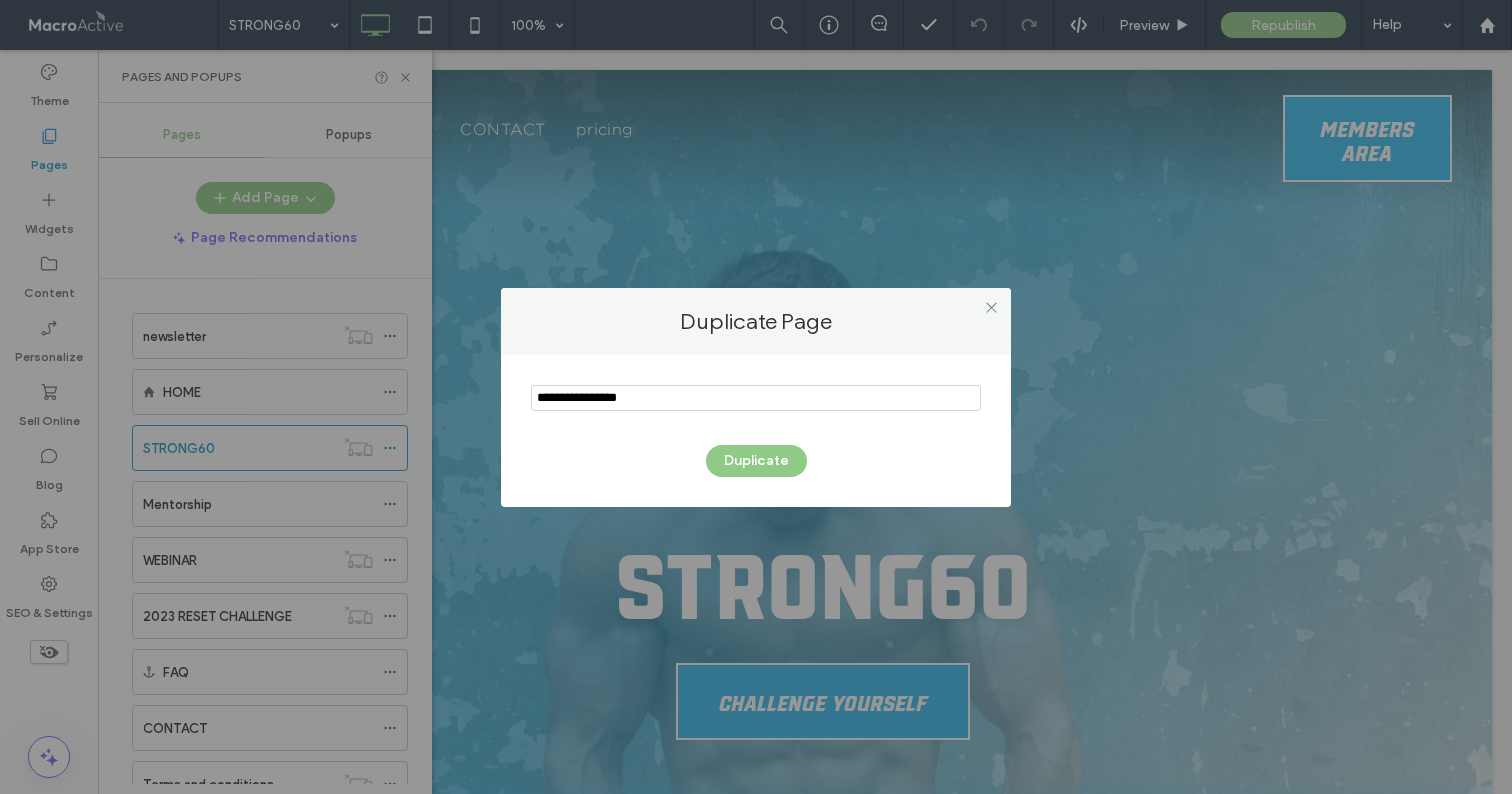 click at bounding box center [756, 398] 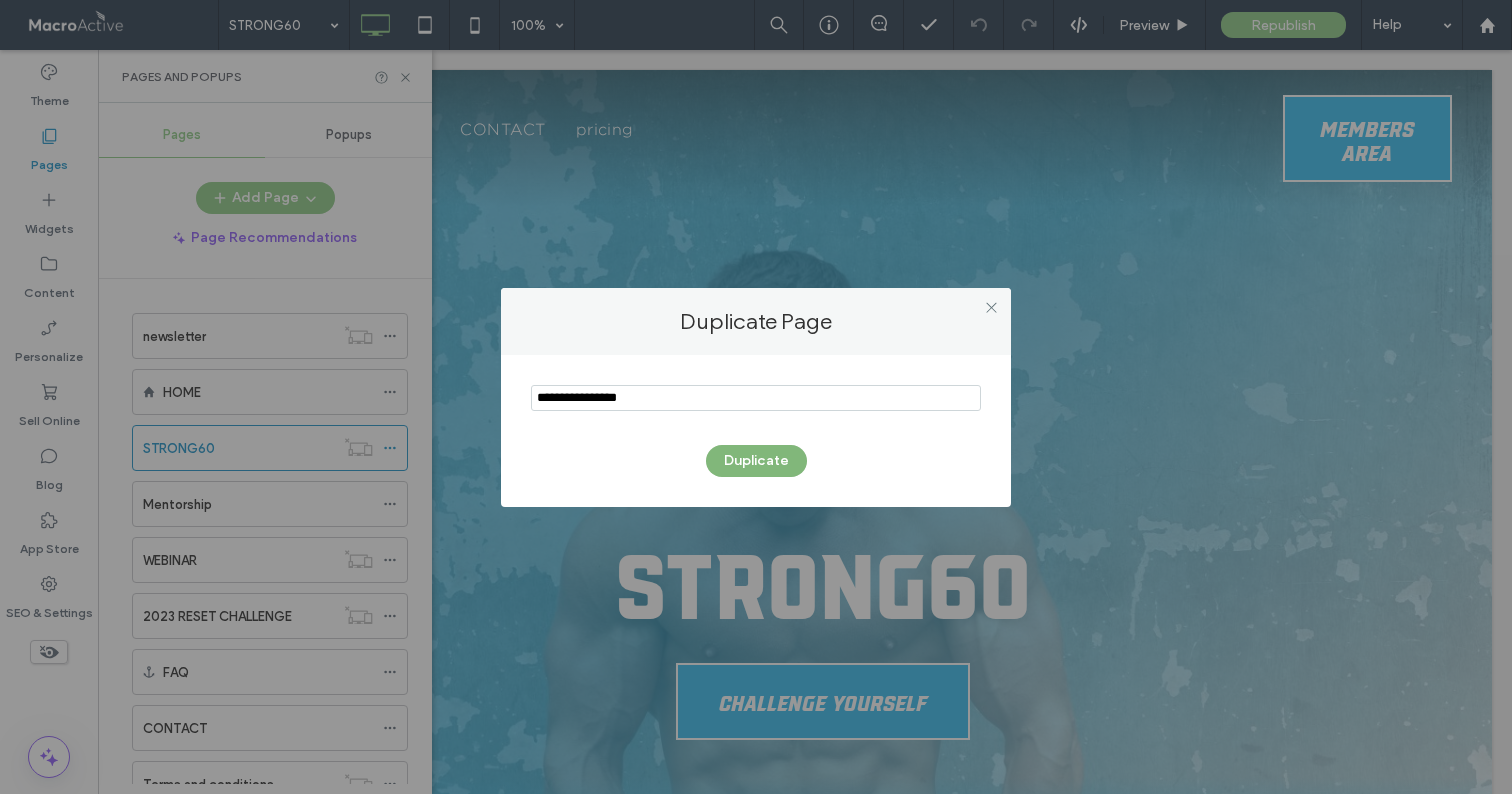 paste on "**********" 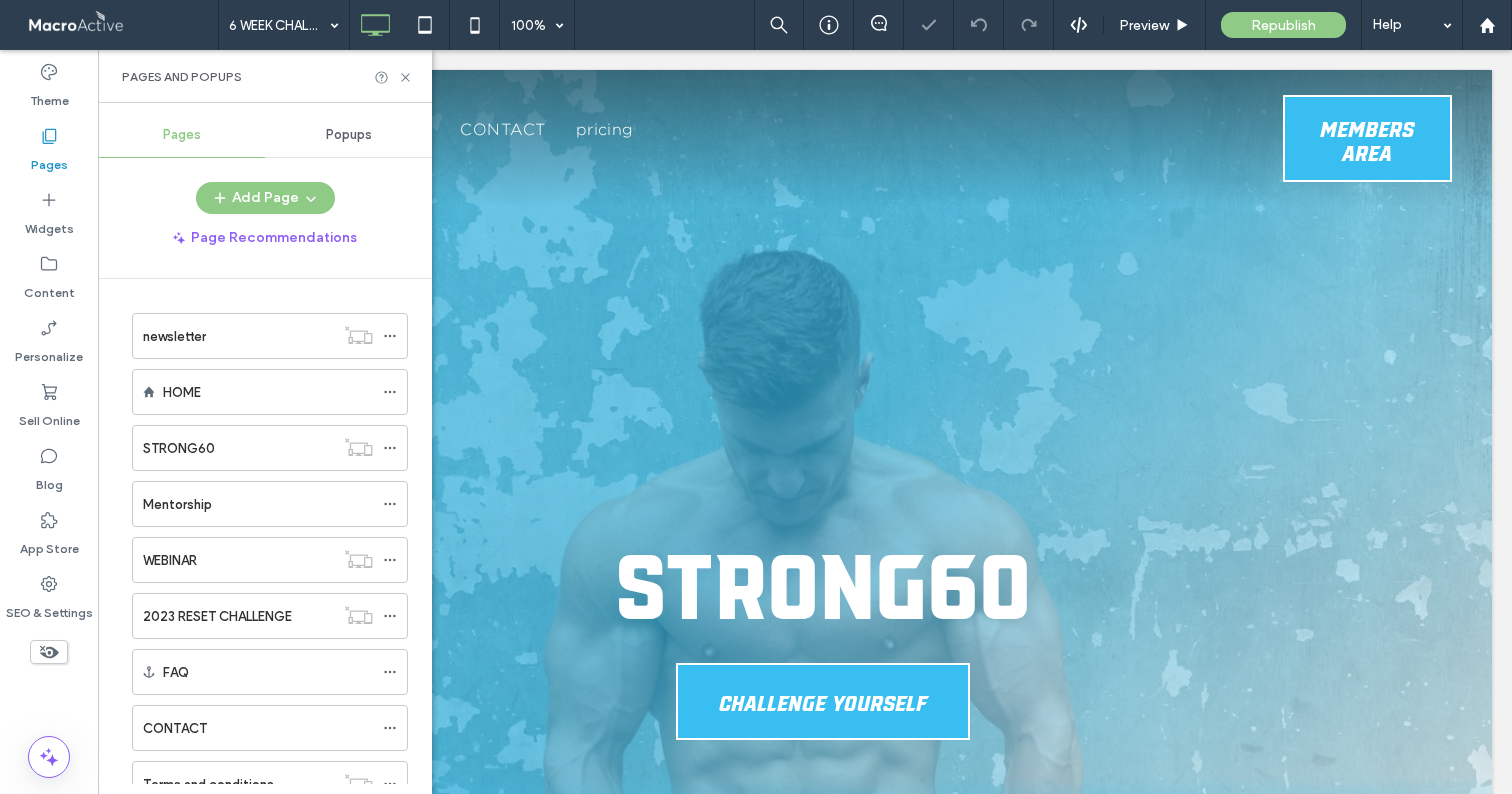 scroll, scrollTop: 465, scrollLeft: 0, axis: vertical 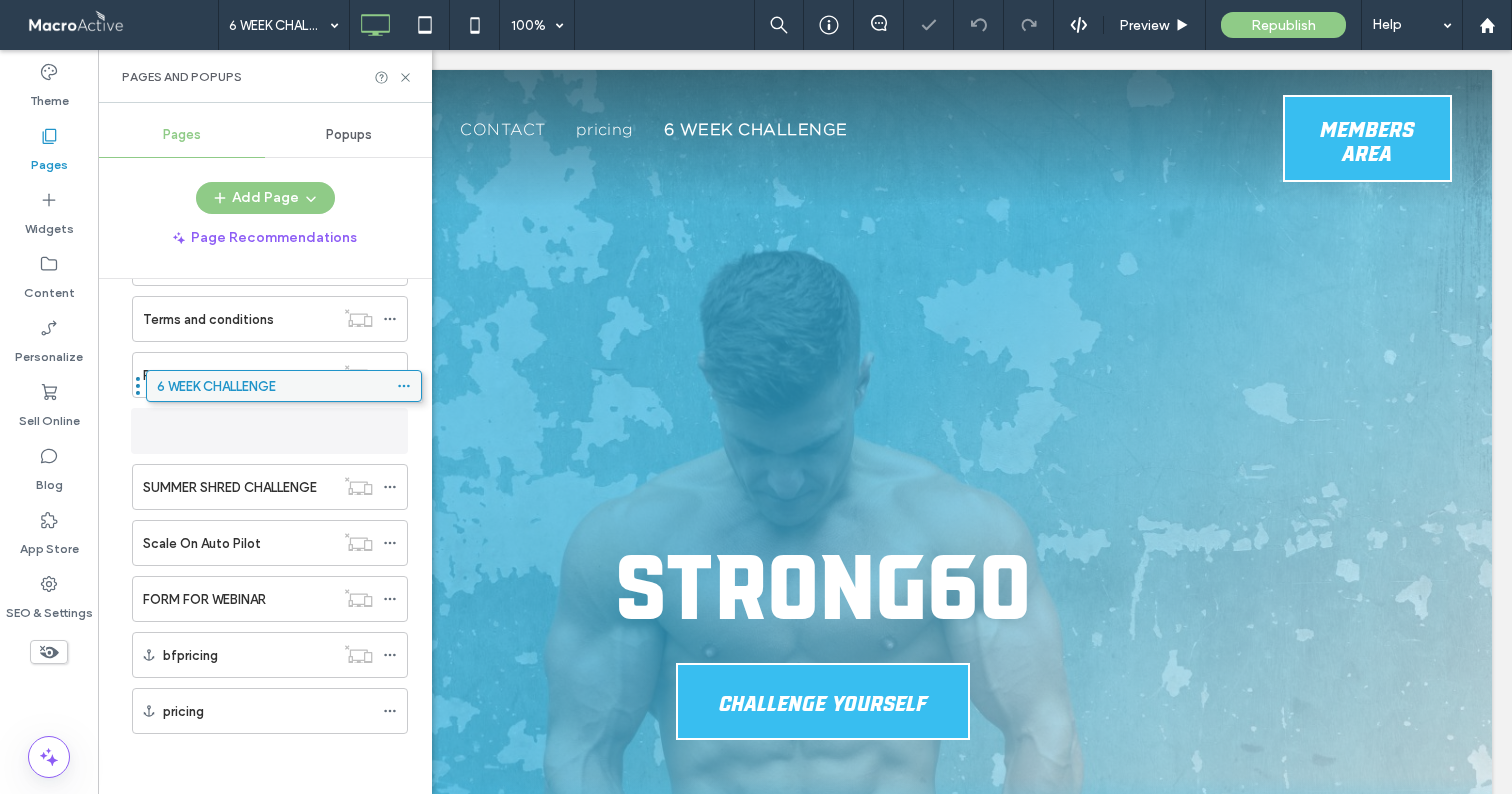 drag, startPoint x: 213, startPoint y: 711, endPoint x: 227, endPoint y: 393, distance: 318.308 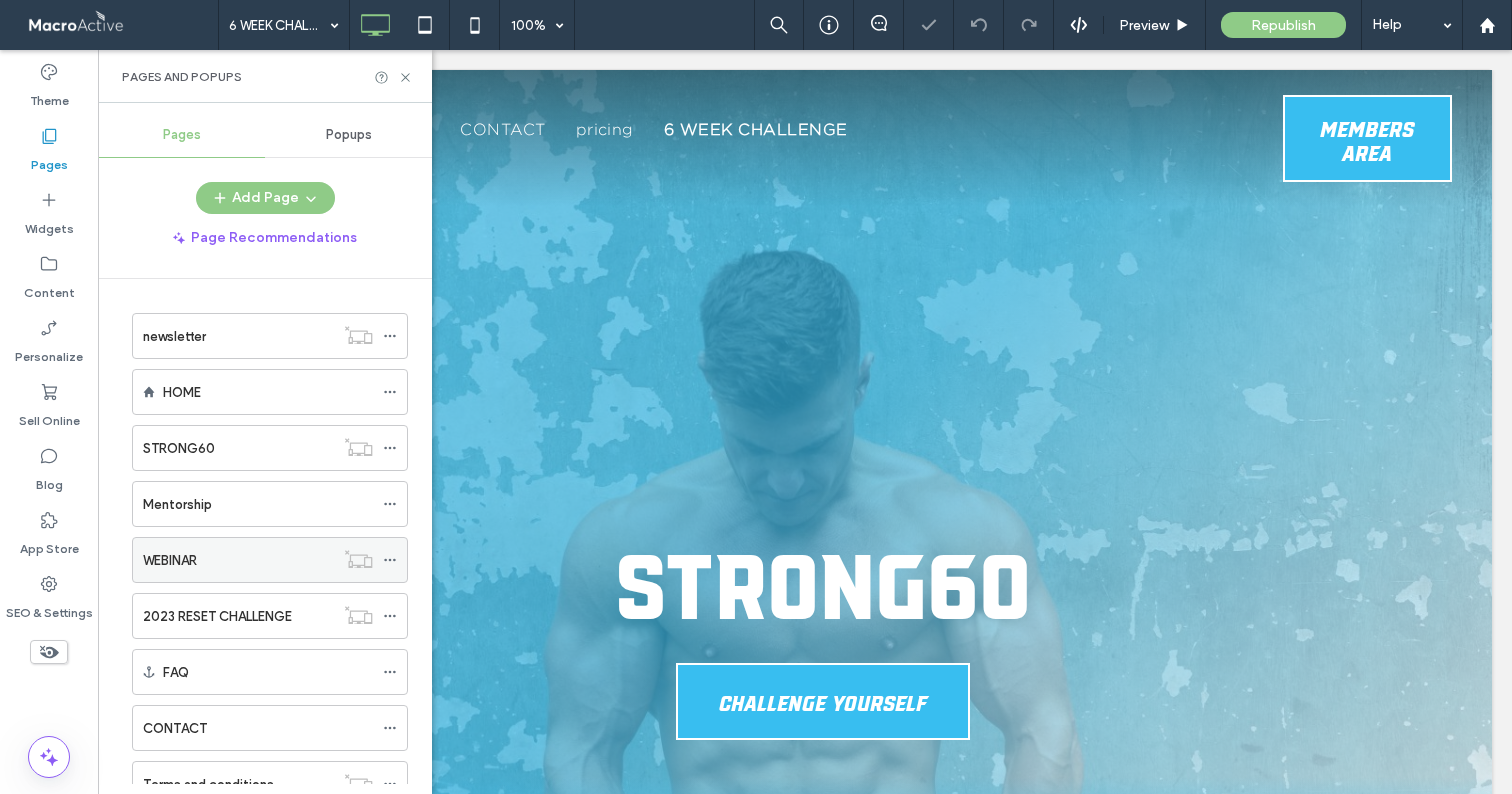 scroll, scrollTop: 188, scrollLeft: 0, axis: vertical 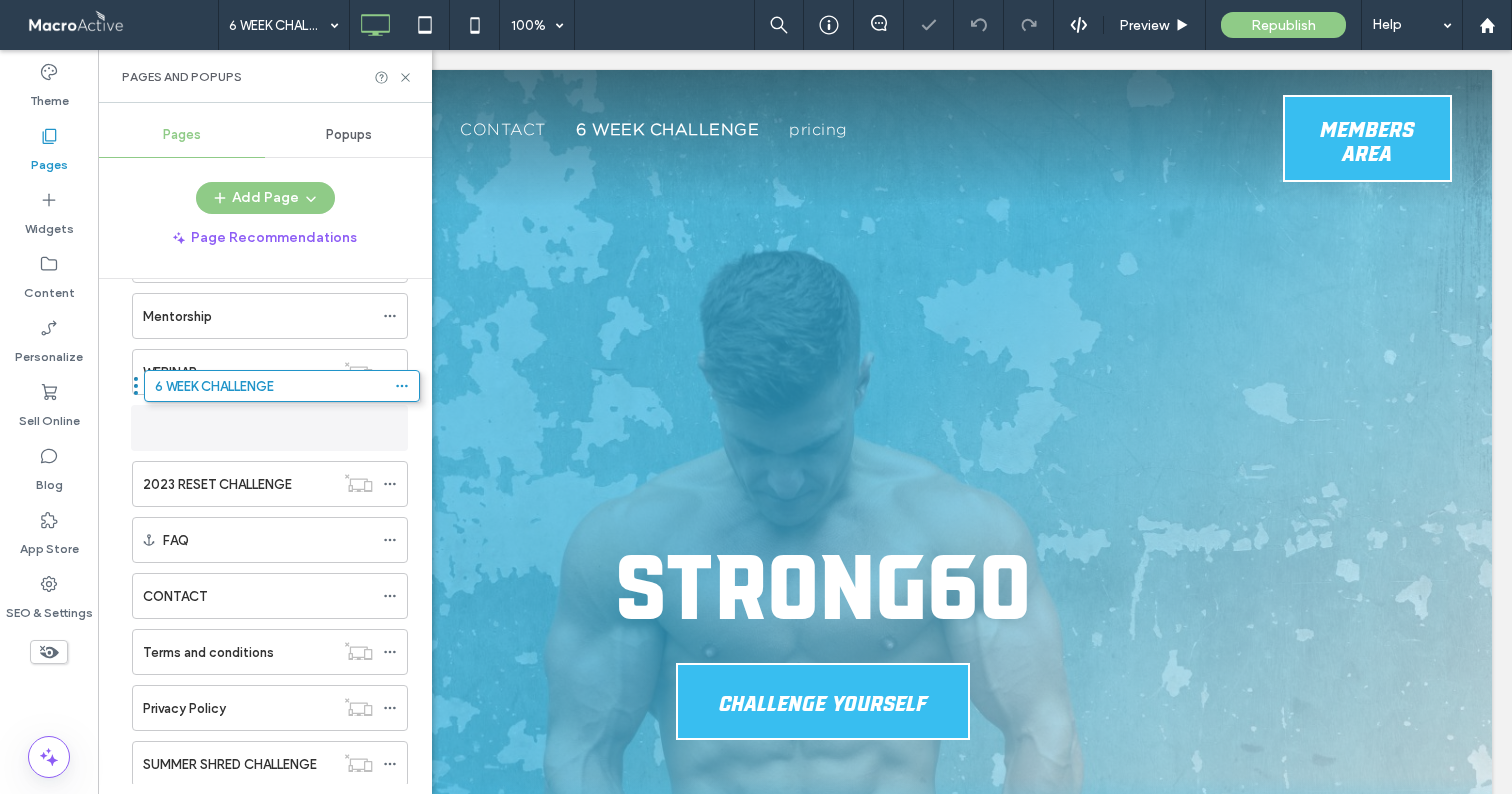 drag, startPoint x: 198, startPoint y: 715, endPoint x: 208, endPoint y: 405, distance: 310.16125 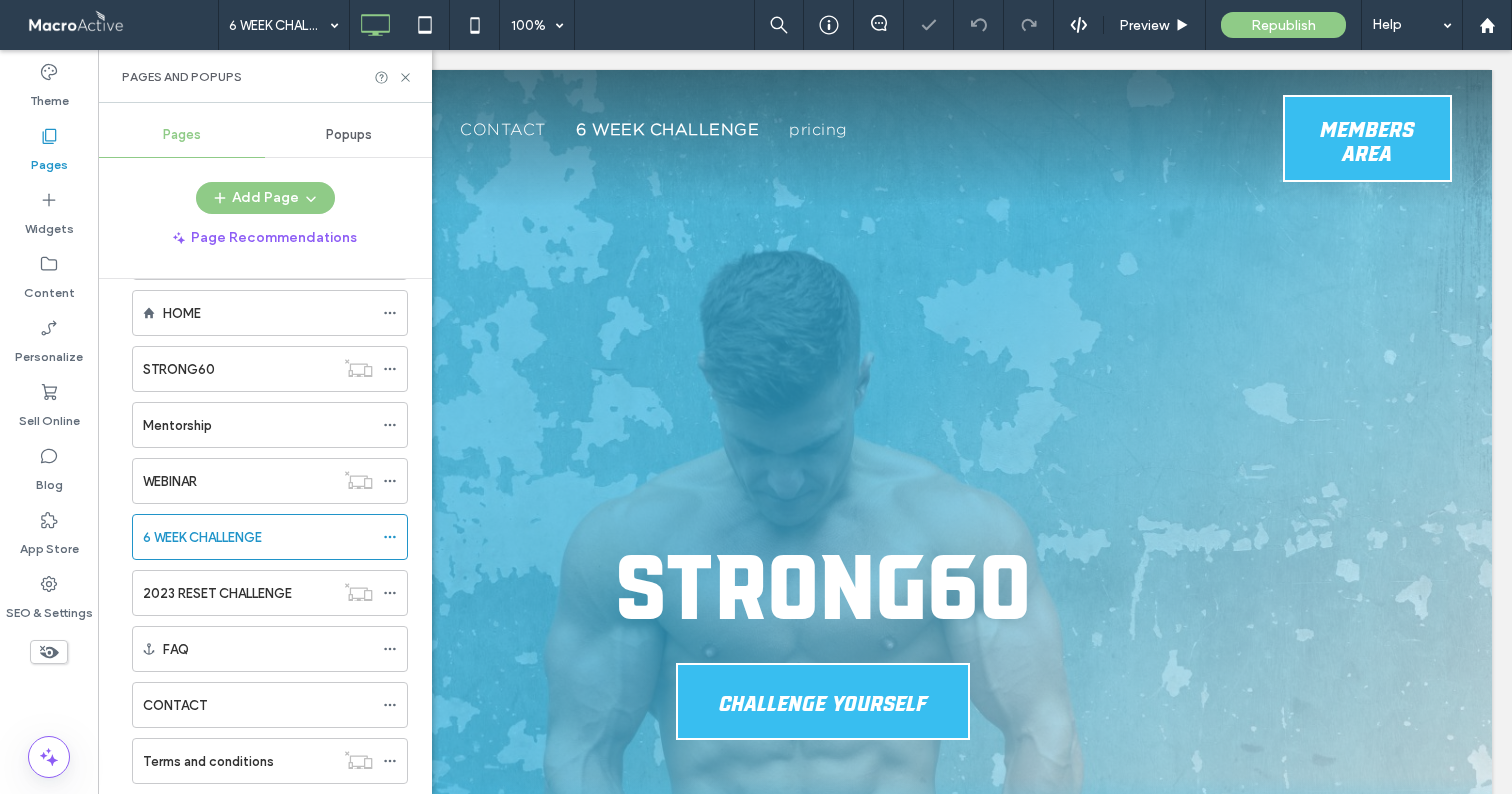 scroll, scrollTop: 0, scrollLeft: 0, axis: both 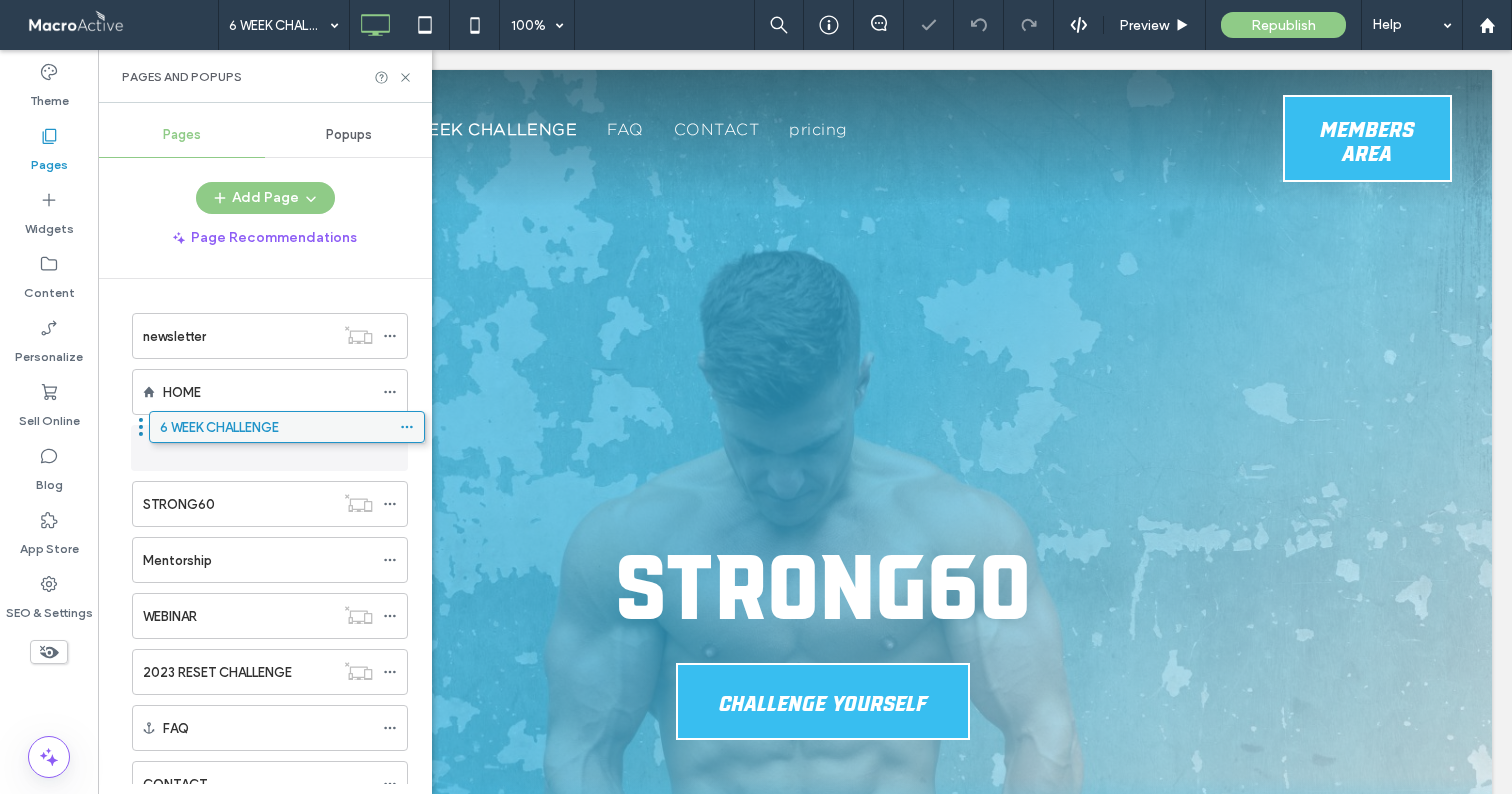 drag, startPoint x: 191, startPoint y: 610, endPoint x: 208, endPoint y: 428, distance: 182.79224 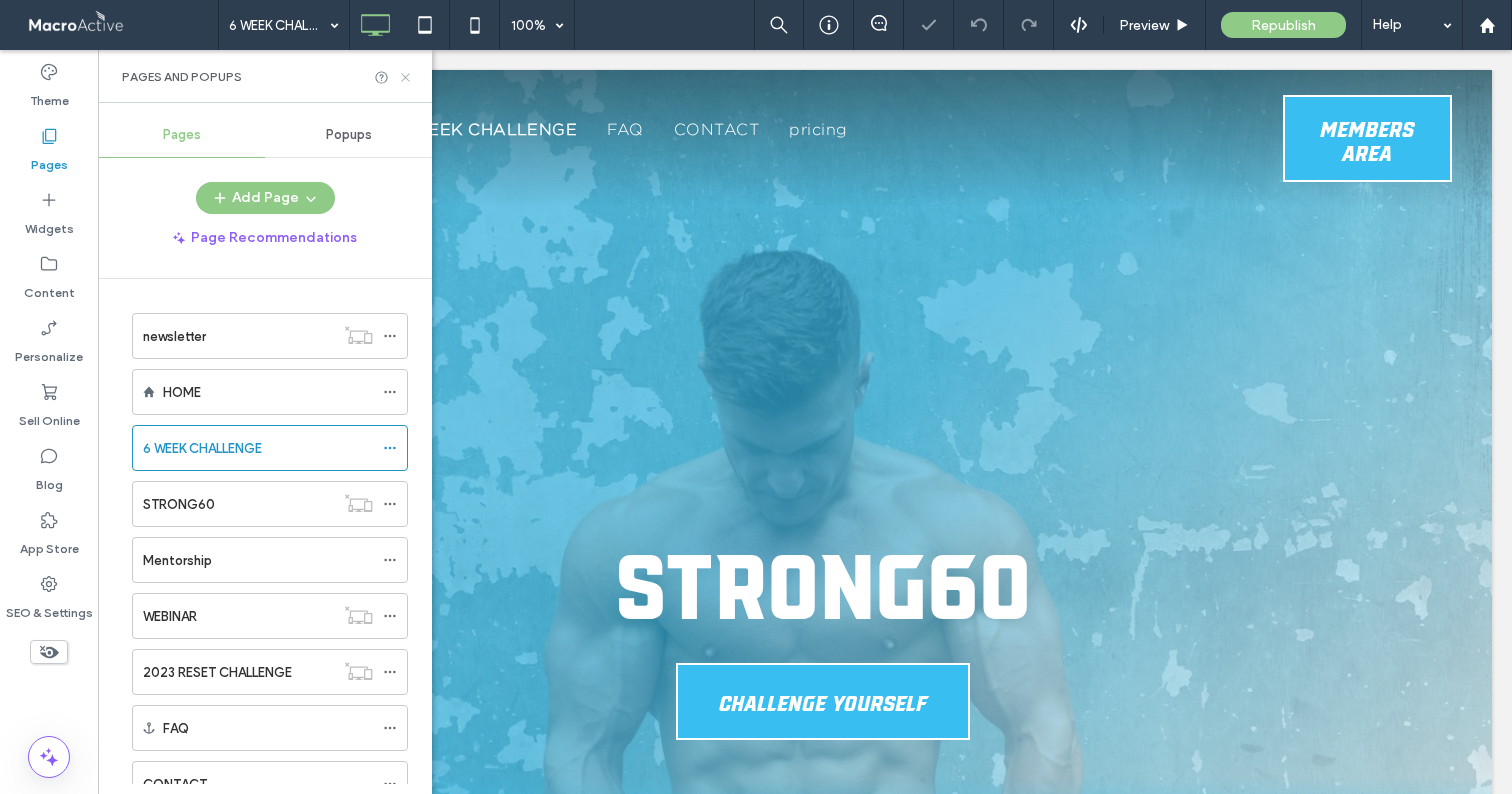 click 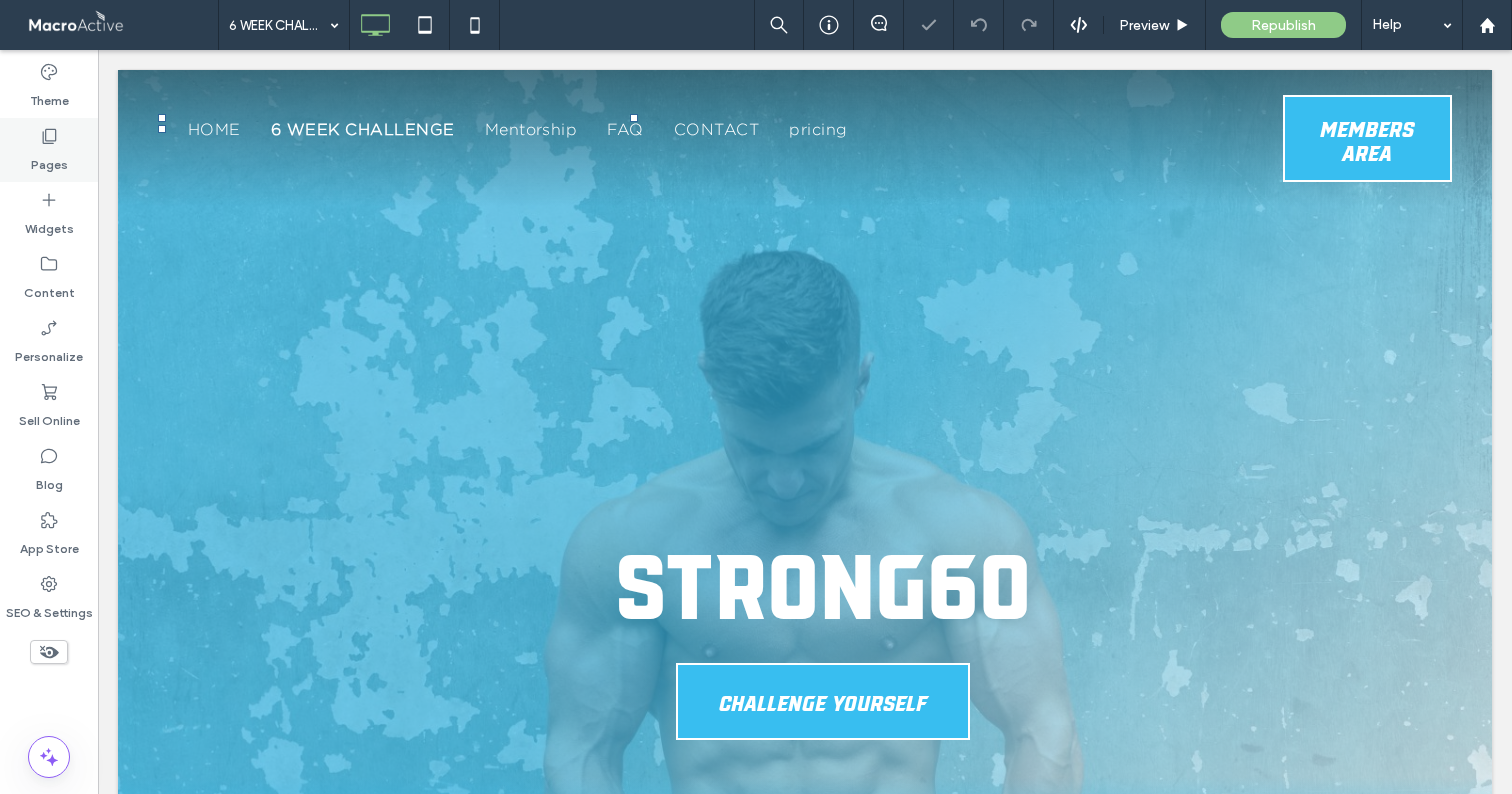 click on "Pages" at bounding box center (49, 160) 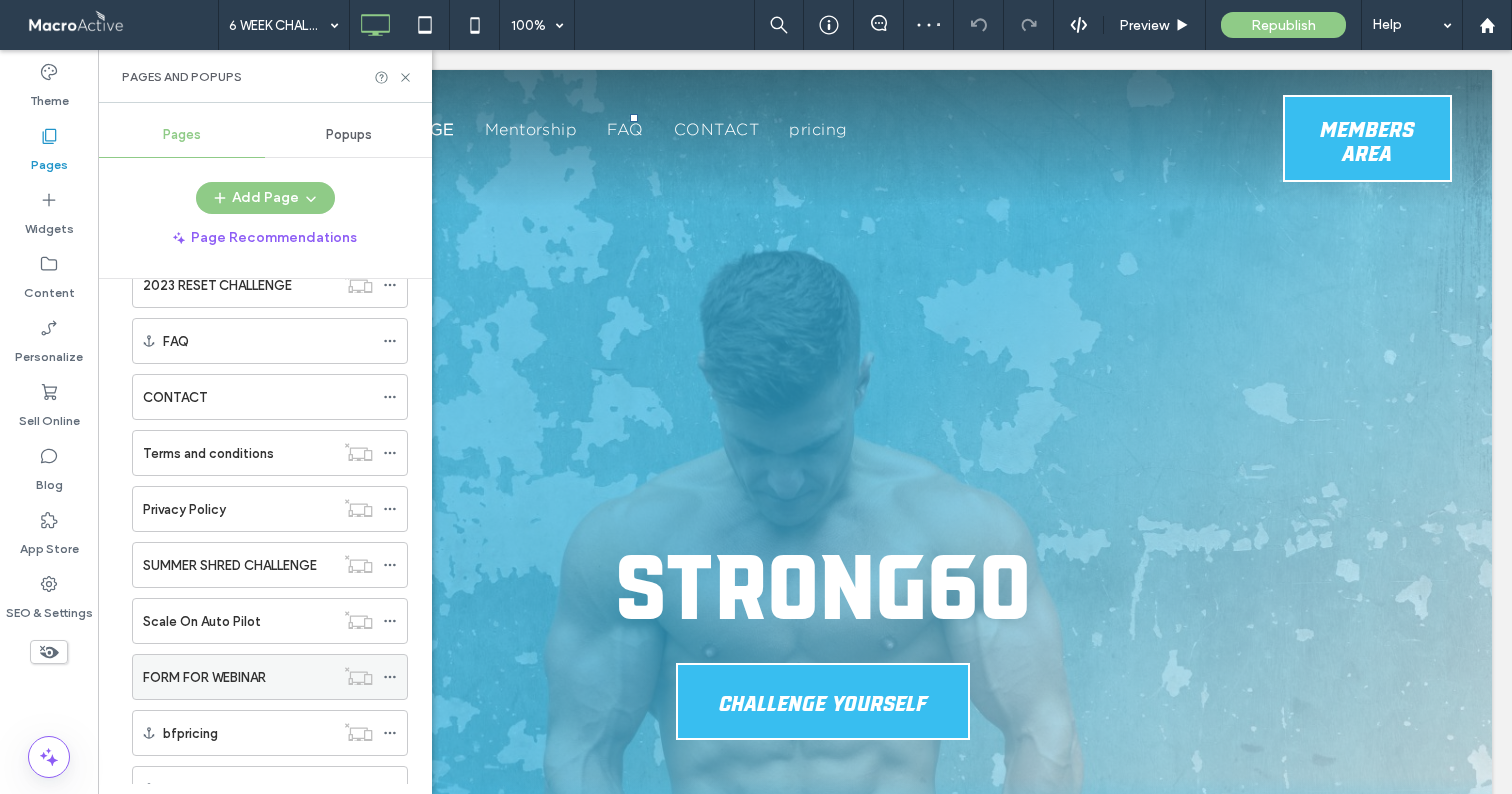 scroll, scrollTop: 465, scrollLeft: 0, axis: vertical 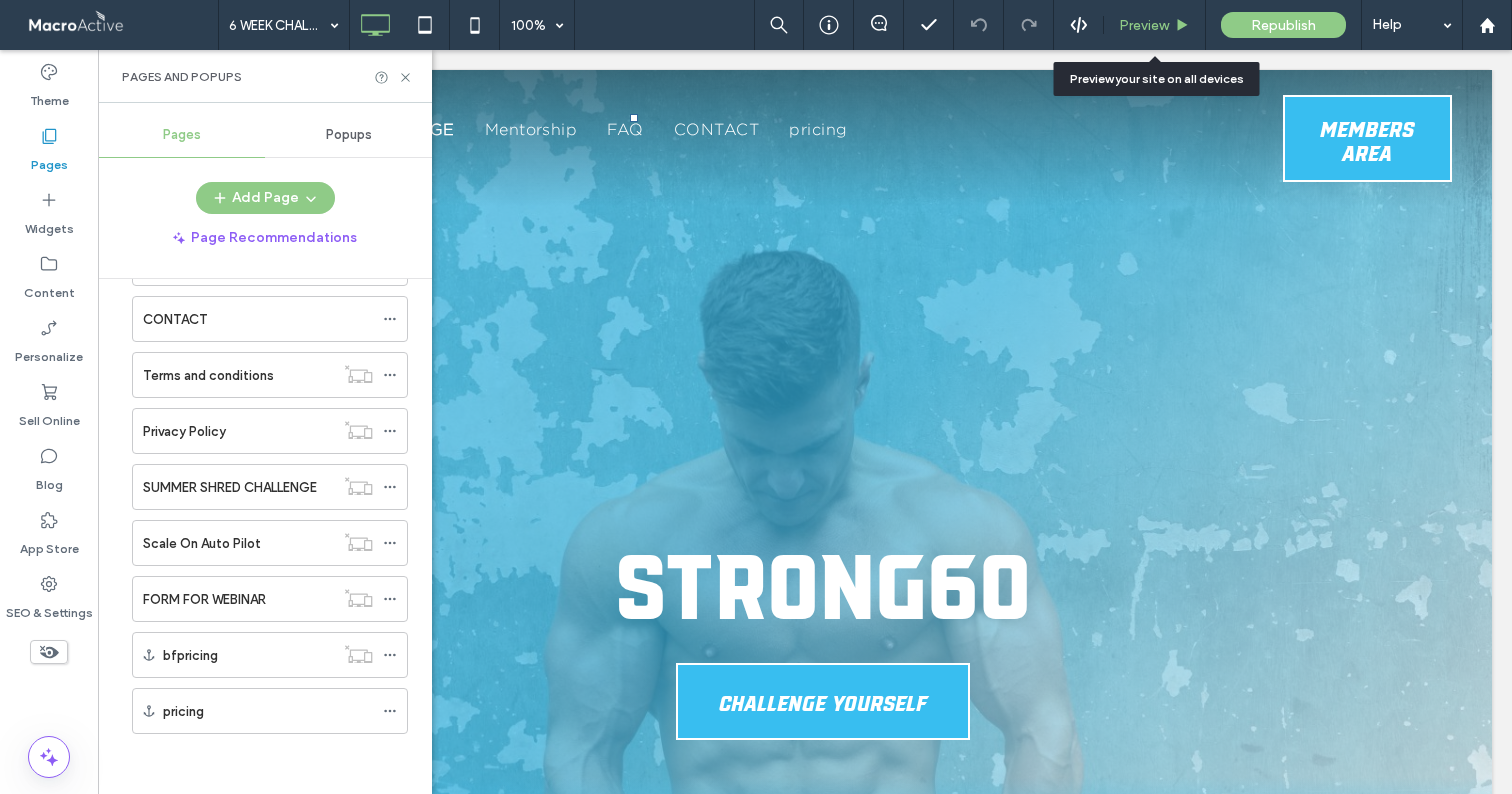 click on "Preview" at bounding box center (1155, 25) 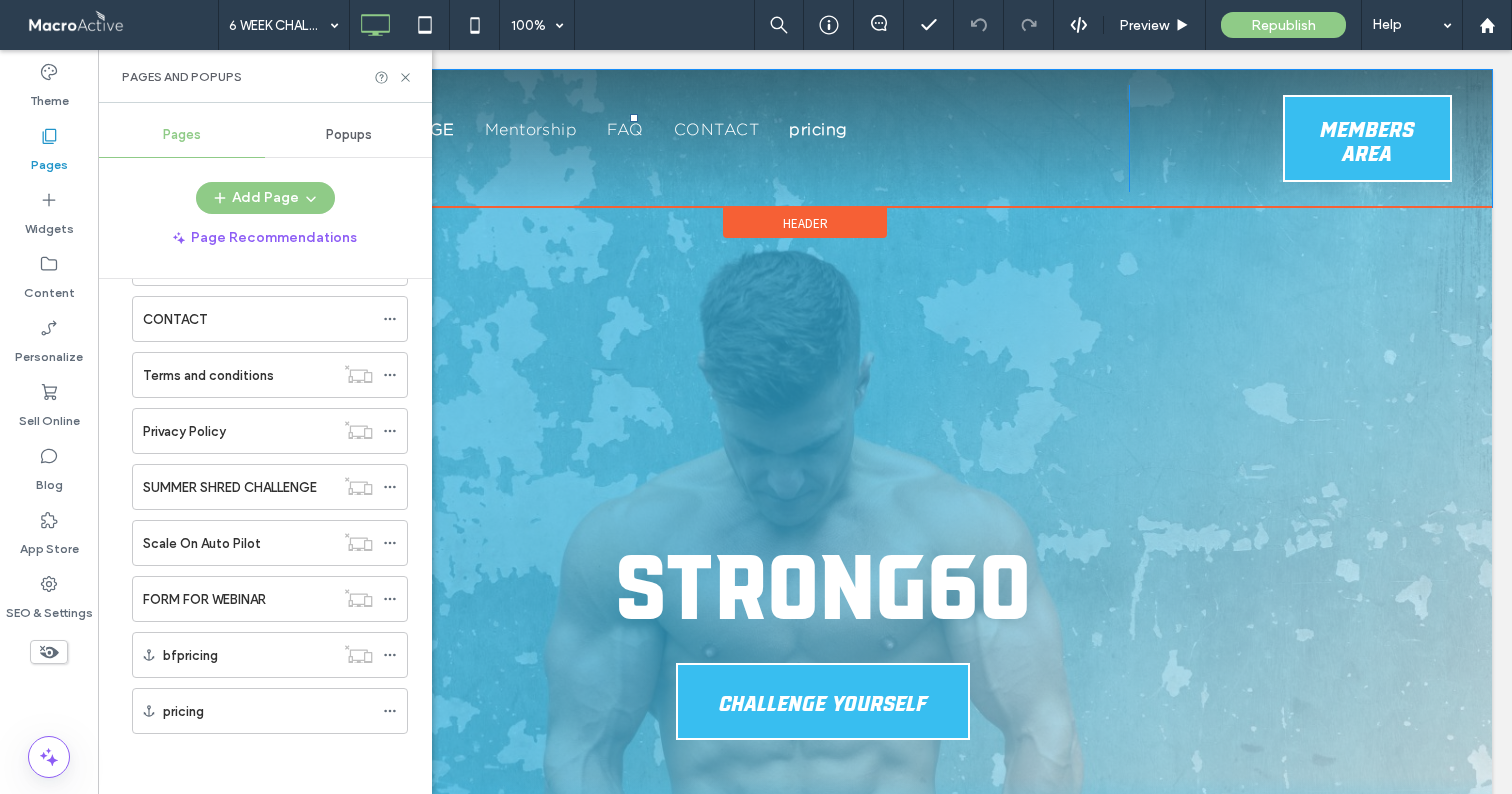 click on "pricing" at bounding box center [818, 129] 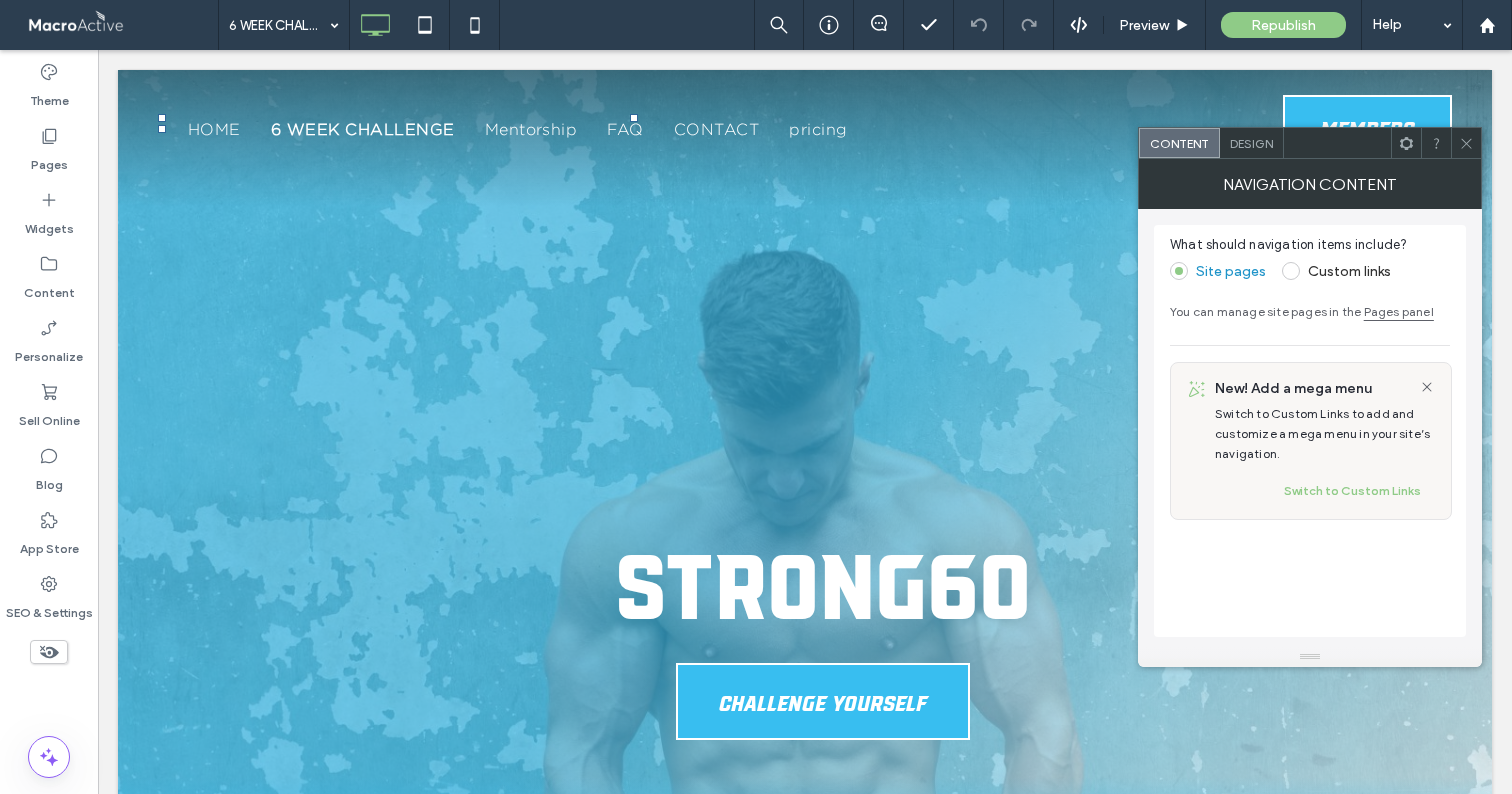 drag, startPoint x: 1459, startPoint y: 143, endPoint x: 1408, endPoint y: 127, distance: 53.450912 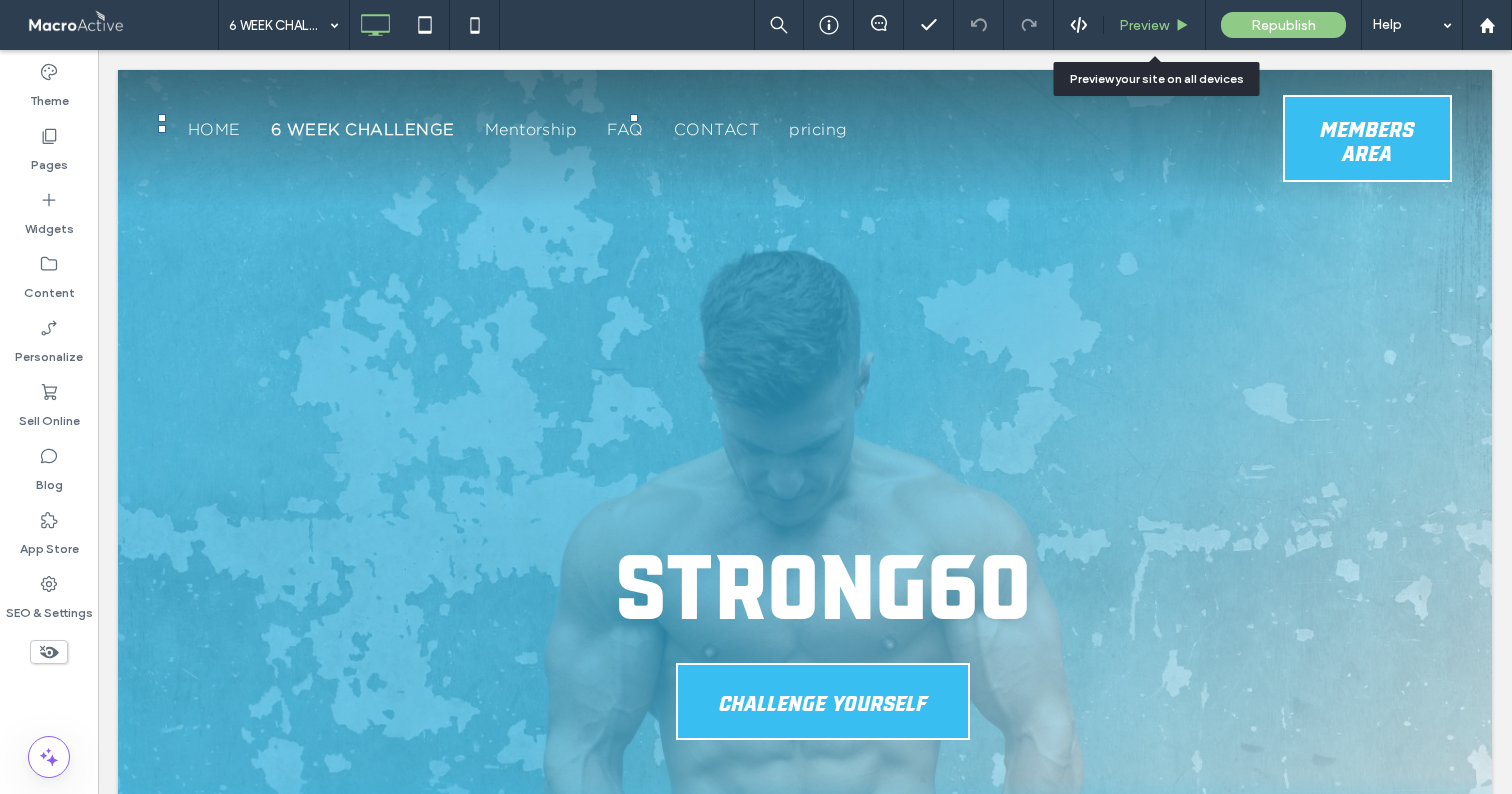 click on "Preview" at bounding box center (1155, 25) 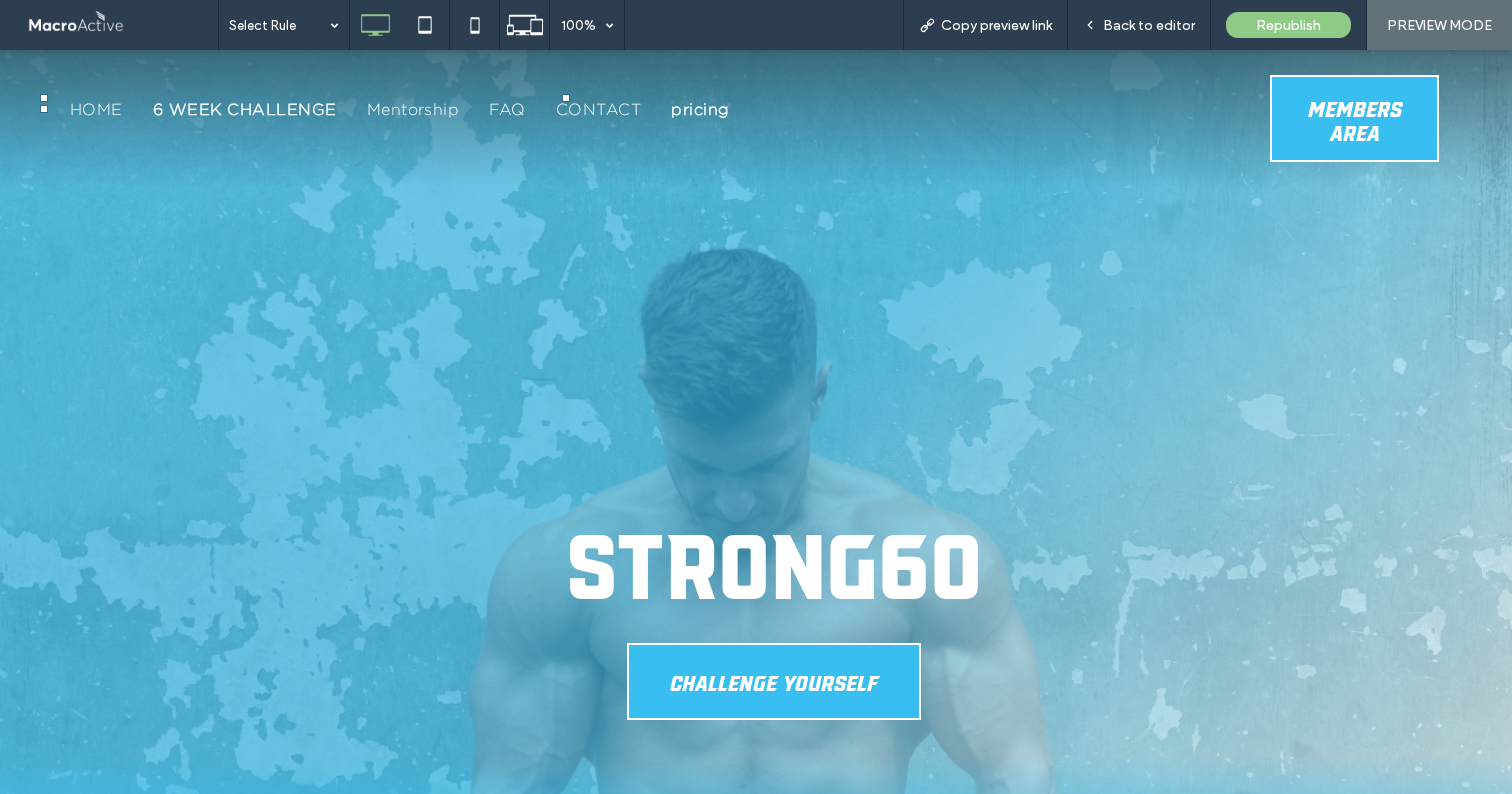 click on "pricing" at bounding box center [700, 109] 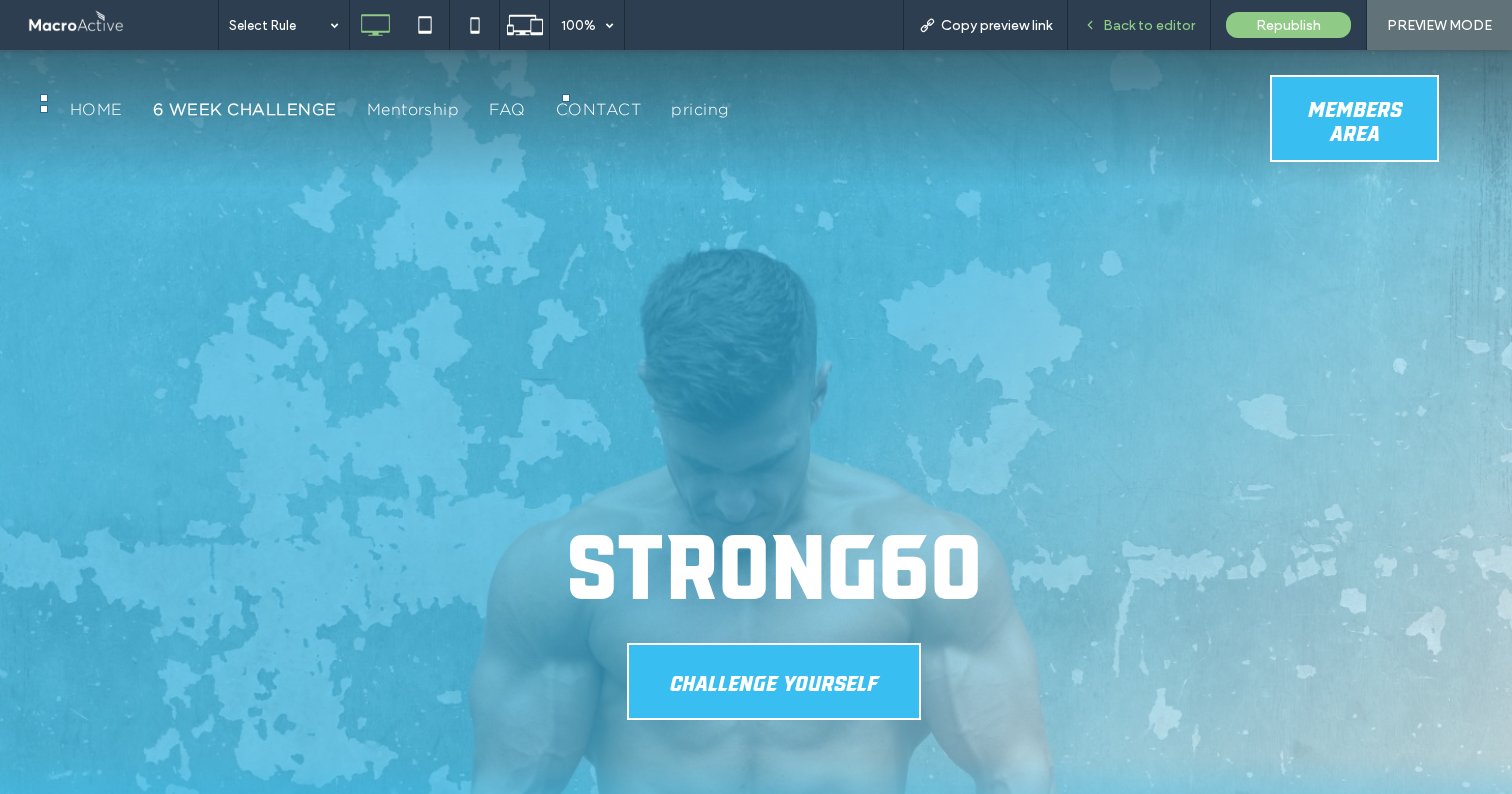 click on "Back to editor" at bounding box center (1149, 25) 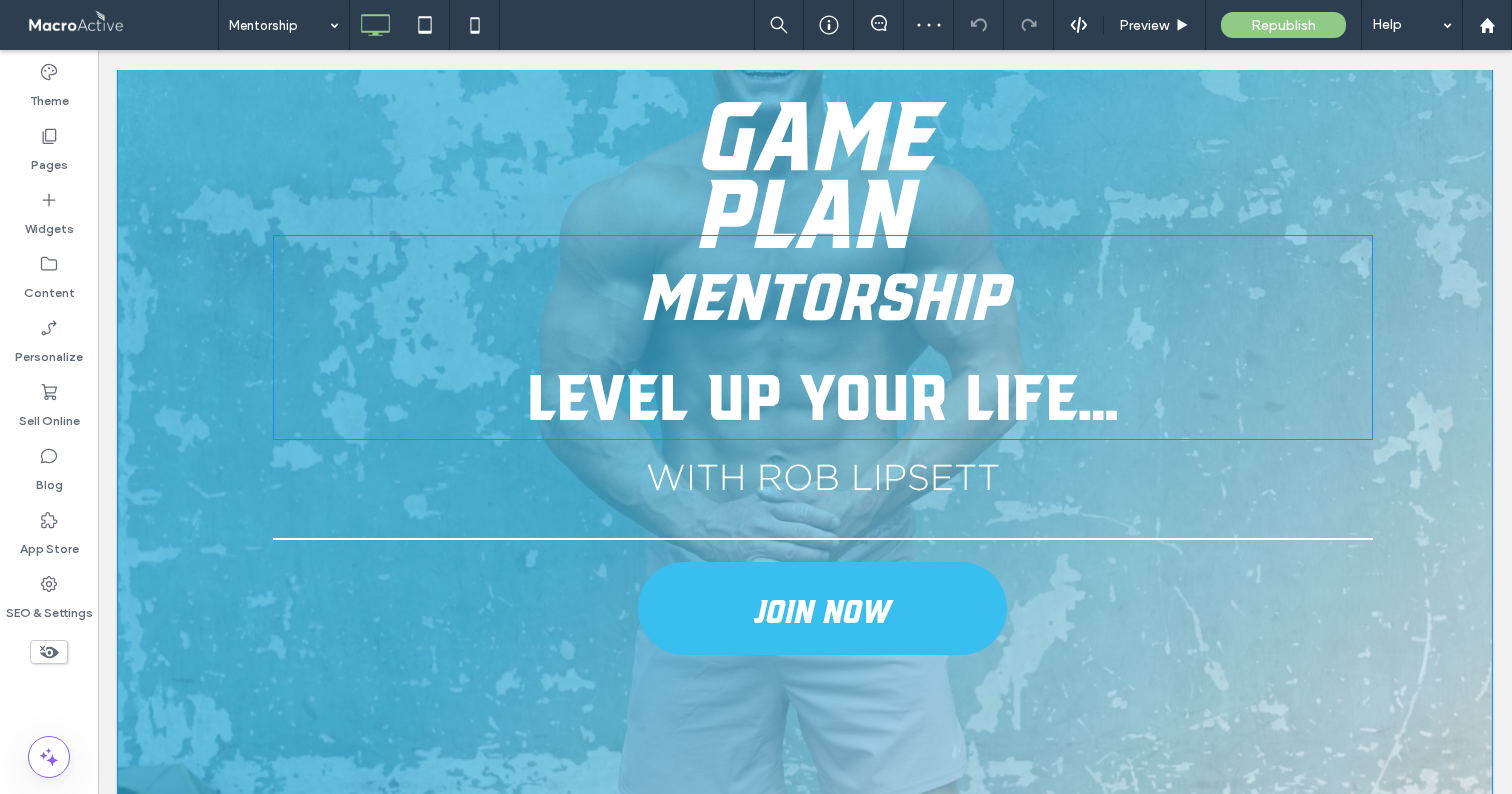 scroll, scrollTop: 0, scrollLeft: 0, axis: both 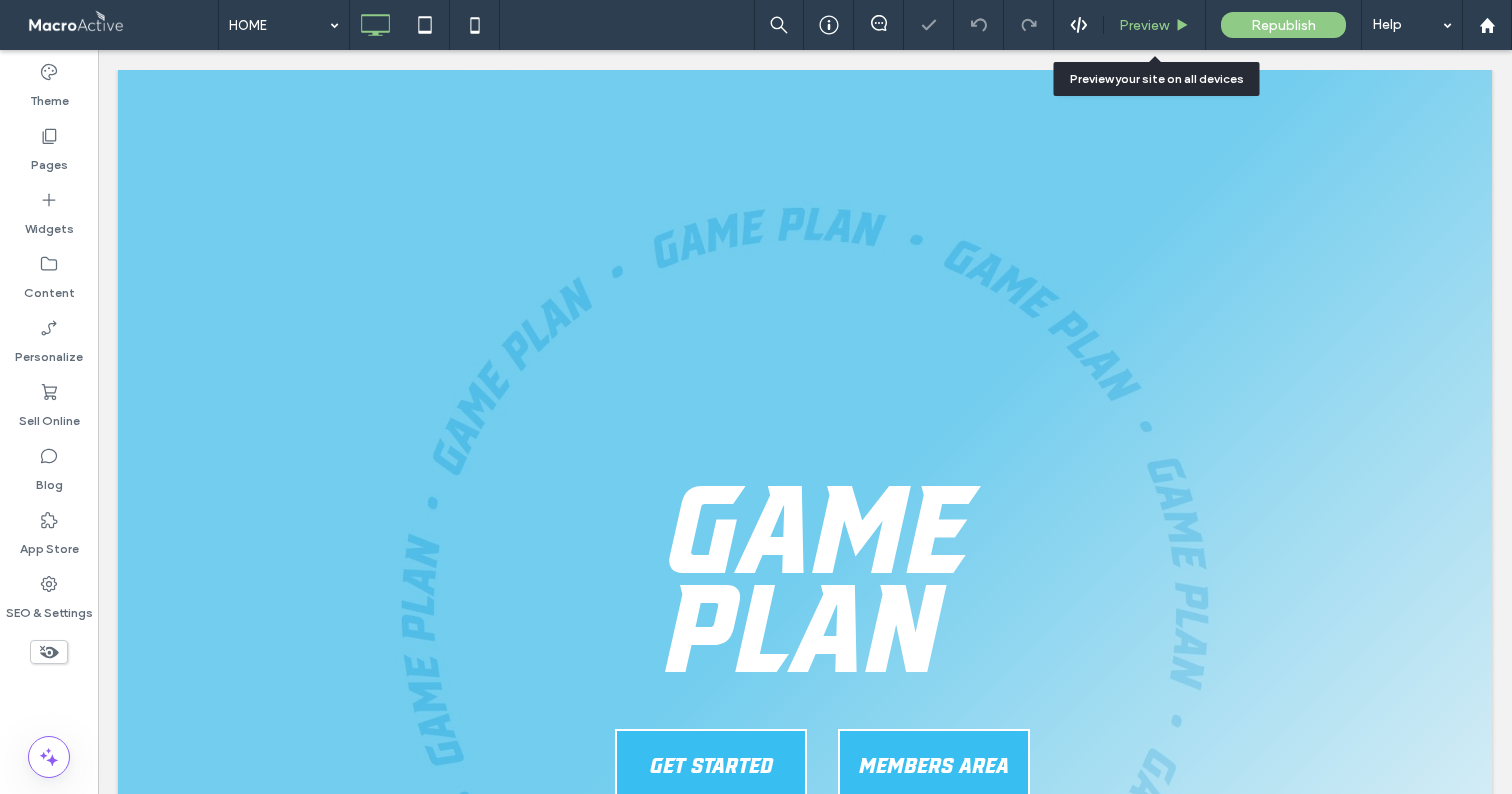 click on "Preview" at bounding box center [1144, 25] 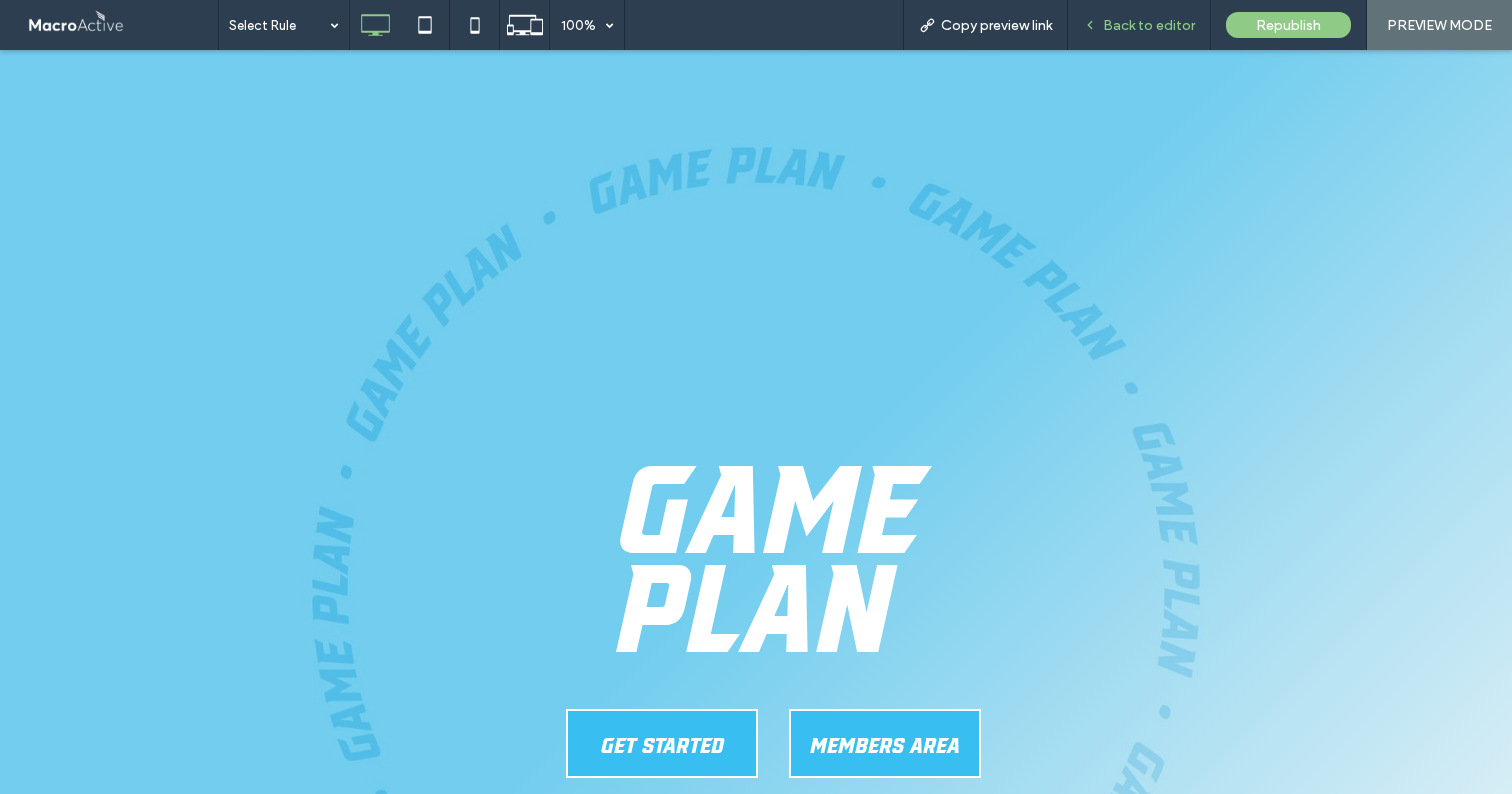 click on "Back to editor" at bounding box center [1149, 25] 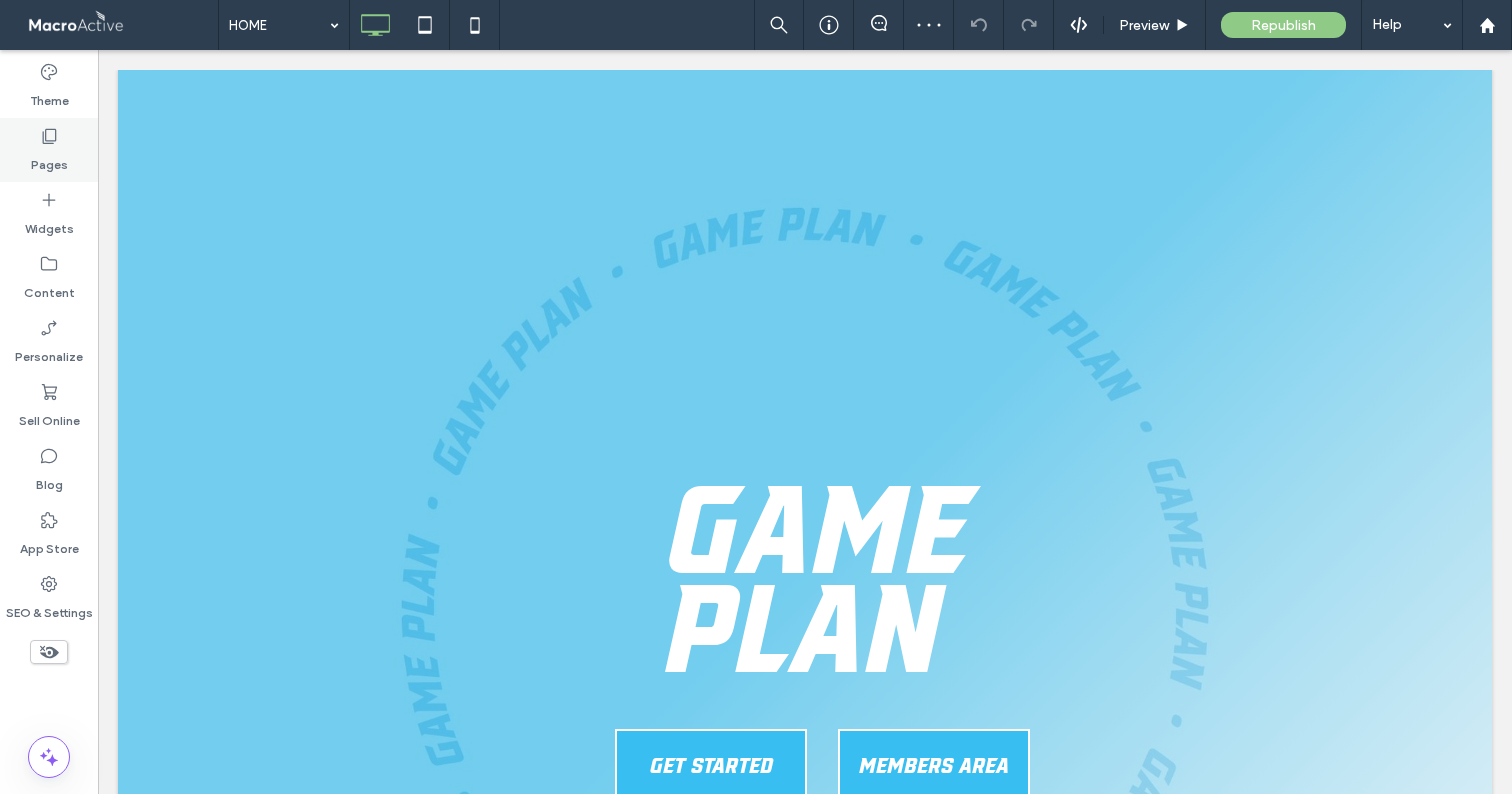 click on "Pages" at bounding box center [49, 150] 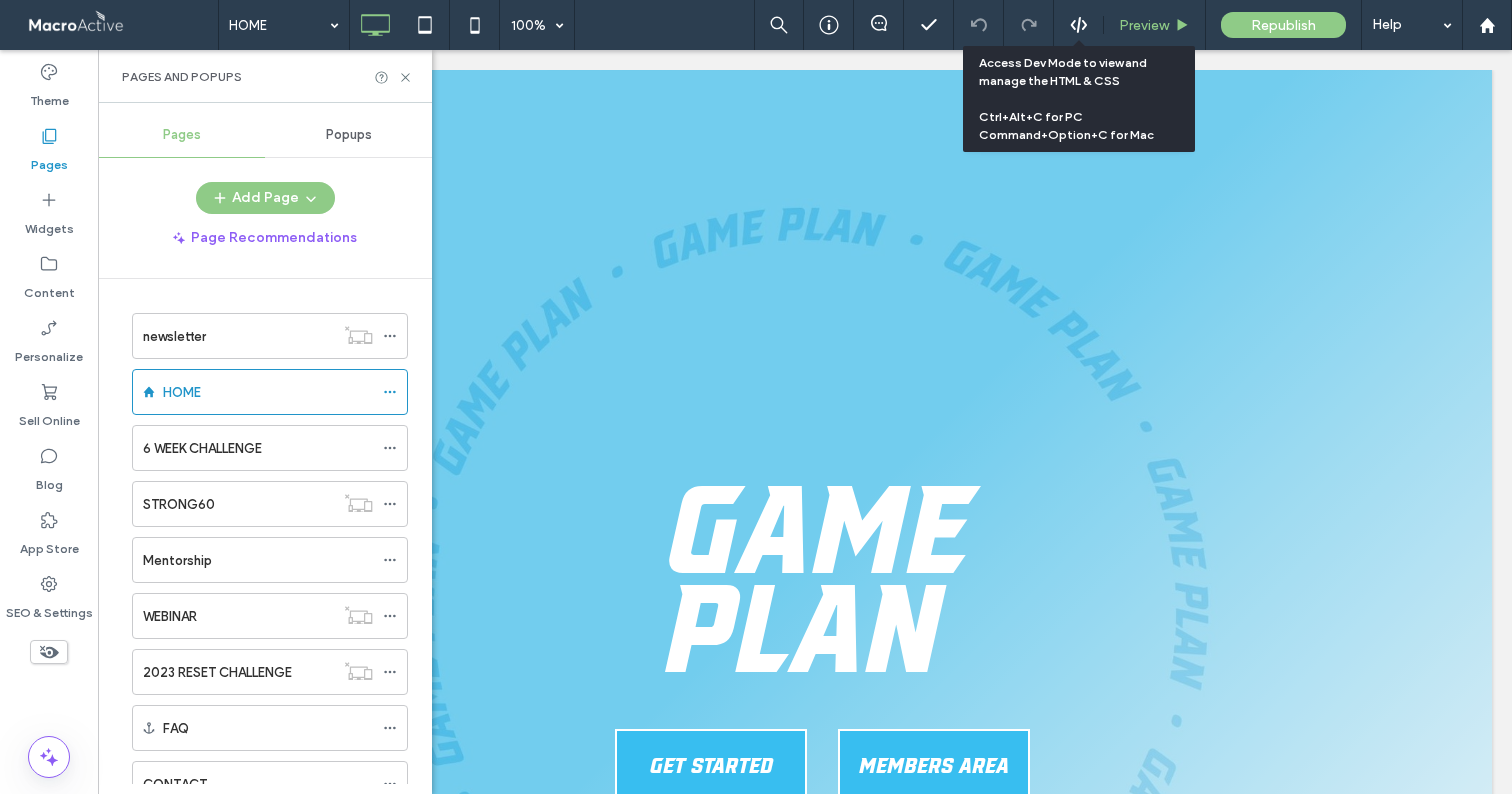 click on "Preview" at bounding box center (1154, 25) 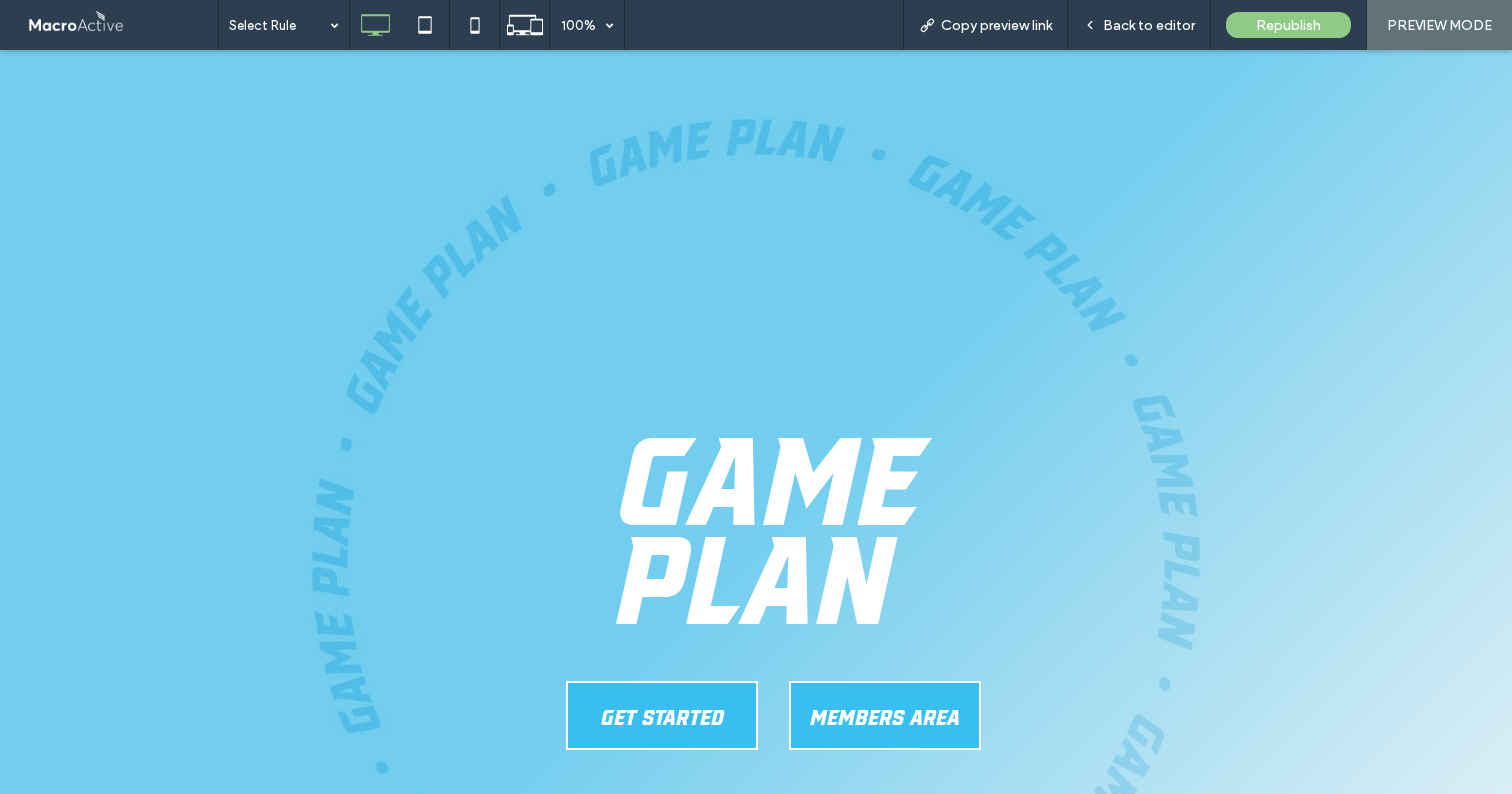 scroll, scrollTop: 35, scrollLeft: 0, axis: vertical 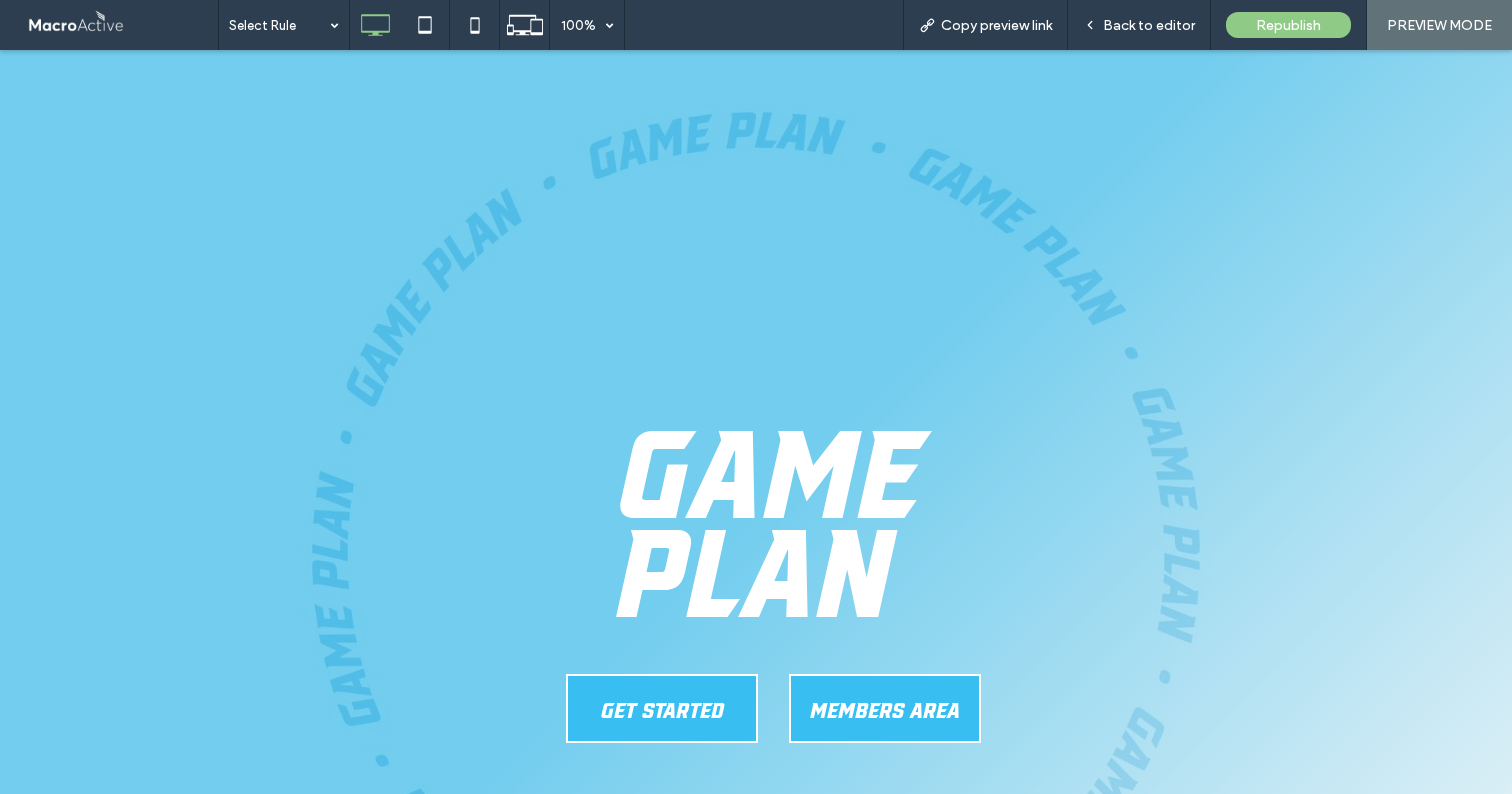 click on "GET STARTED" at bounding box center (662, 708) 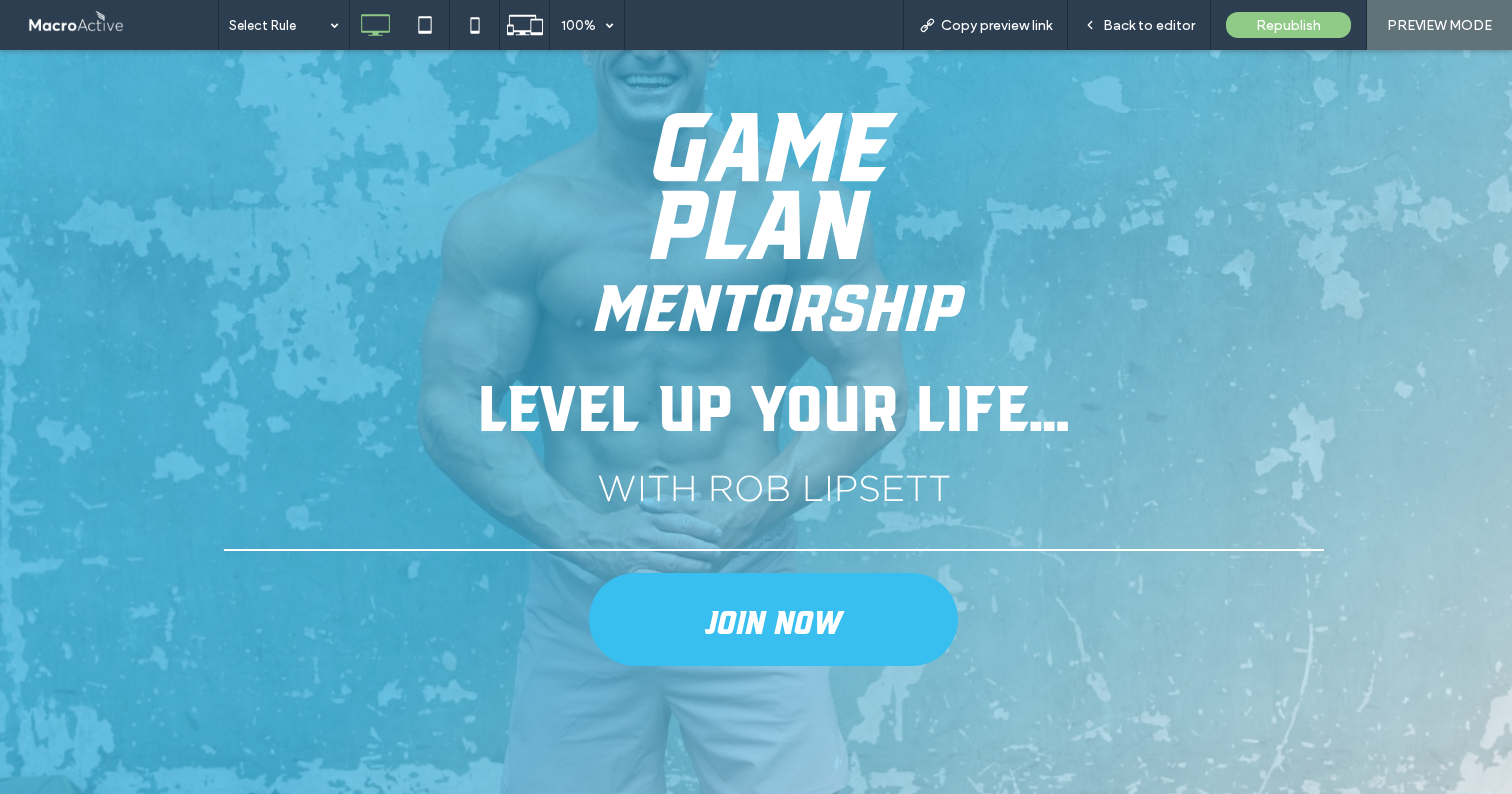 scroll, scrollTop: 0, scrollLeft: 0, axis: both 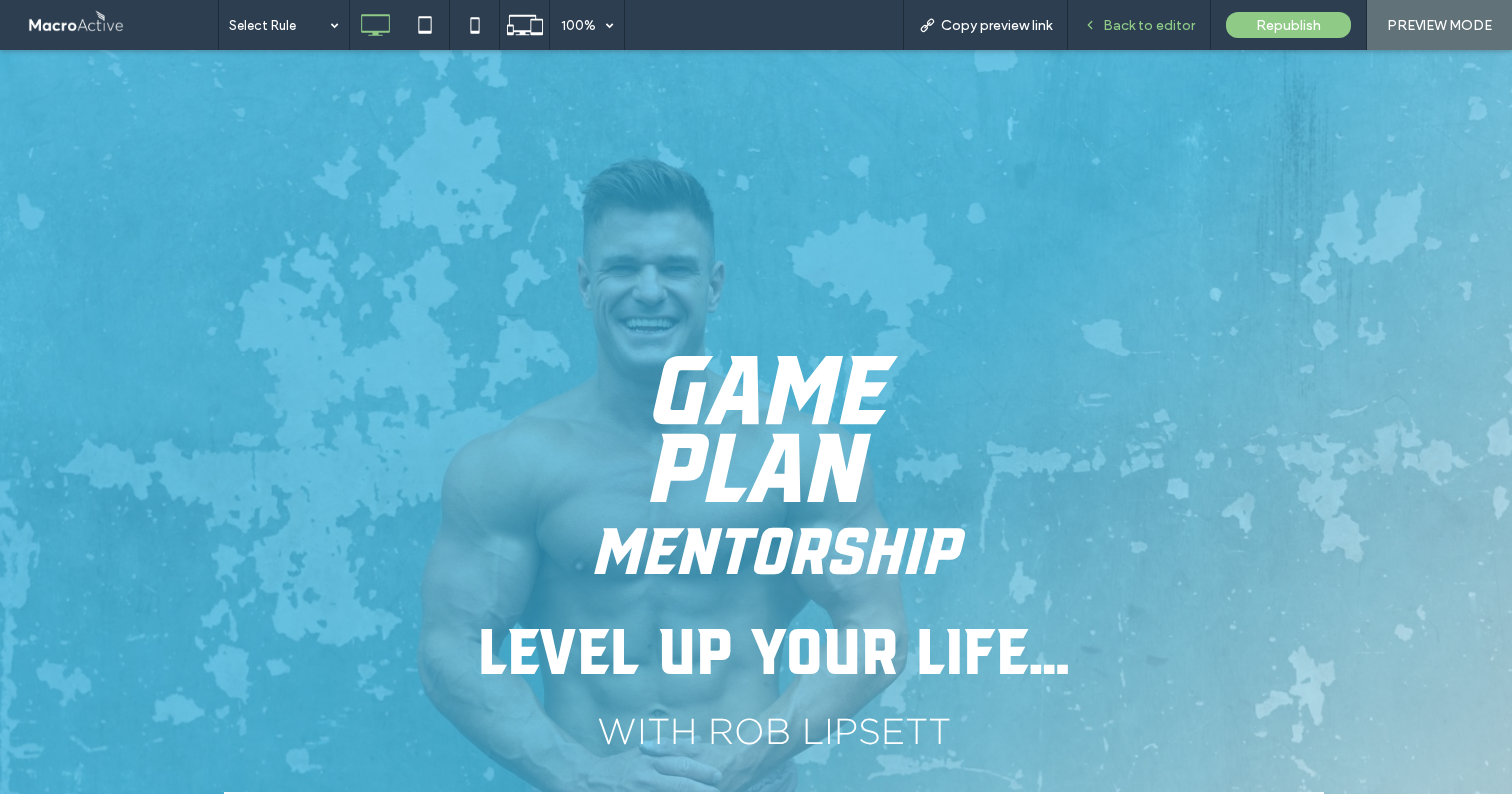 drag, startPoint x: 1127, startPoint y: 27, endPoint x: 568, endPoint y: 46, distance: 559.3228 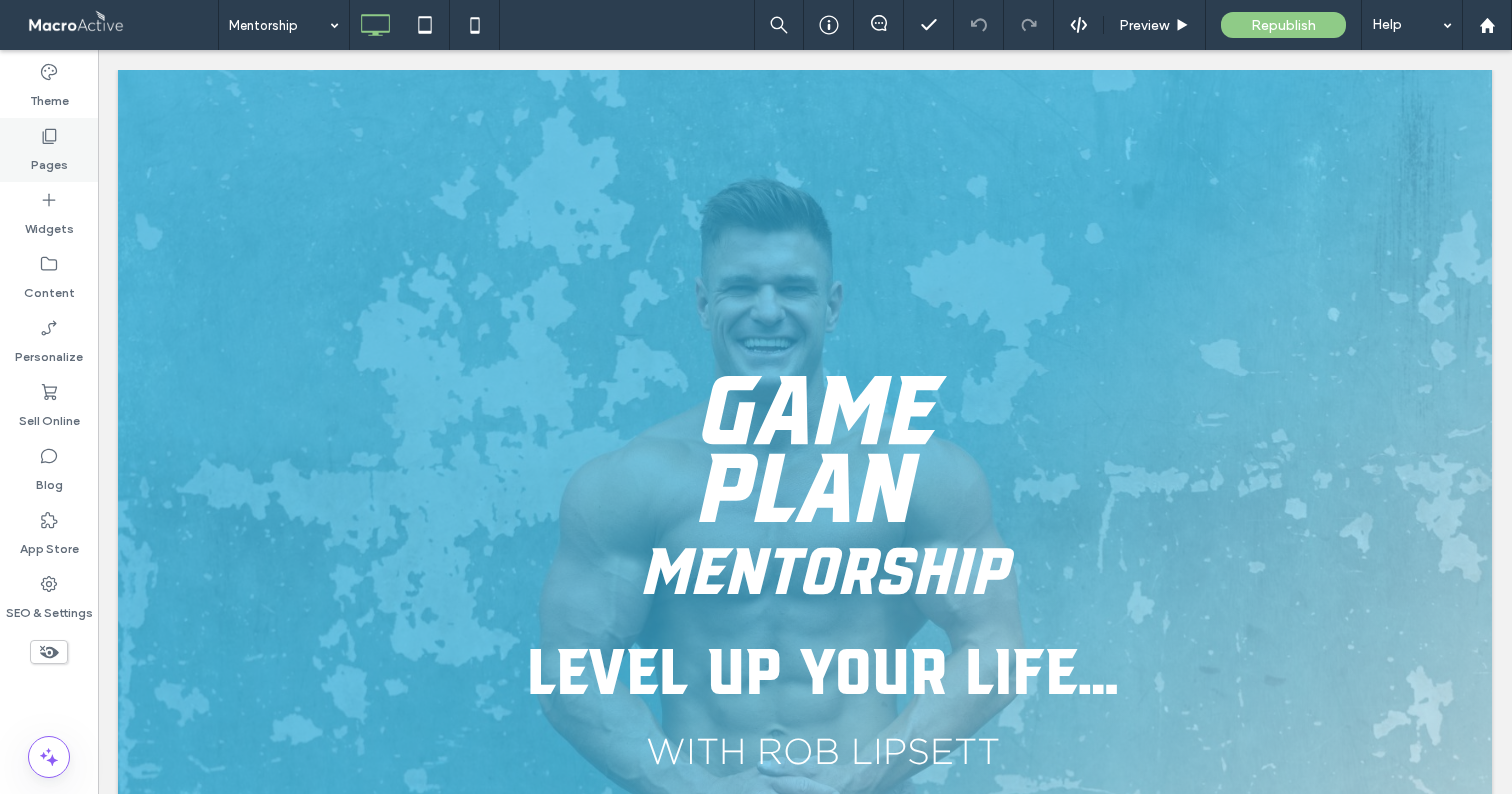 click on "Pages" at bounding box center [49, 150] 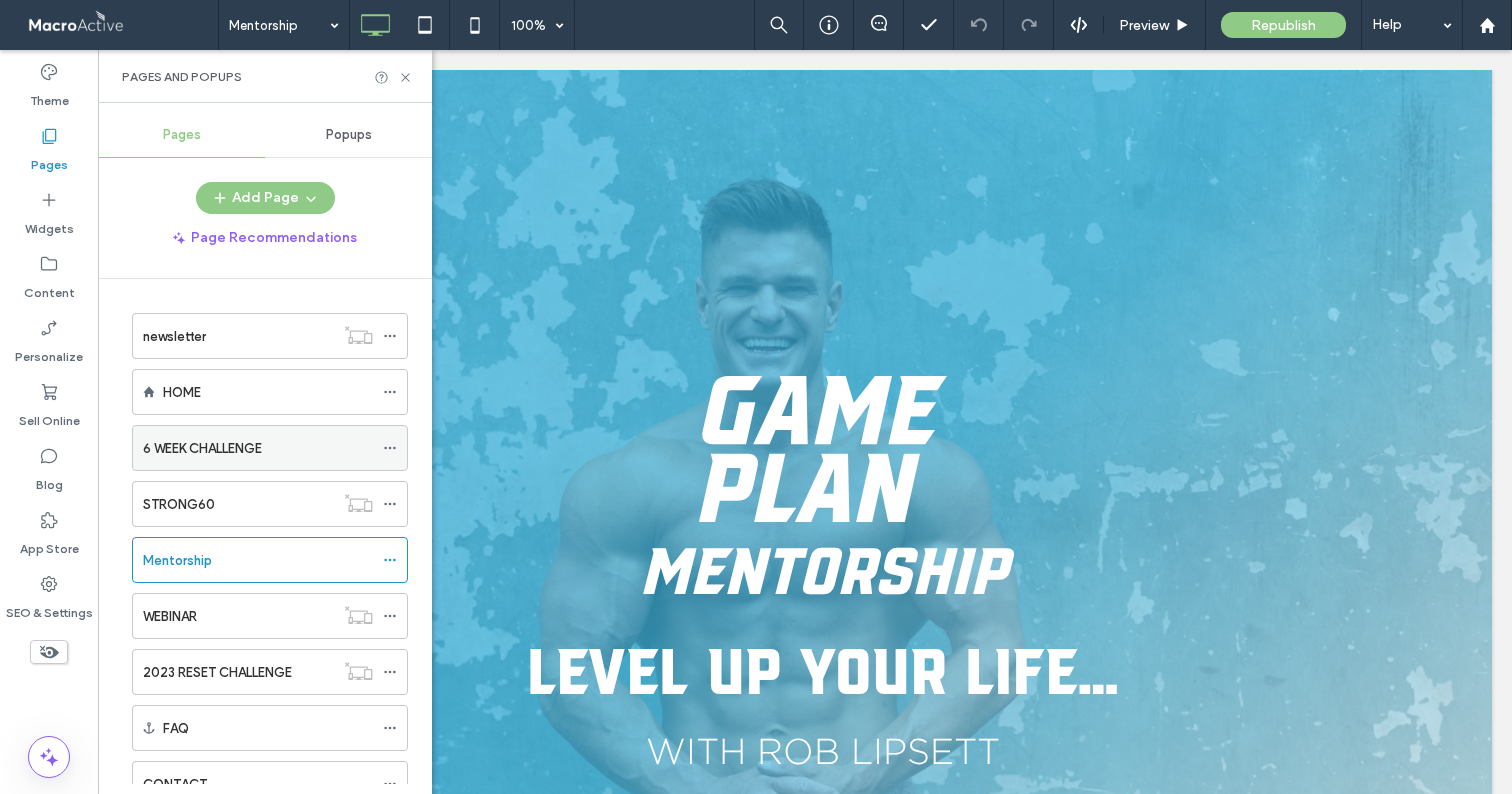 click on "6 WEEK CHALLENGE" at bounding box center [202, 448] 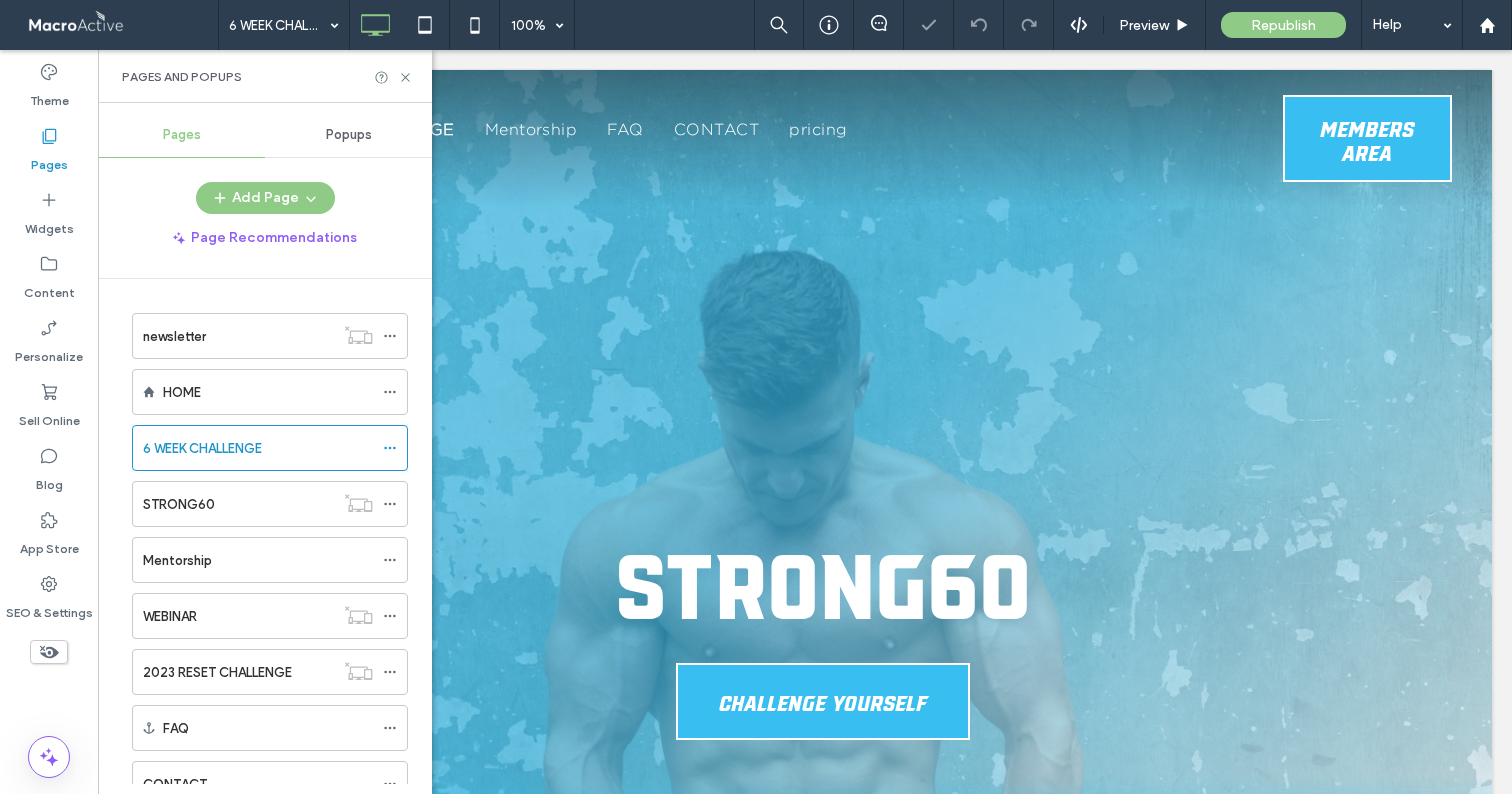 scroll, scrollTop: 0, scrollLeft: 0, axis: both 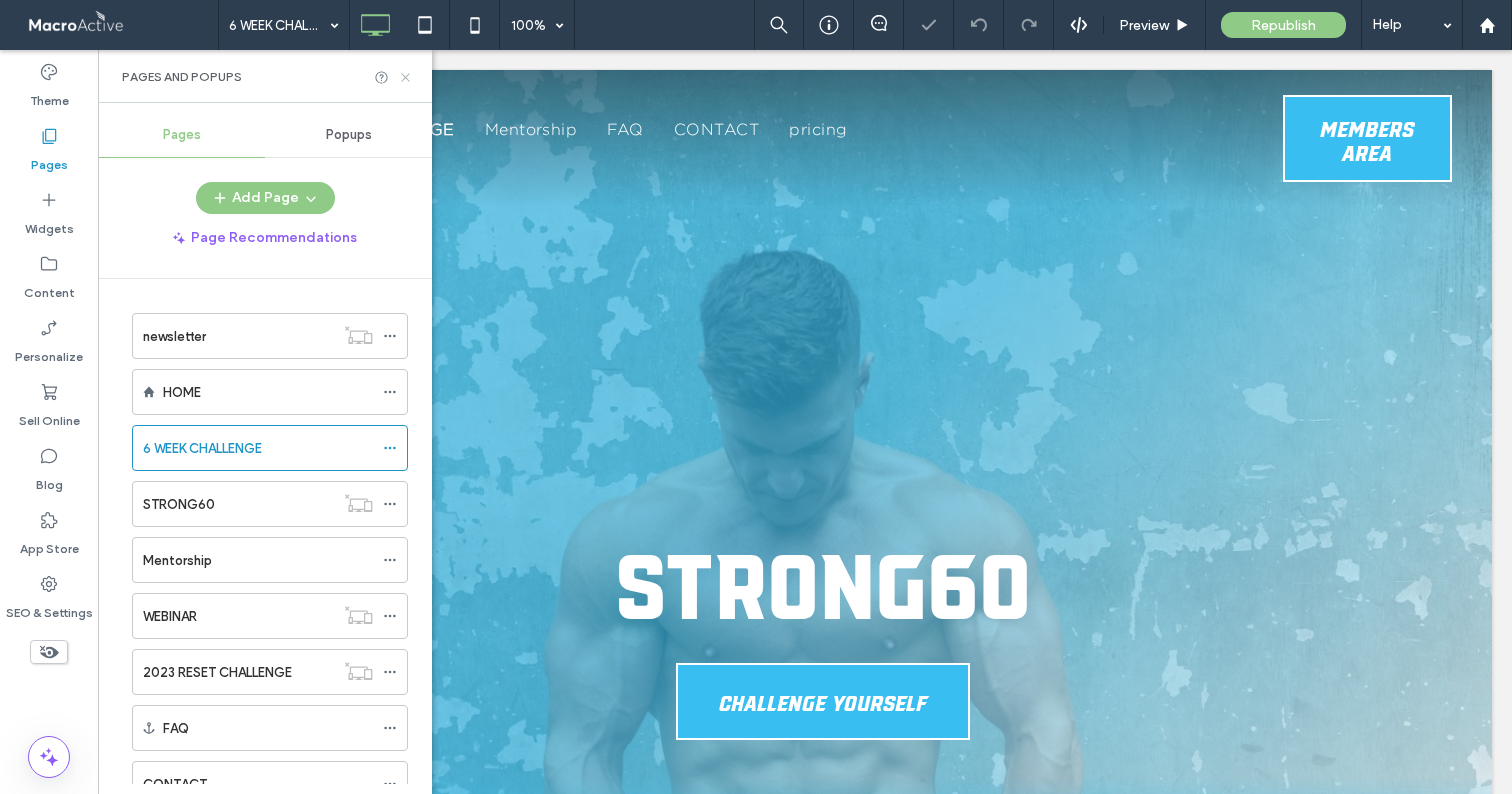 click 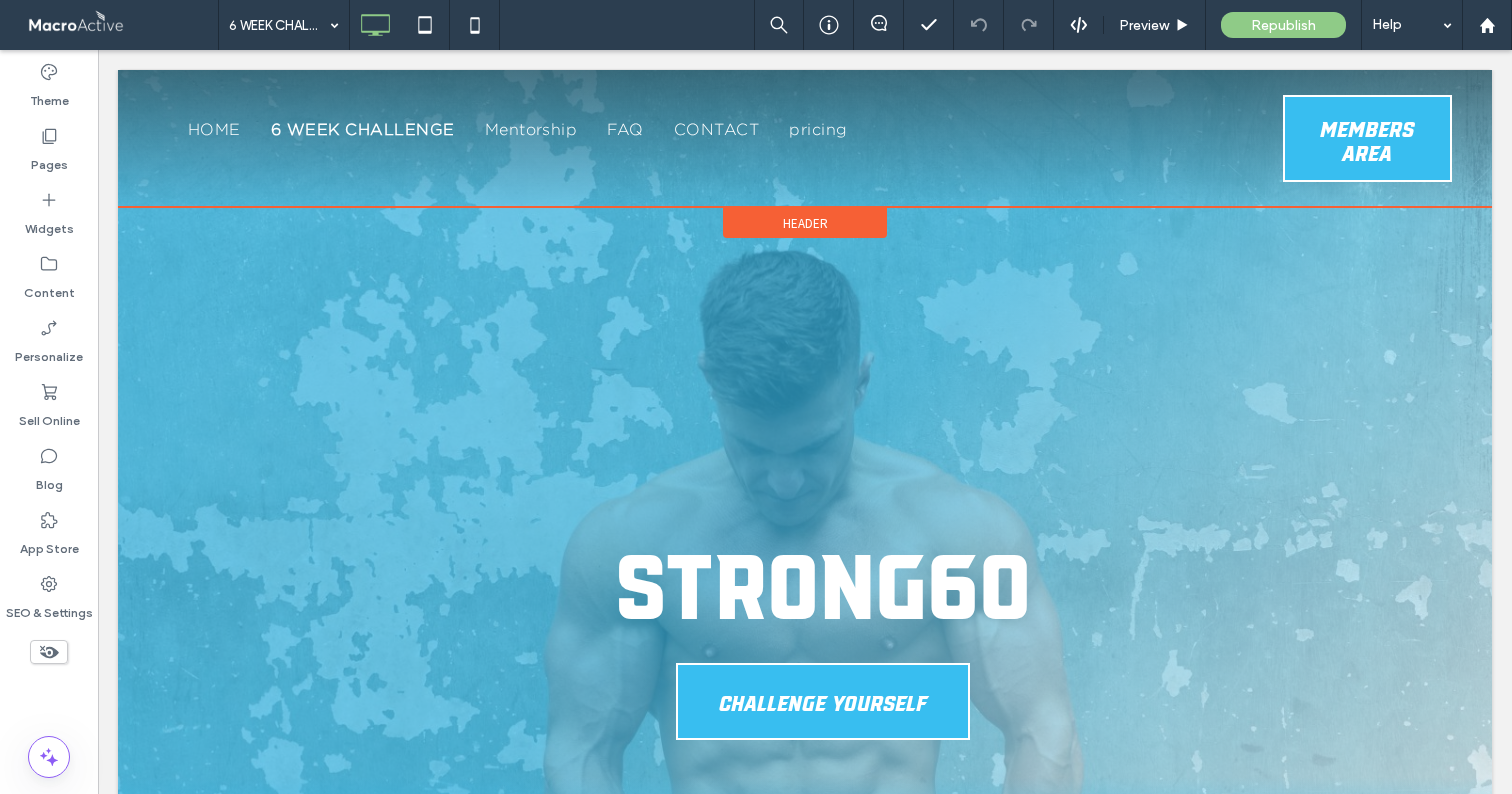 click on "Header" at bounding box center [805, 223] 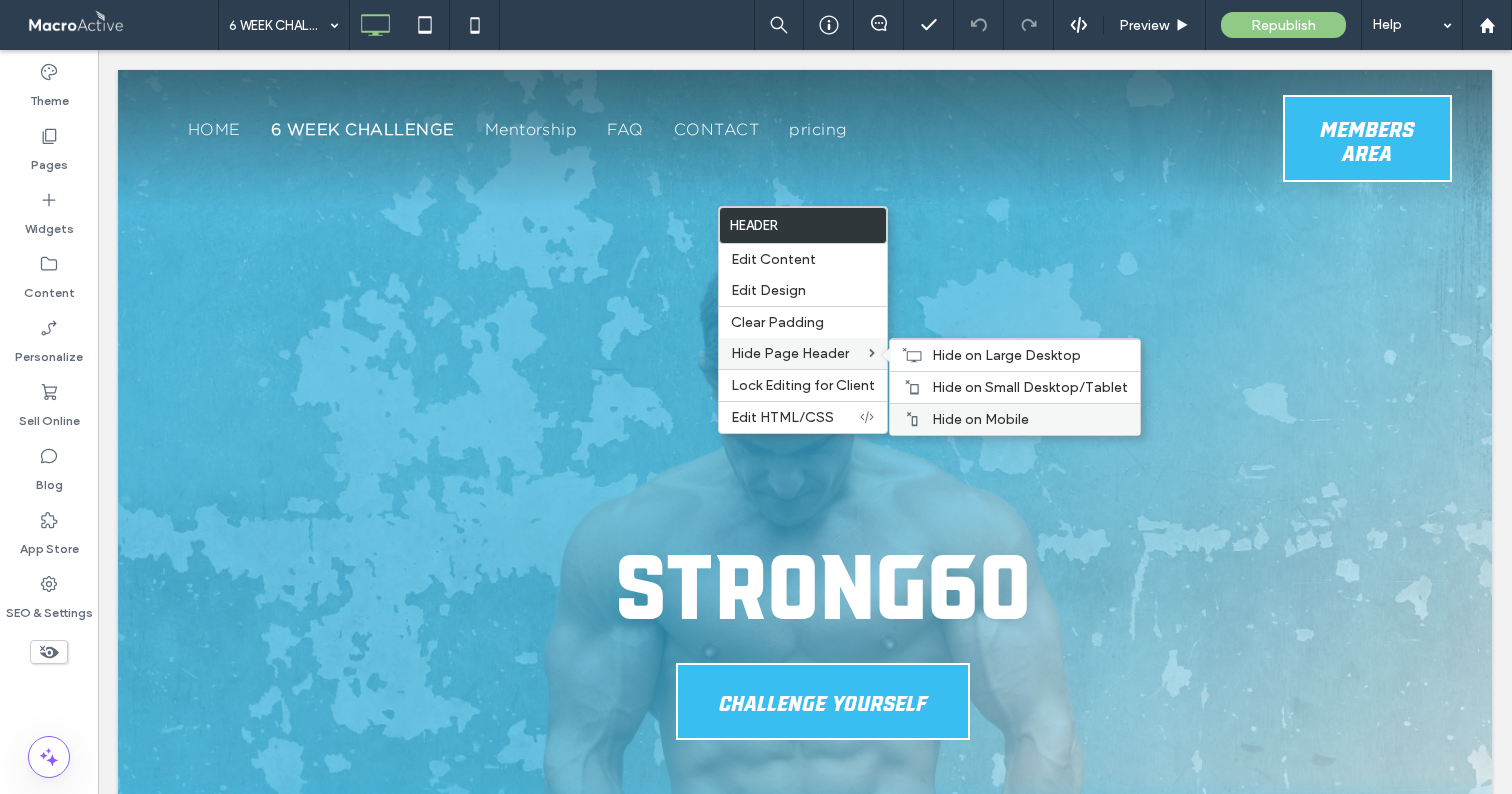 click on "Hide on Mobile" at bounding box center [980, 419] 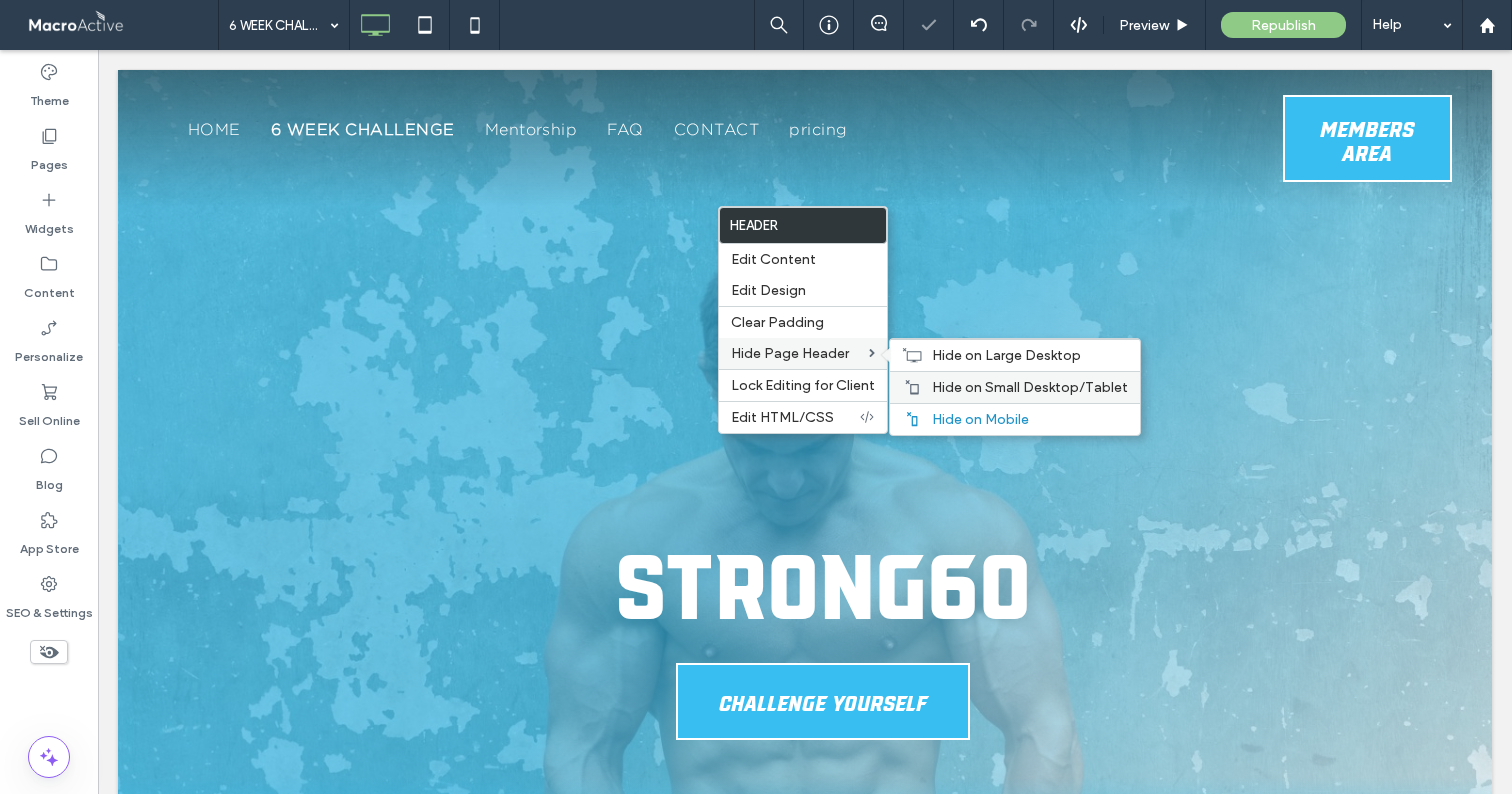 click on "Hide on Small Desktop/Tablet" at bounding box center [1015, 387] 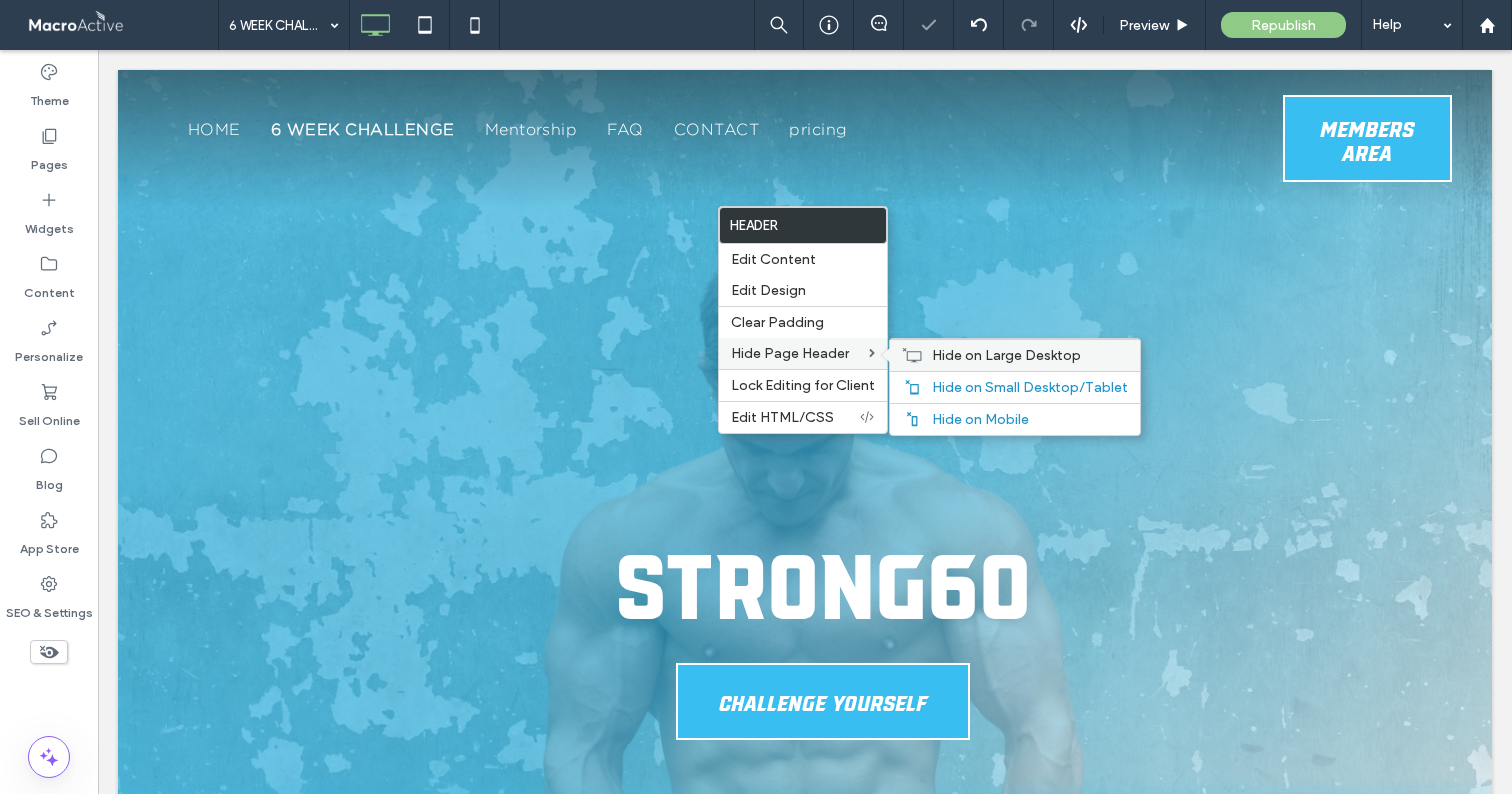 drag, startPoint x: 921, startPoint y: 348, endPoint x: 821, endPoint y: 296, distance: 112.71202 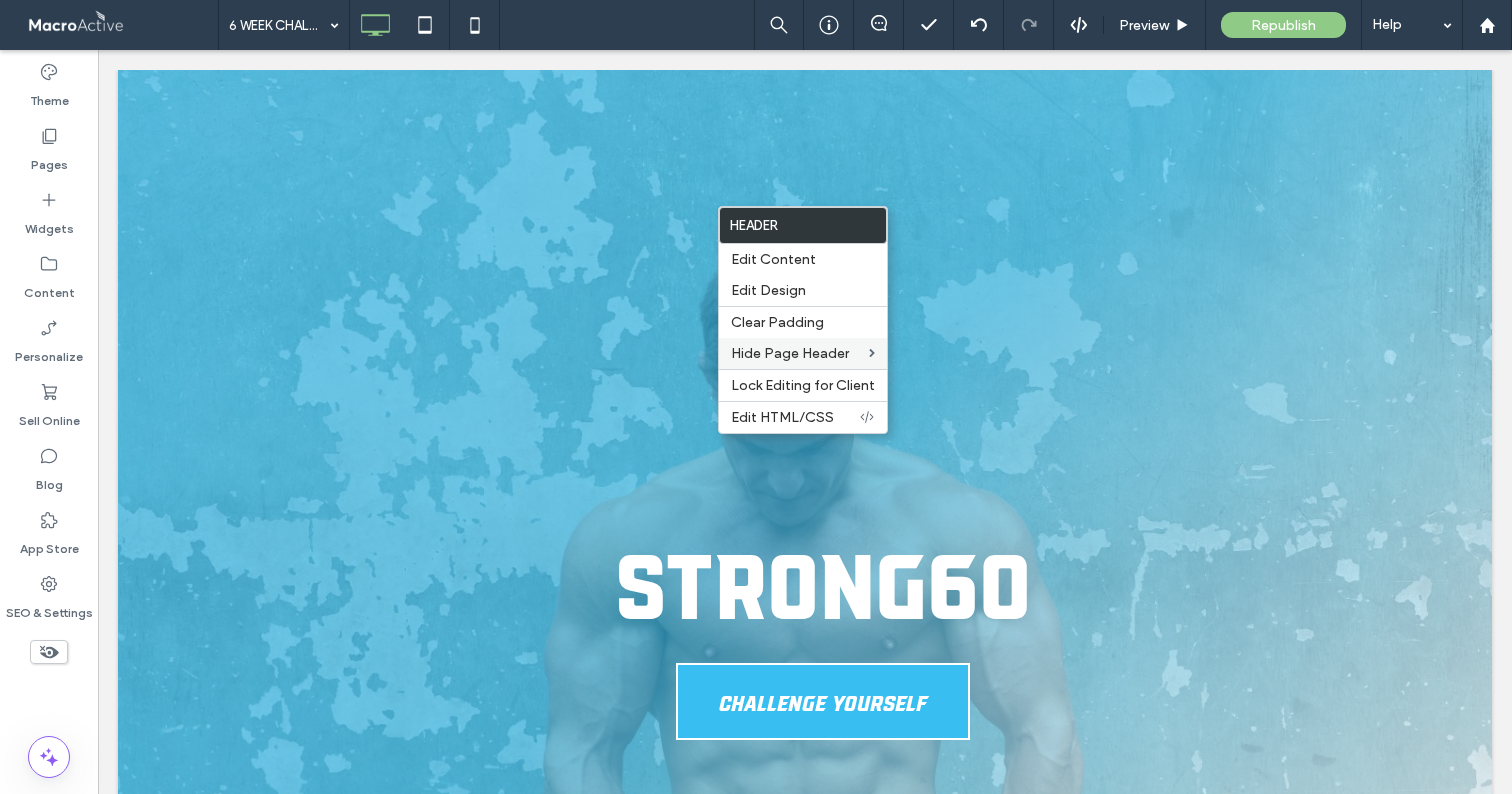 click on "STRONG60" at bounding box center (823, 579) 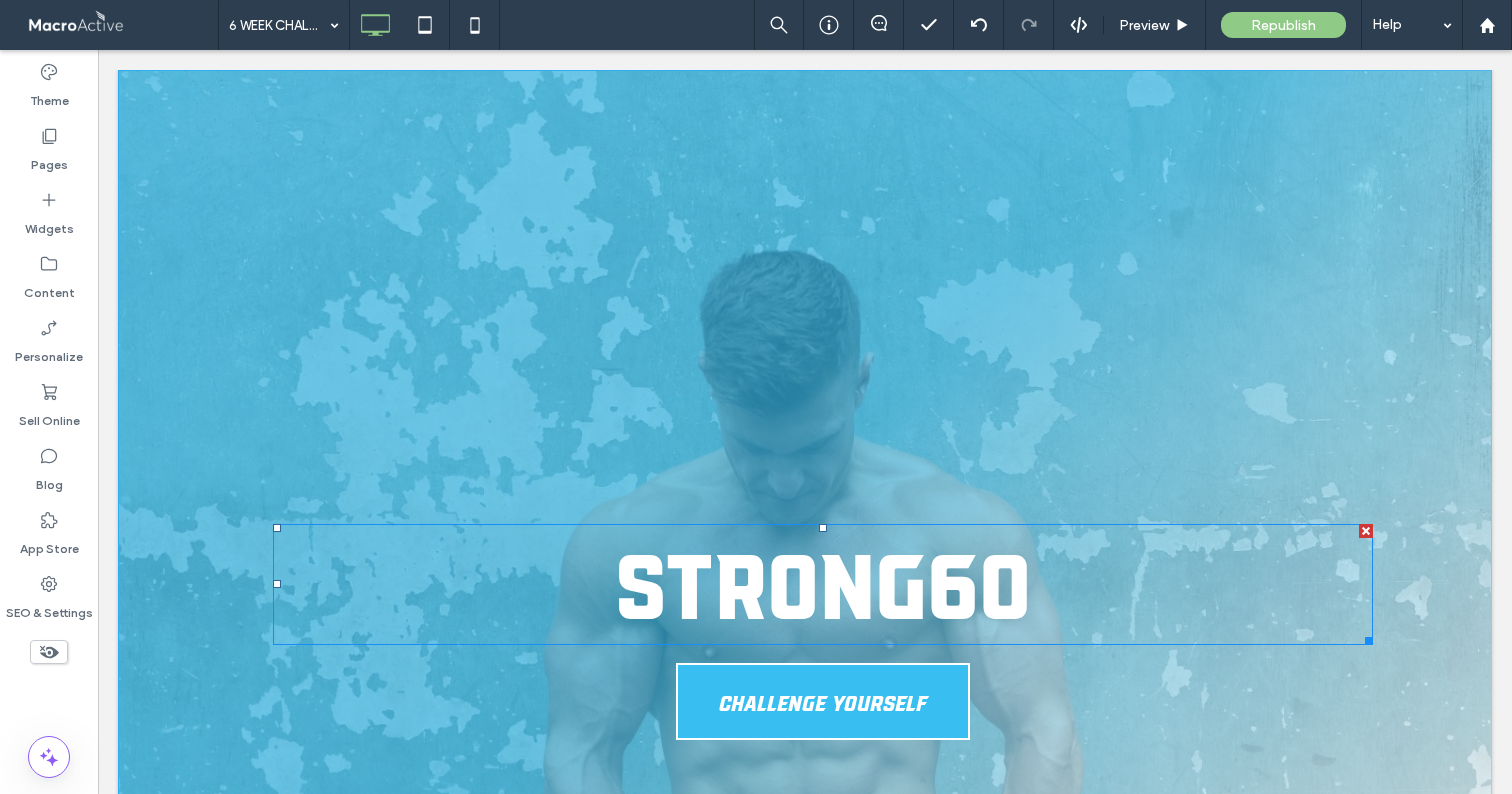 click on "STRONG60" at bounding box center [823, 579] 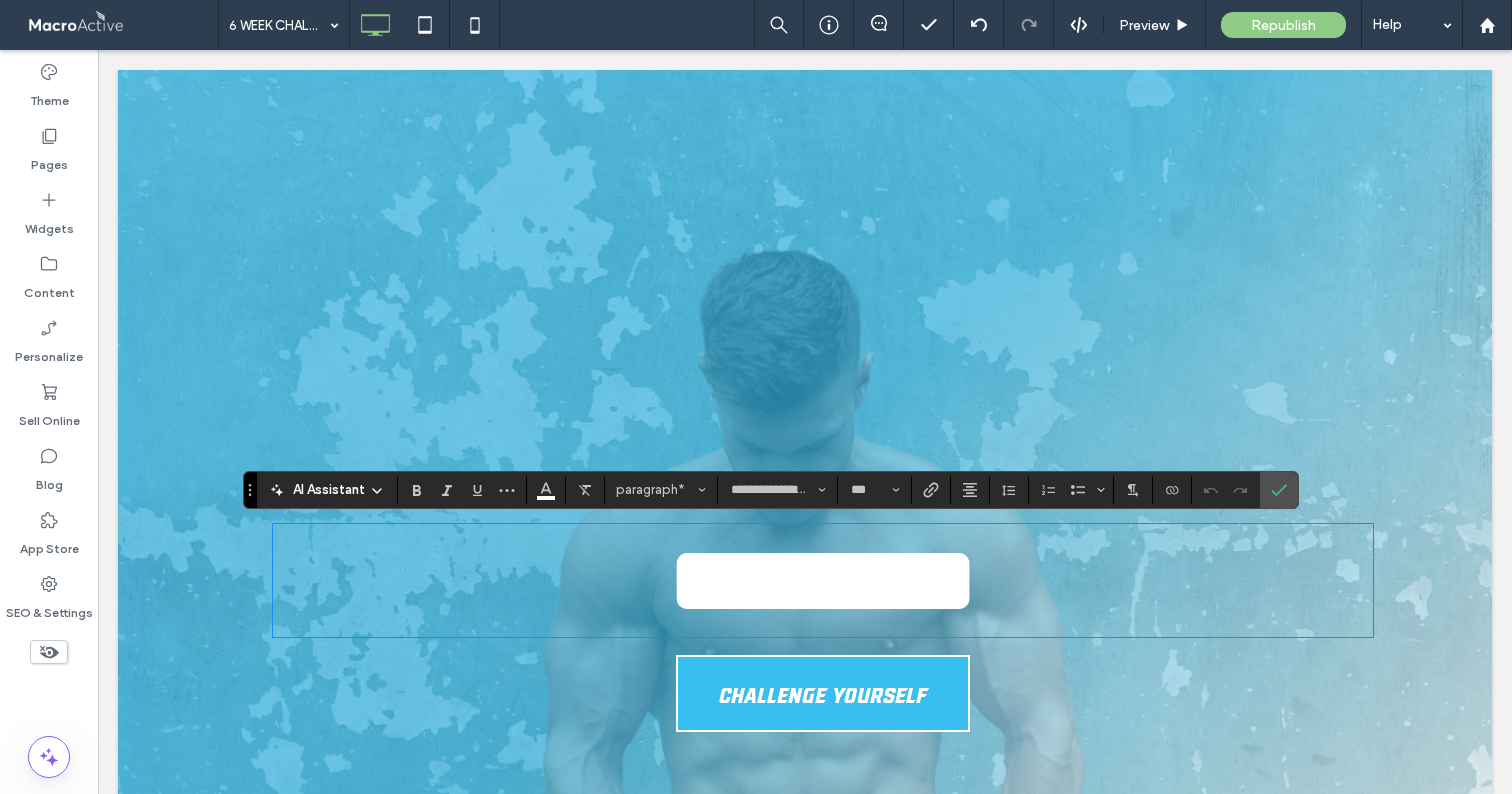 click on "********" at bounding box center (823, 580) 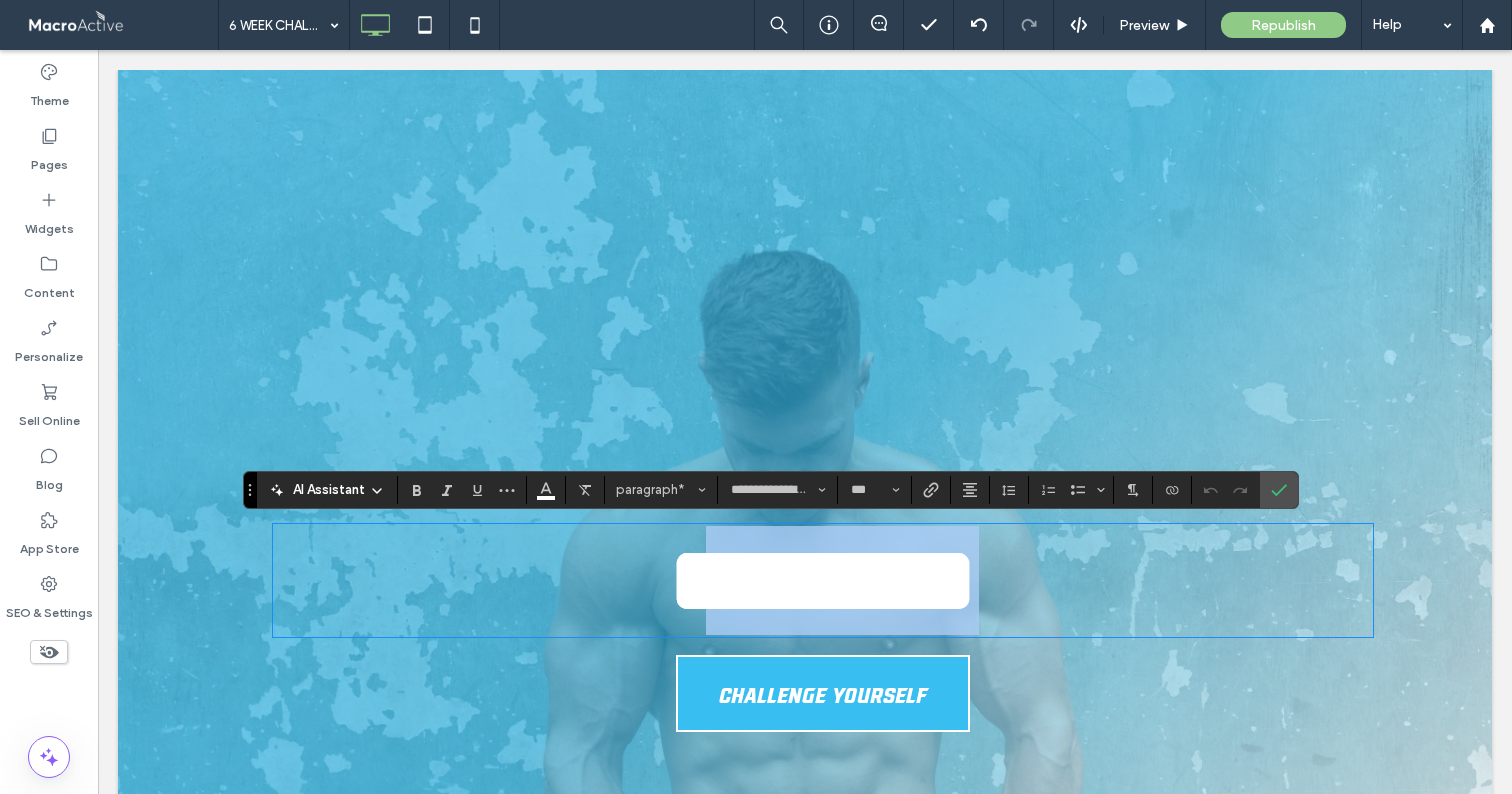 drag, startPoint x: 654, startPoint y: 586, endPoint x: 1096, endPoint y: 601, distance: 442.25446 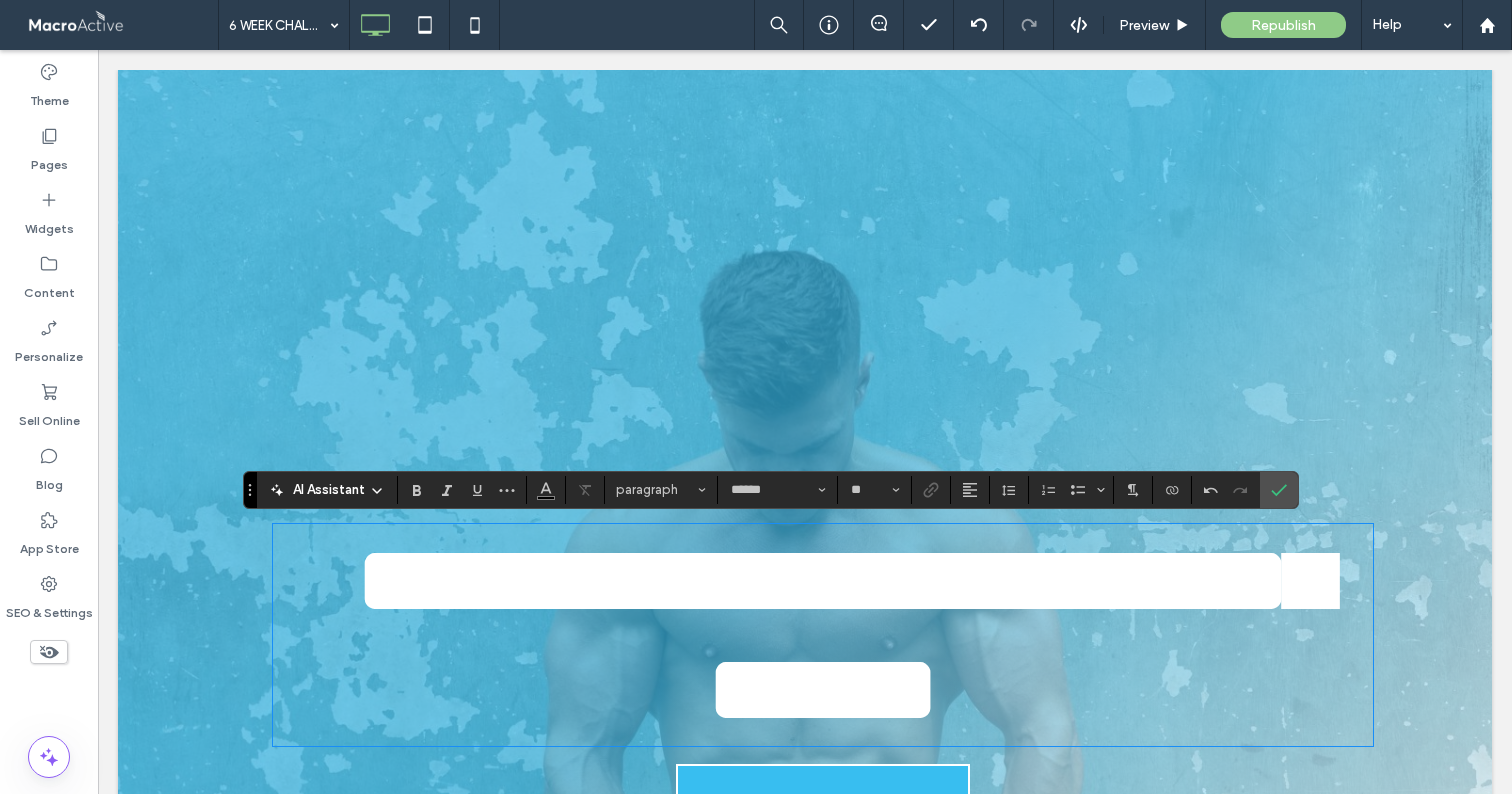 type on "**********" 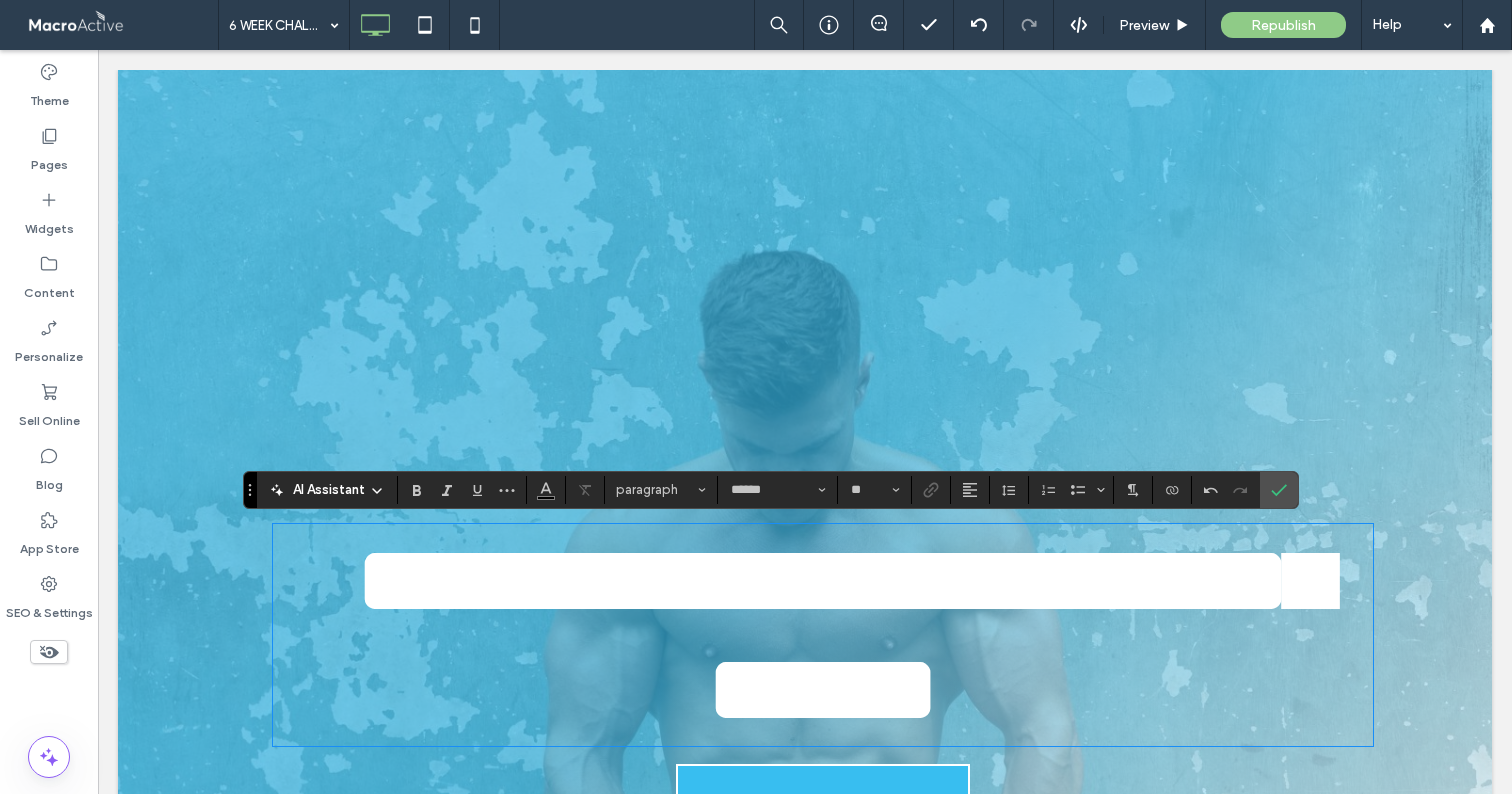 type on "***" 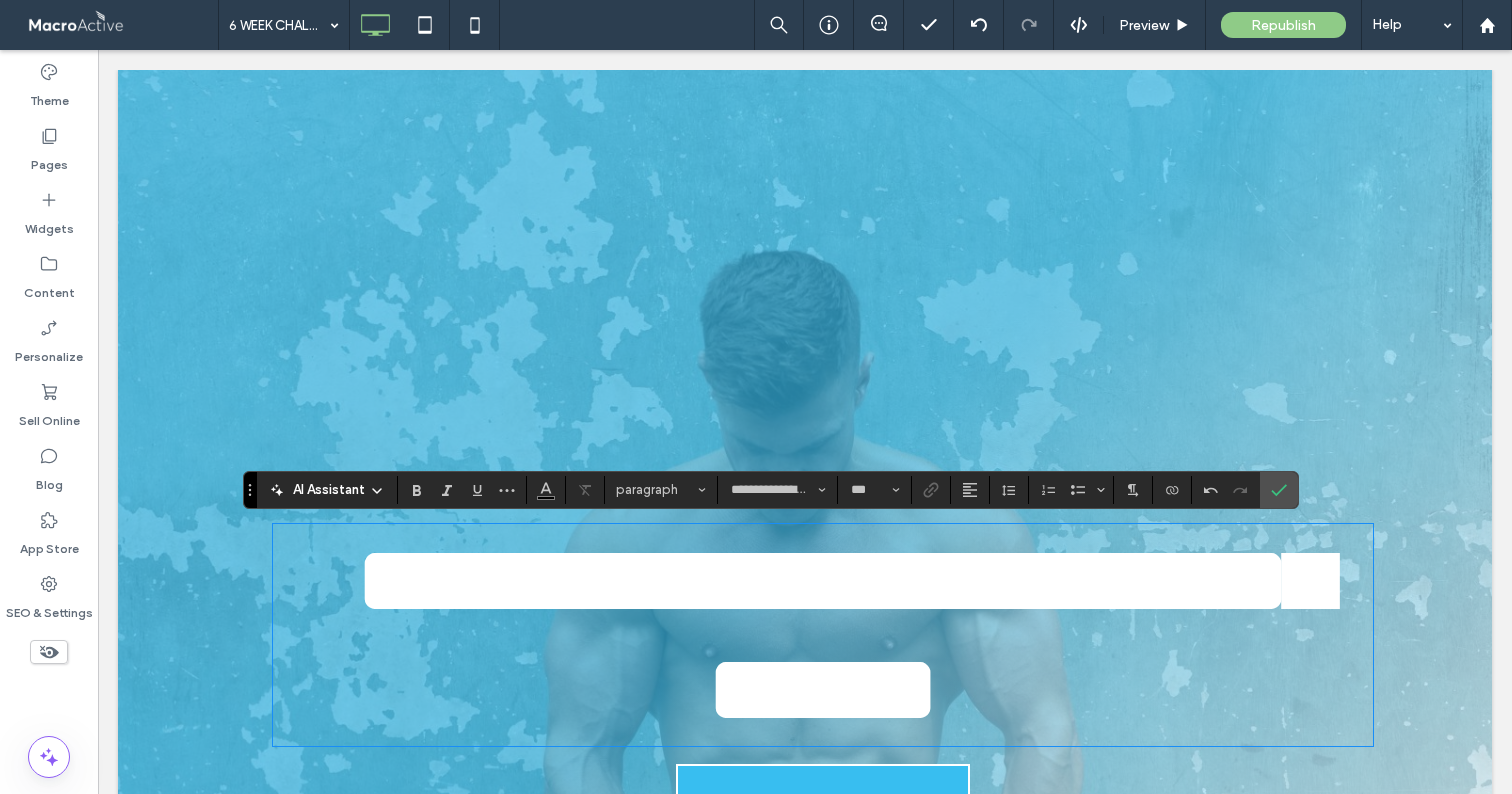 click on "**********" at bounding box center (842, 635) 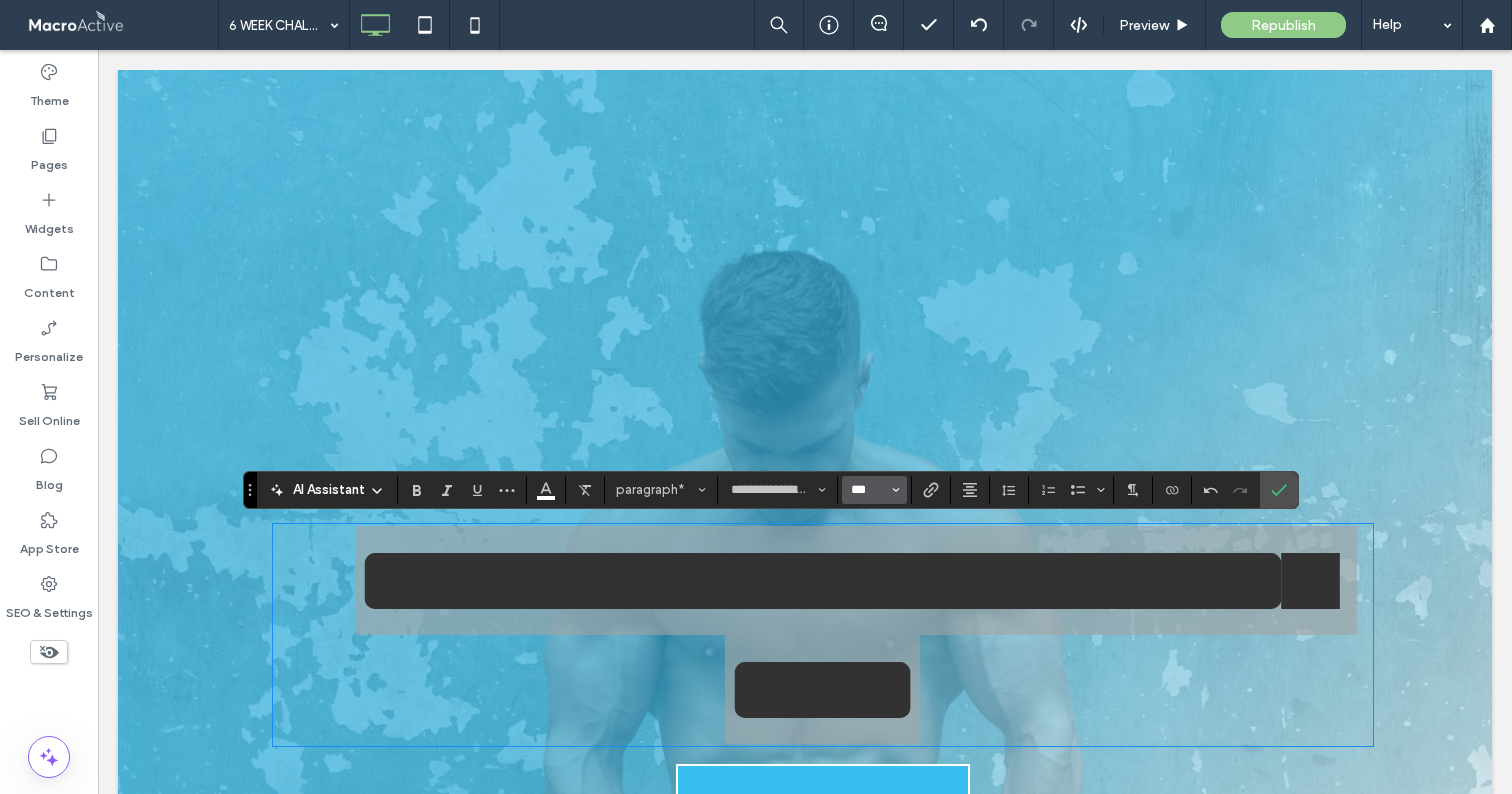 click on "***" at bounding box center [868, 490] 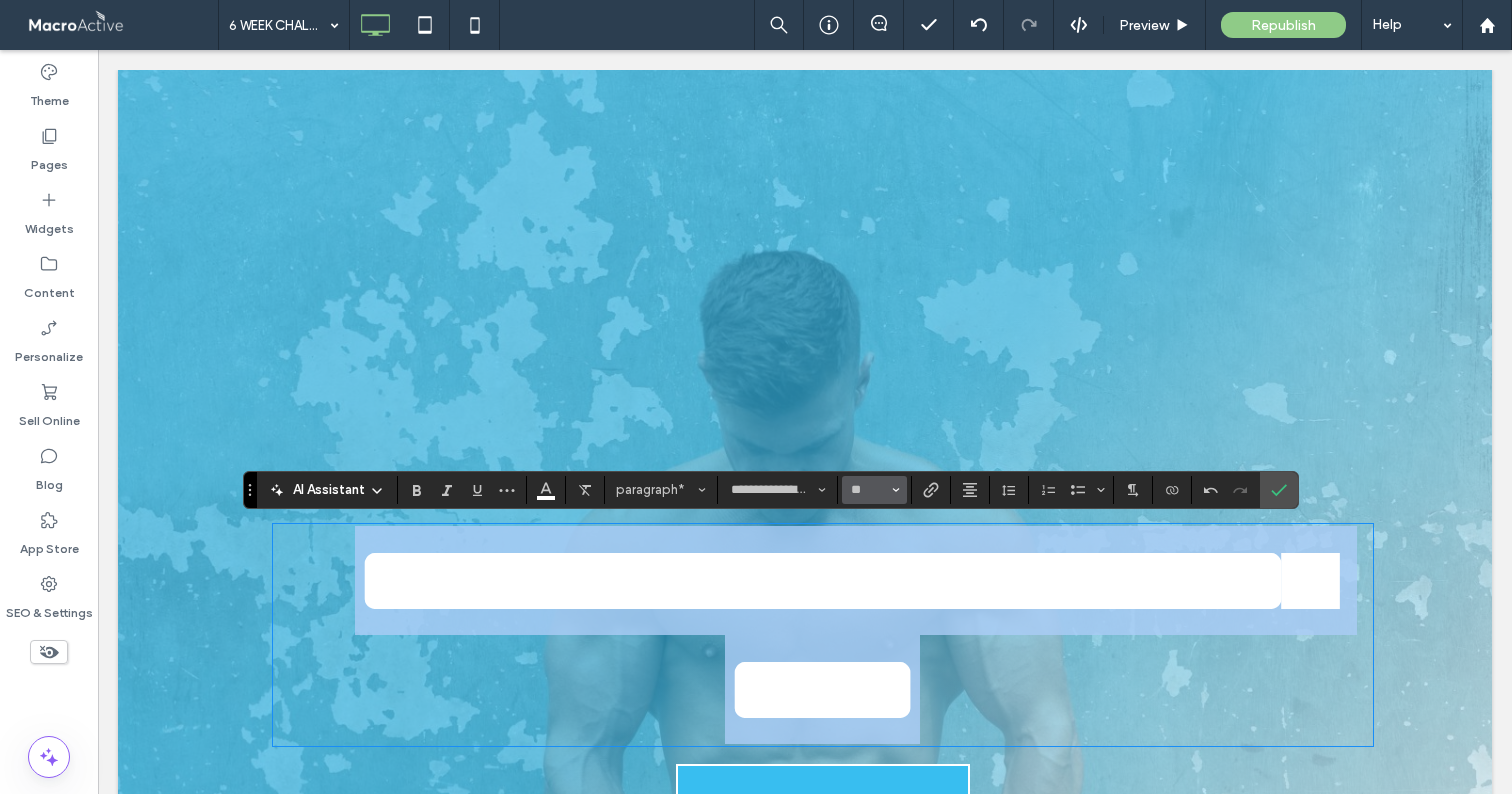 type on "**" 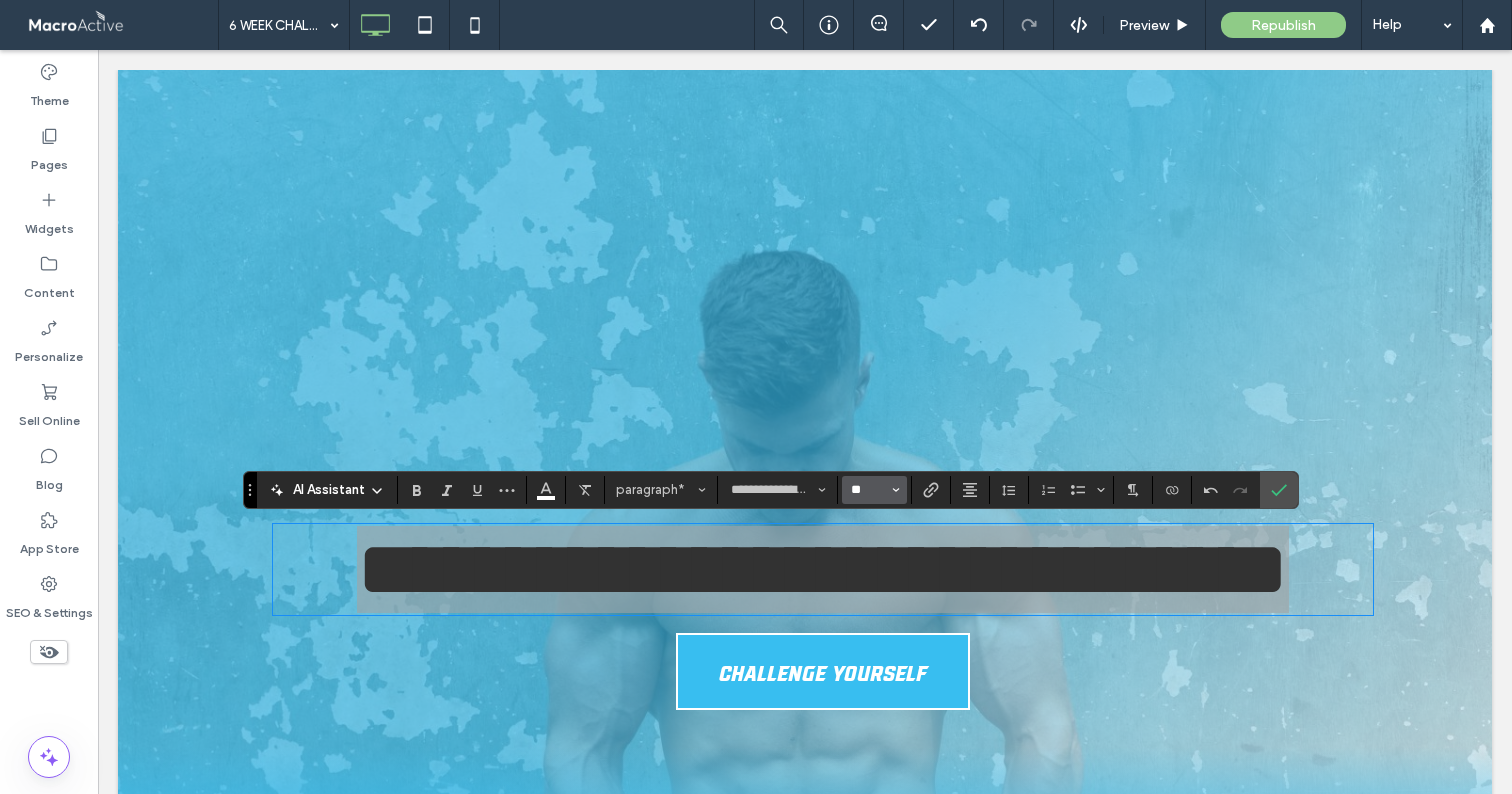 click on "**" at bounding box center [868, 490] 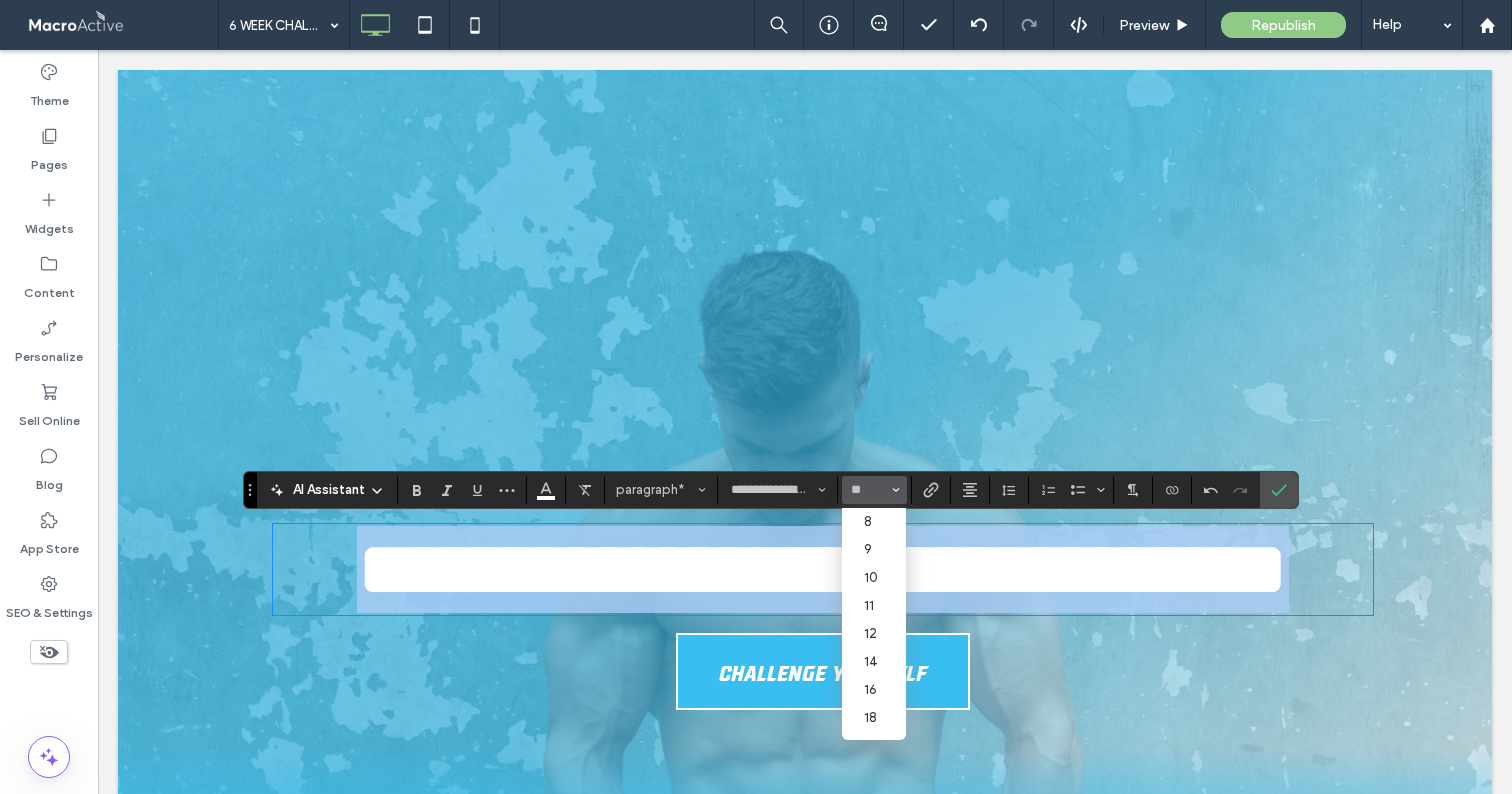type on "**" 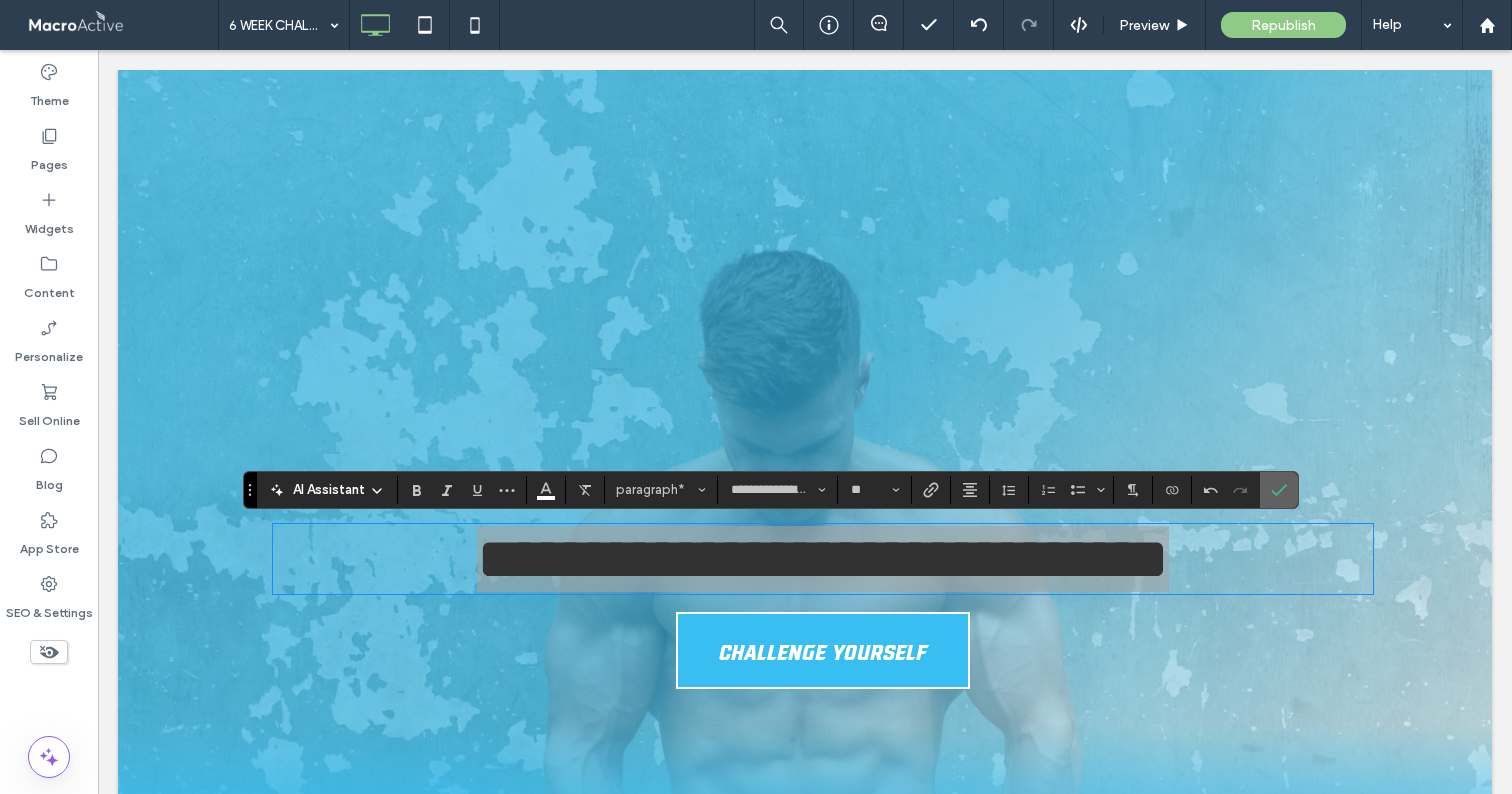 click 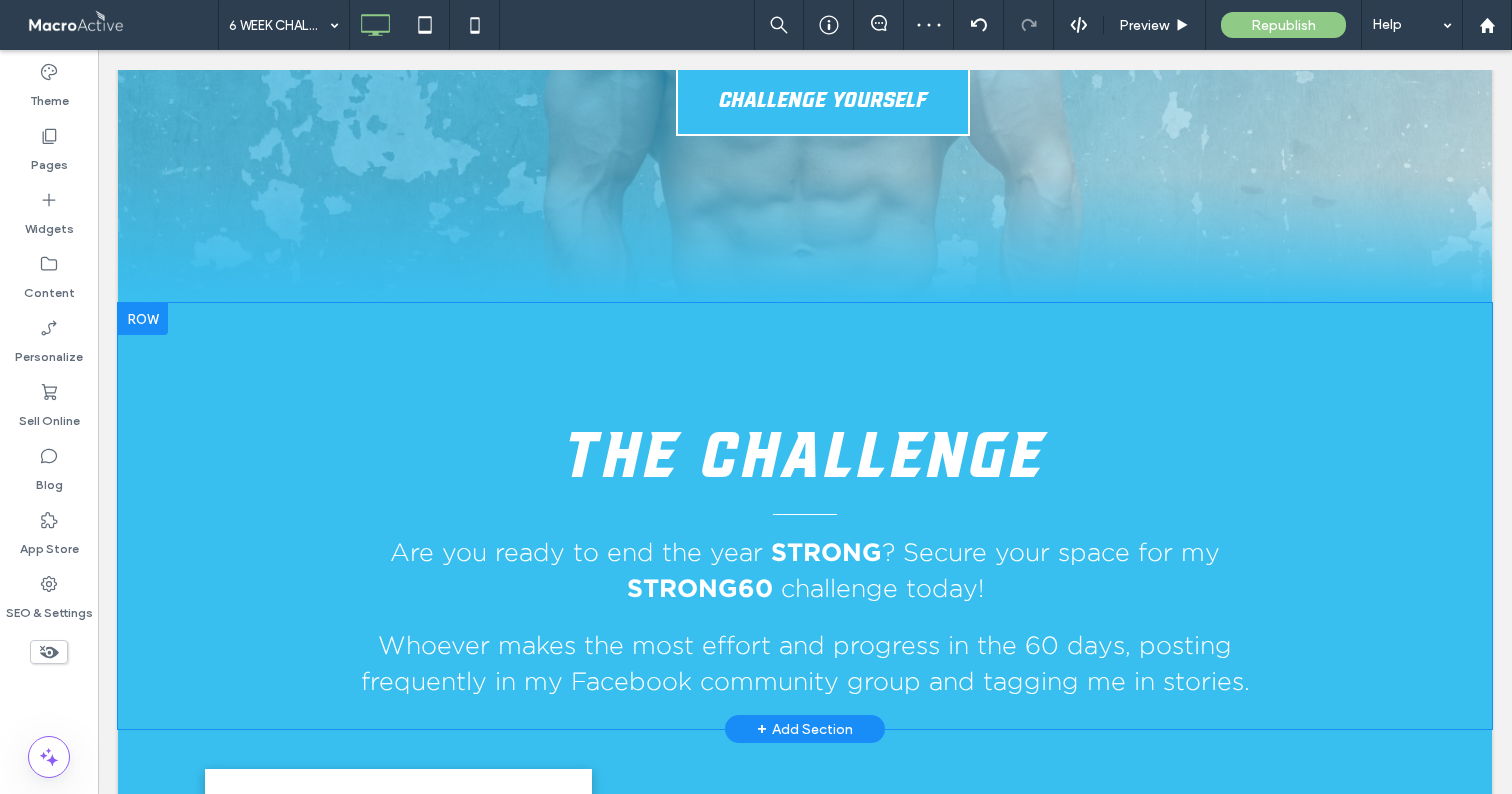 scroll, scrollTop: 631, scrollLeft: 0, axis: vertical 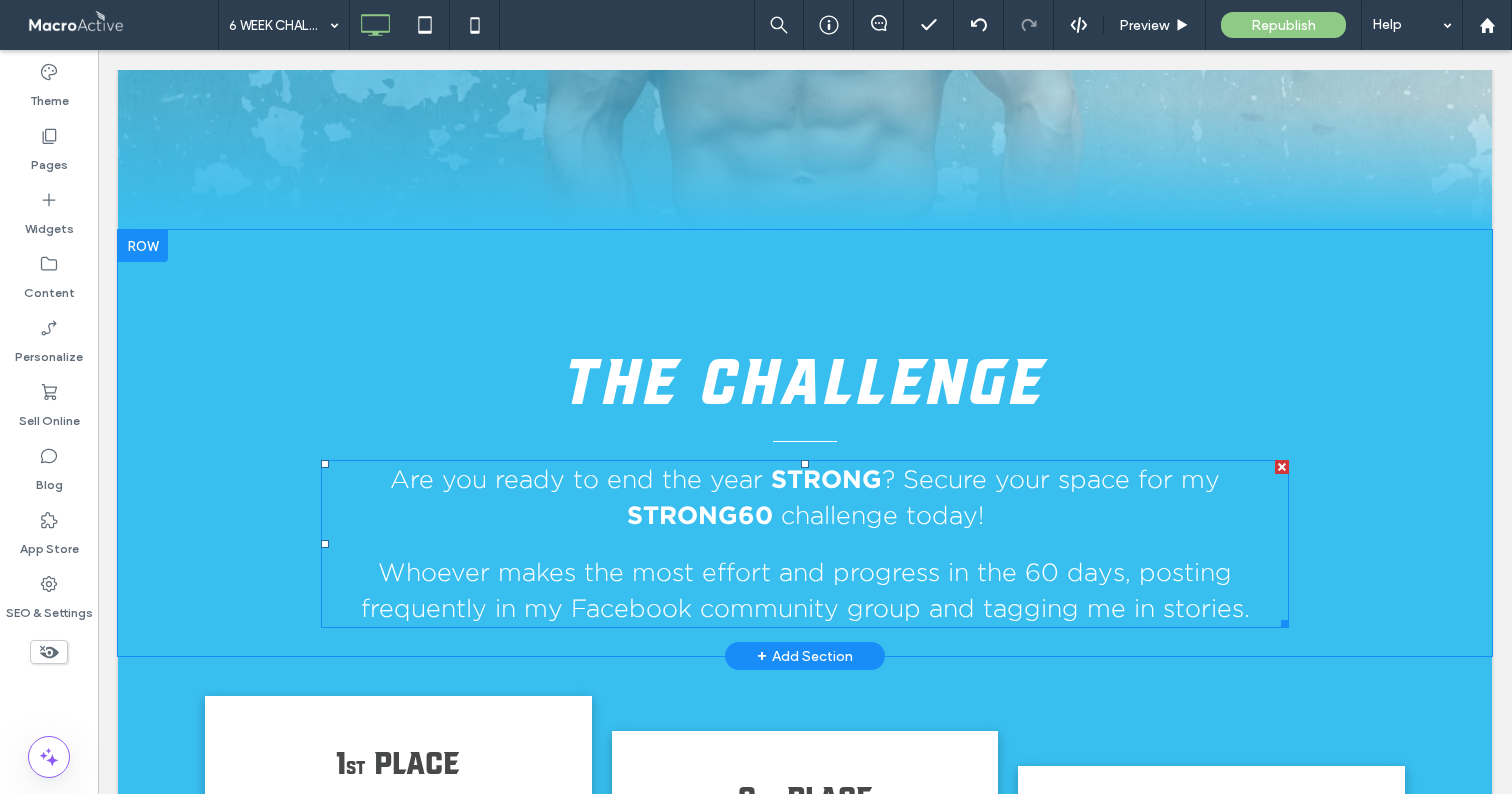 click at bounding box center [805, 544] 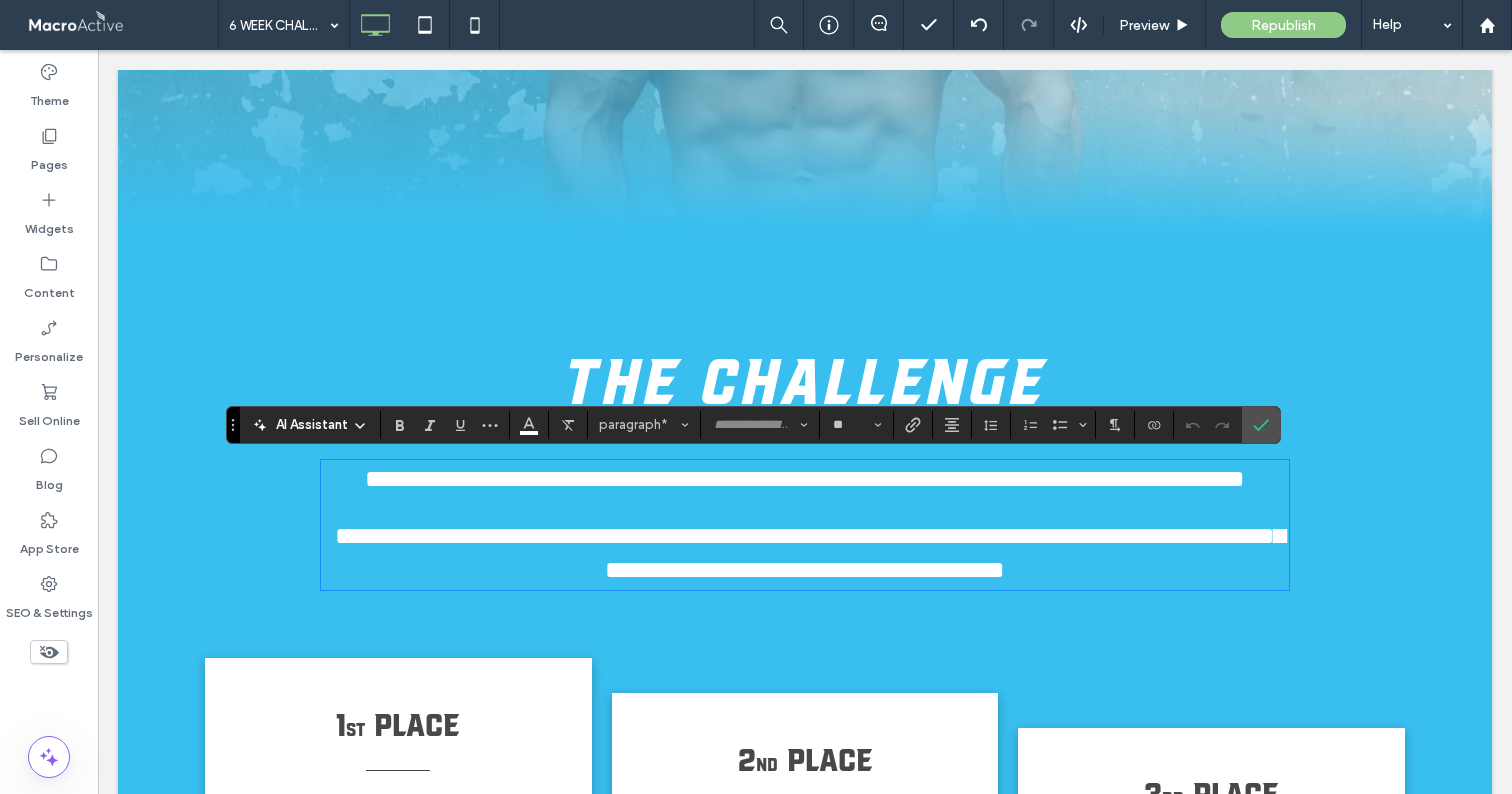 click on "**********" at bounding box center [805, 479] 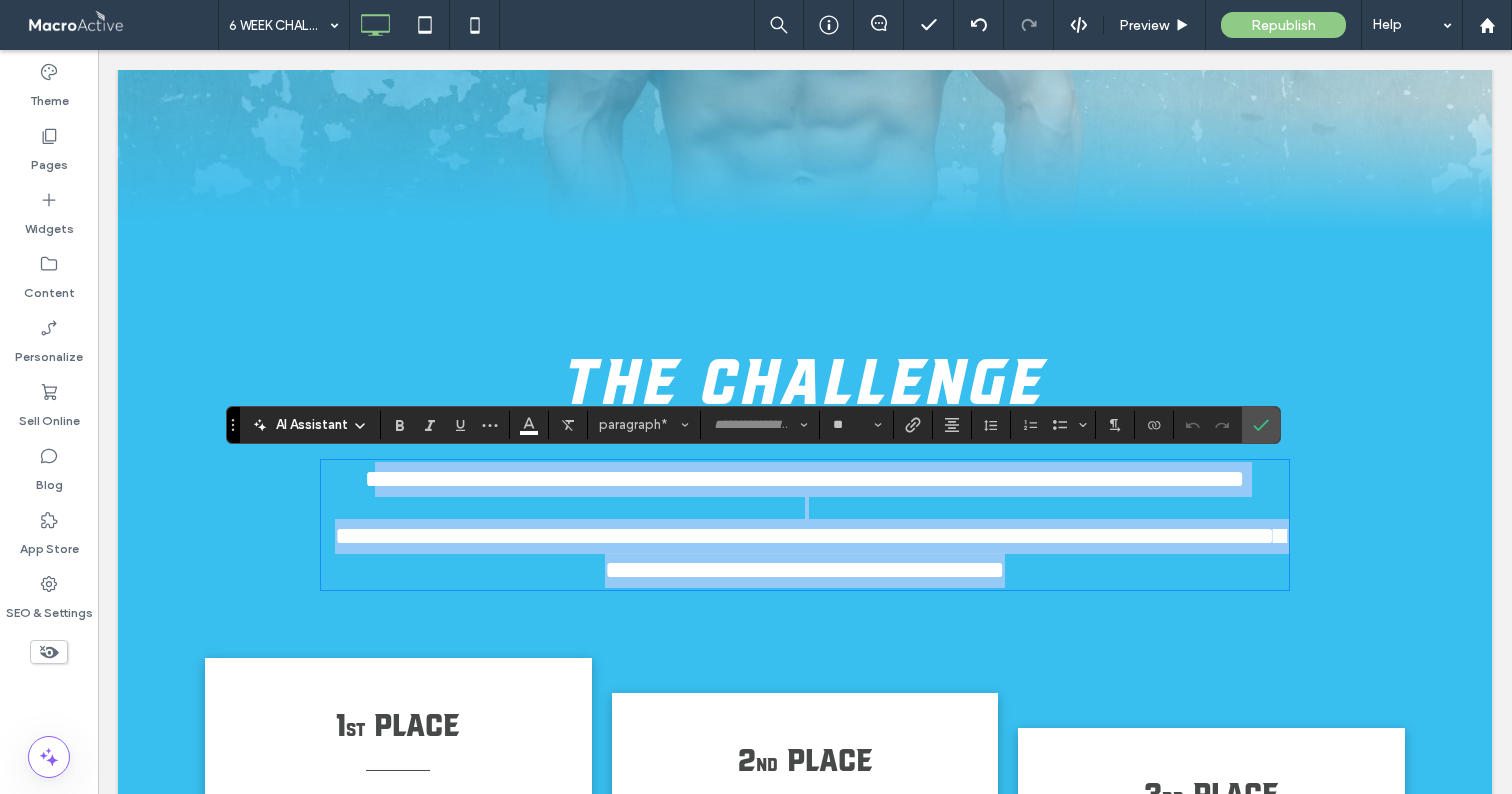 drag, startPoint x: 402, startPoint y: 479, endPoint x: 1248, endPoint y: 606, distance: 855.4794 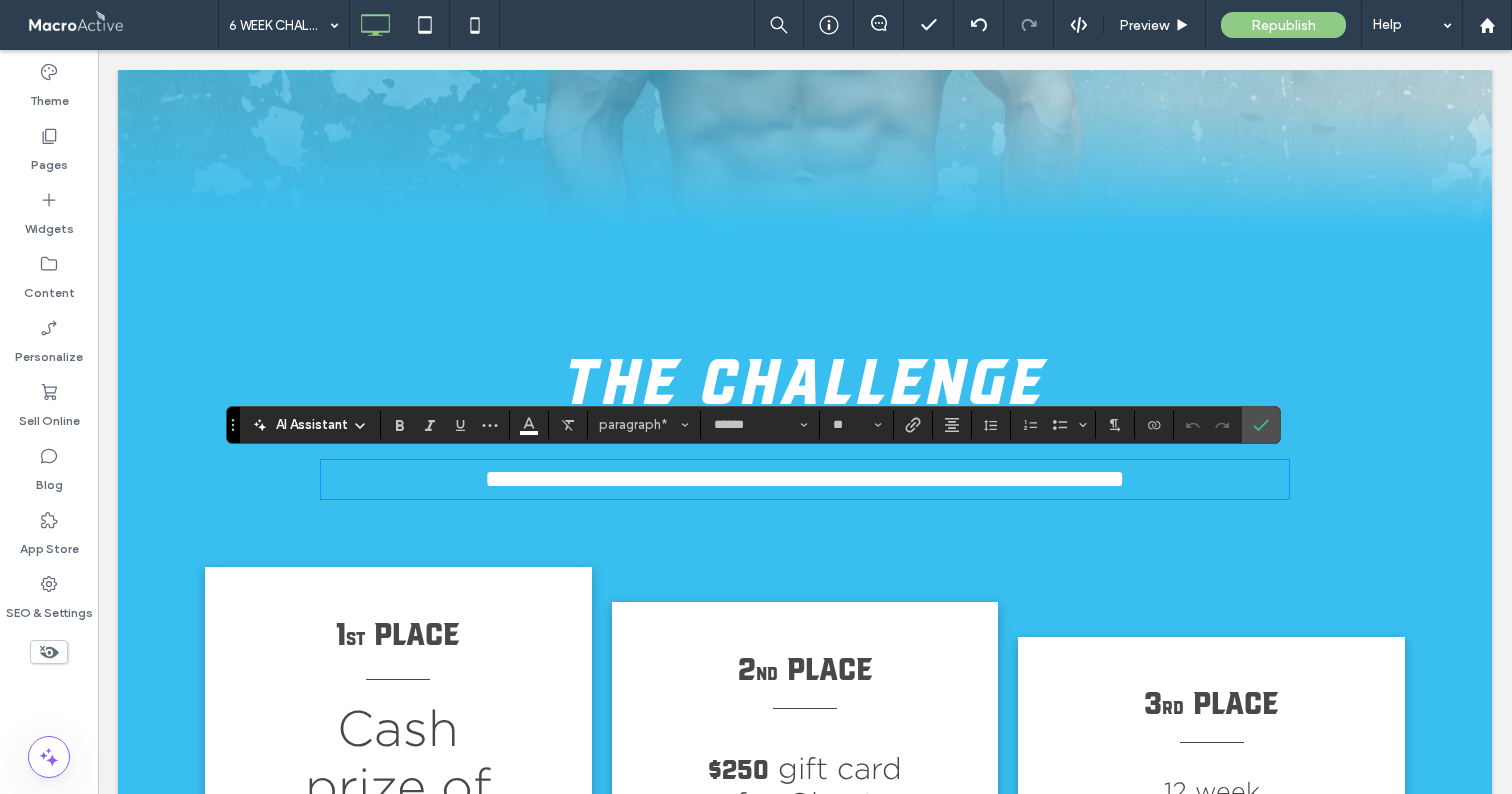 scroll, scrollTop: 0, scrollLeft: 0, axis: both 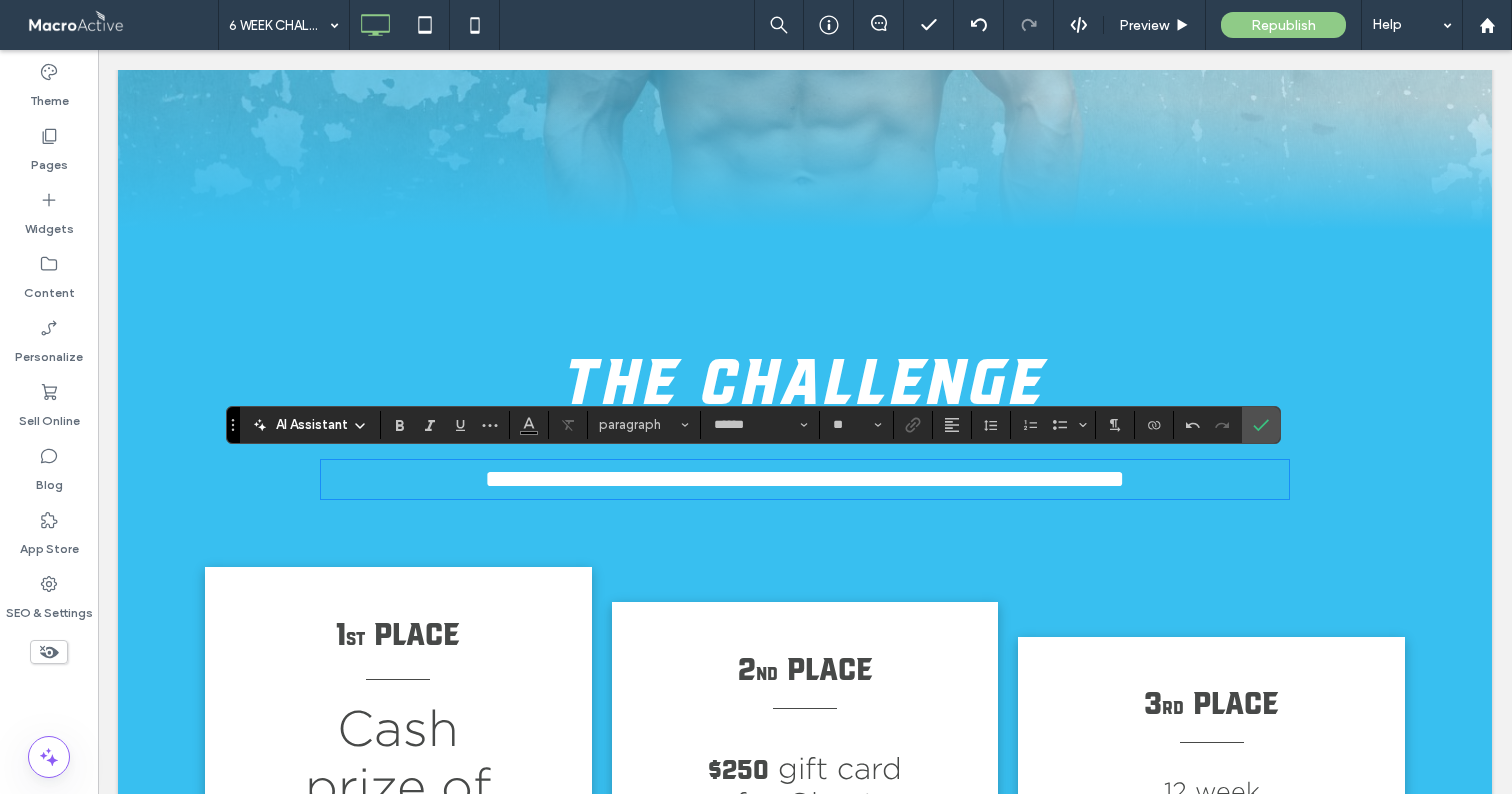type on "**********" 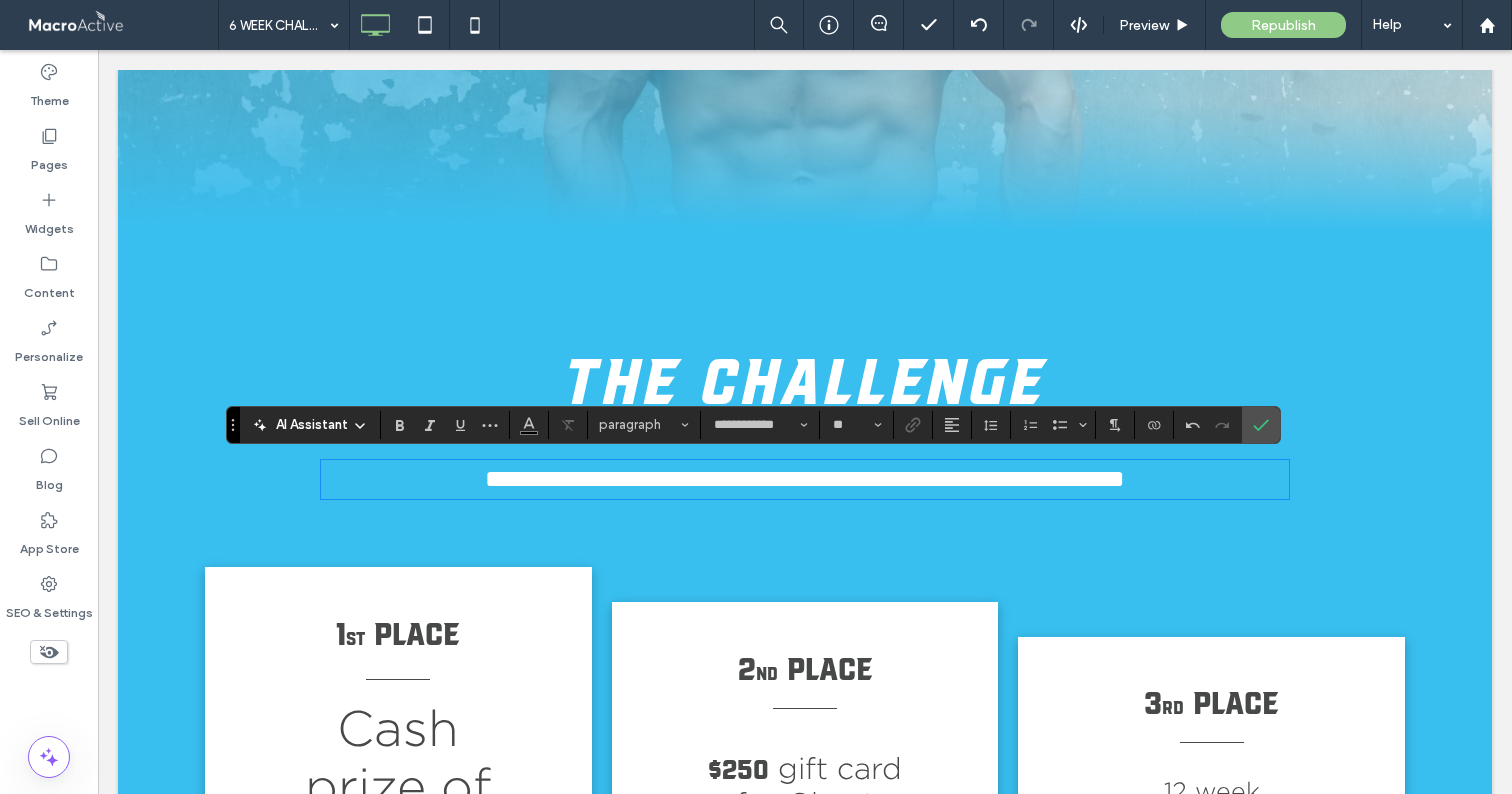 click on "**********" at bounding box center [805, 478] 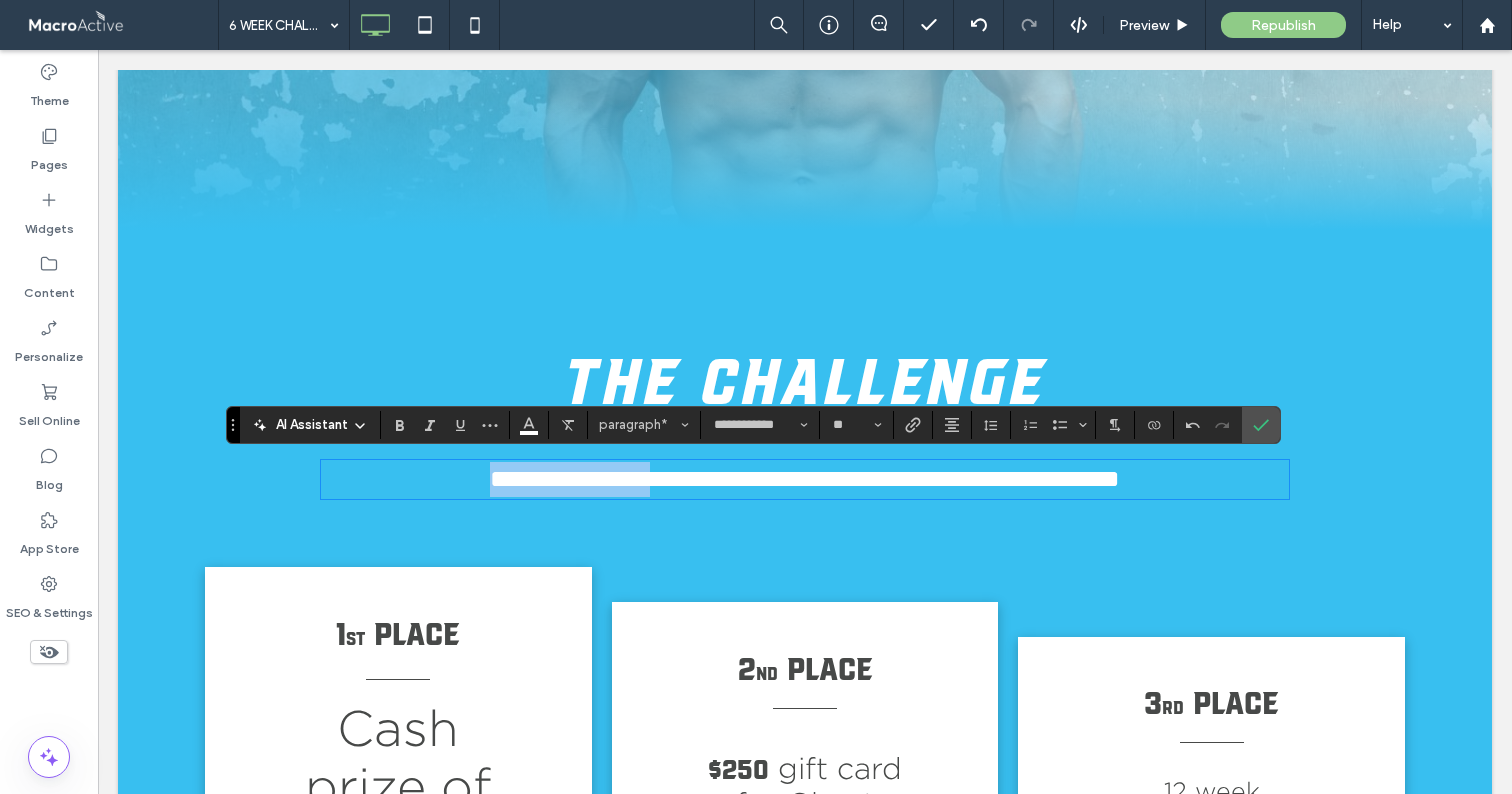 drag, startPoint x: 396, startPoint y: 470, endPoint x: 610, endPoint y: 484, distance: 214.45746 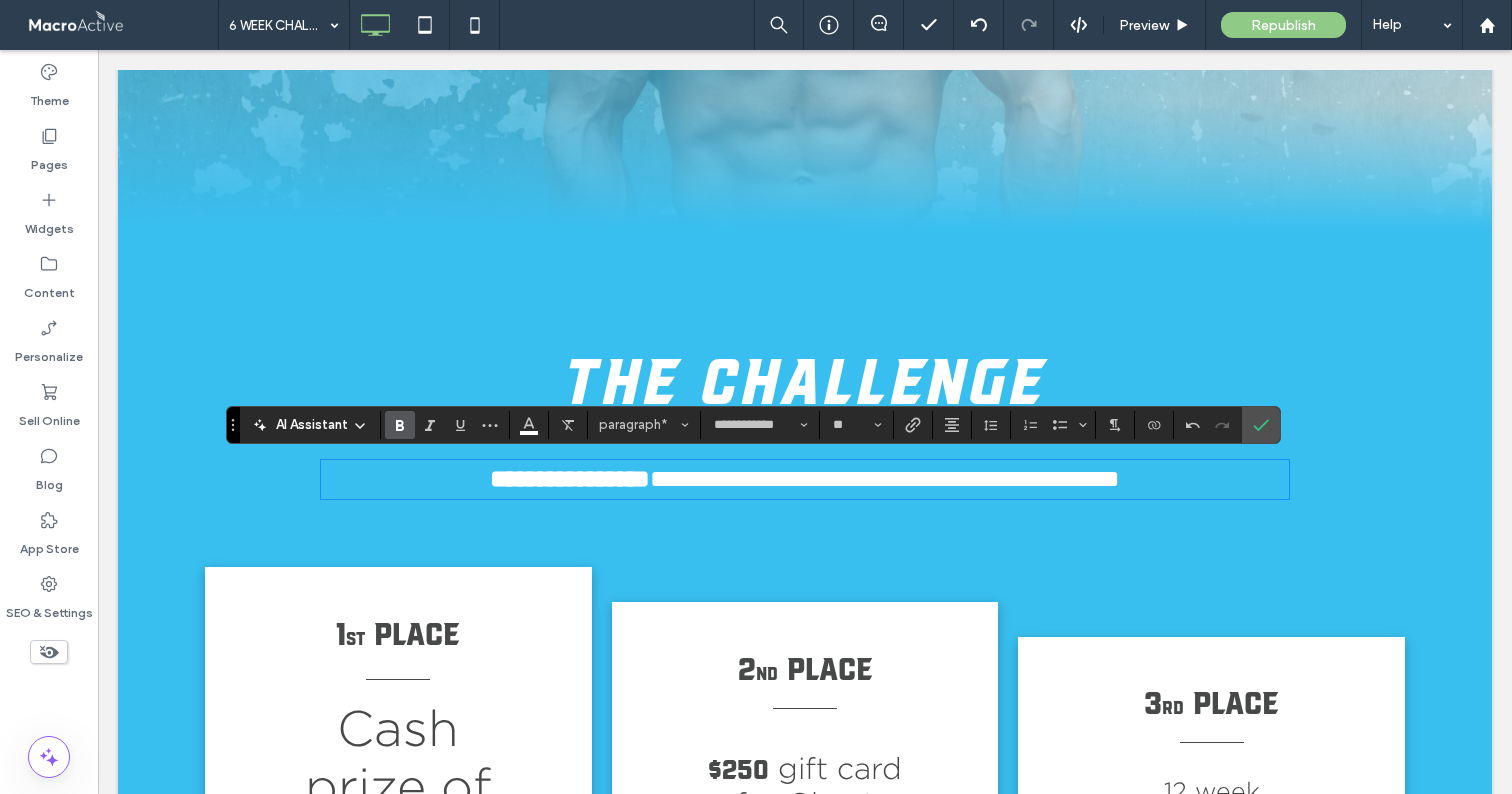 click on "**********" at bounding box center [885, 478] 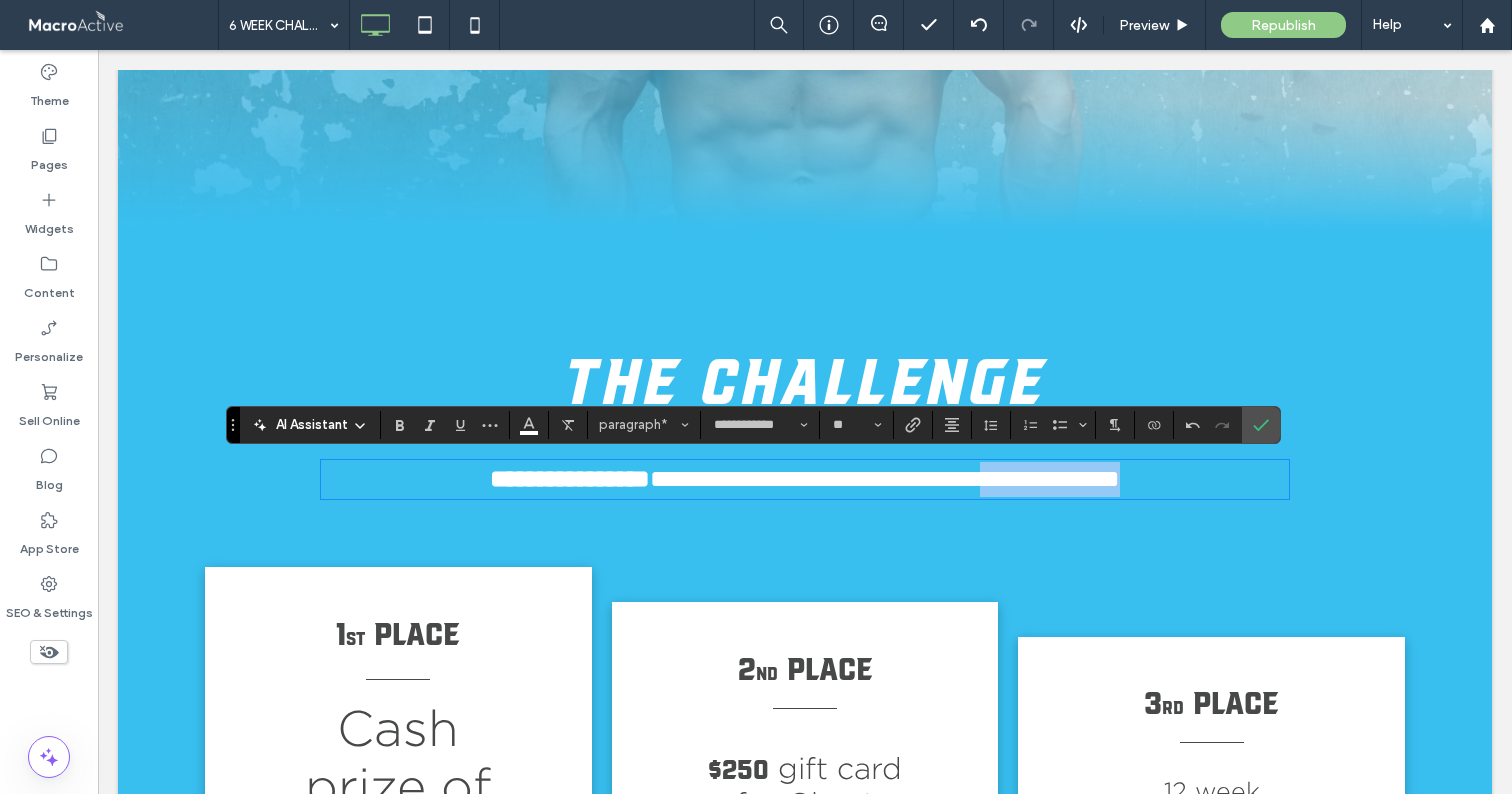 drag, startPoint x: 1013, startPoint y: 481, endPoint x: 1215, endPoint y: 476, distance: 202.06187 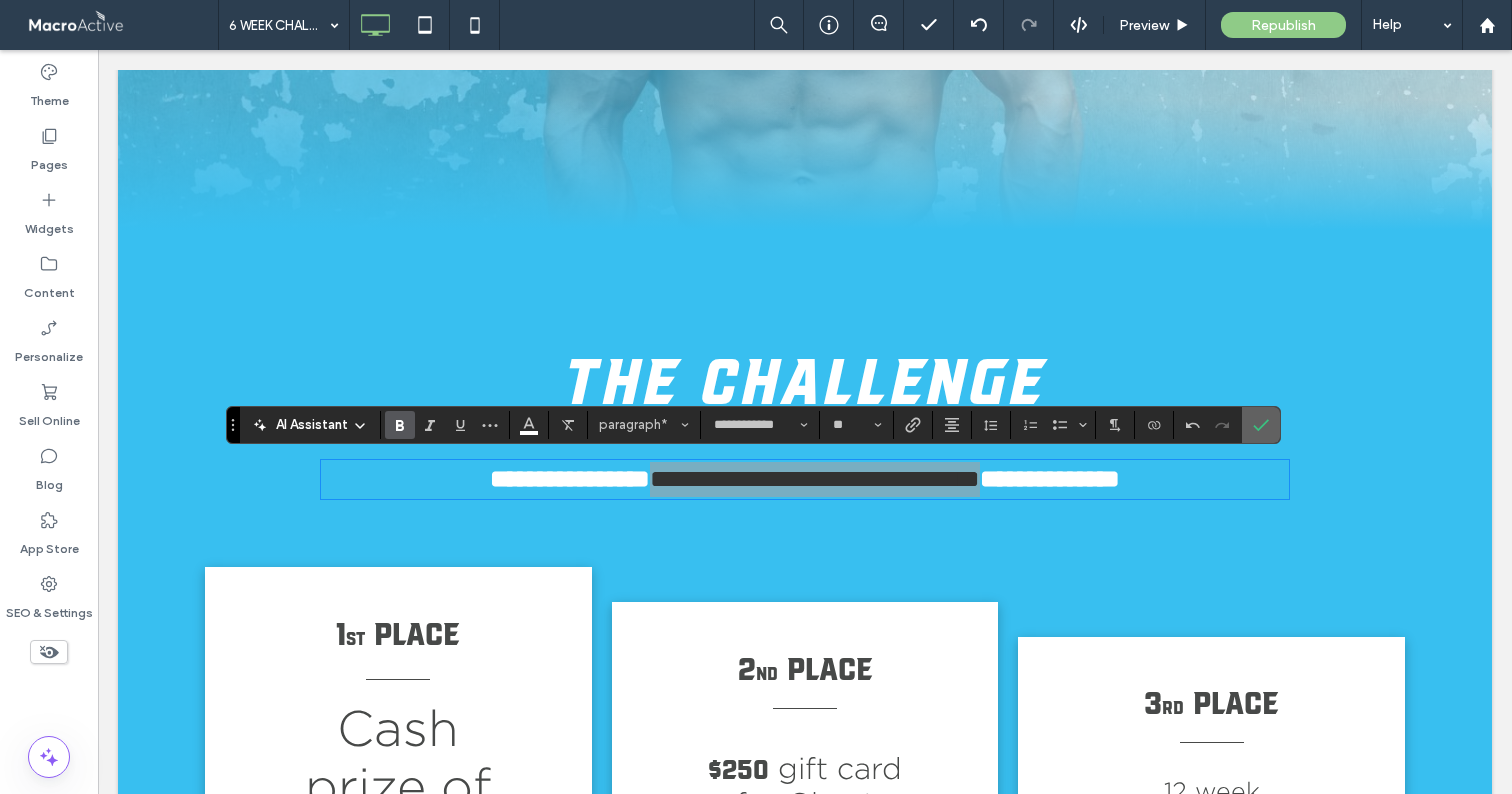 click at bounding box center [1261, 425] 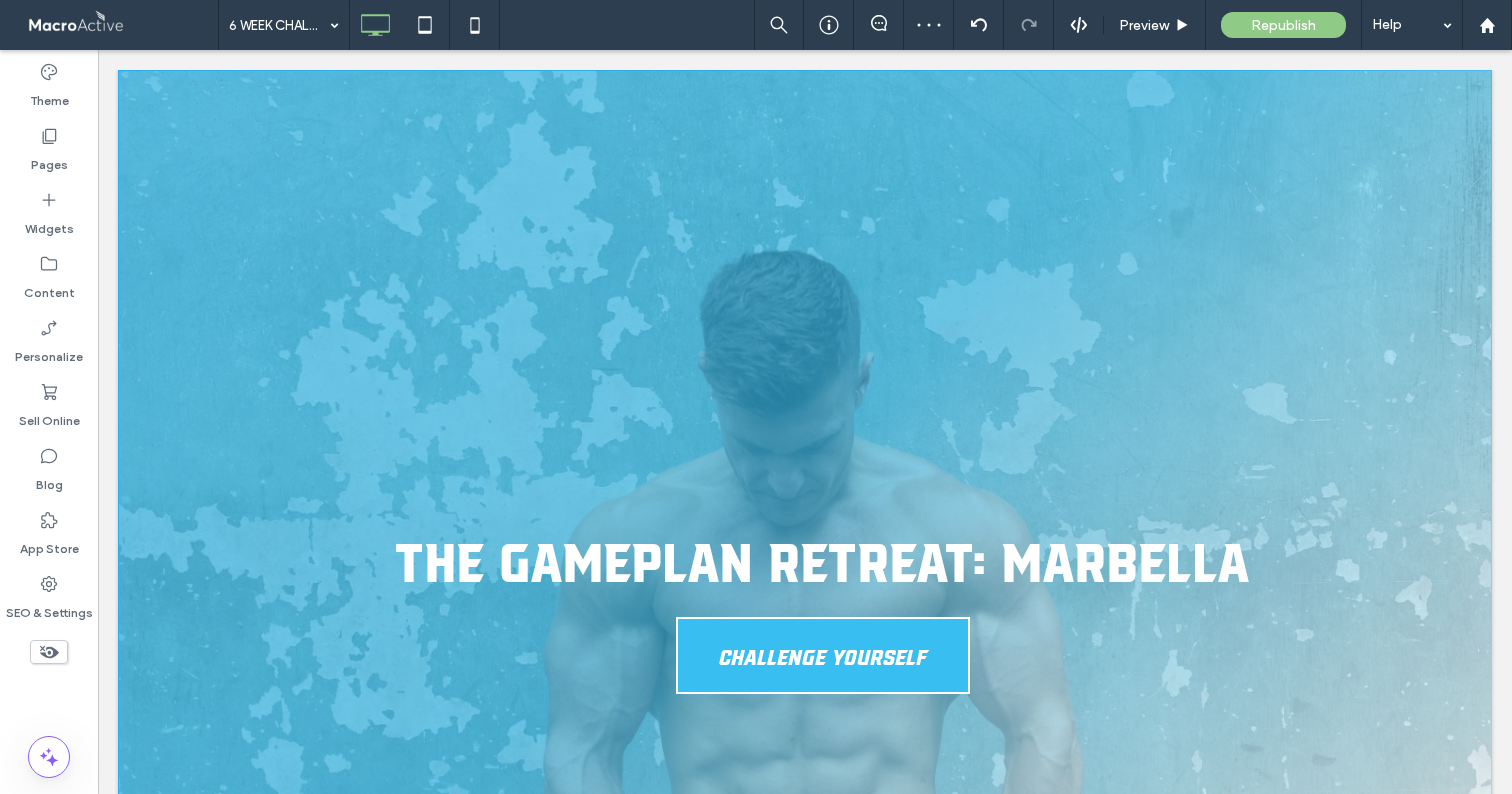 scroll, scrollTop: 0, scrollLeft: 0, axis: both 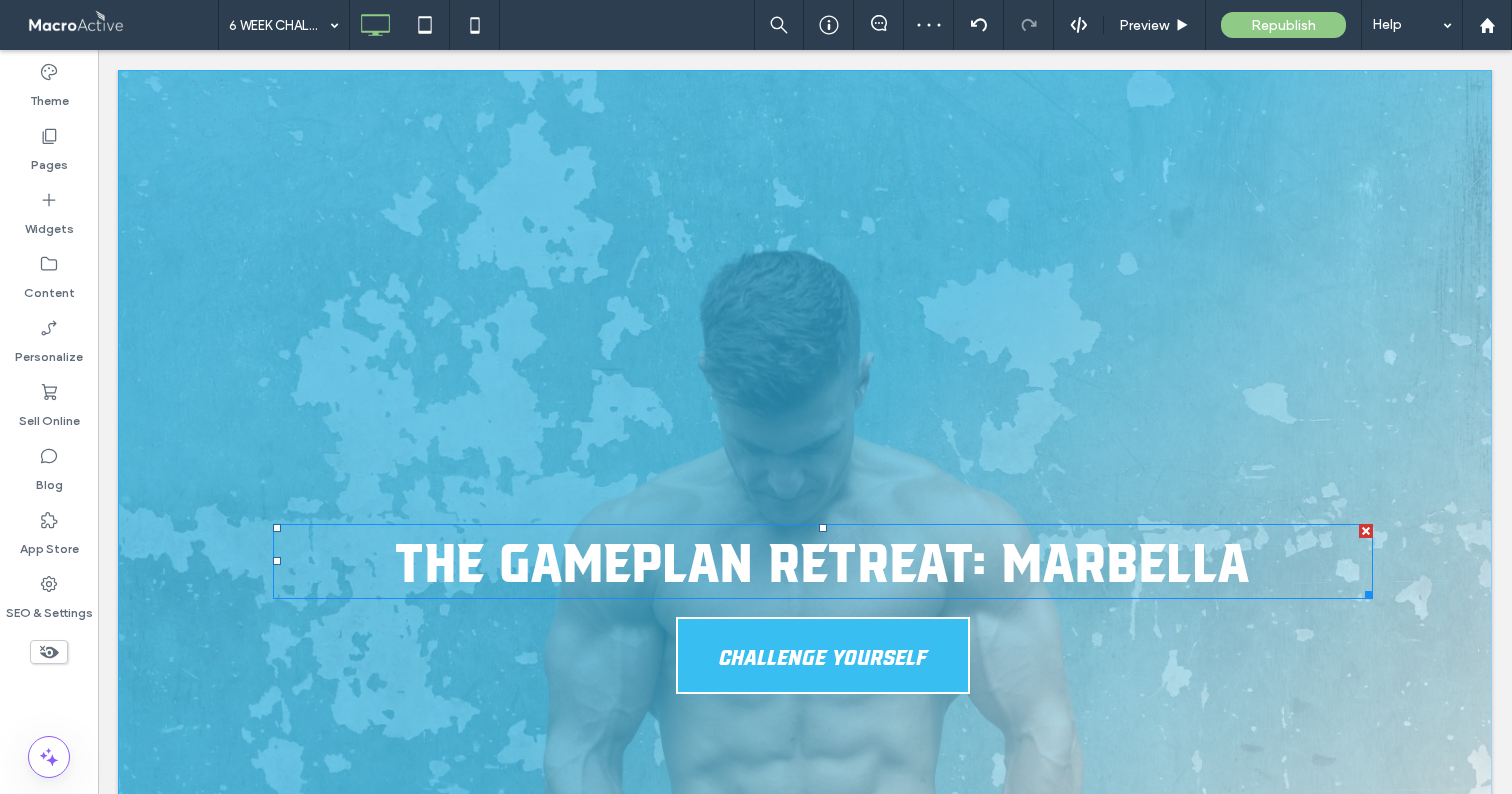 click on "The Gameplan Retreat: Marbella" at bounding box center (822, 558) 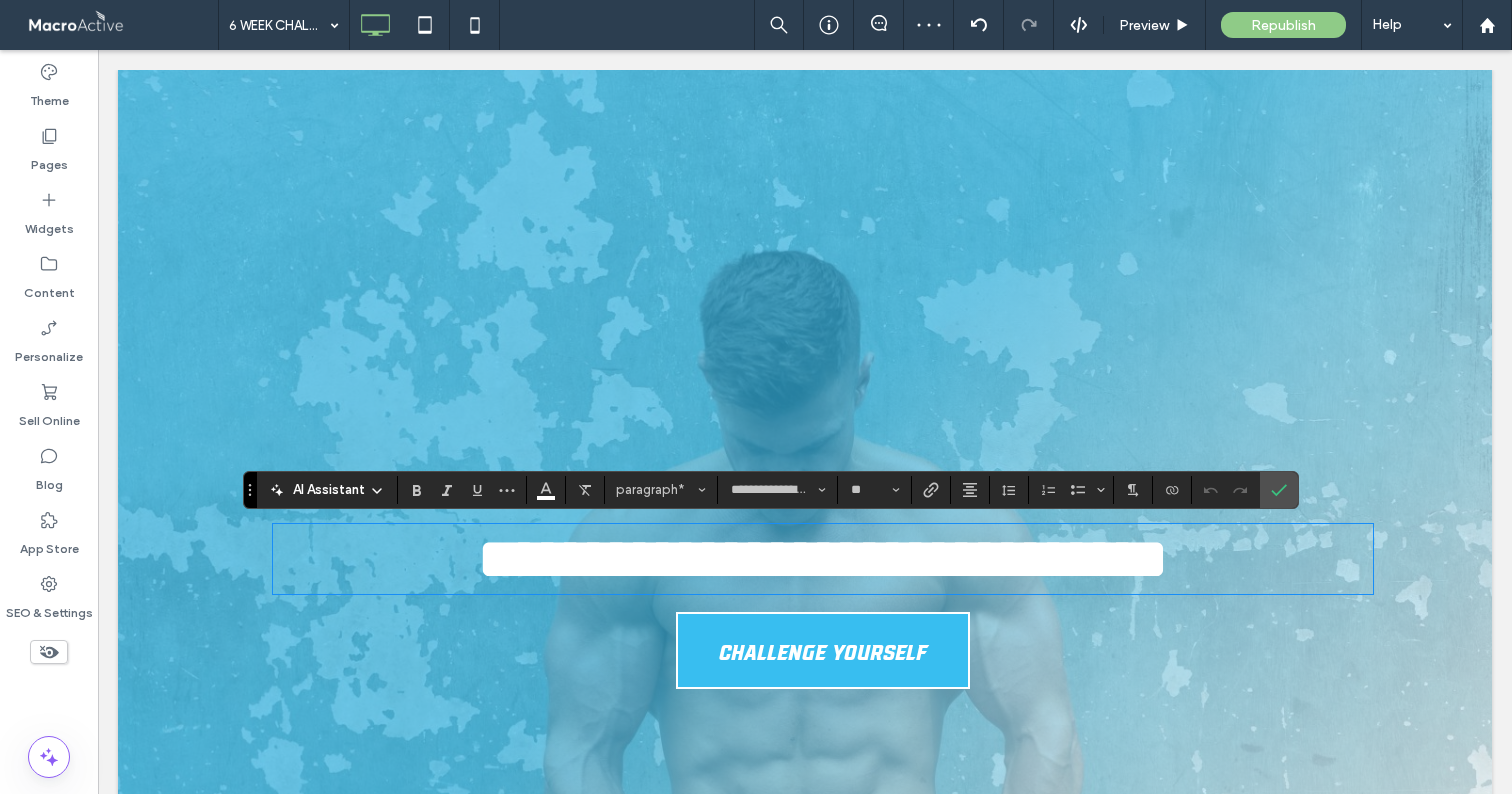 click on "**********" at bounding box center [823, 559] 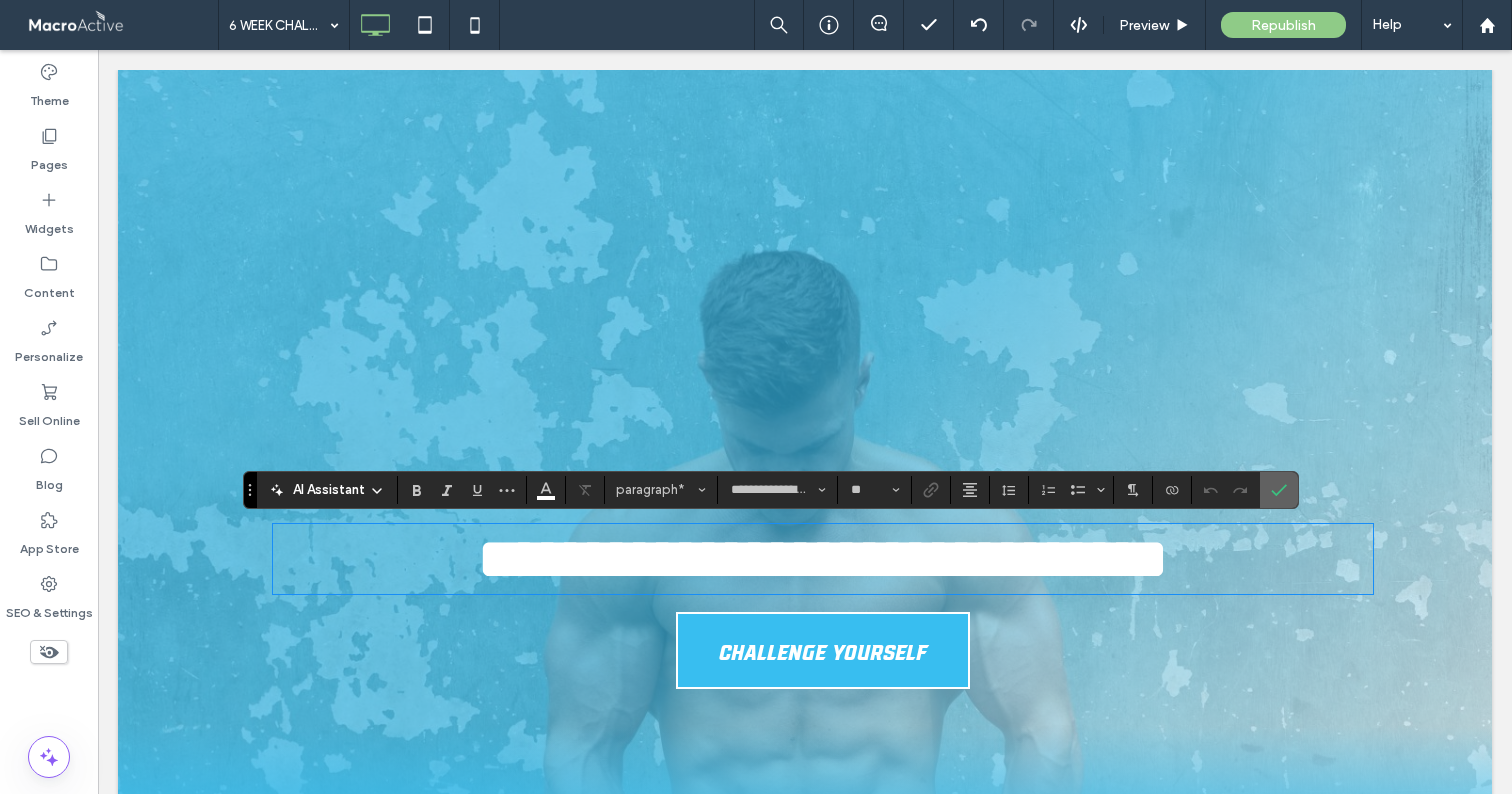 click at bounding box center (1279, 490) 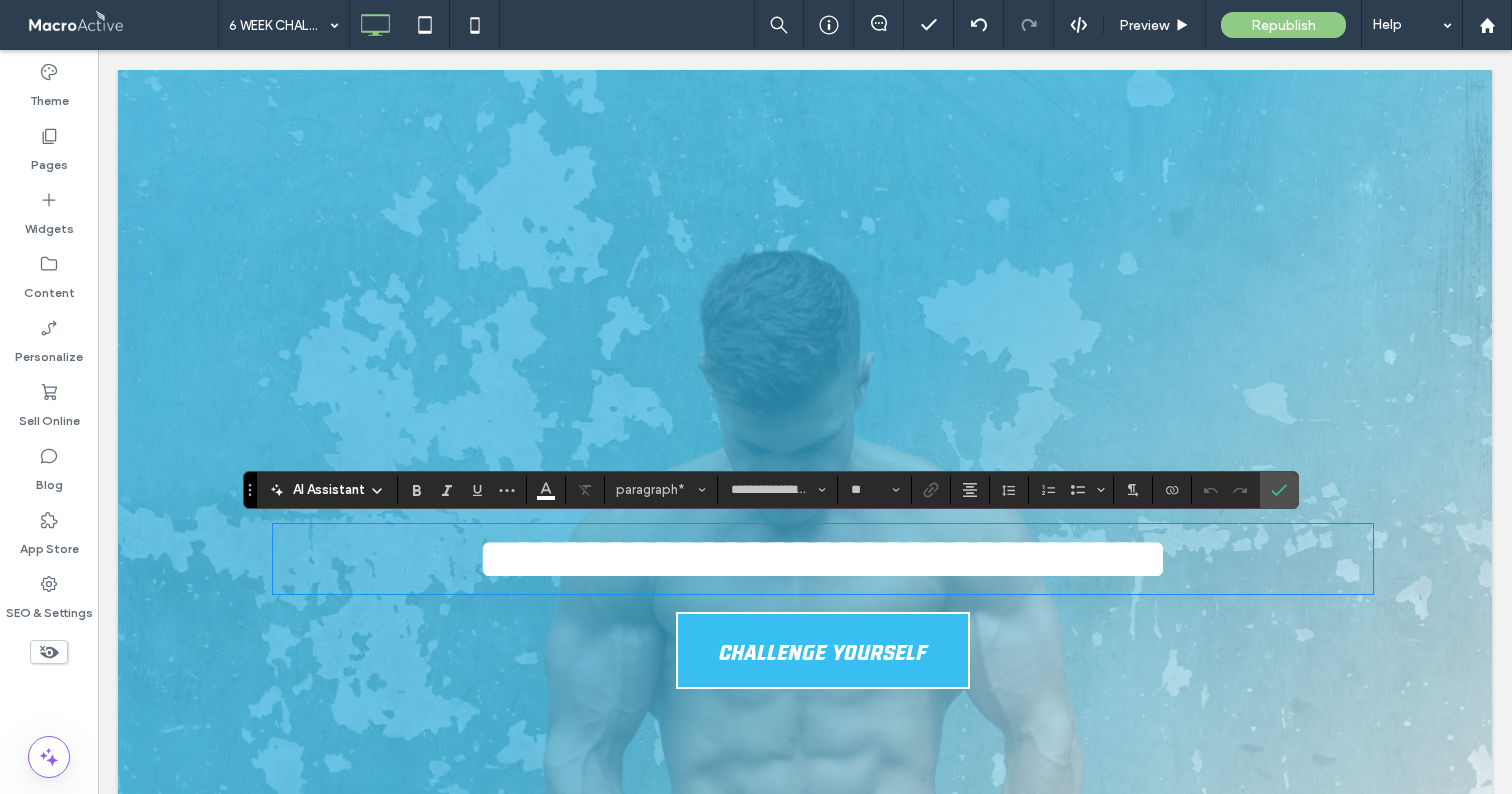 click on "**********" at bounding box center (823, 559) 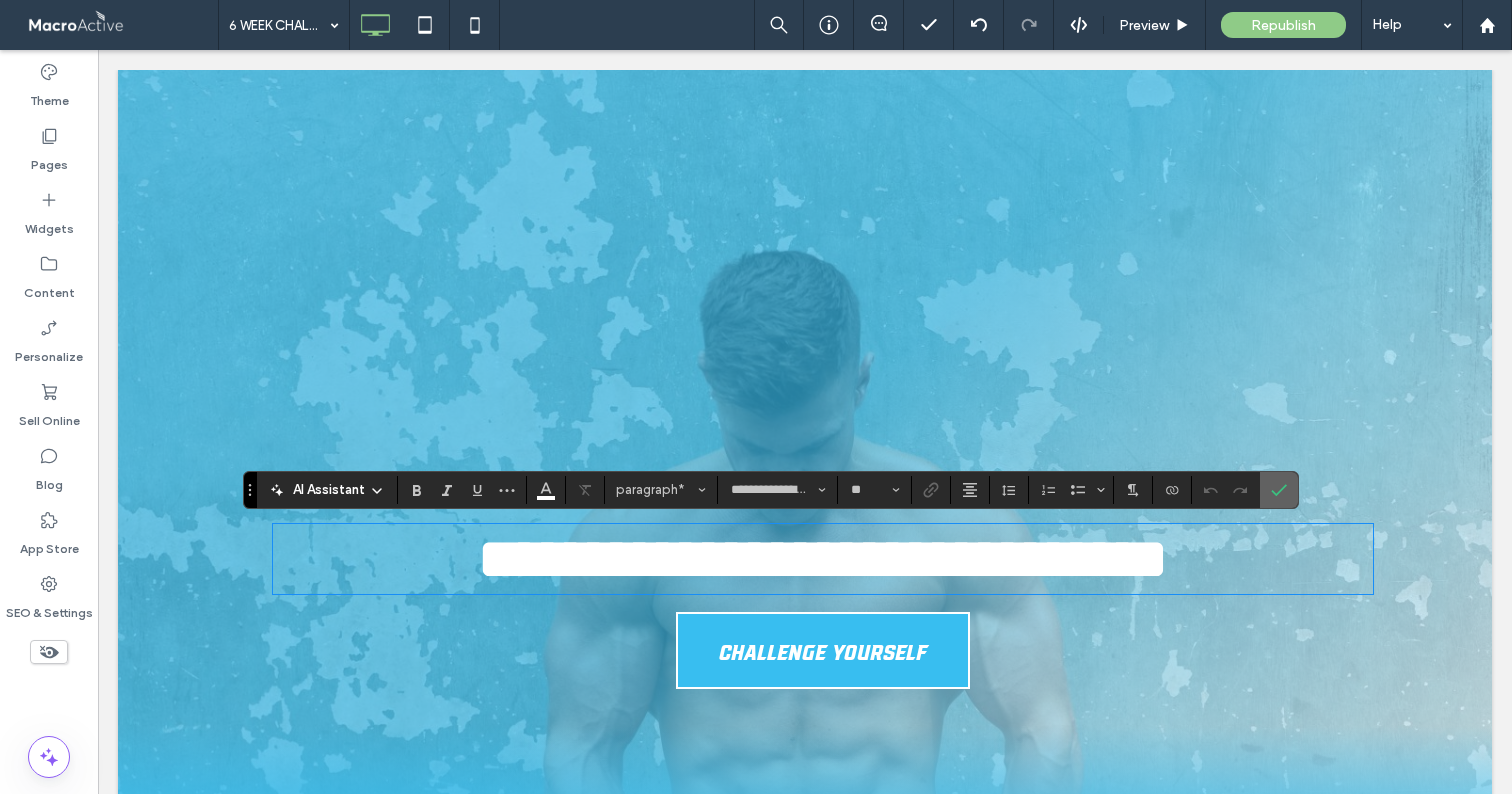 drag, startPoint x: 1289, startPoint y: 491, endPoint x: 1170, endPoint y: 439, distance: 129.86531 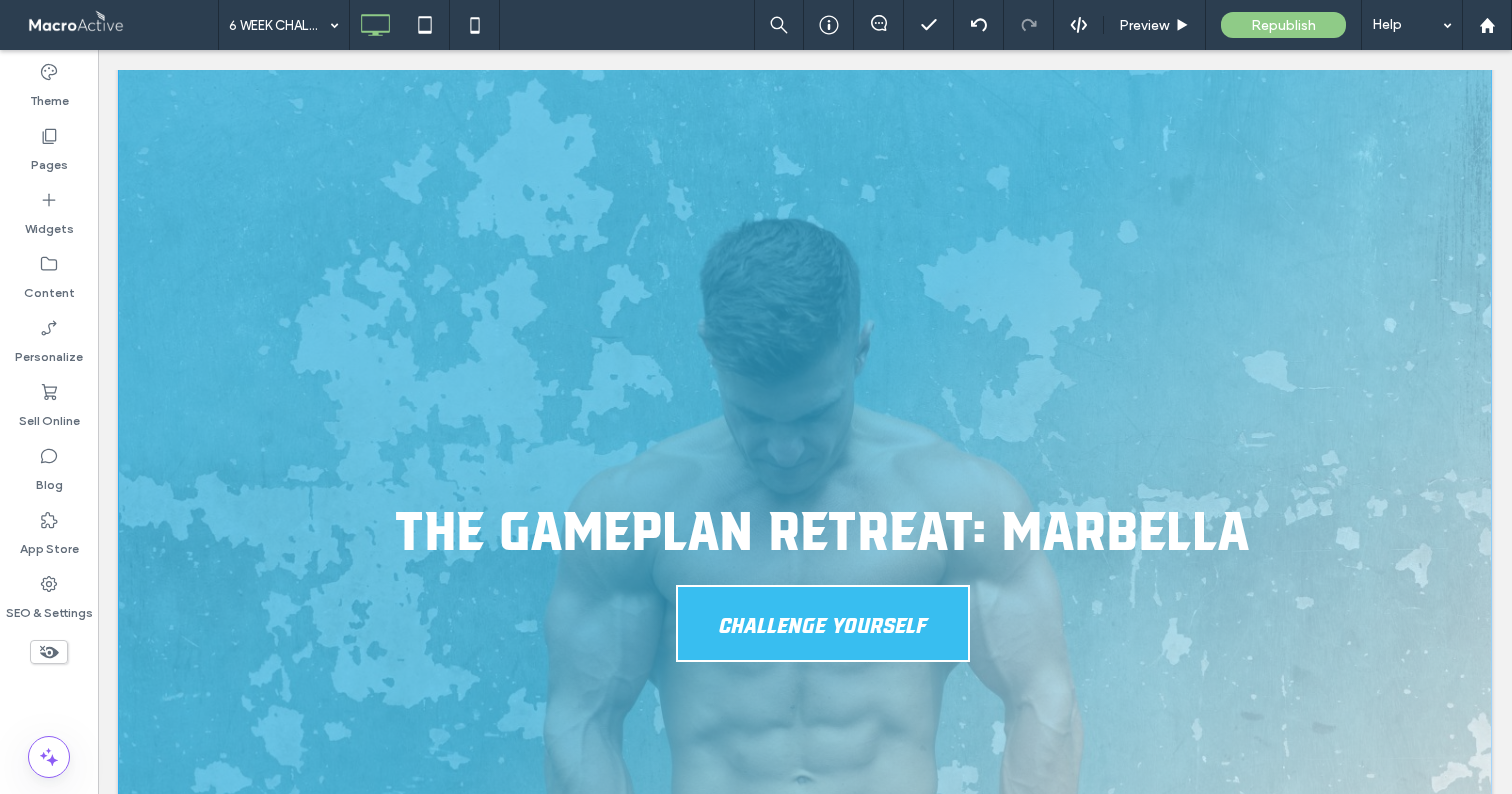 scroll, scrollTop: 78, scrollLeft: 0, axis: vertical 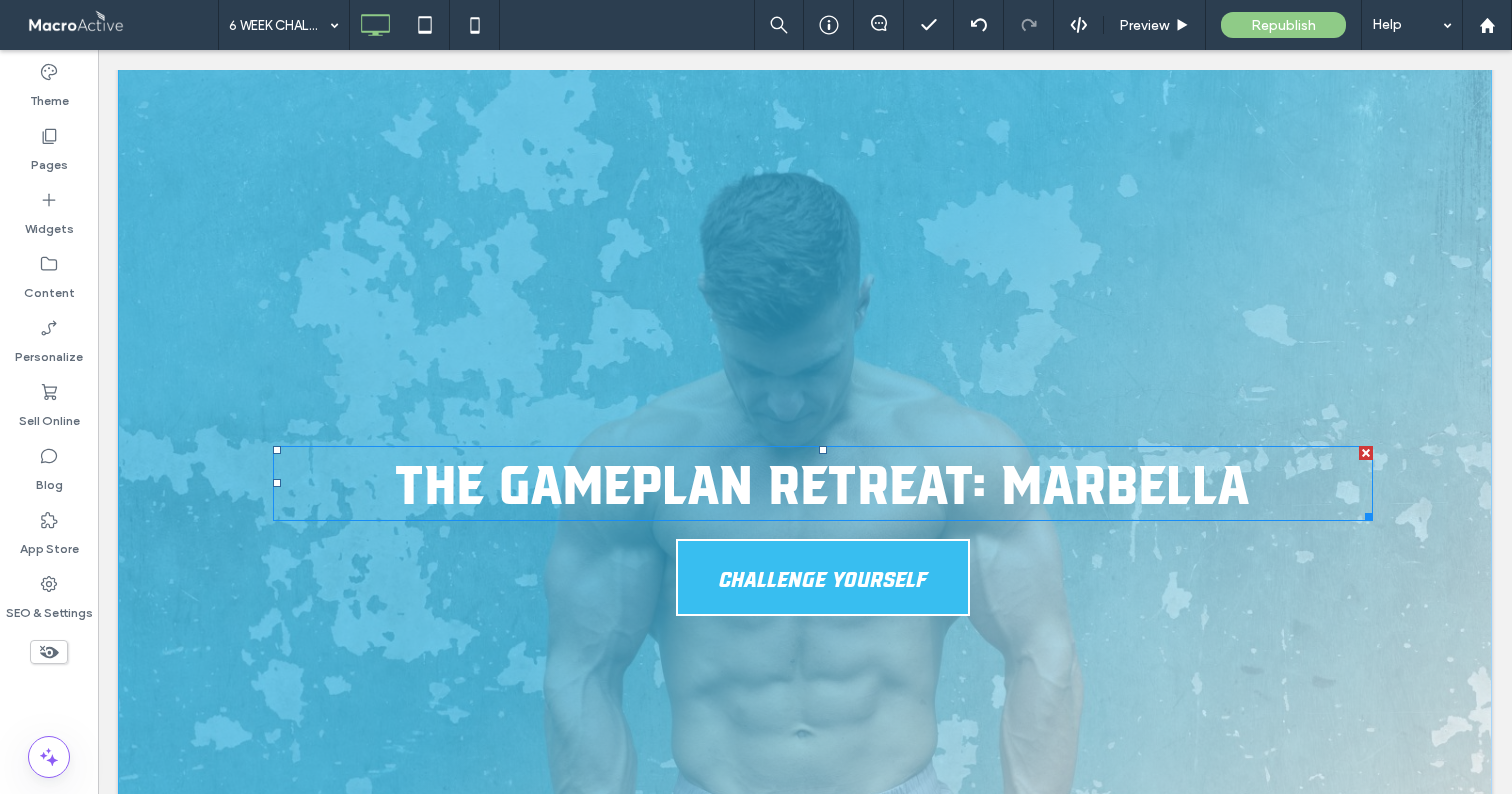 click on "The Gameplan Retreat: Marbella" at bounding box center (822, 480) 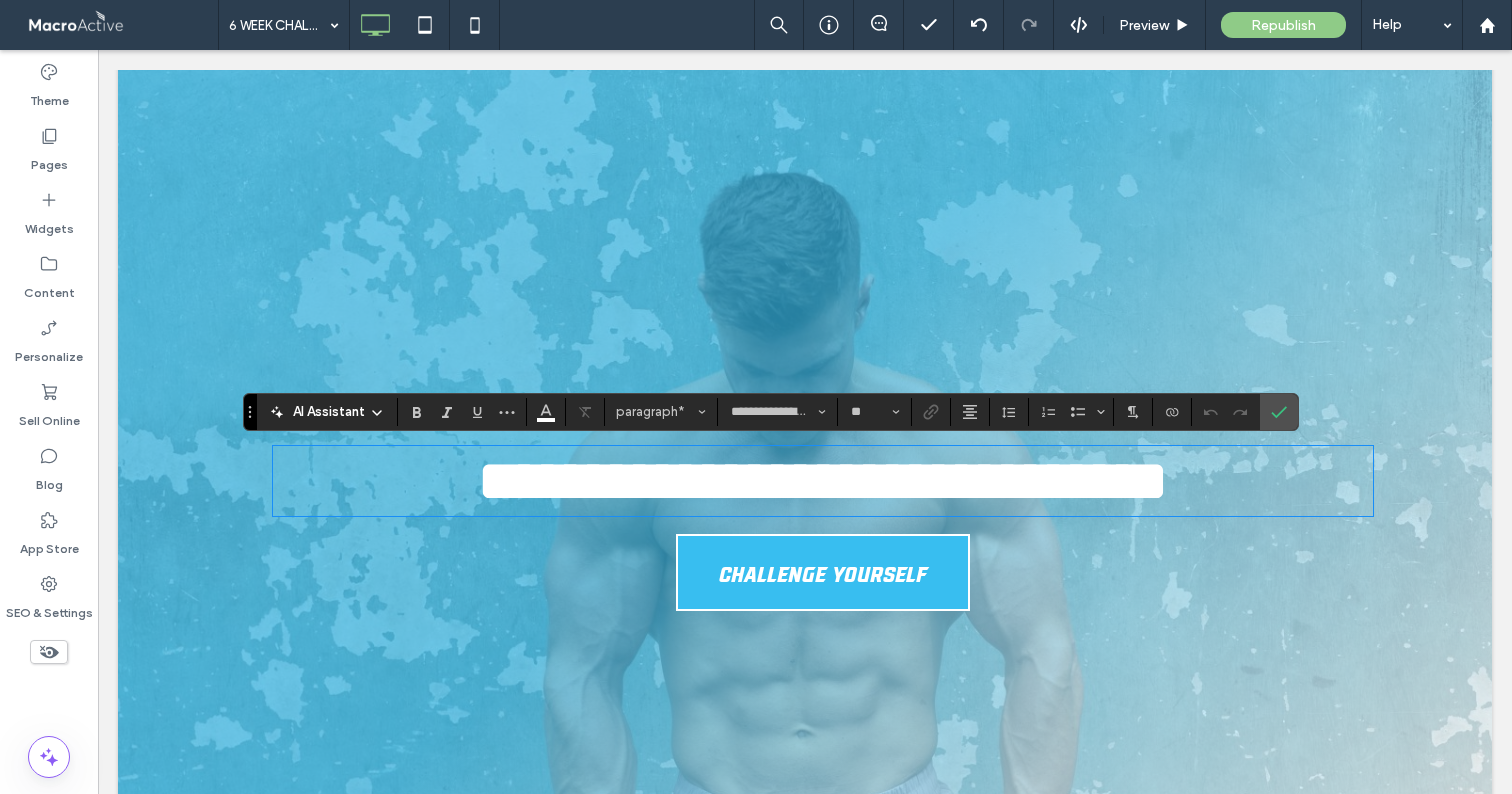 click on "**********" at bounding box center [823, 481] 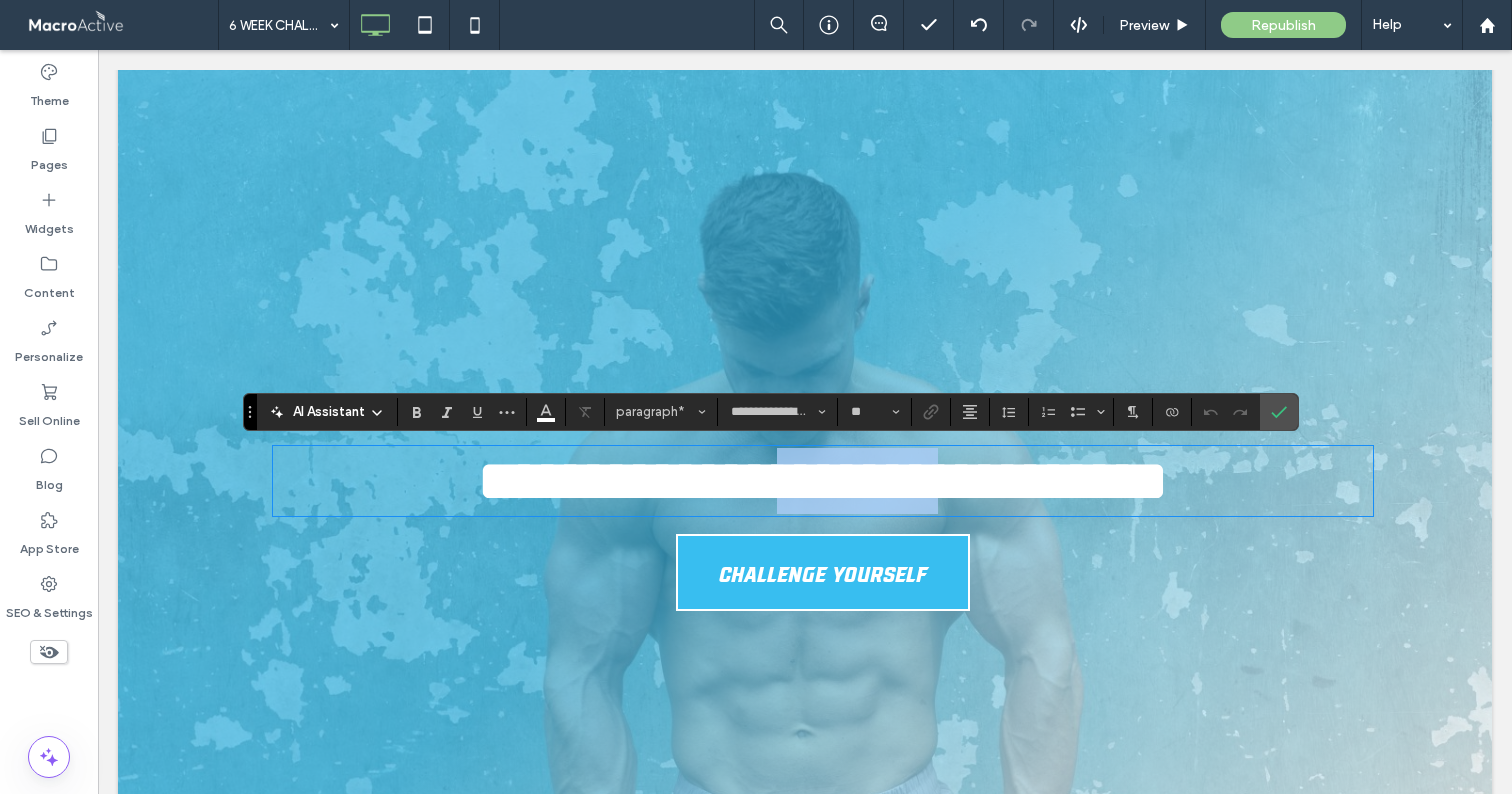 click on "**********" at bounding box center (823, 481) 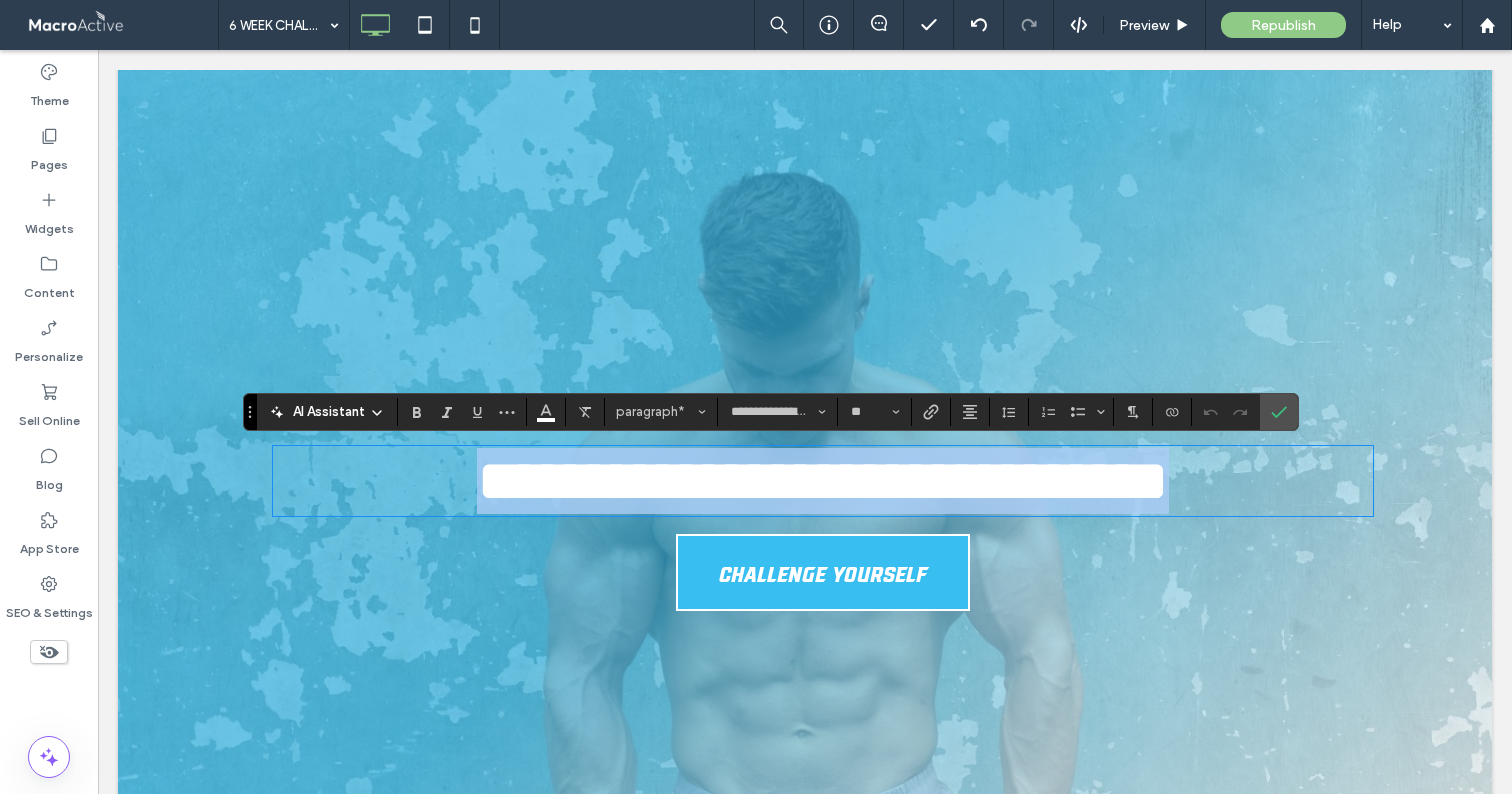 click on "**********" at bounding box center (823, 481) 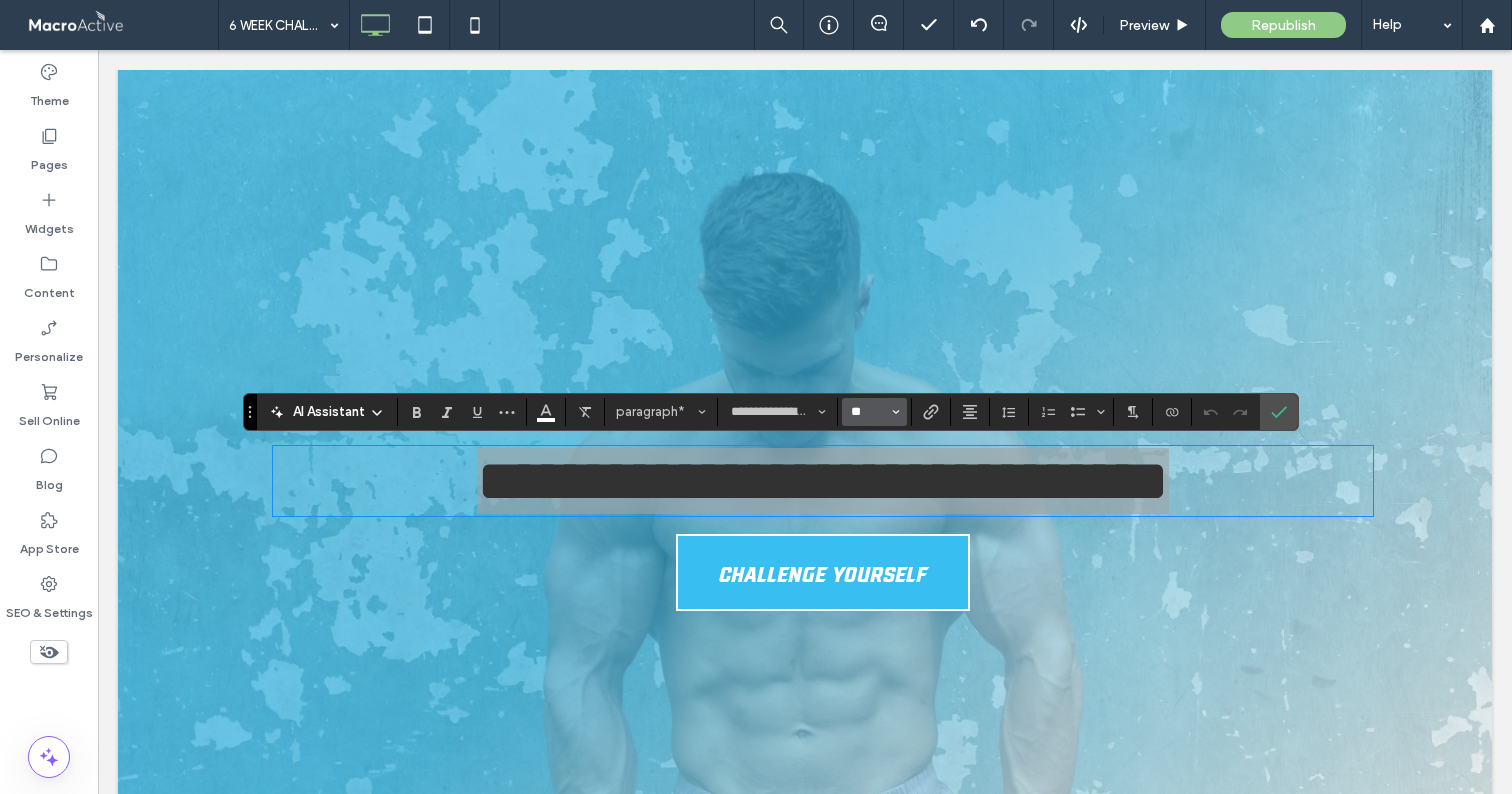 click on "**" at bounding box center [868, 412] 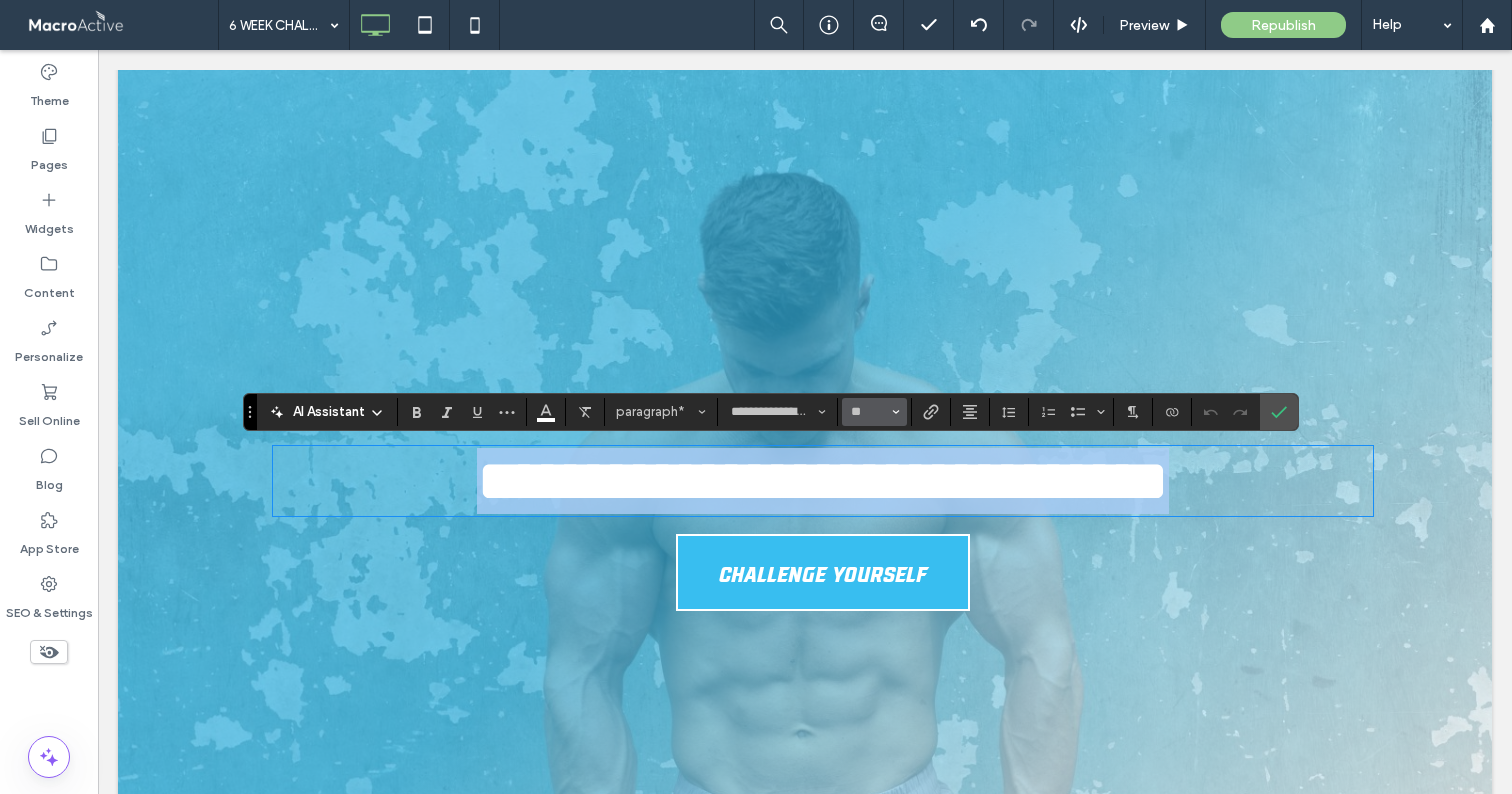 type on "**" 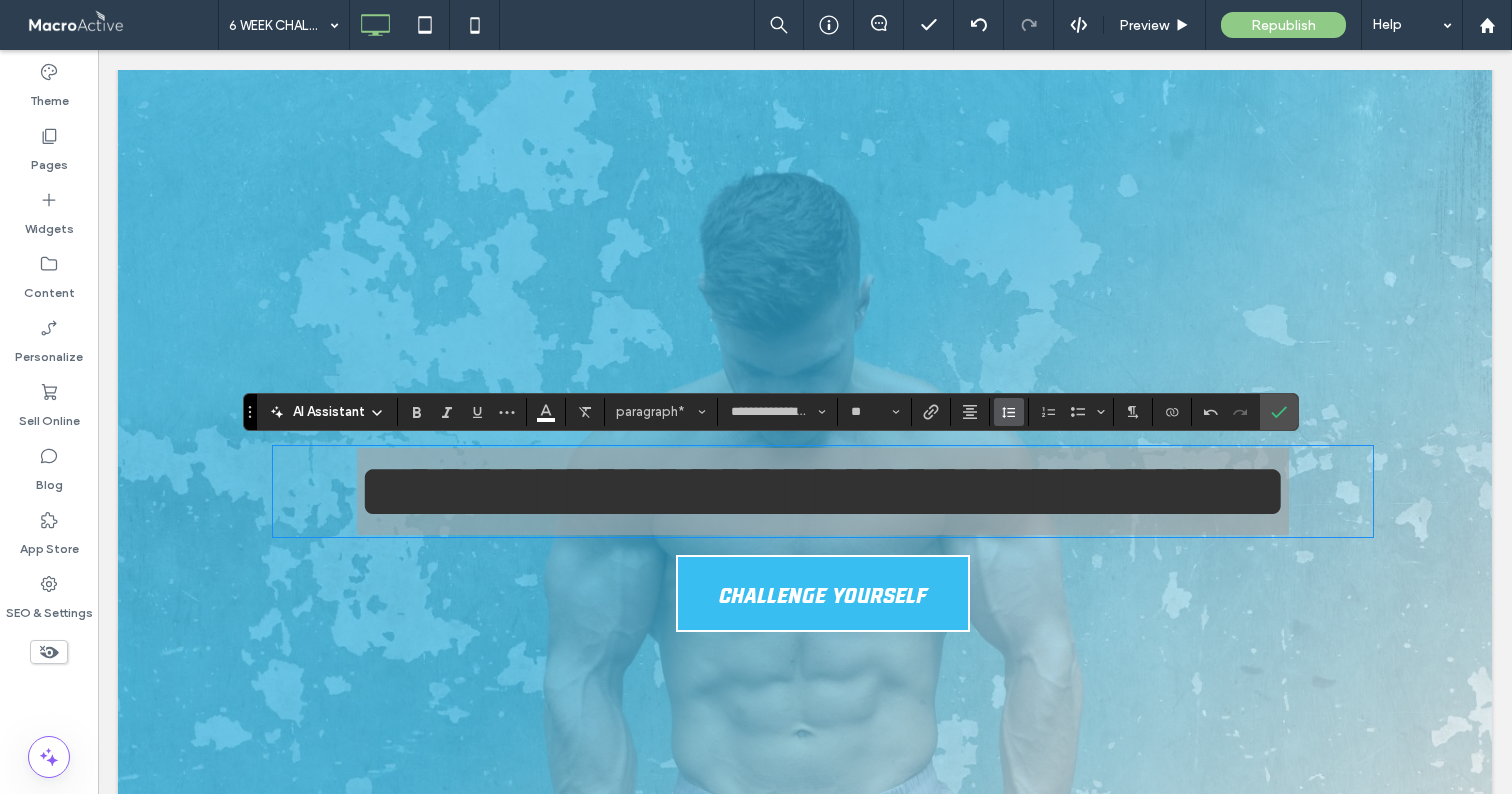 click 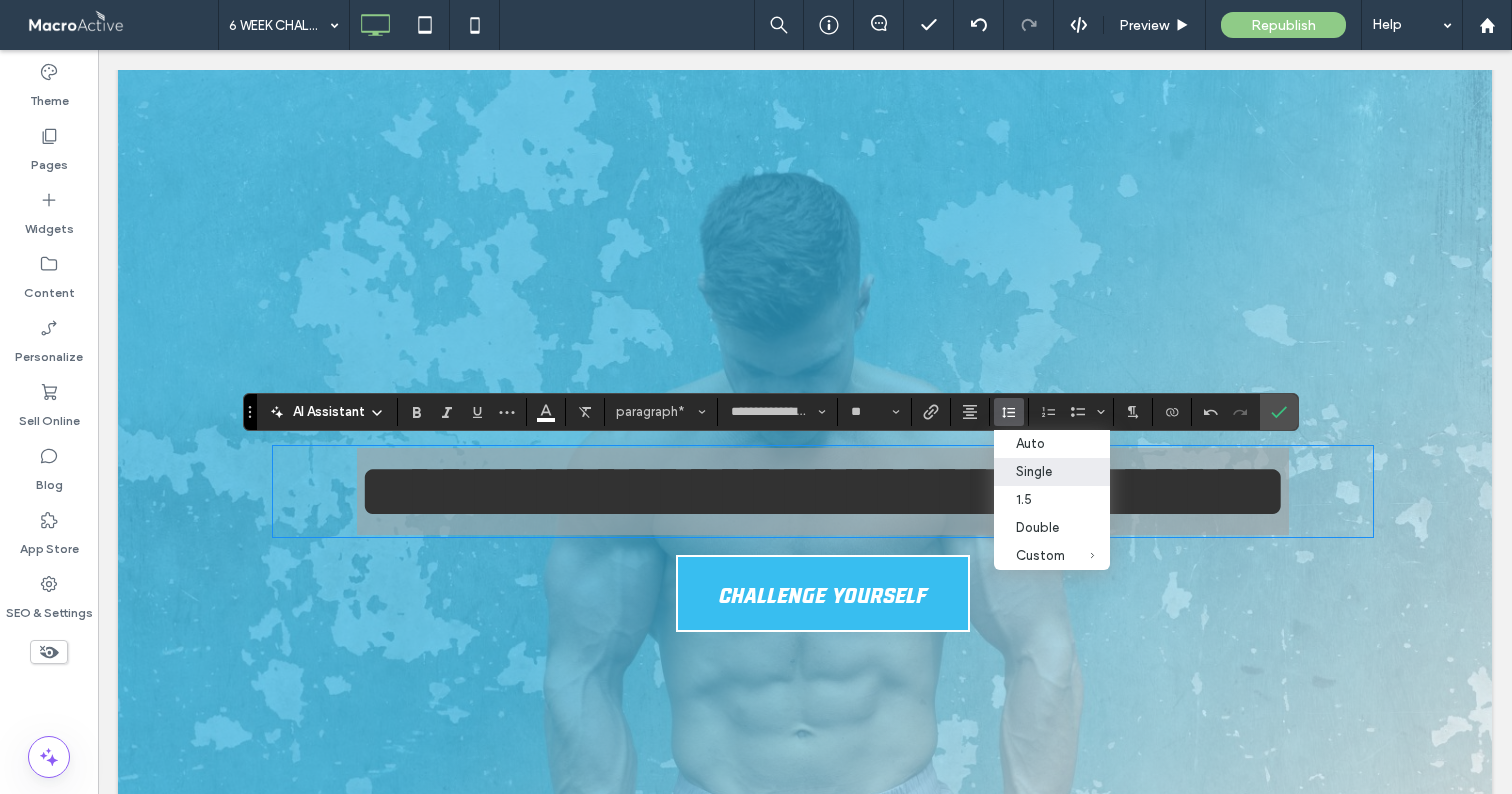 drag, startPoint x: 1019, startPoint y: 476, endPoint x: 952, endPoint y: 418, distance: 88.61716 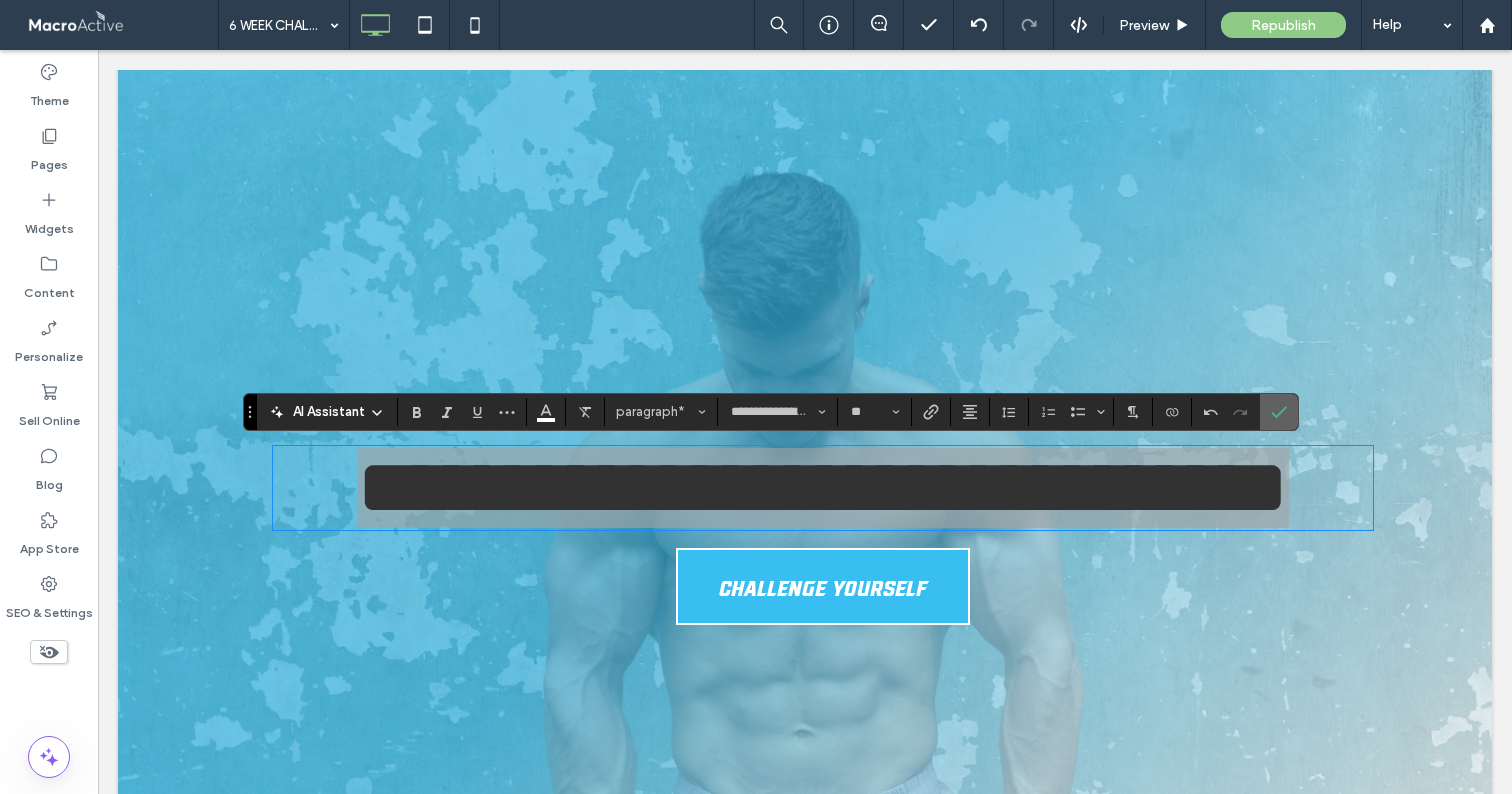 drag, startPoint x: 1279, startPoint y: 407, endPoint x: 1205, endPoint y: 456, distance: 88.752464 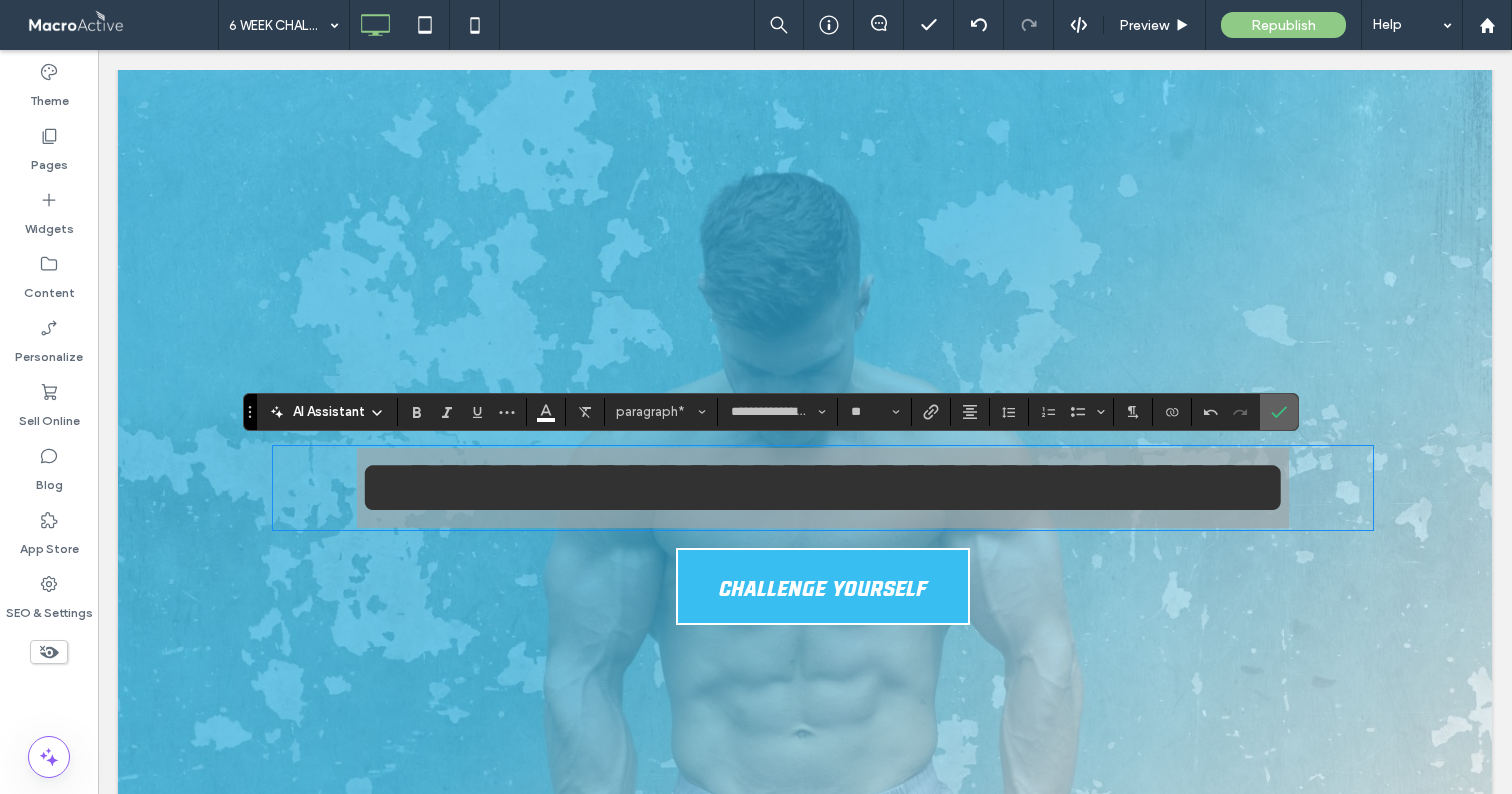click 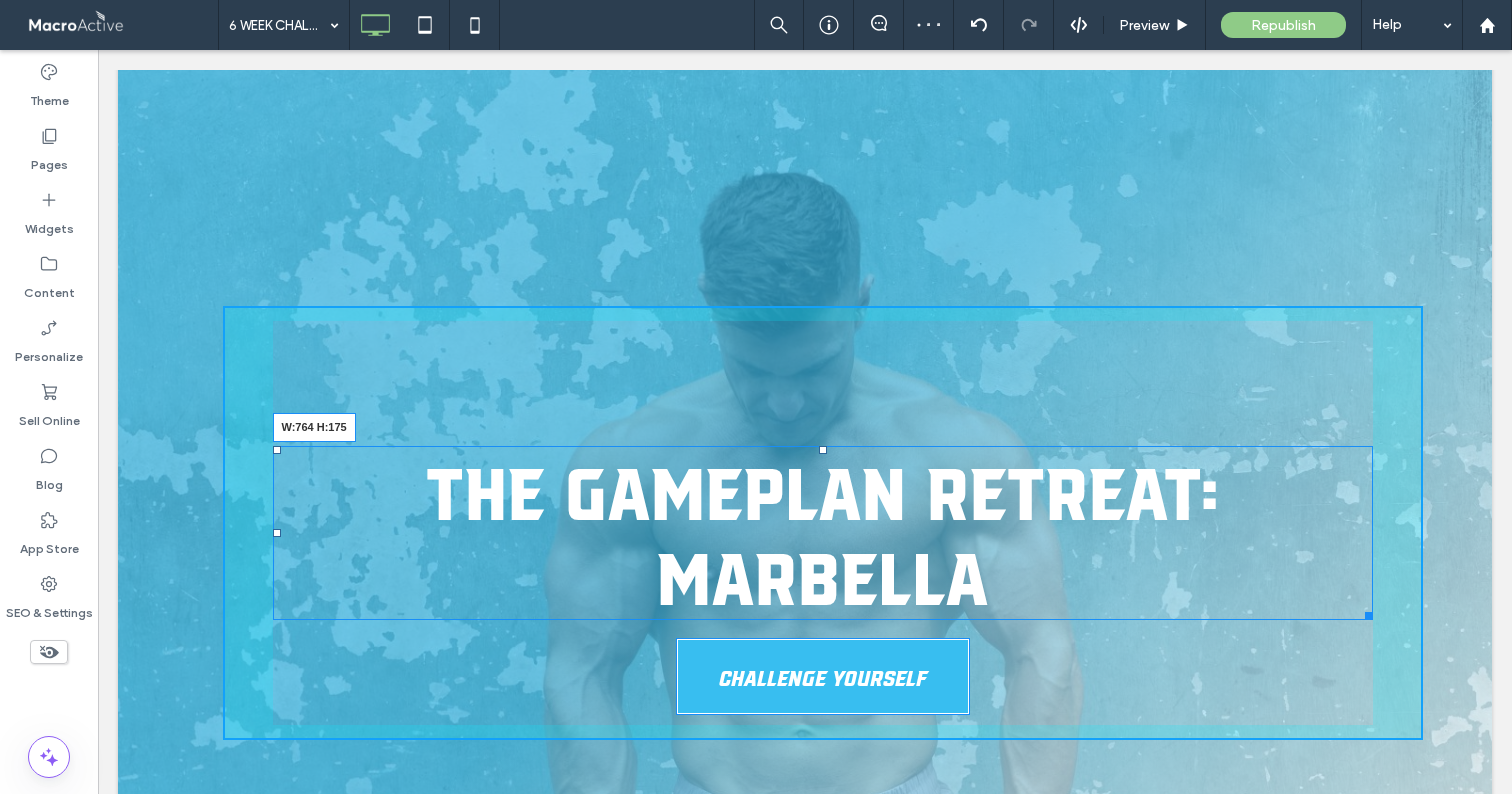 drag, startPoint x: 1358, startPoint y: 610, endPoint x: 1190, endPoint y: 576, distance: 171.40594 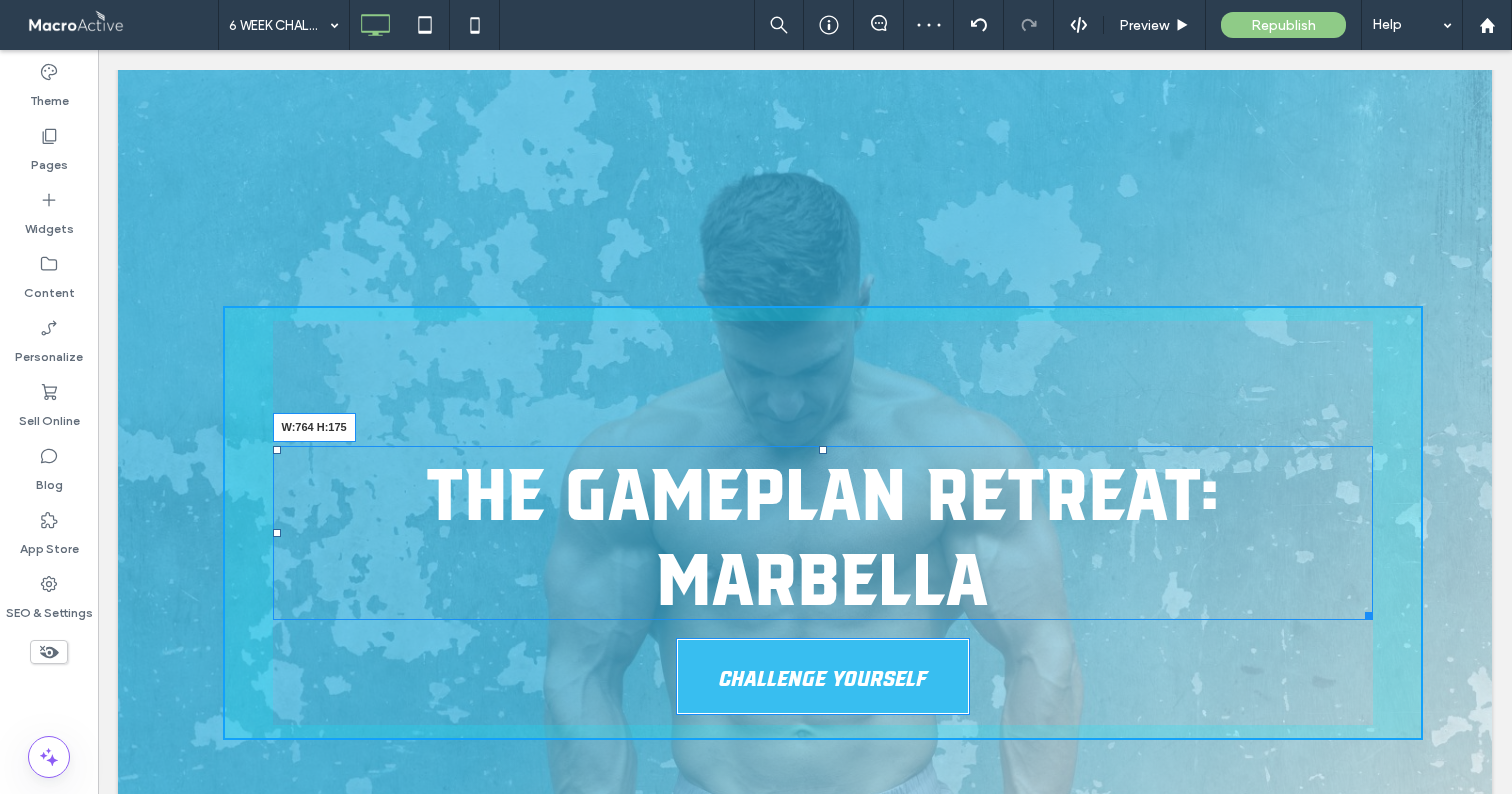 click on "The Gameplan Retreat: Marbella W:764 H:175" at bounding box center [823, 533] 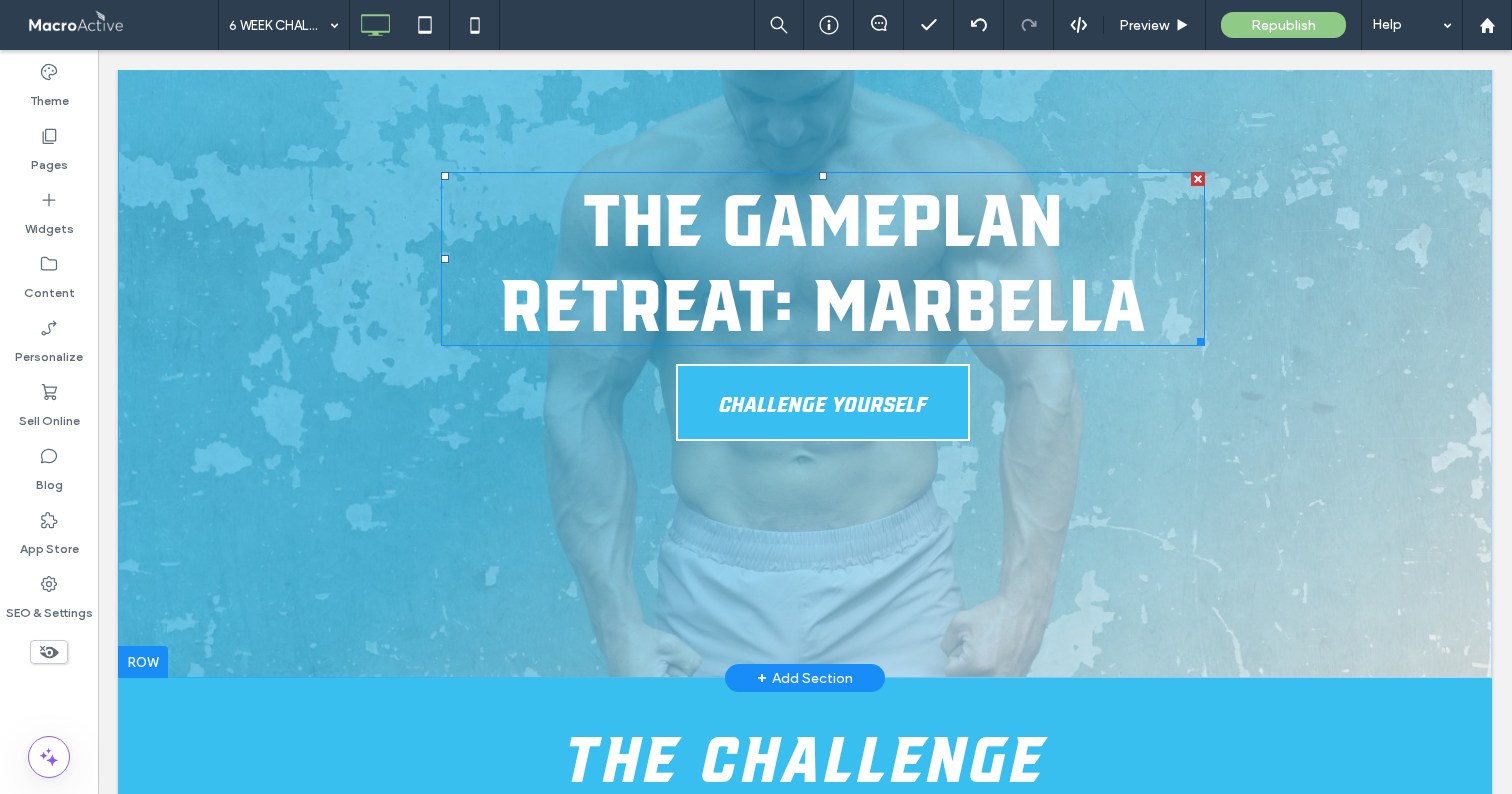 scroll, scrollTop: 339, scrollLeft: 0, axis: vertical 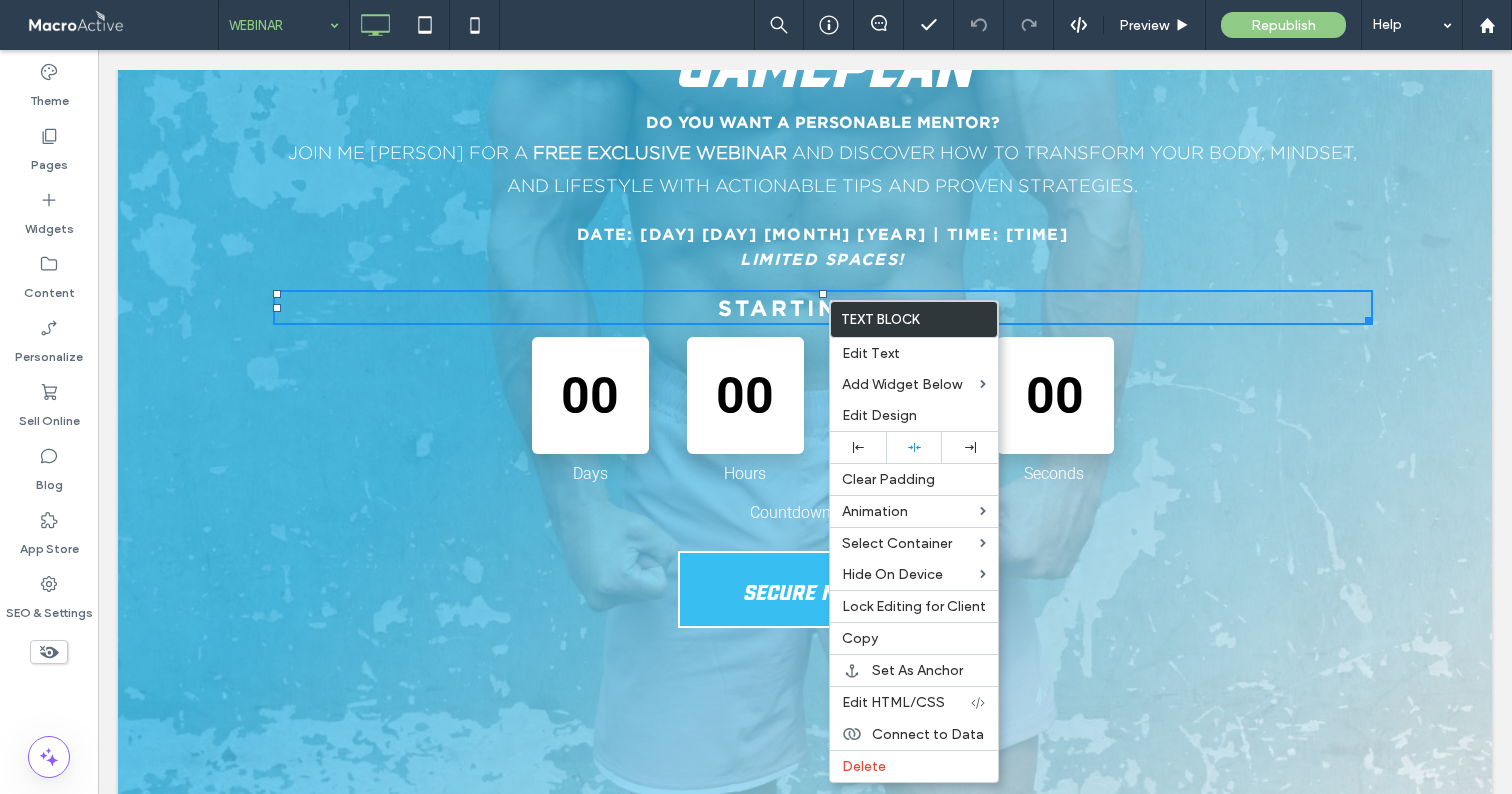 click on "Limited SPACES!" at bounding box center (822, 259) 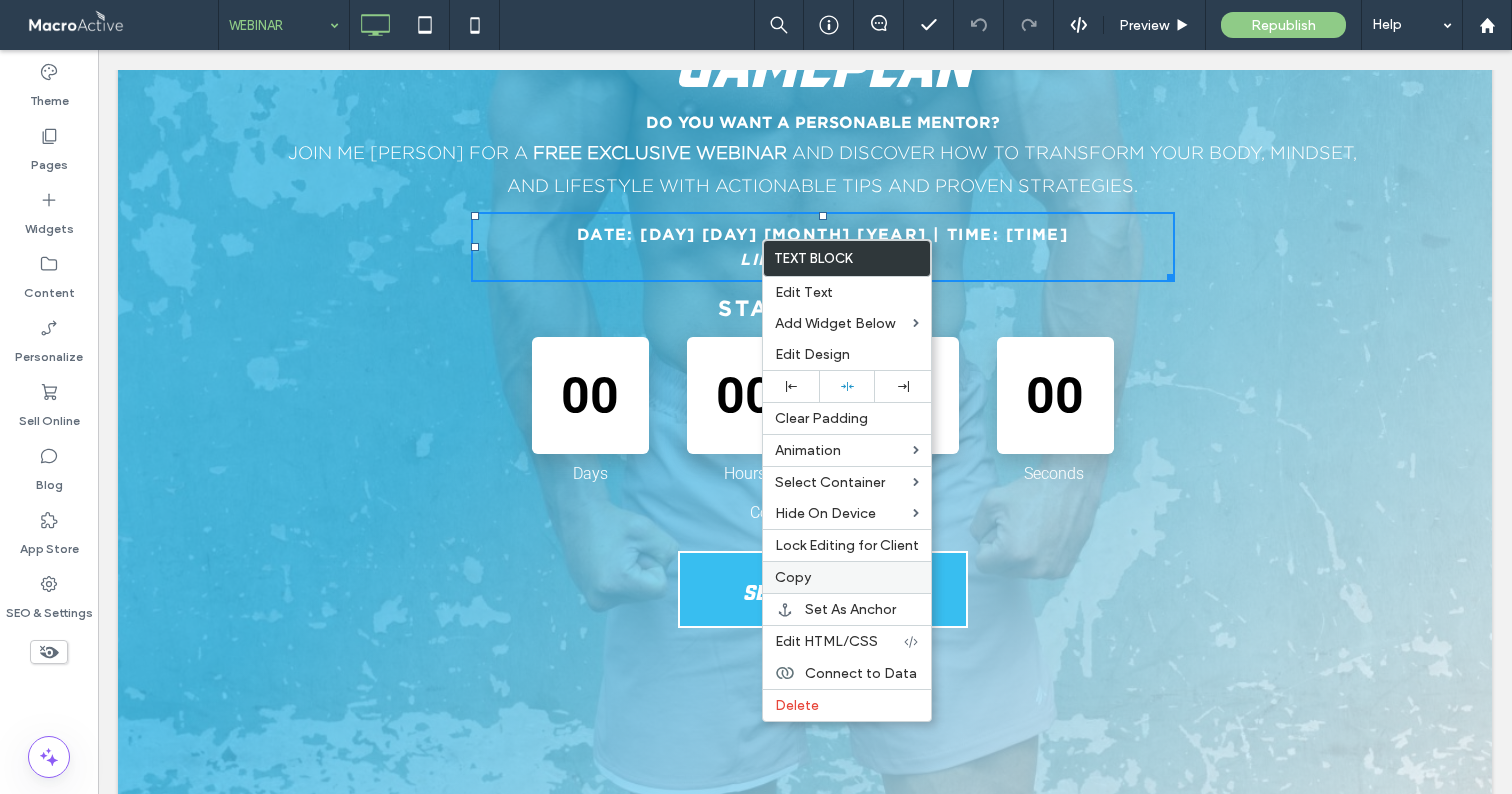 click on "Copy" at bounding box center [793, 577] 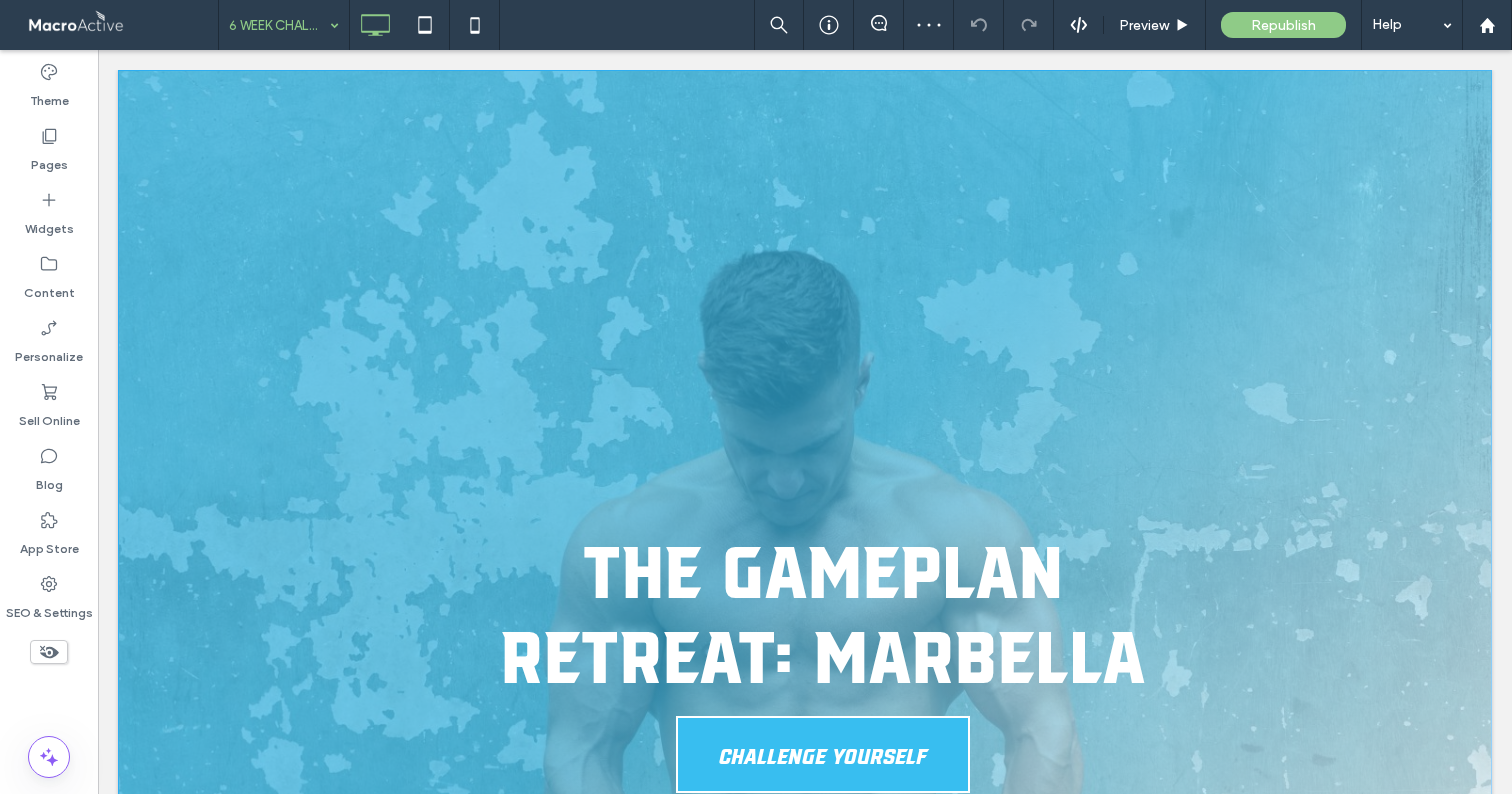 scroll, scrollTop: 248, scrollLeft: 0, axis: vertical 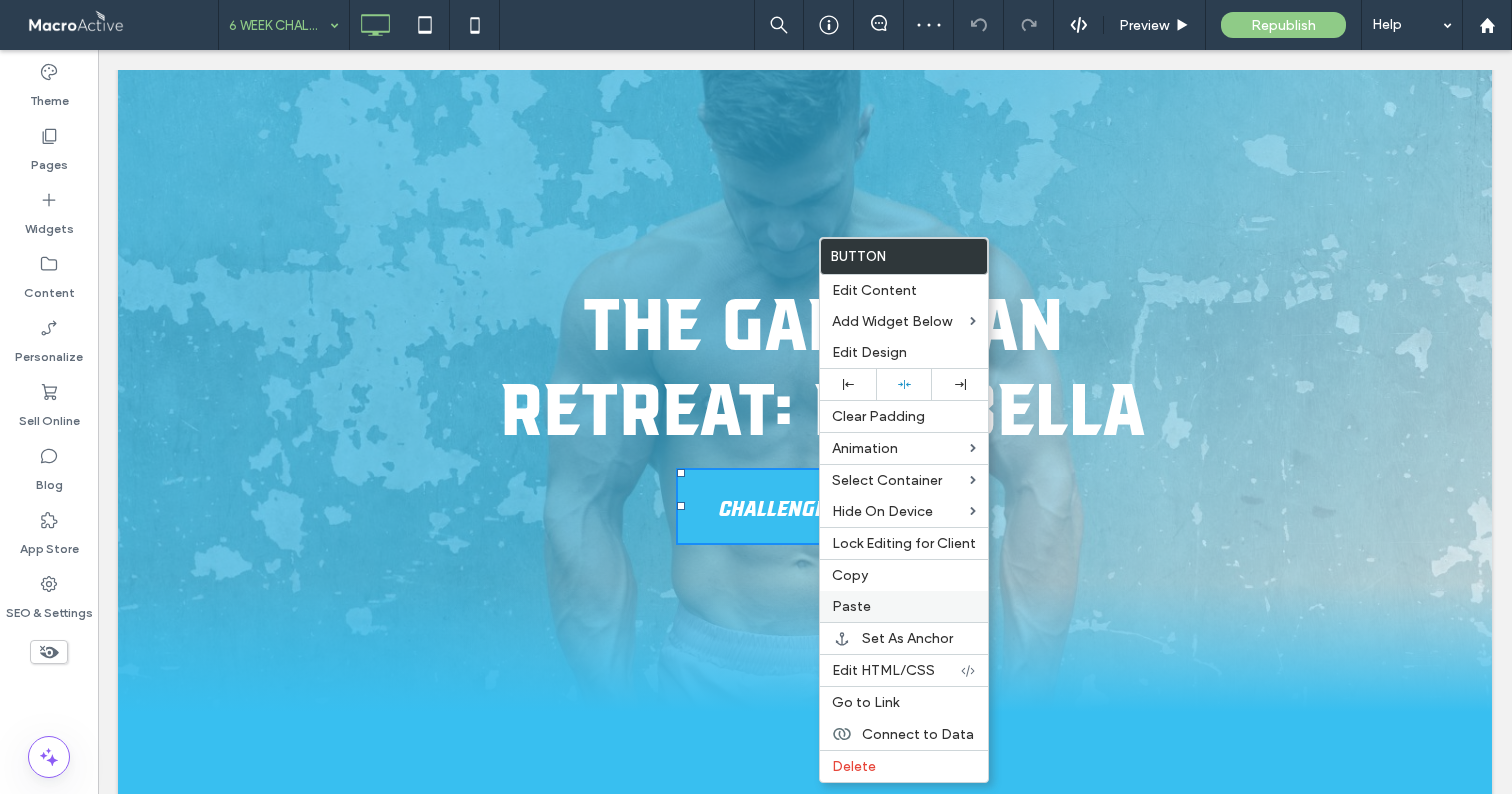 click on "Paste" at bounding box center (851, 606) 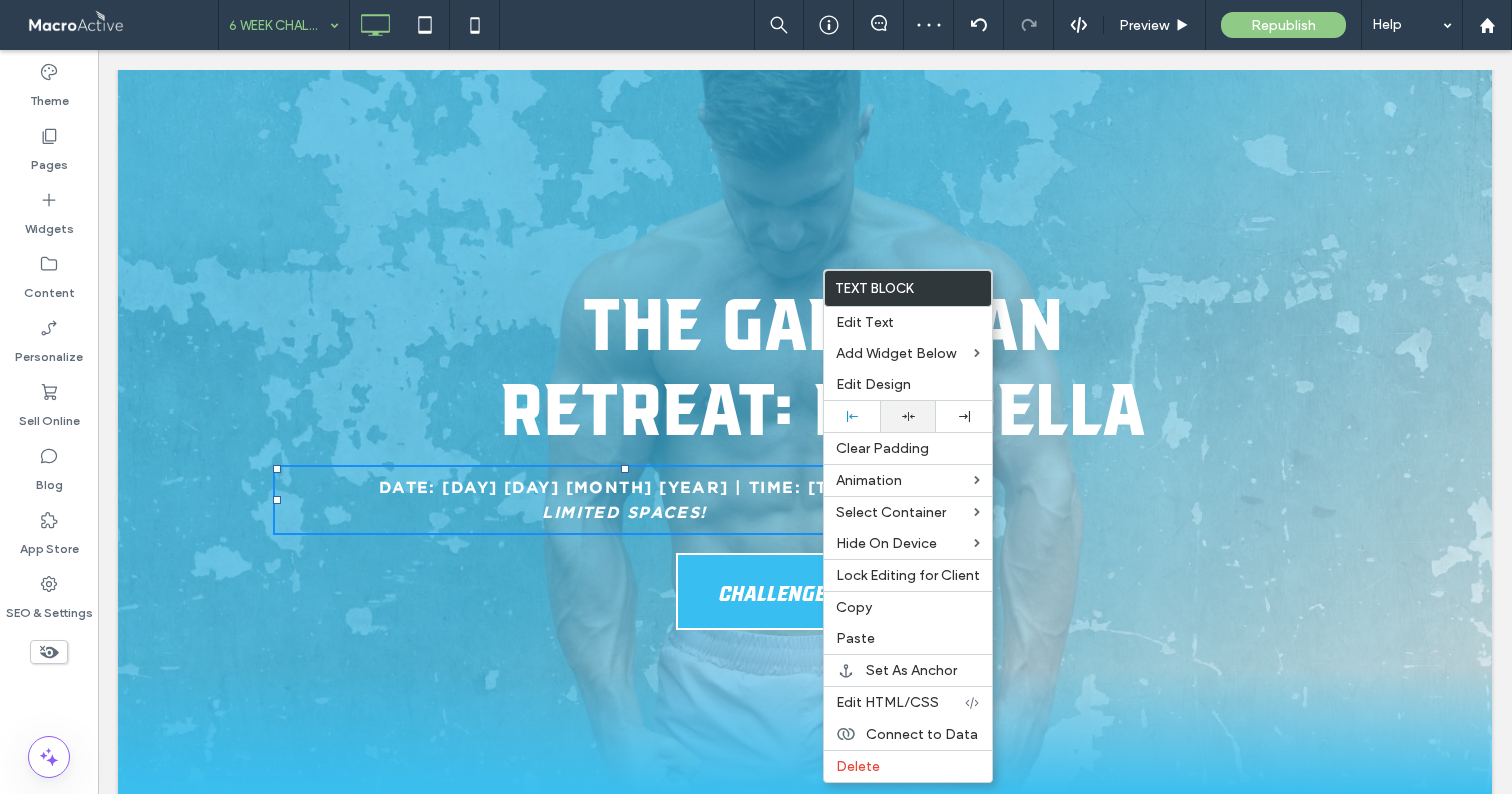 click at bounding box center [908, 416] 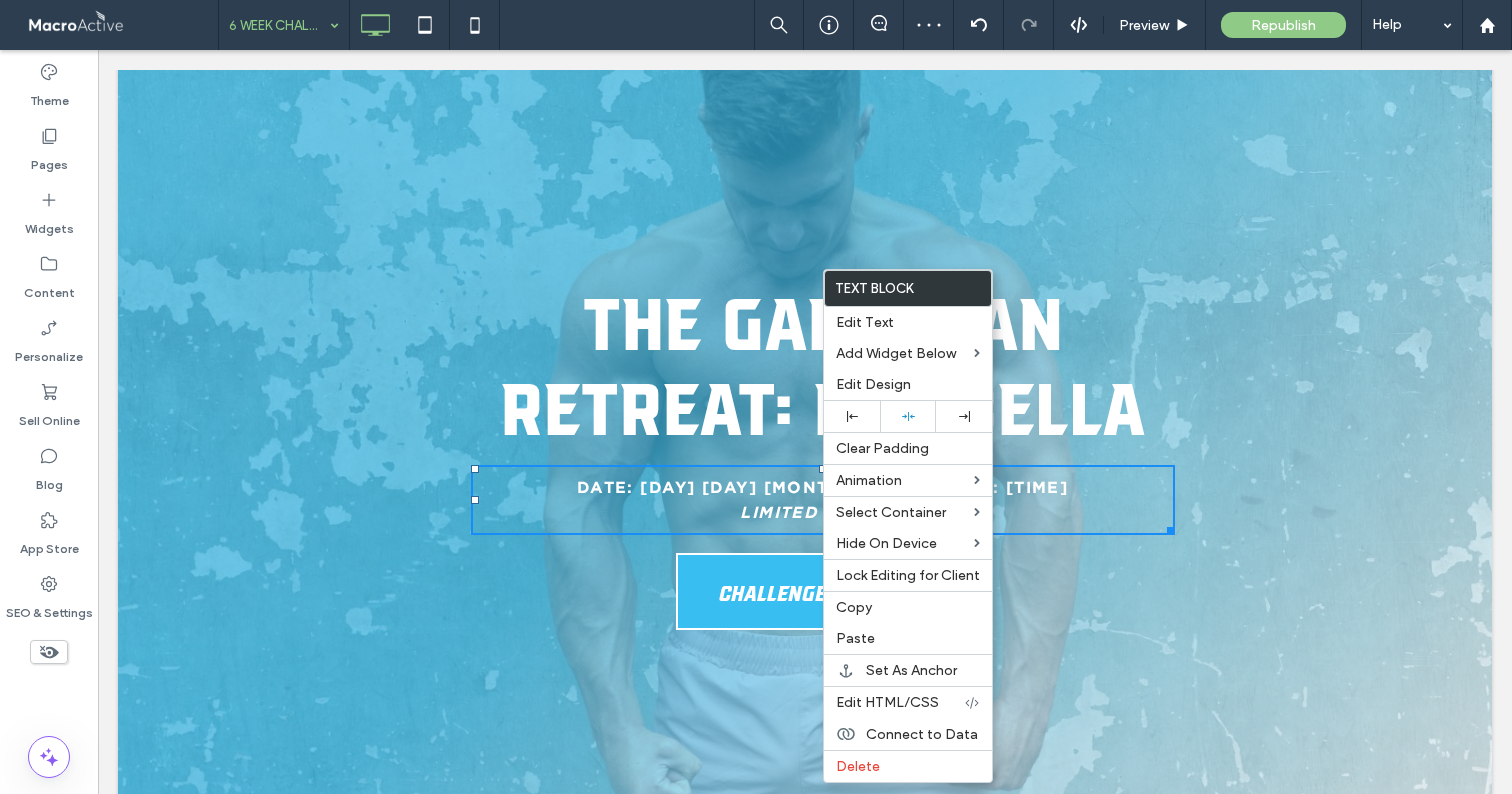 click on "The Gameplan Retreat: Marbella
Date: WEDNESDAY 16th april 2025 | Time: 7:00pm UK Limited SPACES!
CHALLENGE YOURSELF
Click To Paste" at bounding box center [823, 395] 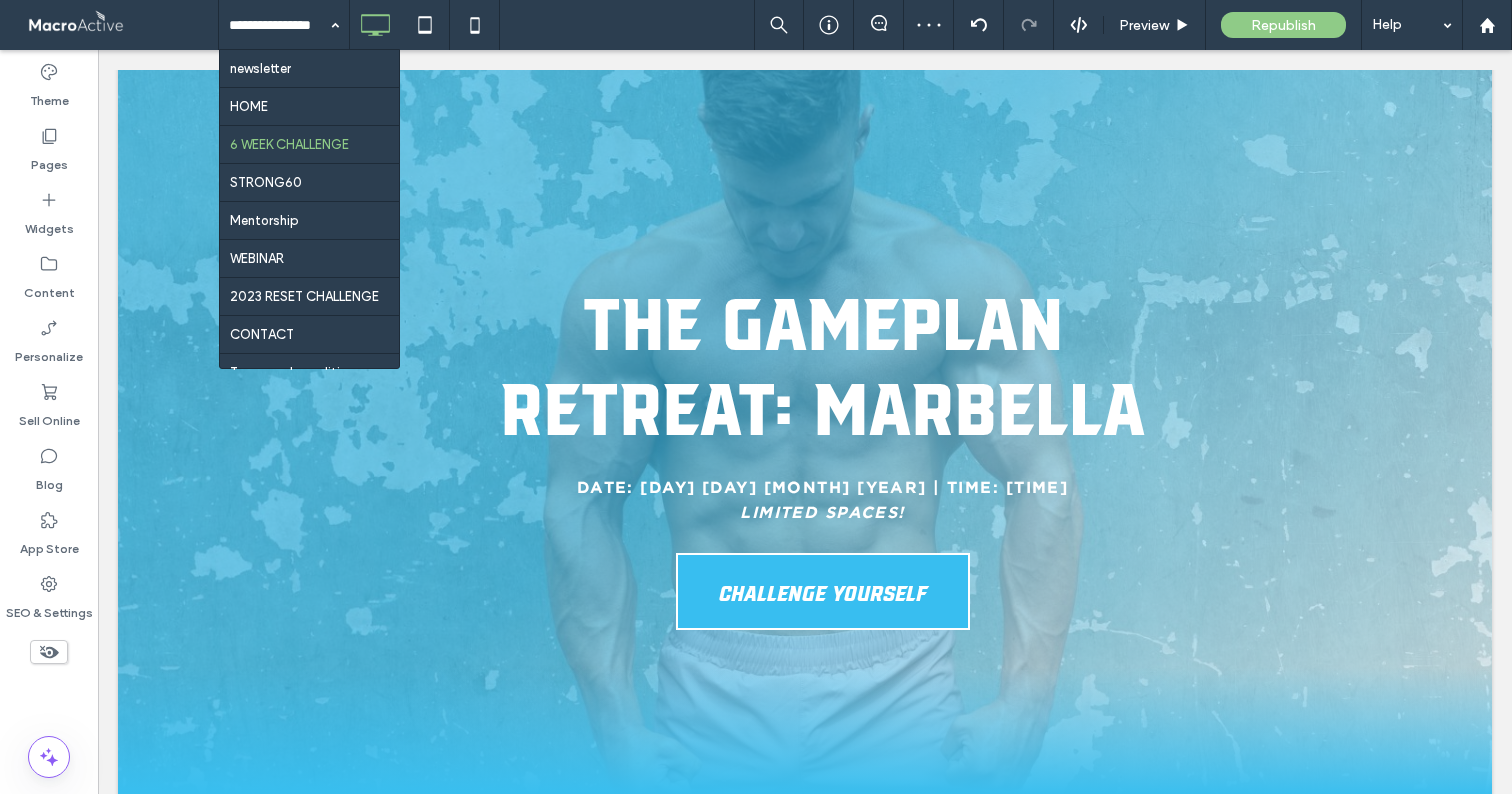 drag, startPoint x: 255, startPoint y: 30, endPoint x: 214, endPoint y: 23, distance: 41.59327 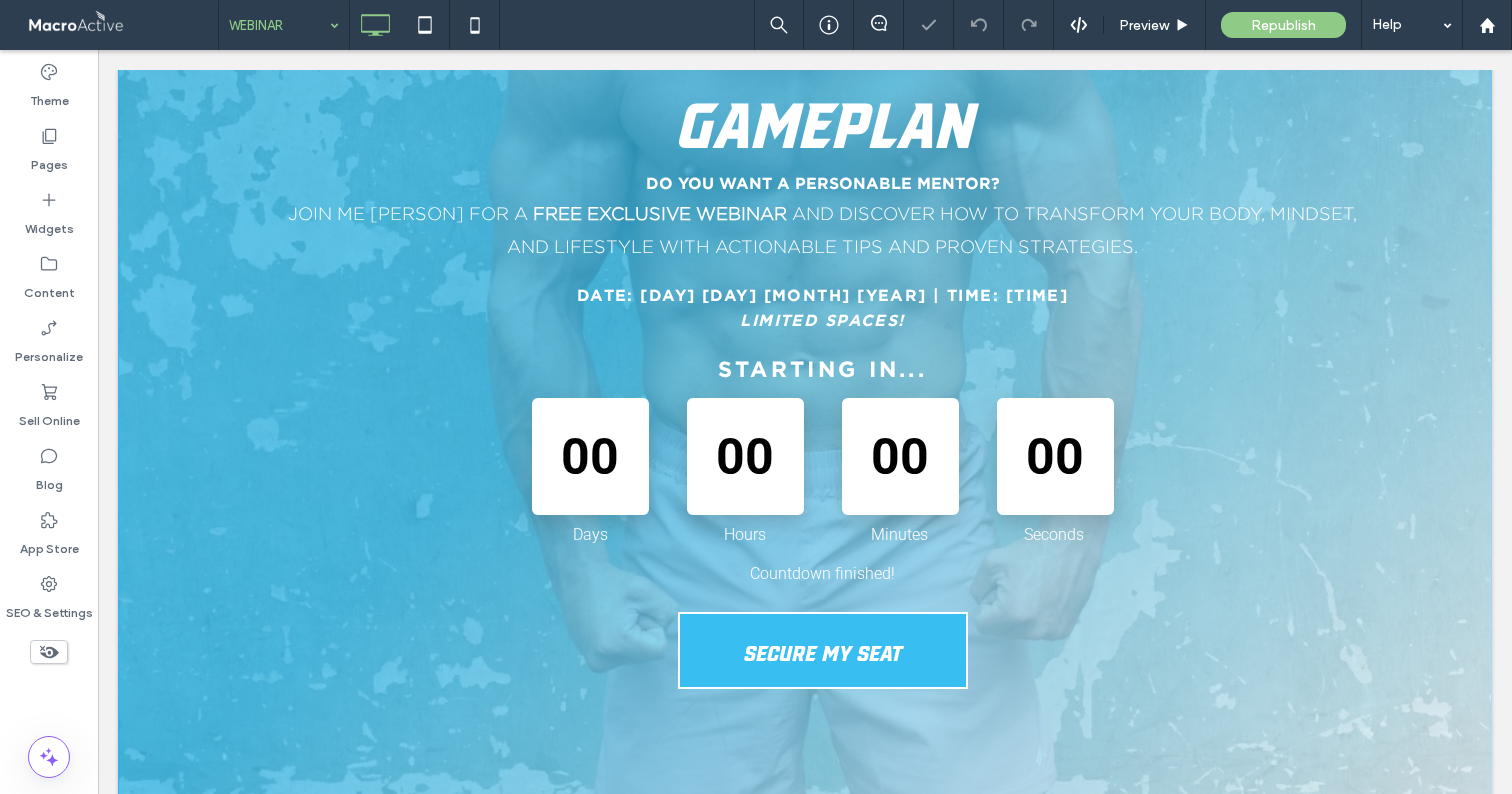 scroll, scrollTop: 640, scrollLeft: 0, axis: vertical 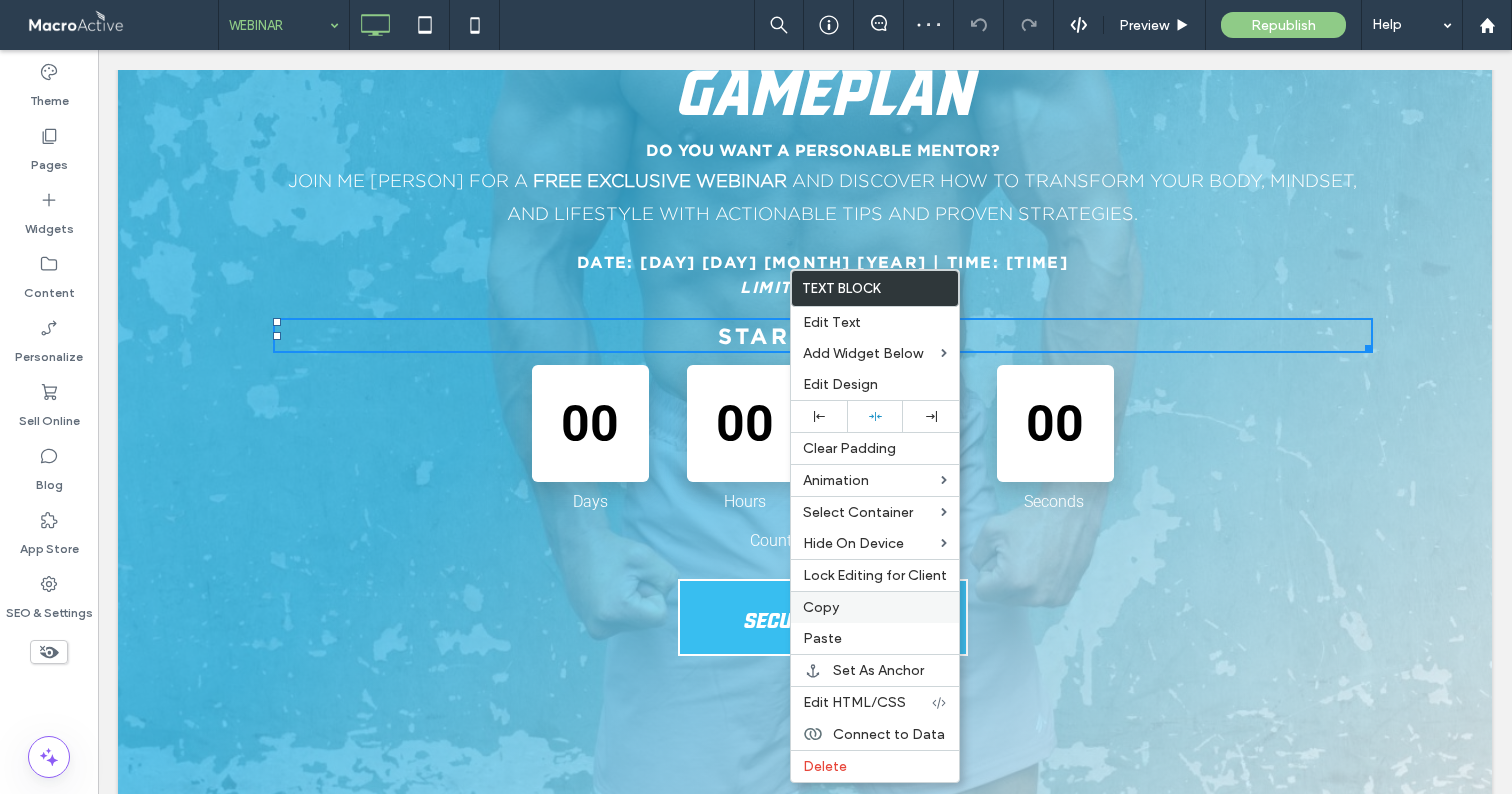 click on "Copy" at bounding box center (821, 607) 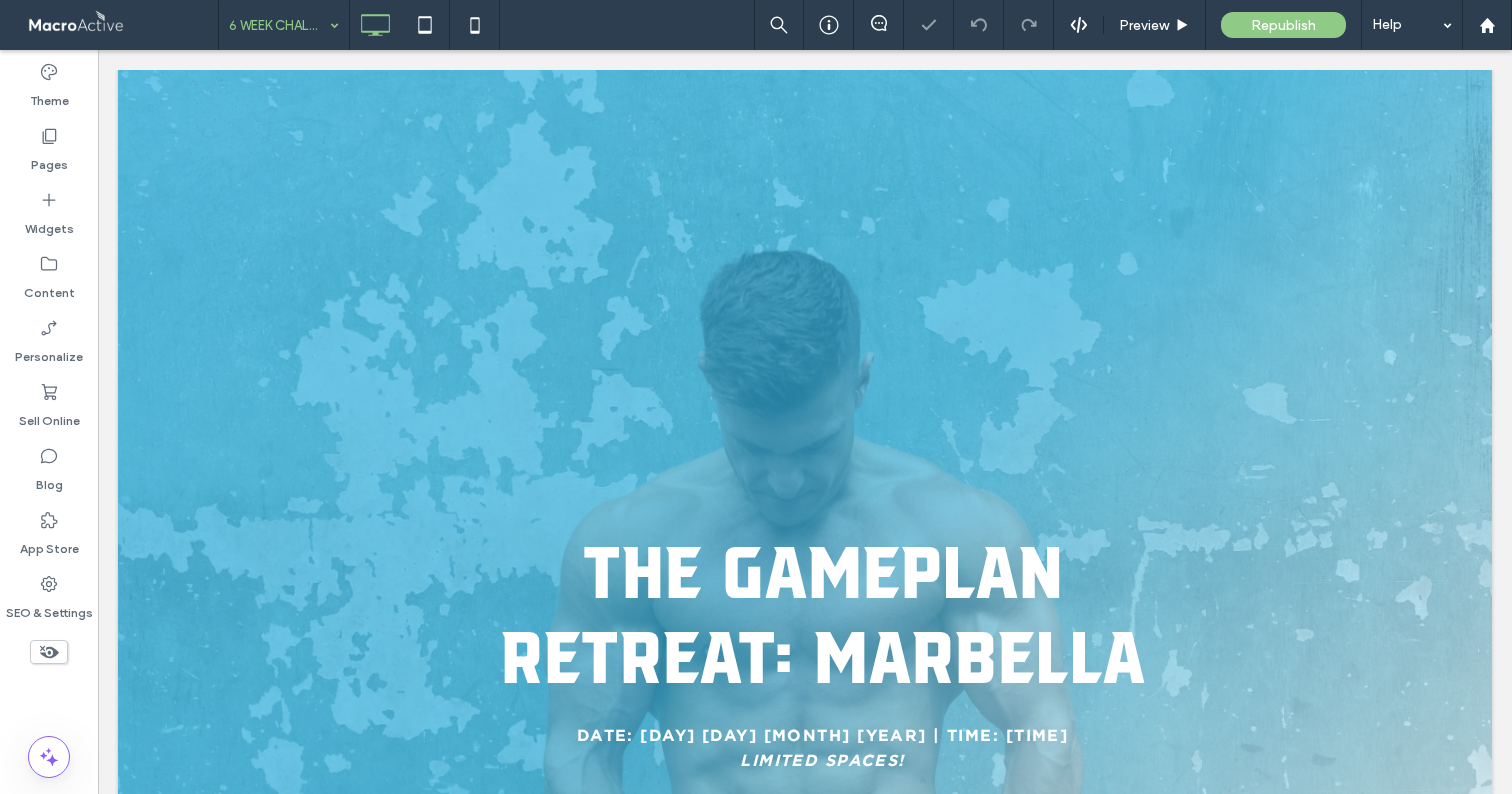 scroll, scrollTop: 303, scrollLeft: 0, axis: vertical 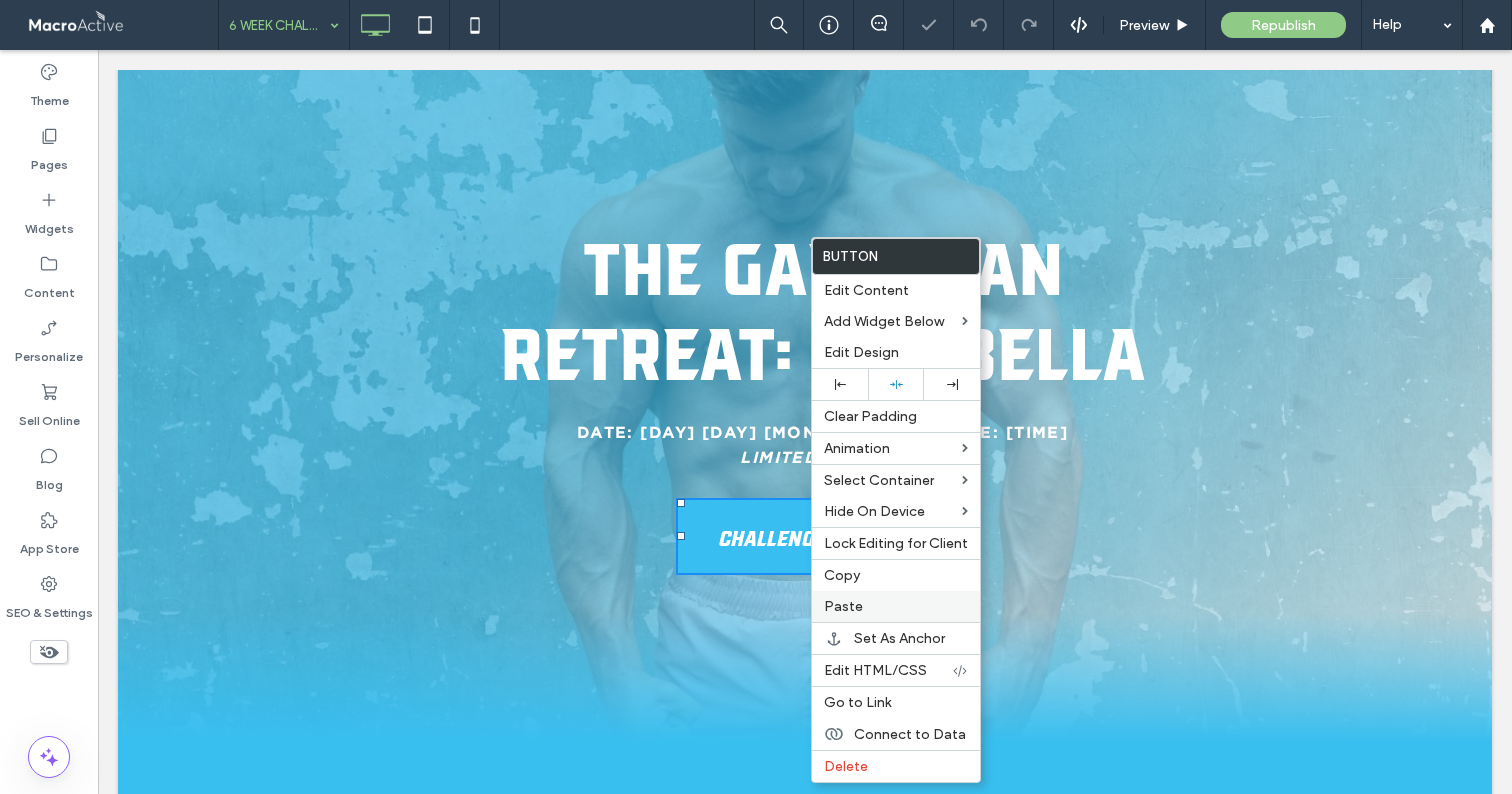click on "Paste" at bounding box center (843, 606) 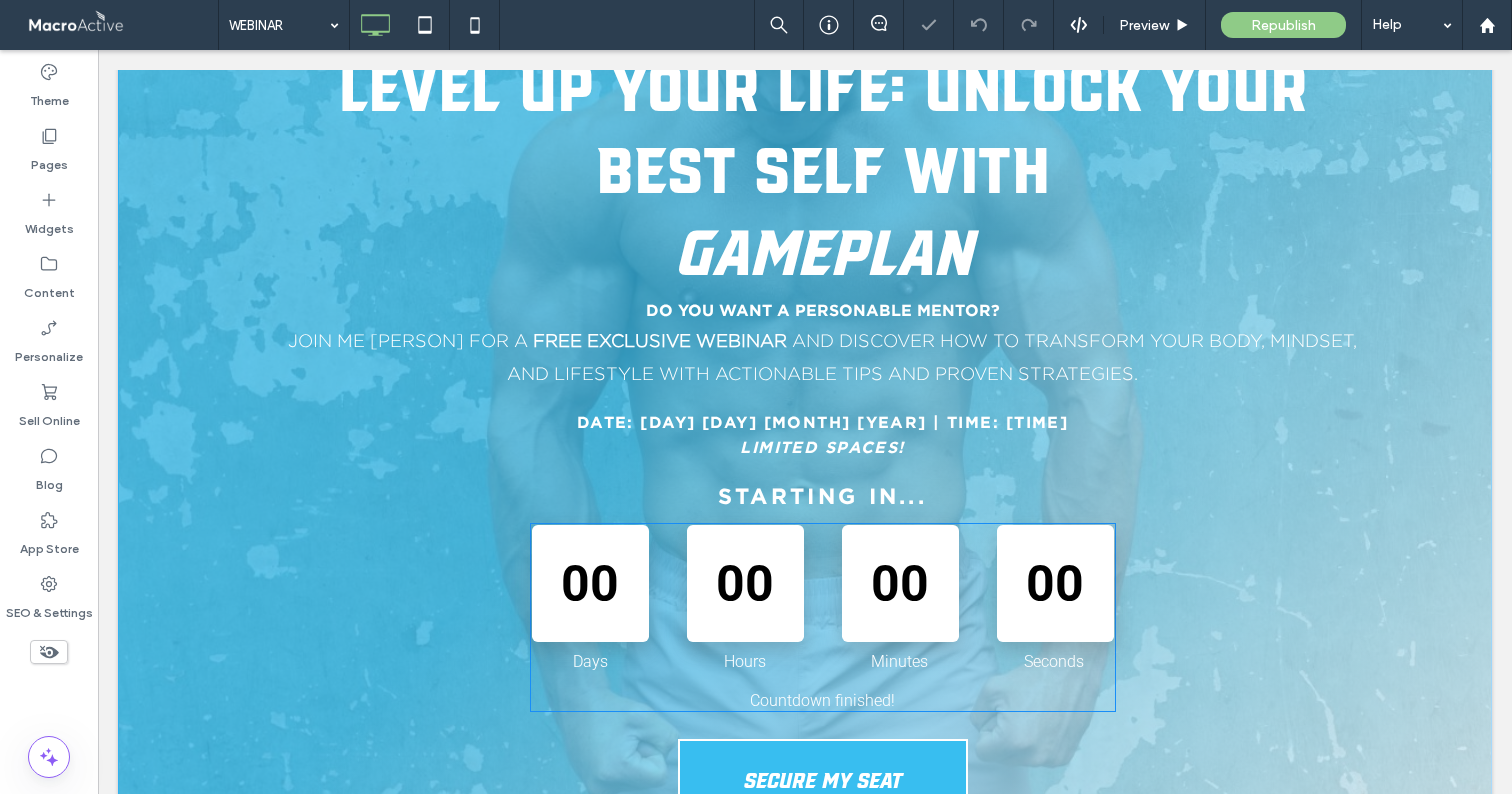 scroll, scrollTop: 488, scrollLeft: 0, axis: vertical 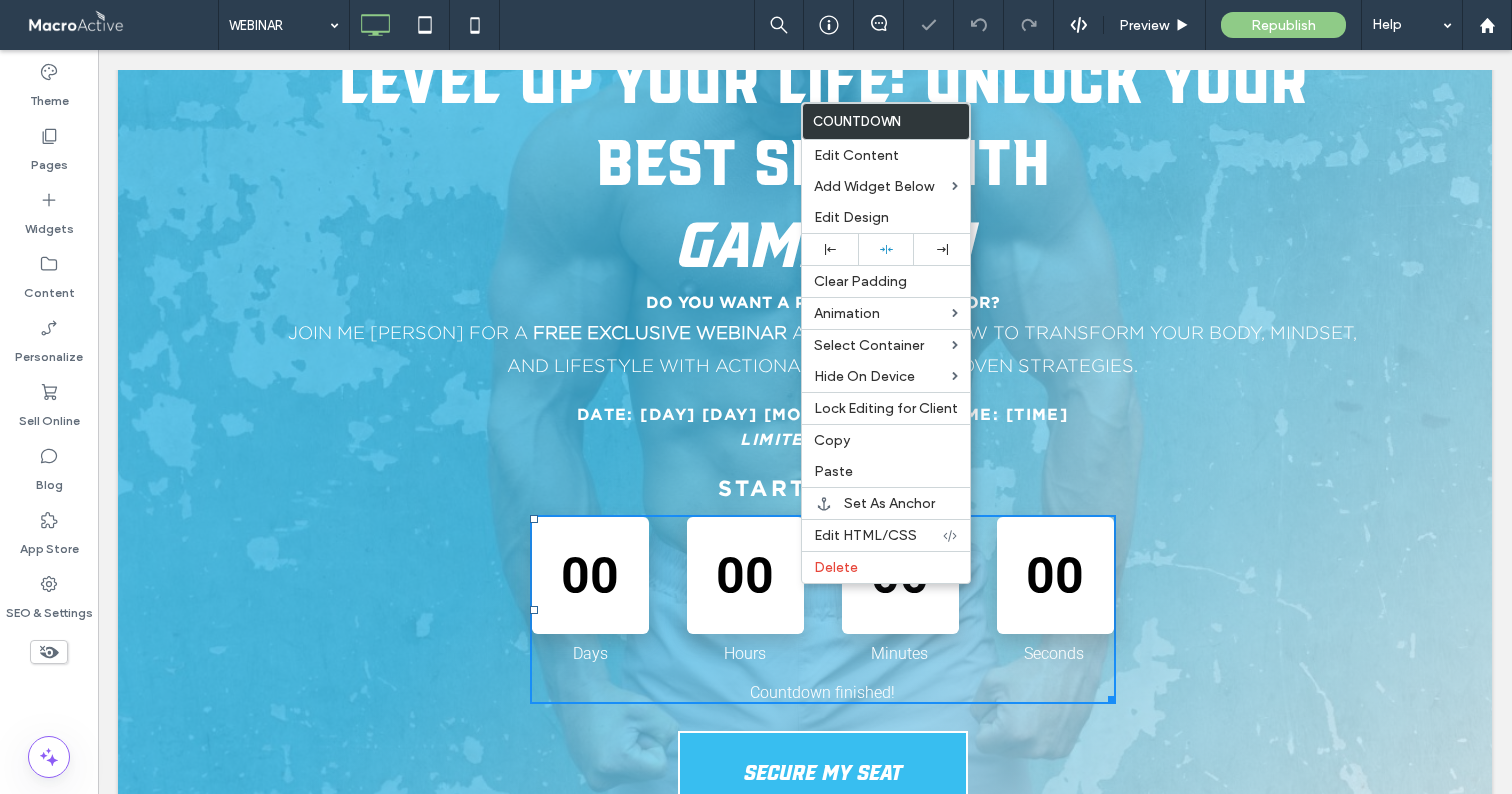 drag, startPoint x: 799, startPoint y: 585, endPoint x: 915, endPoint y: 612, distance: 119.1008 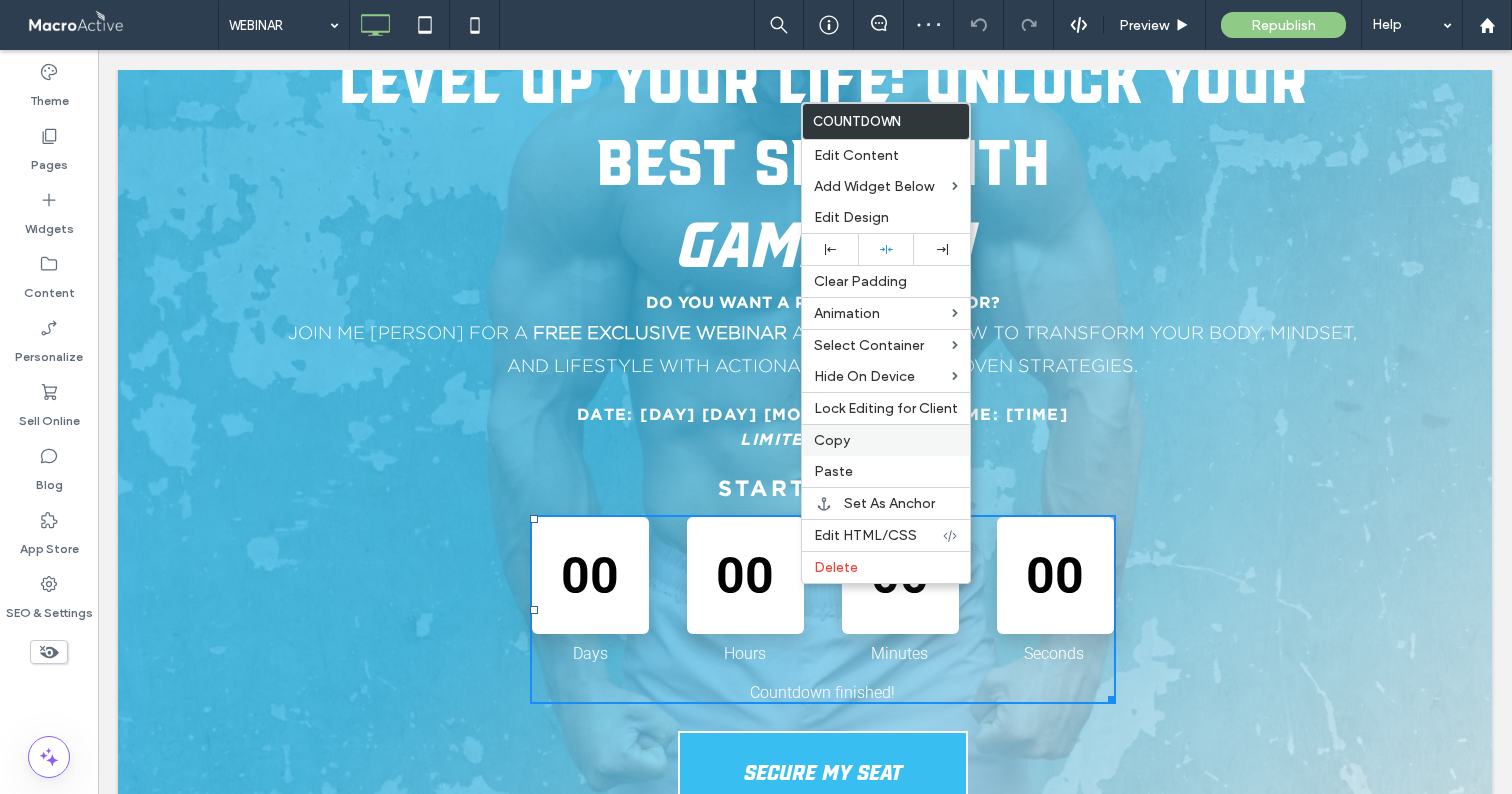 click on "Copy" at bounding box center [886, 440] 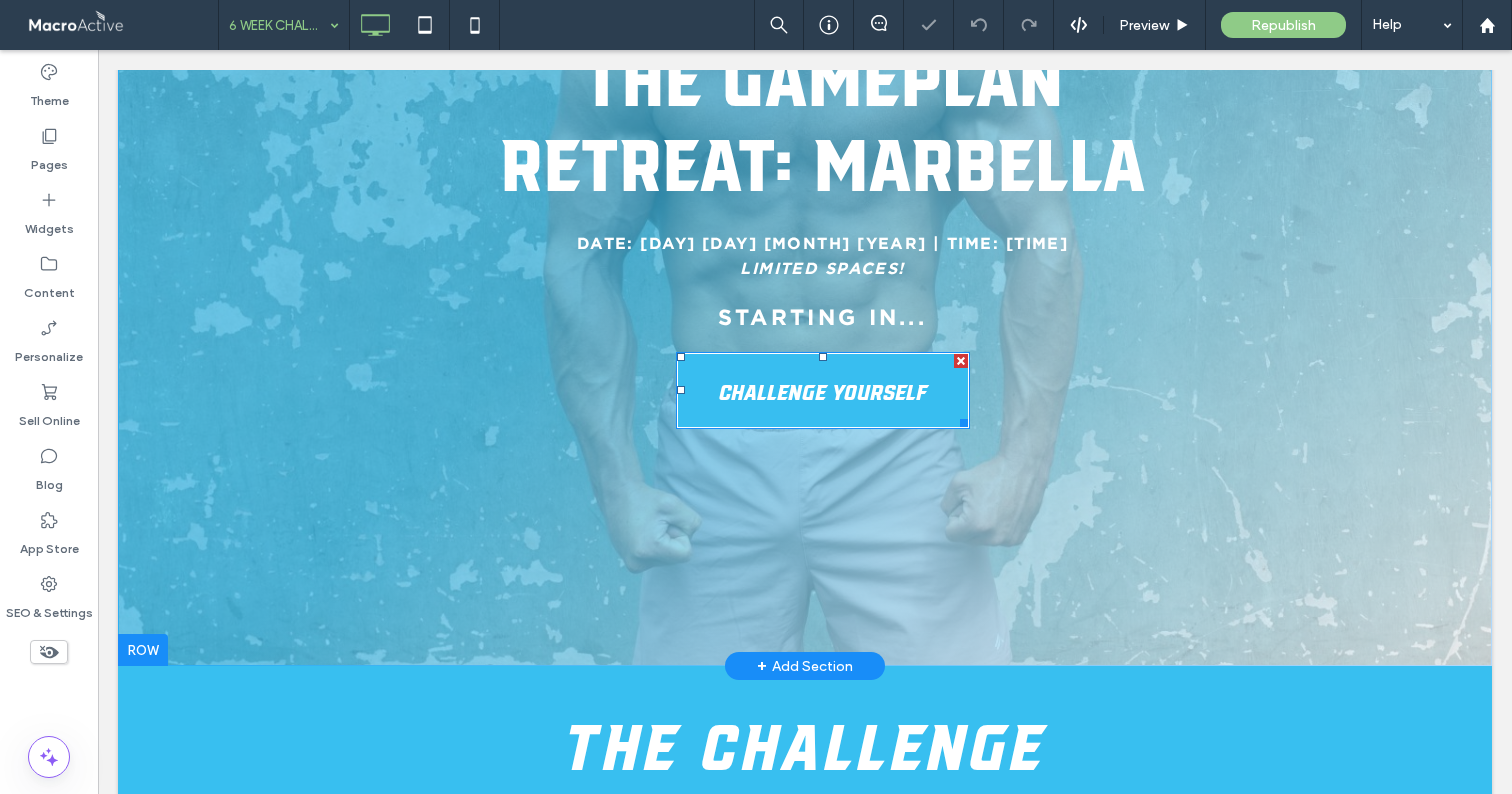scroll, scrollTop: 494, scrollLeft: 0, axis: vertical 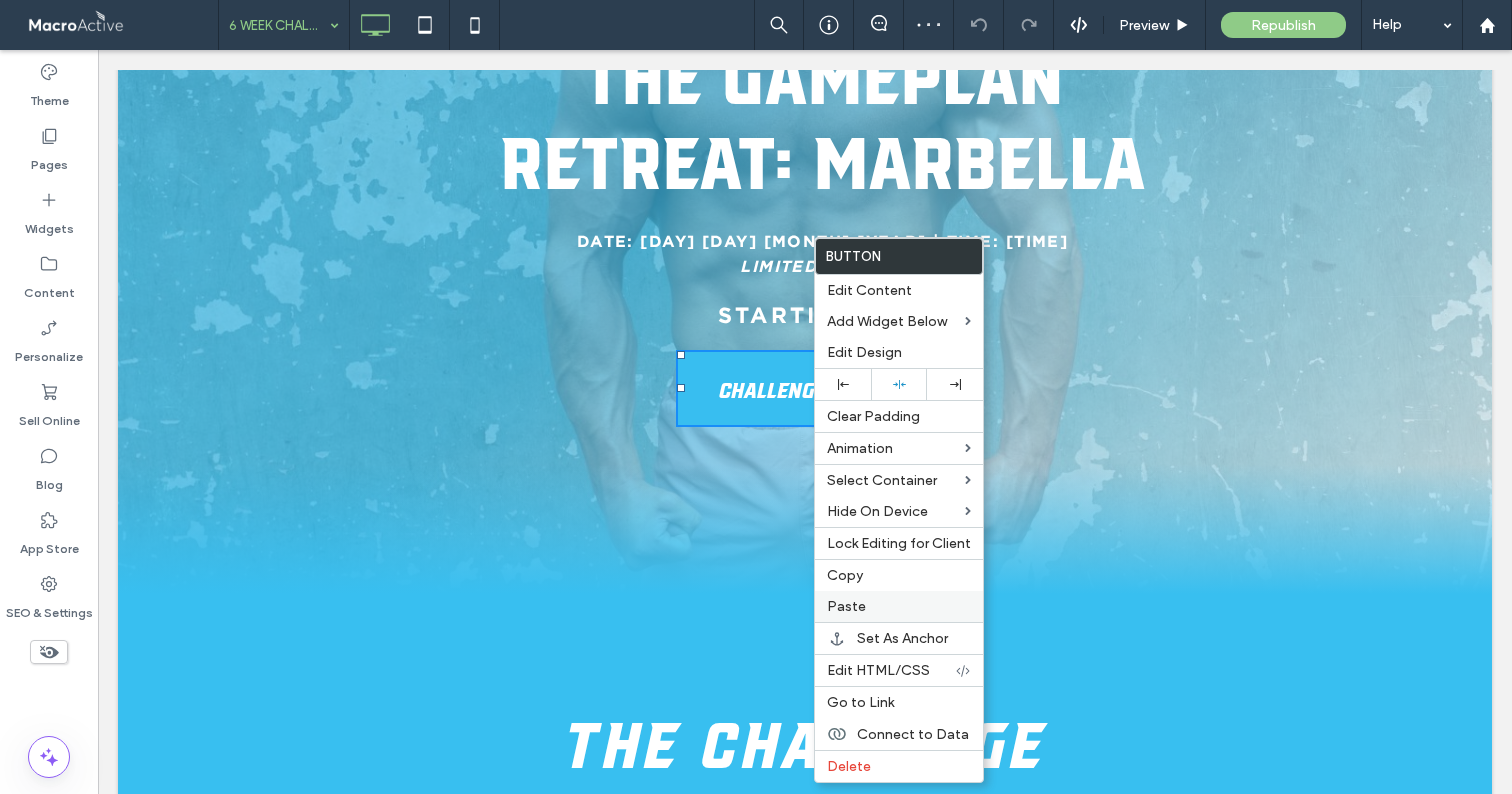 click on "Paste" at bounding box center [846, 606] 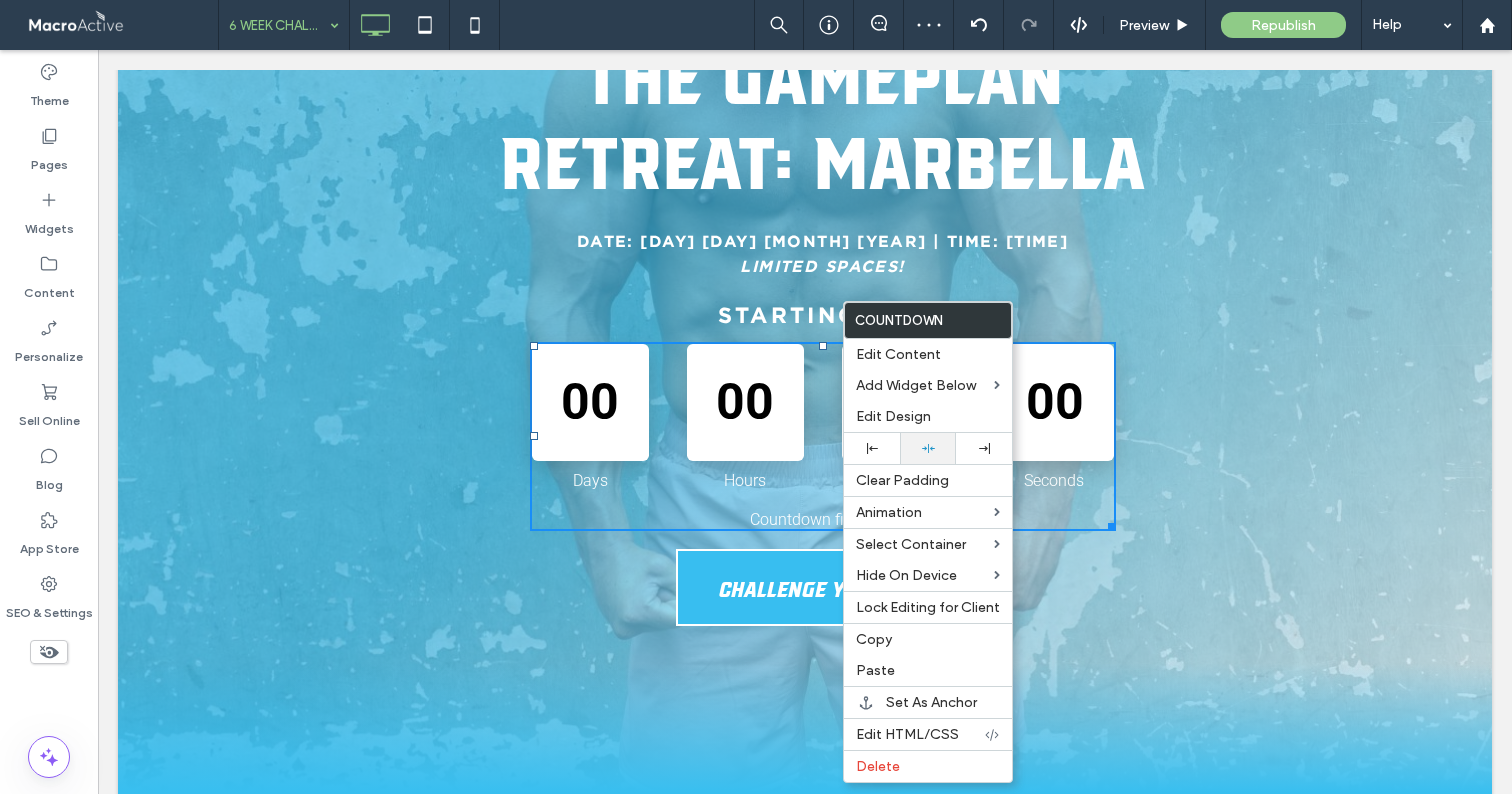 click 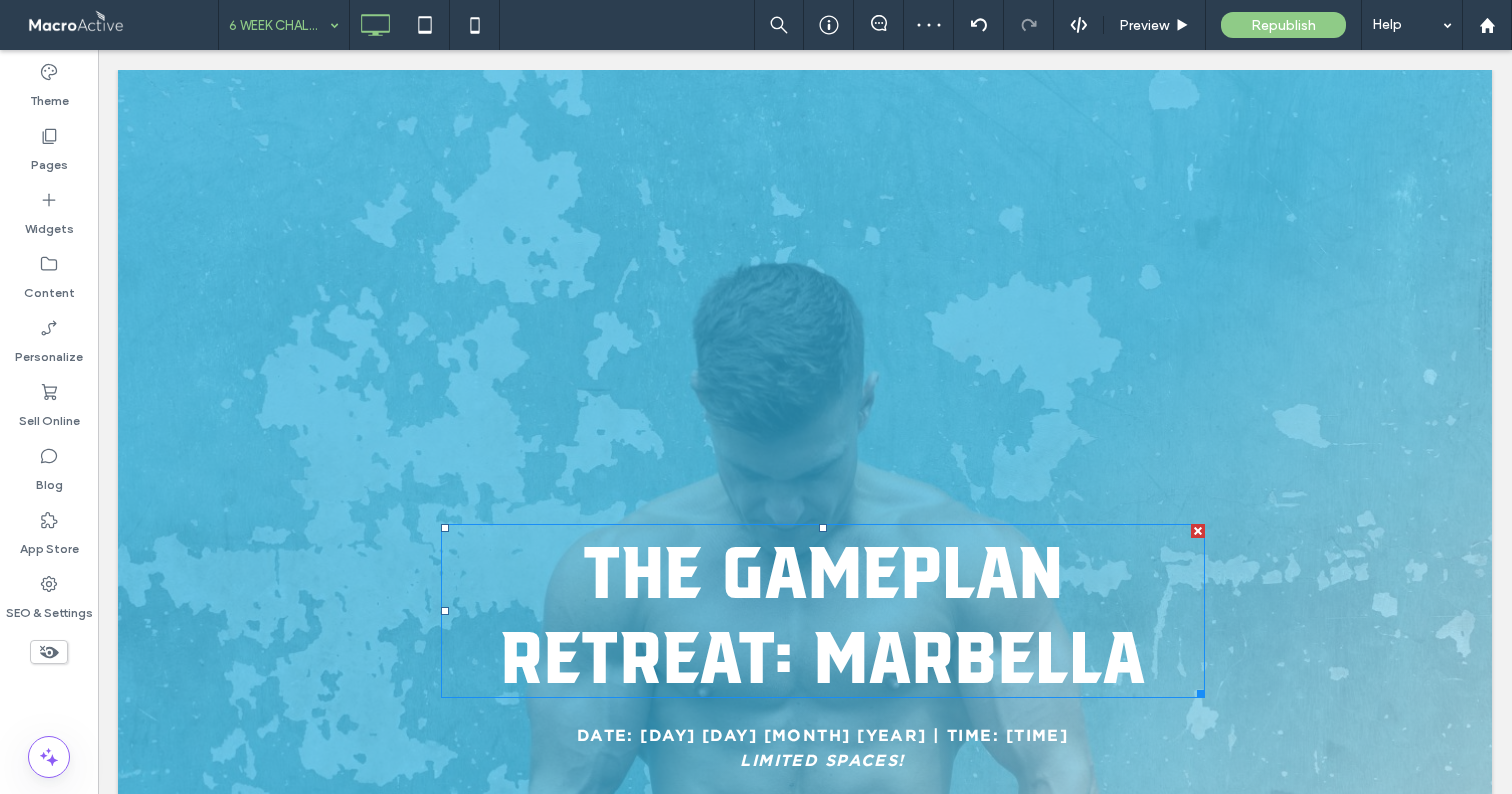 scroll, scrollTop: 241, scrollLeft: 0, axis: vertical 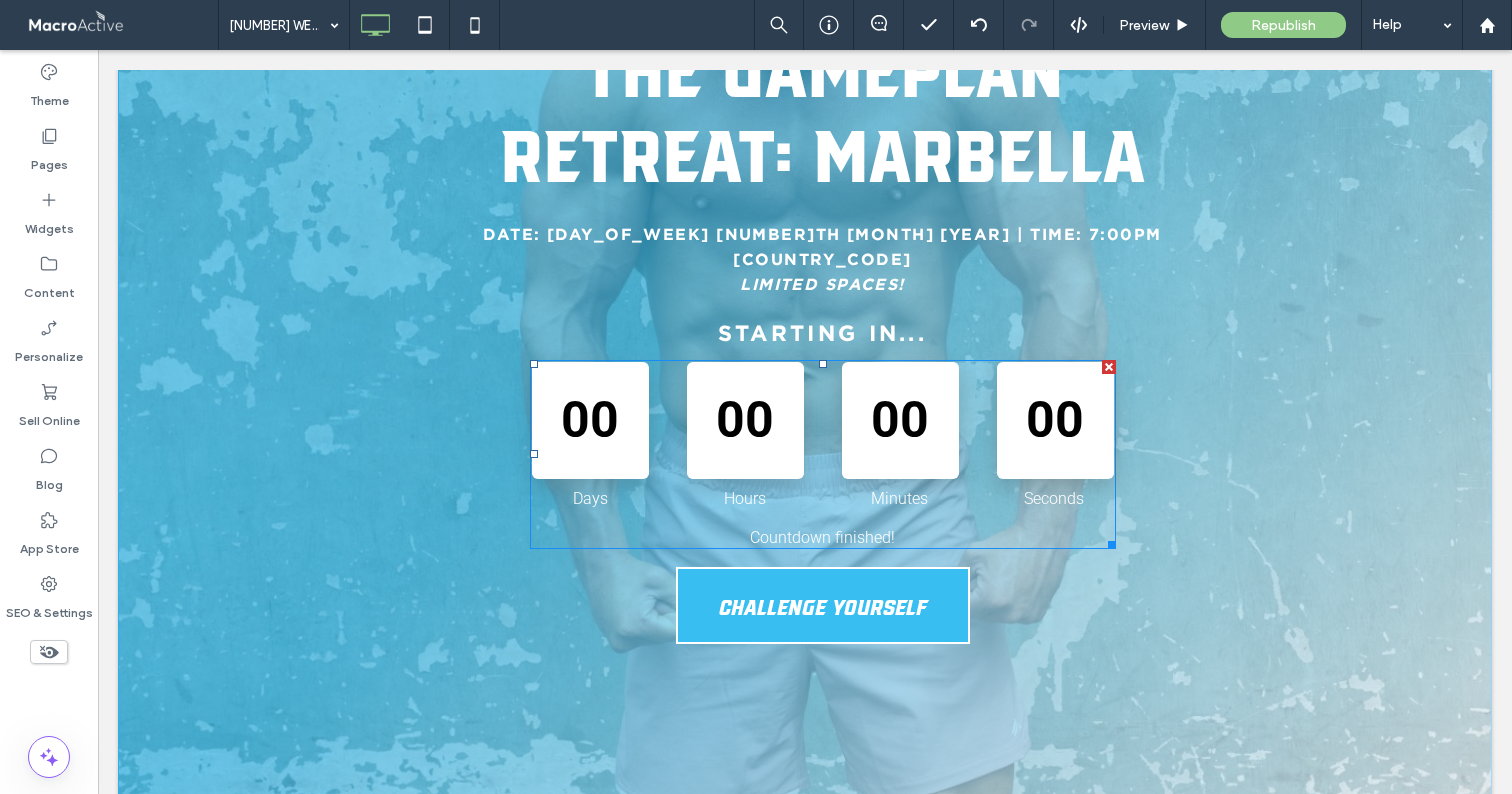 click on "00
:
00
:
00
:
00" at bounding box center [823, 420] 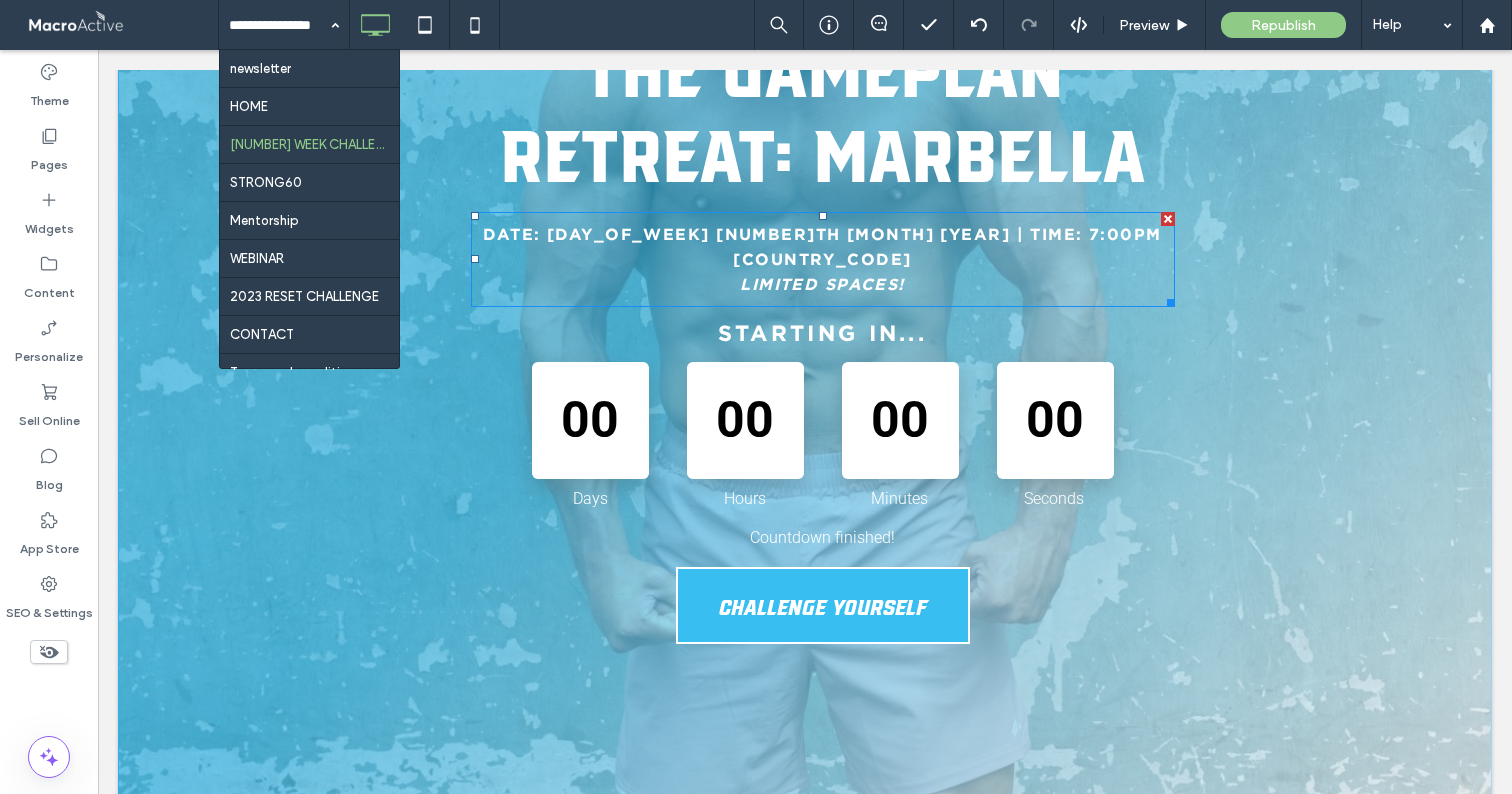 click on "Date: WEDNESDAY 16th april 2025 | Time: 7:00pm UK" at bounding box center (822, 246) 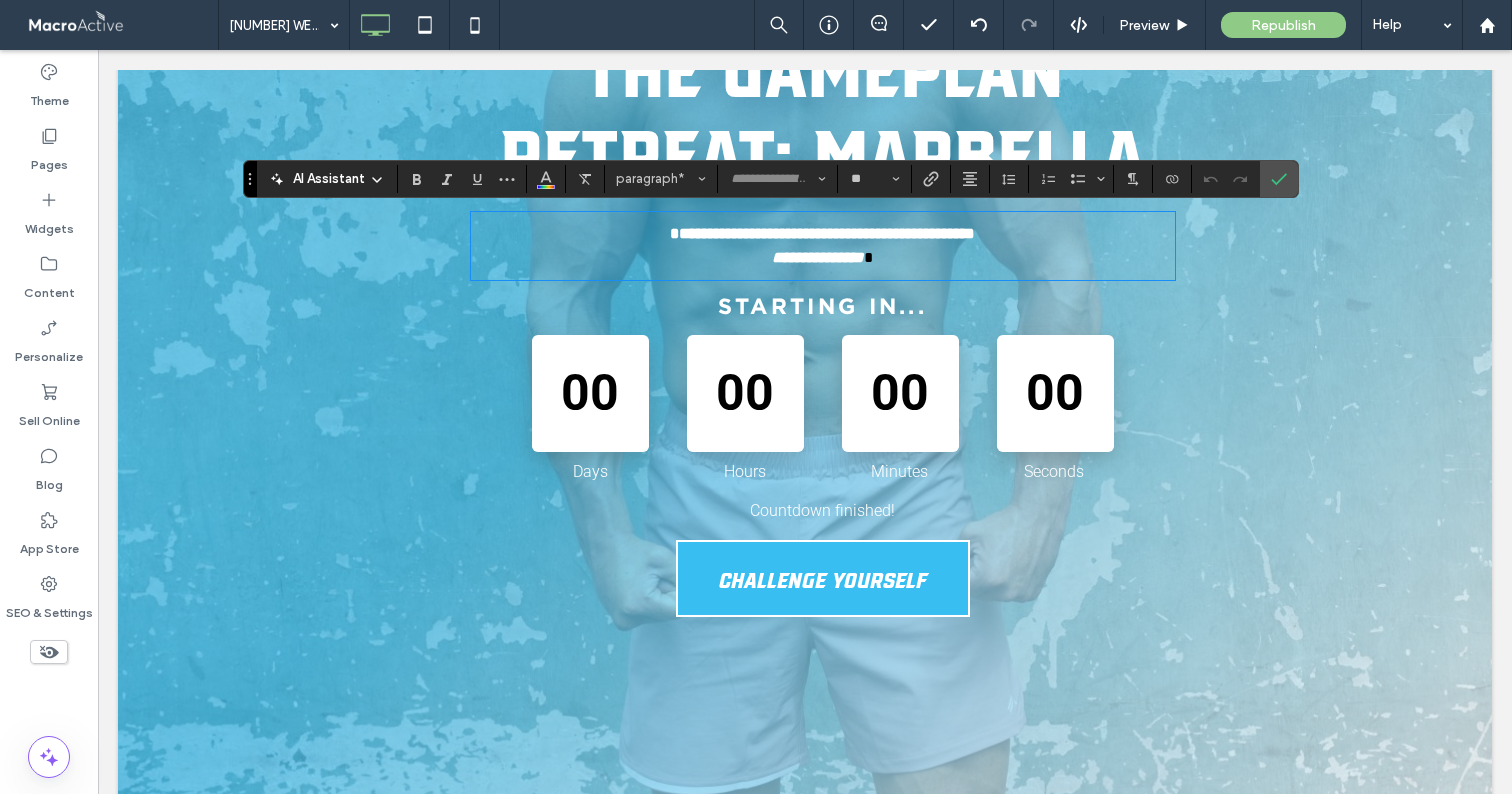 click on "**********" at bounding box center [822, 233] 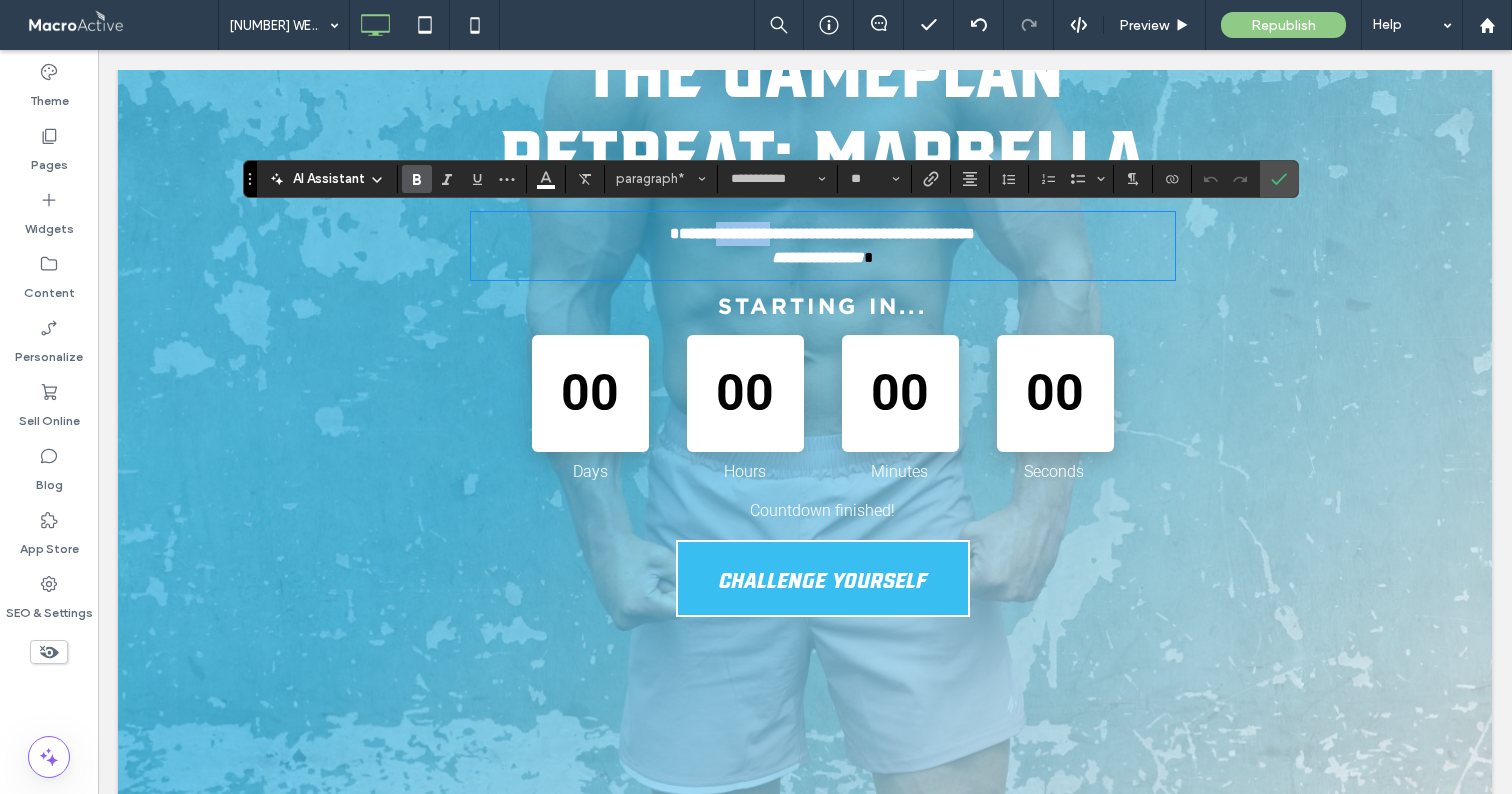 drag, startPoint x: 616, startPoint y: 234, endPoint x: 731, endPoint y: 233, distance: 115.00435 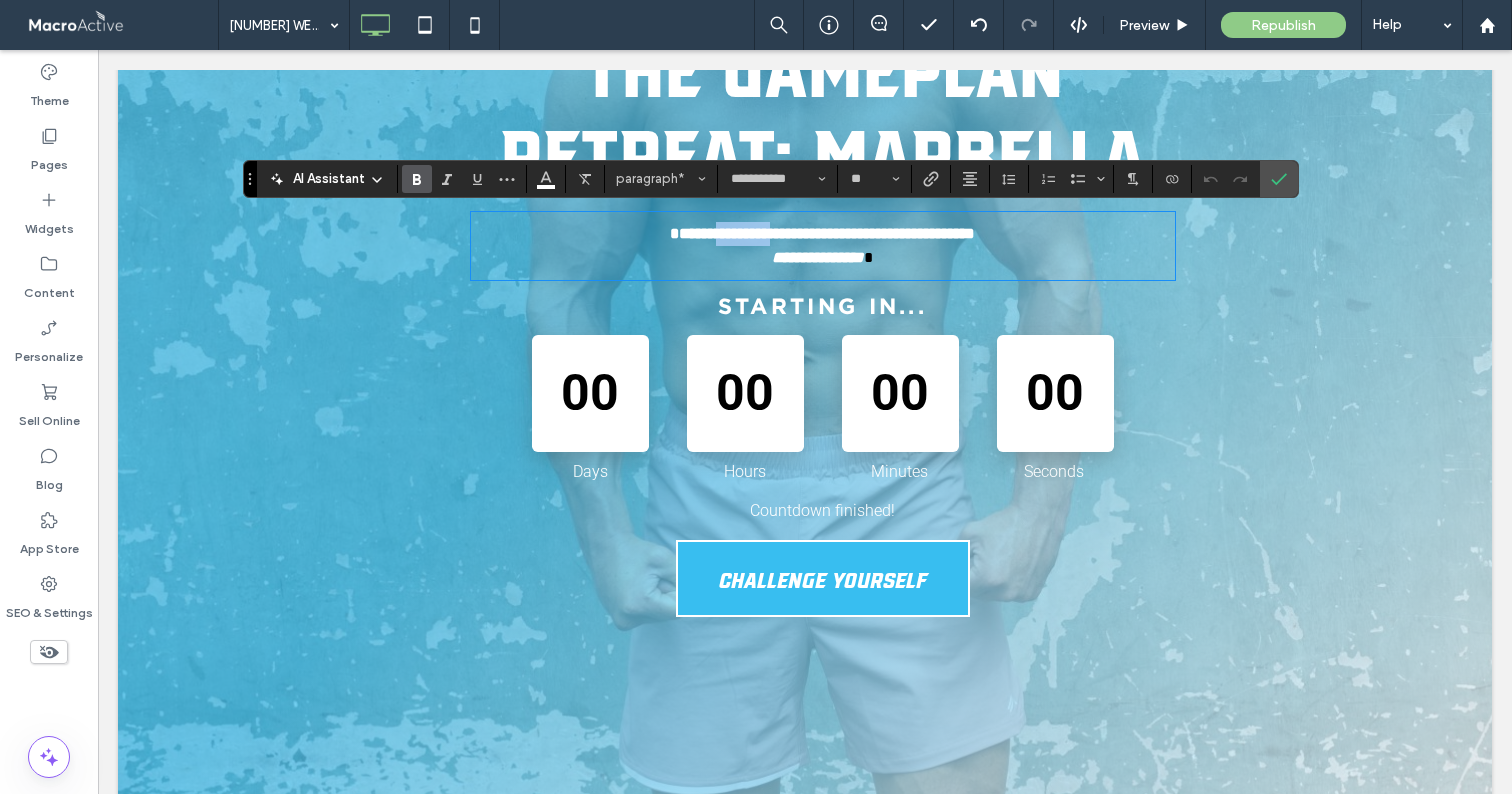 click on "**********" at bounding box center [822, 233] 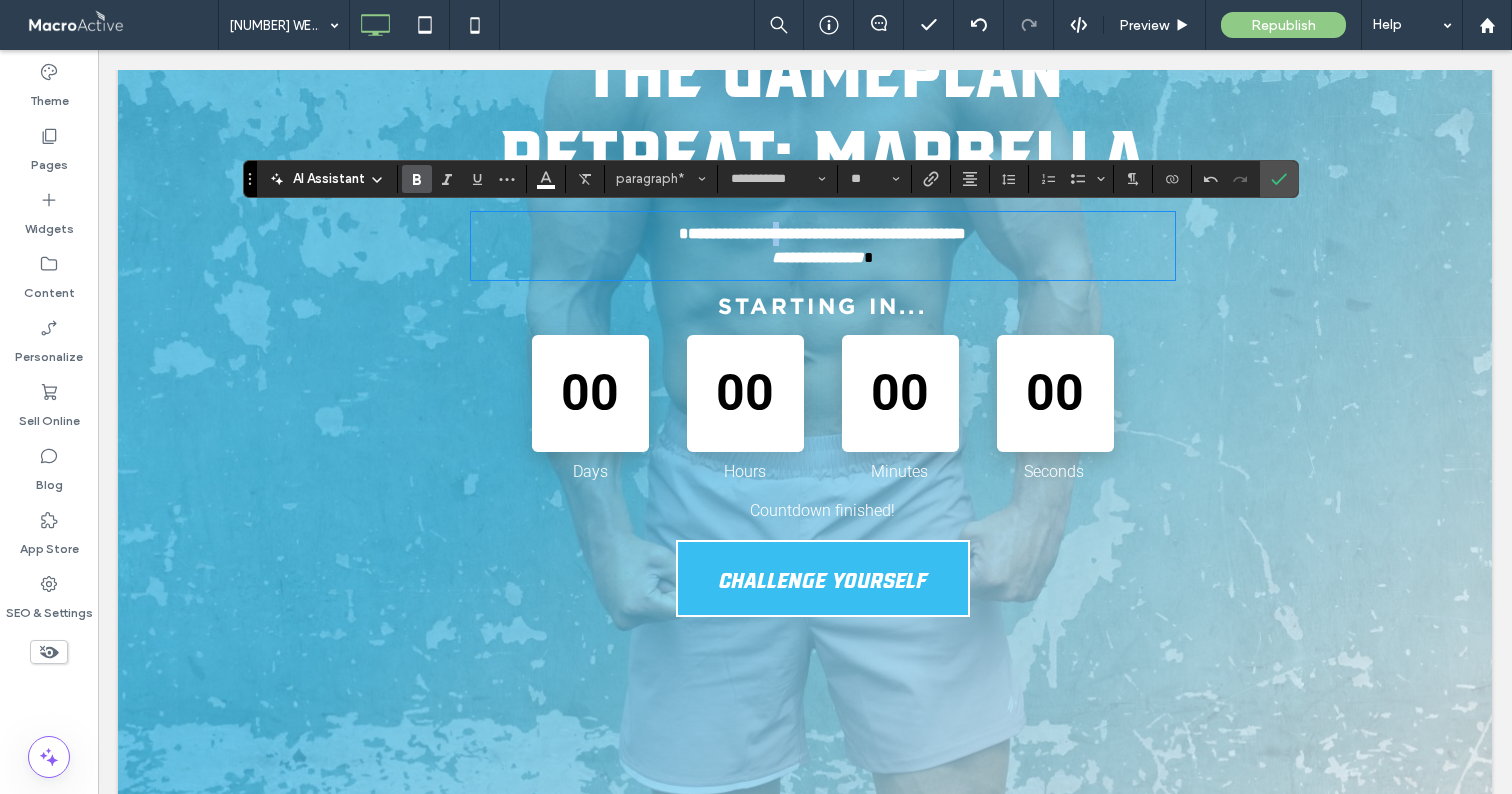 click on "**********" at bounding box center [822, 233] 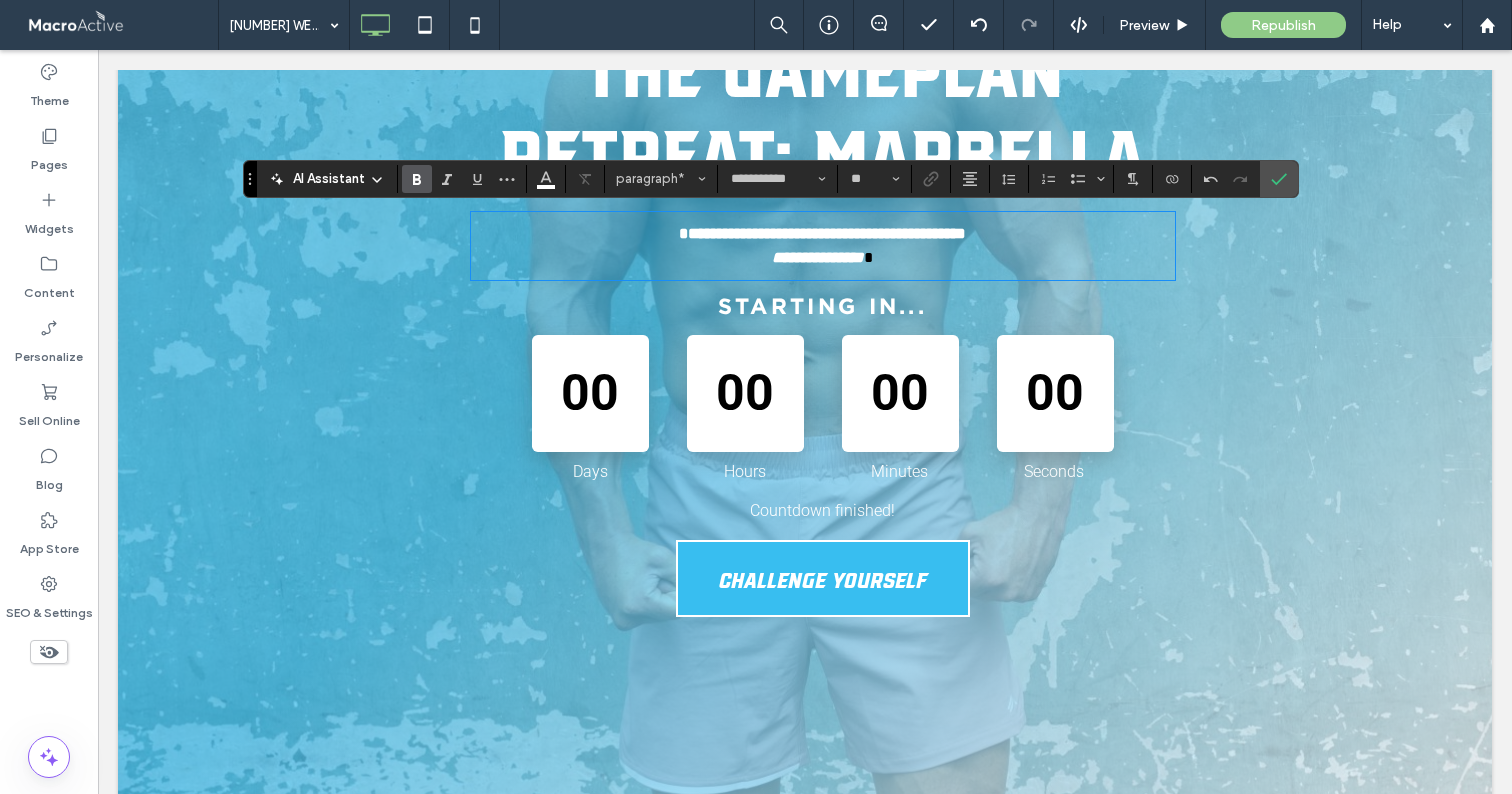 click on "**********" at bounding box center (822, 233) 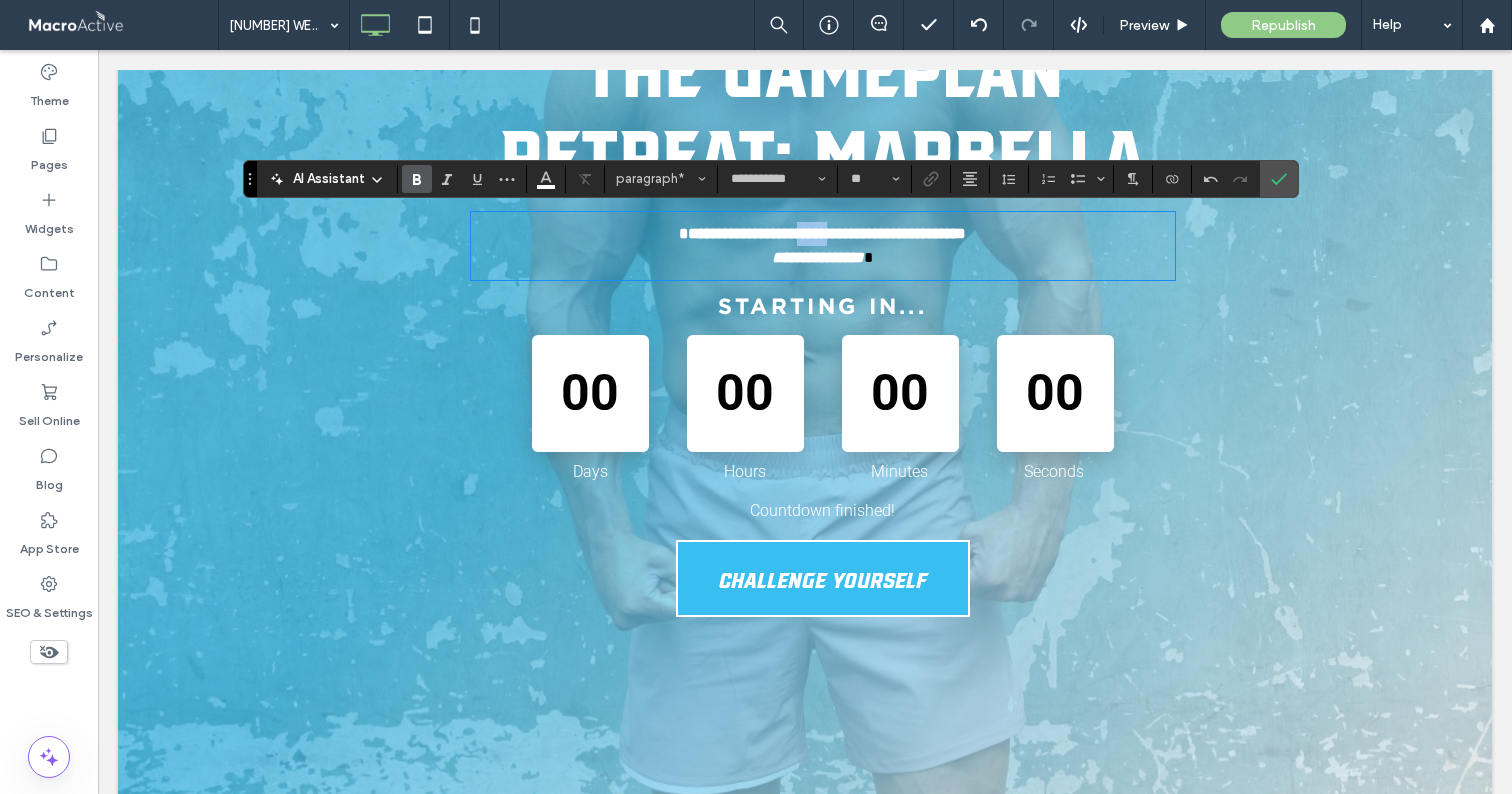 click on "**********" at bounding box center (822, 233) 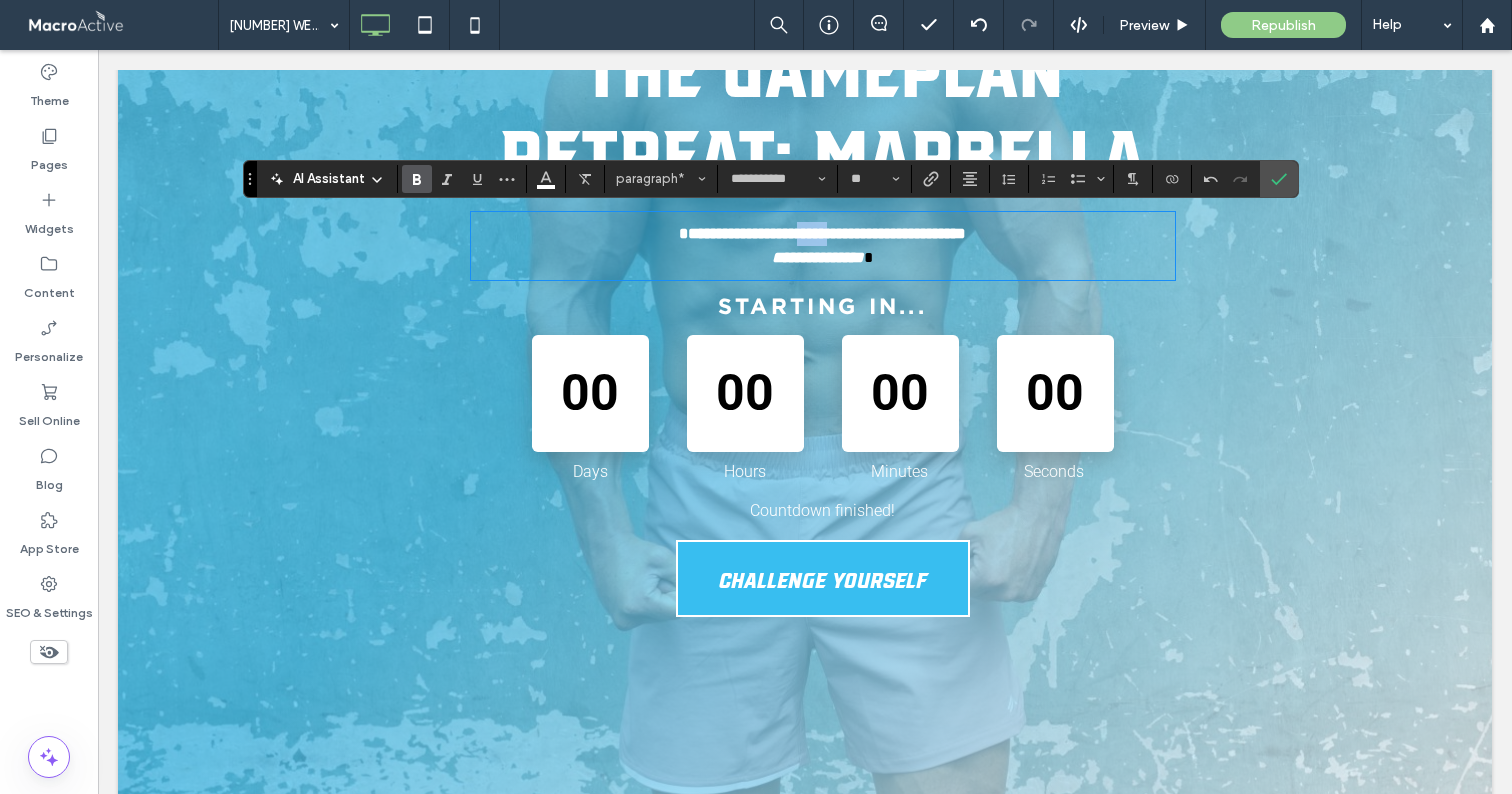click on "**********" at bounding box center (822, 233) 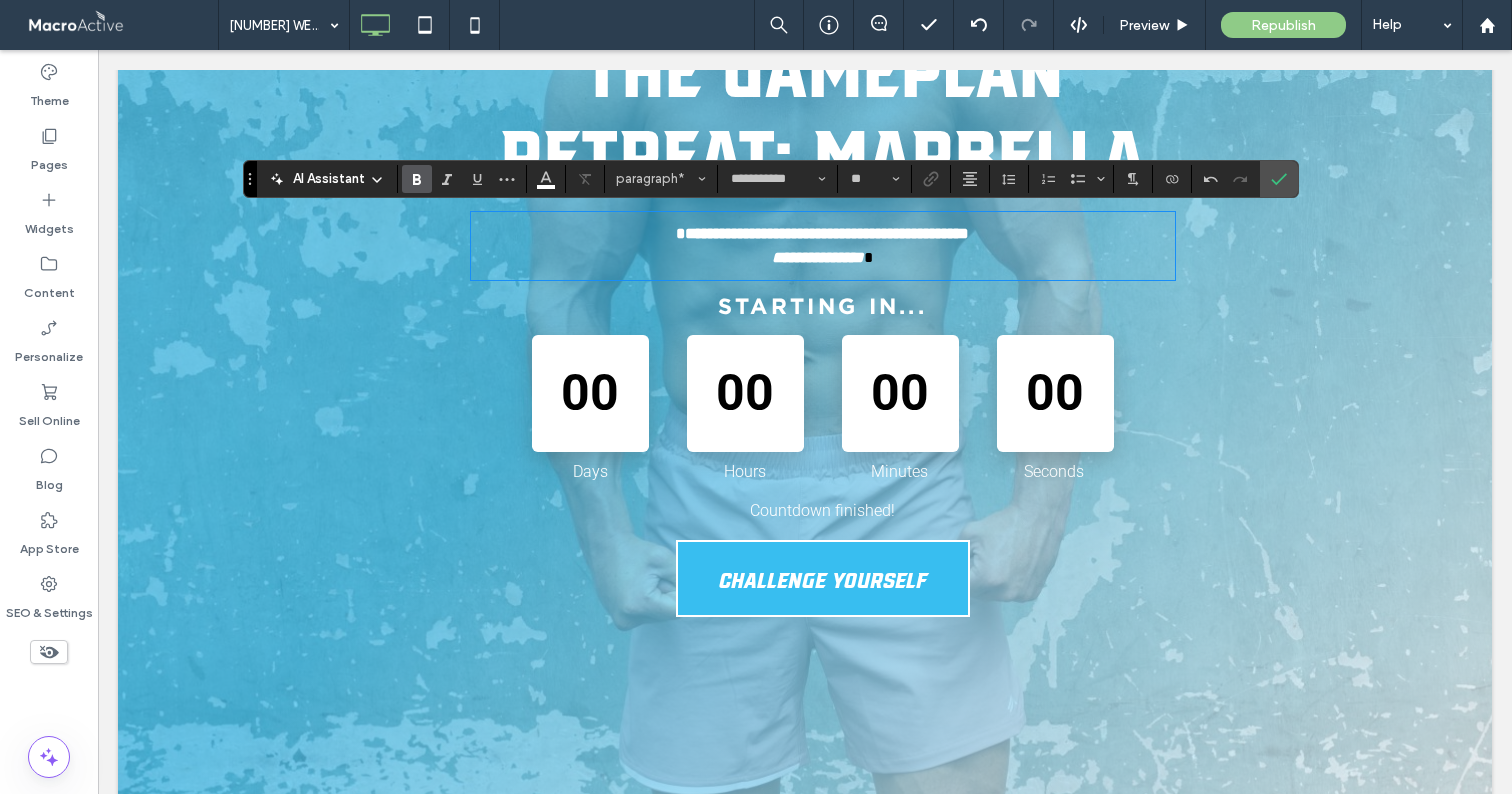 click on "**********" at bounding box center [822, 233] 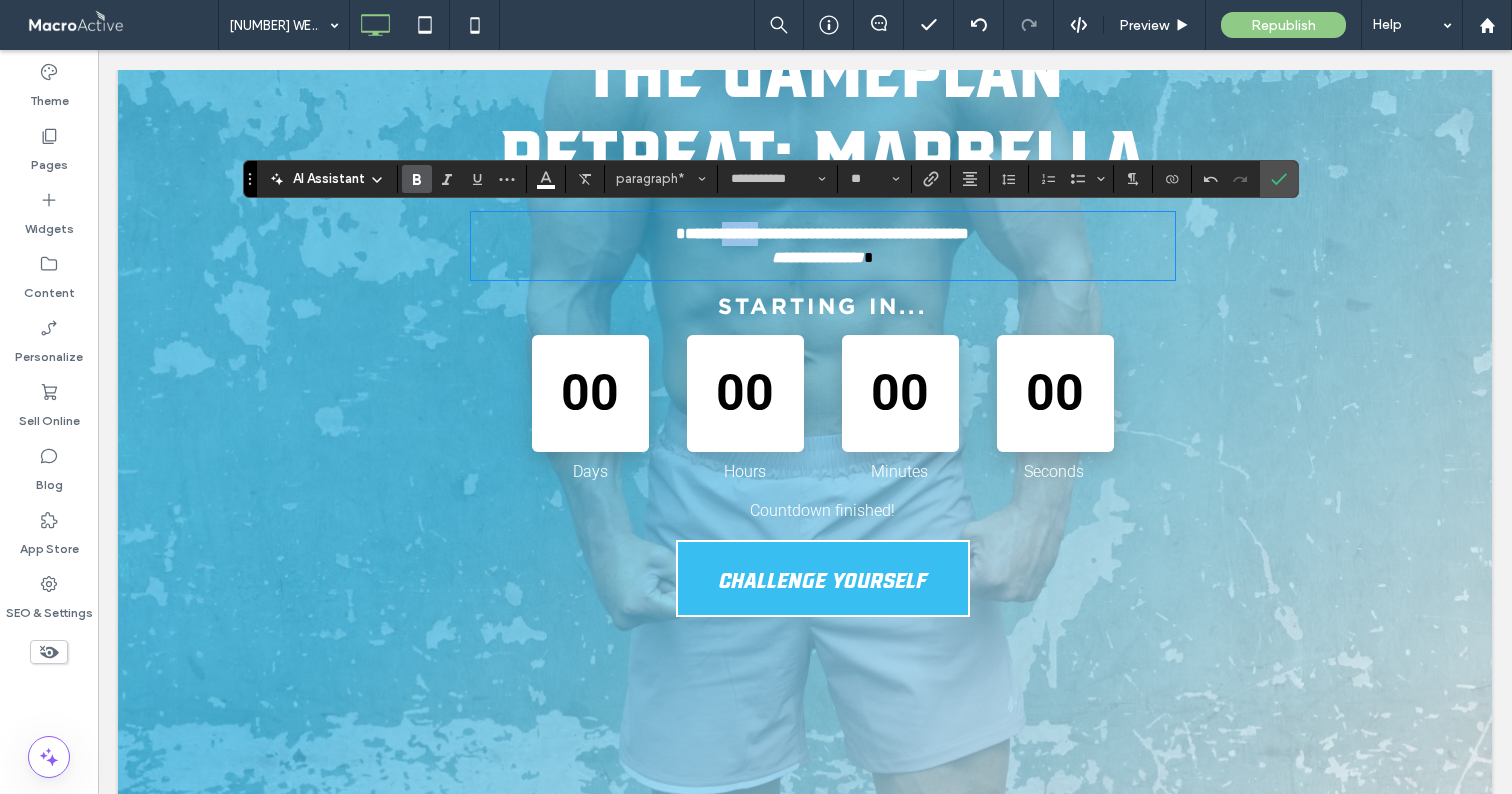 click on "**********" at bounding box center (822, 233) 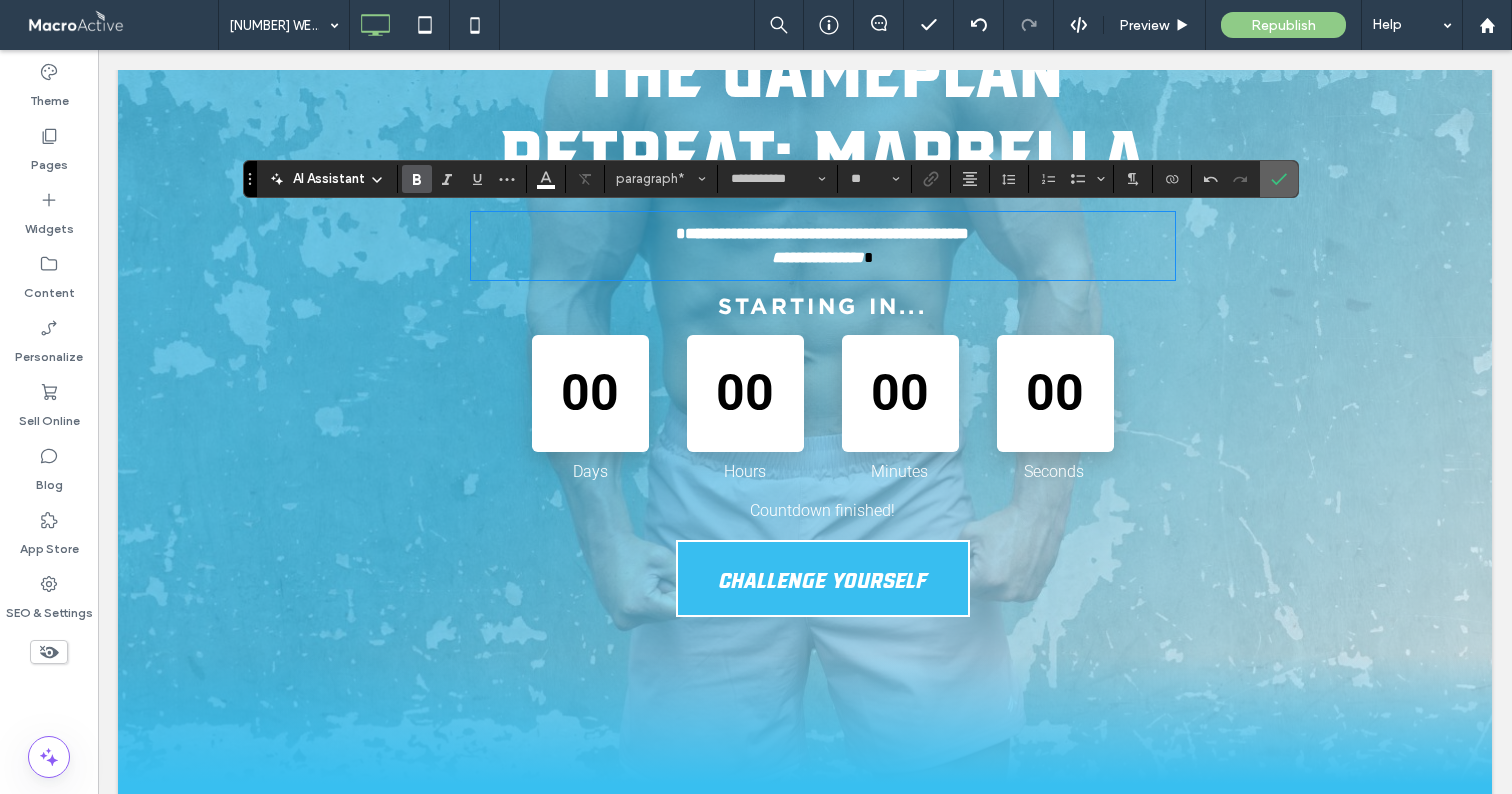 click at bounding box center [1279, 179] 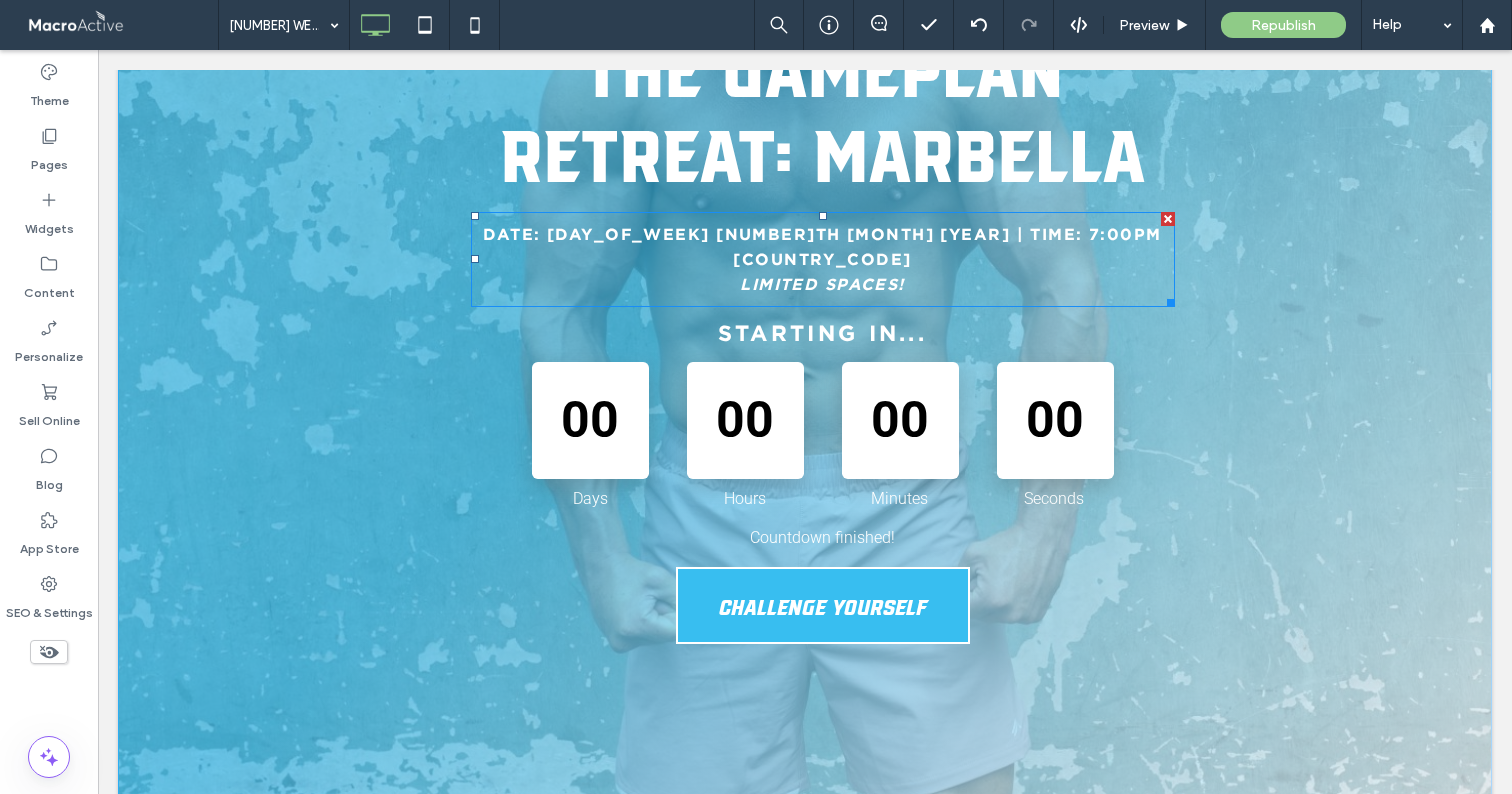 click on "Date: MONDAY 11th AUGUST 2025 | Time: 7:00pm UK" at bounding box center [822, 246] 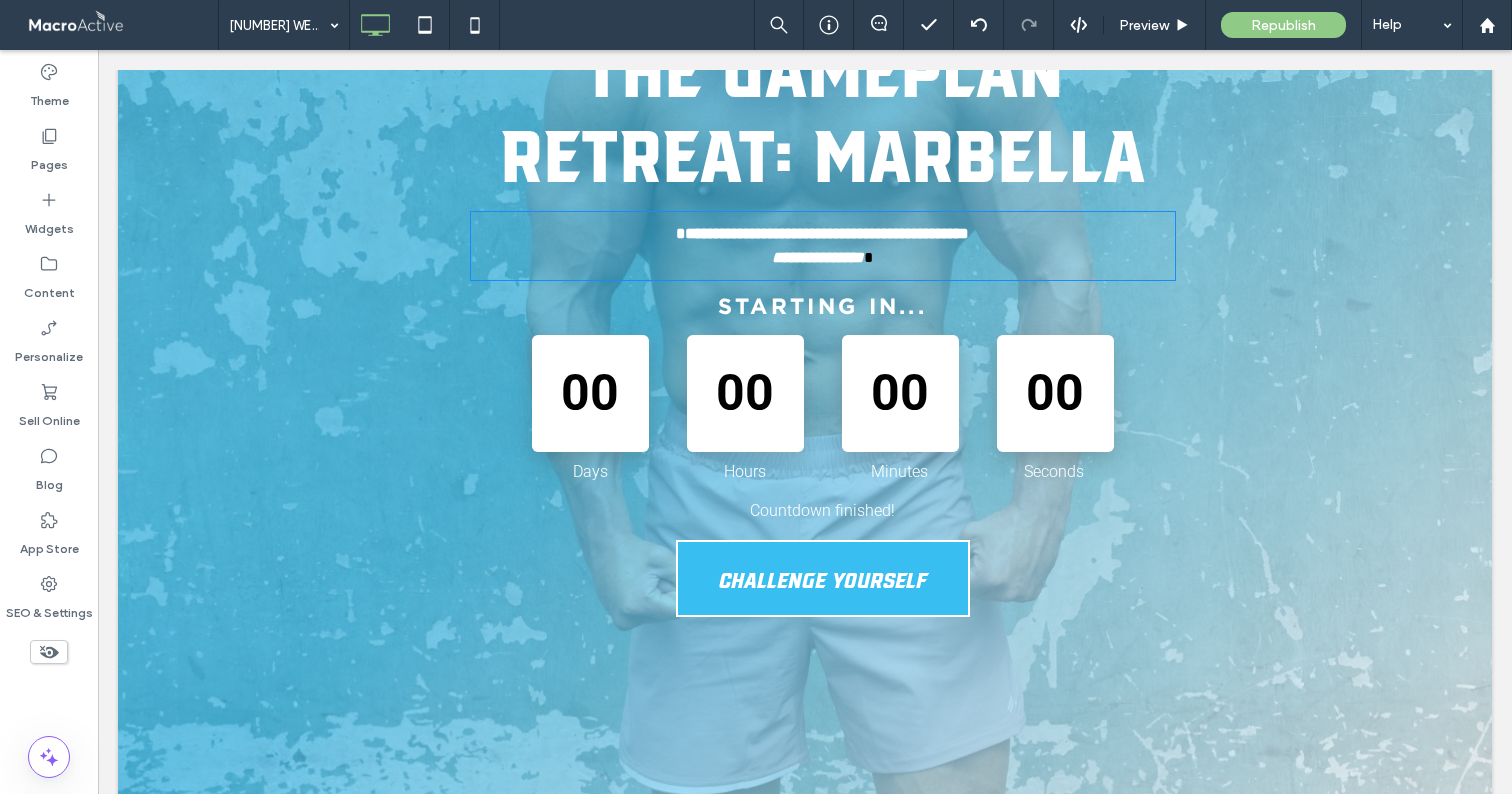 type on "**********" 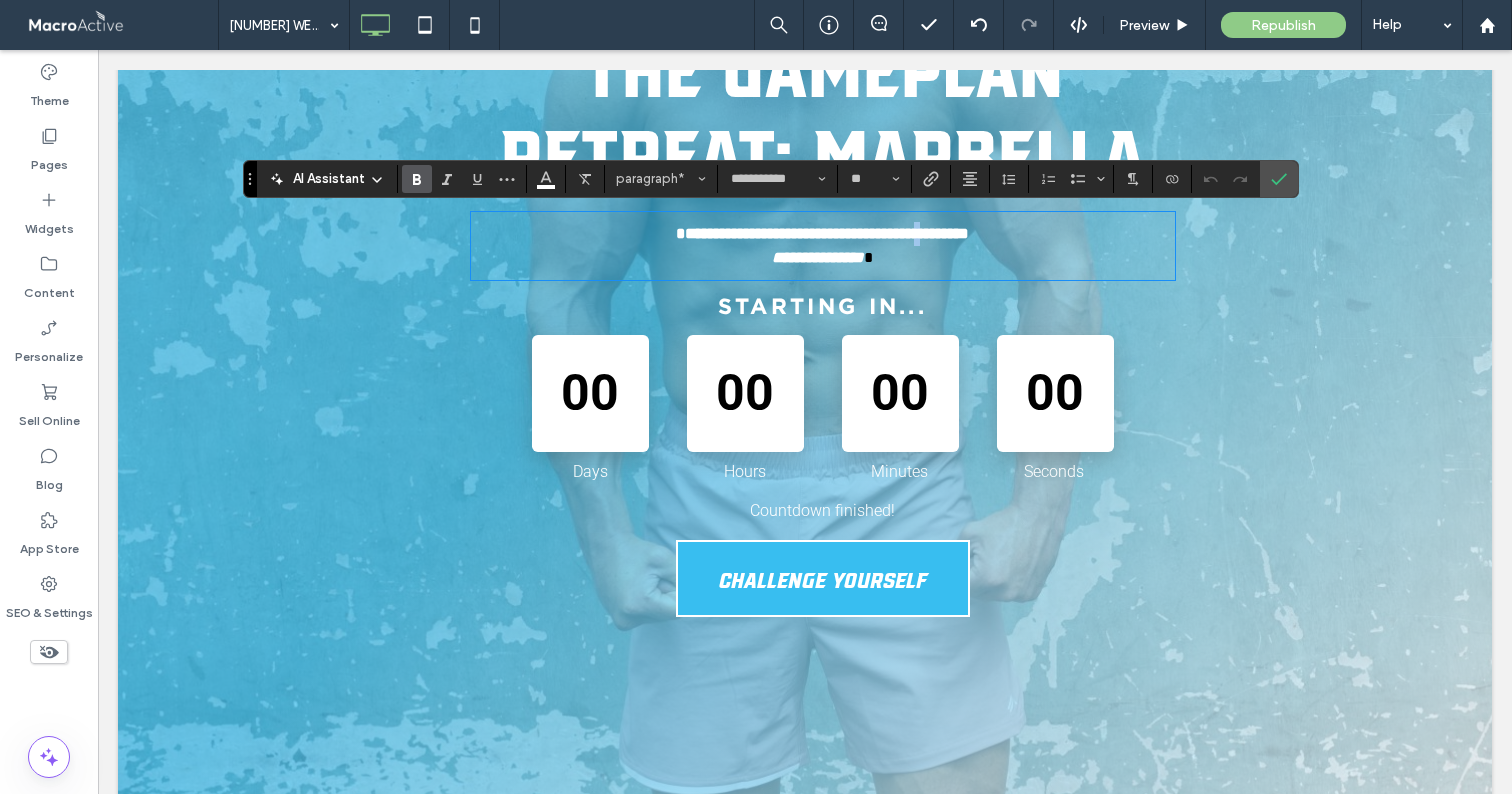 drag, startPoint x: 979, startPoint y: 232, endPoint x: 1027, endPoint y: 222, distance: 49.0306 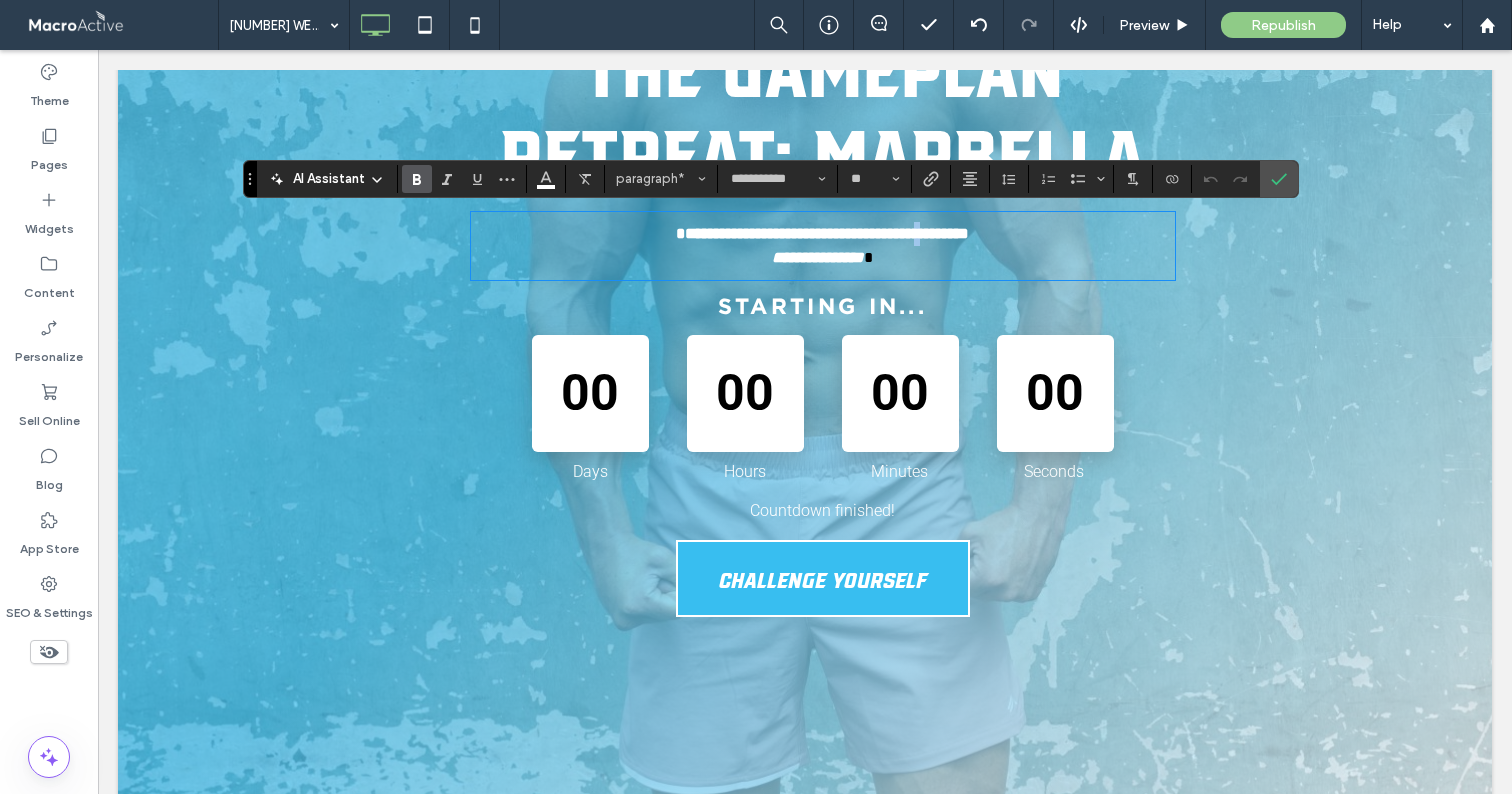 click on "**********" at bounding box center [822, 233] 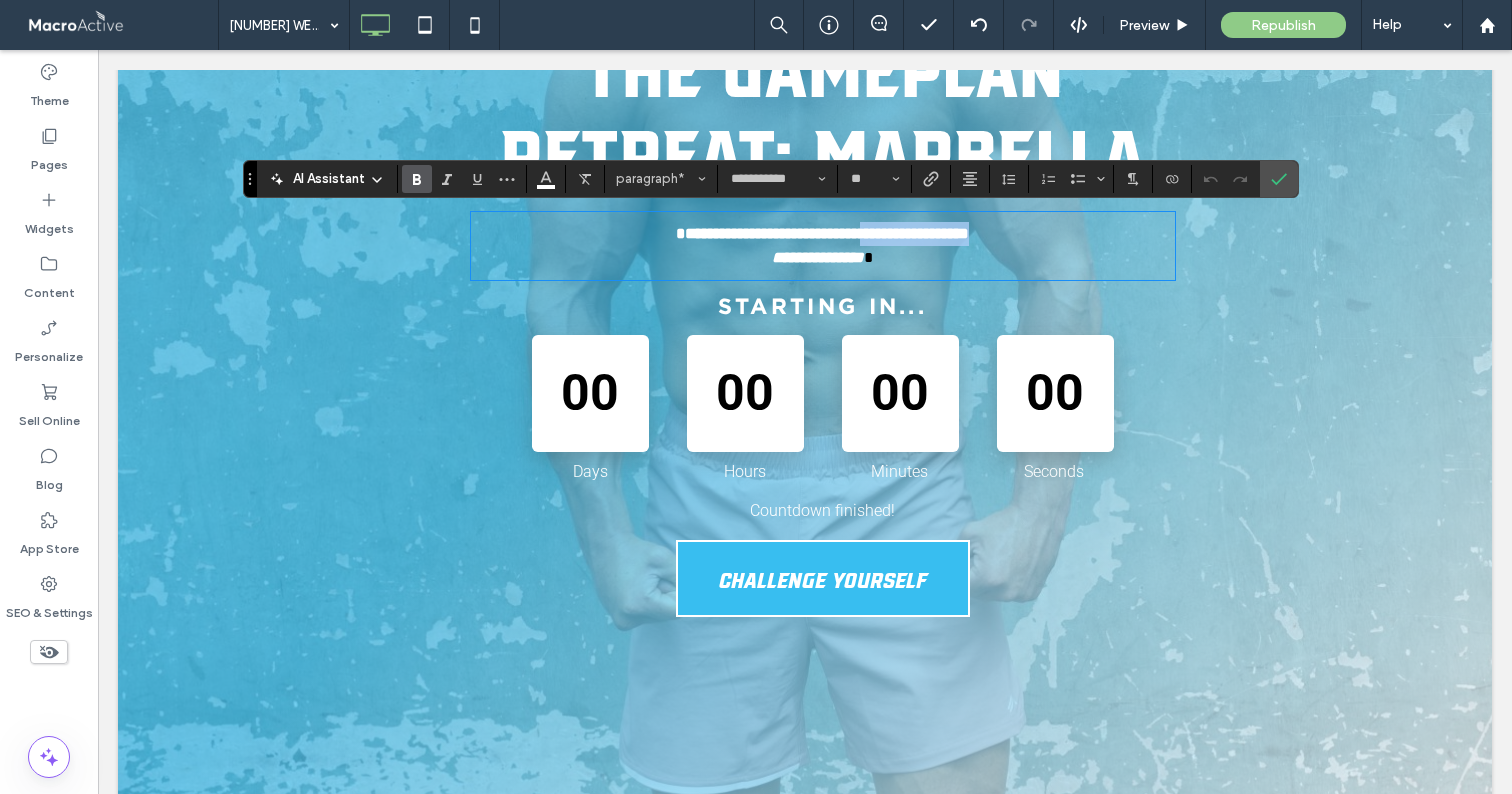 drag, startPoint x: 893, startPoint y: 234, endPoint x: 1141, endPoint y: 244, distance: 248.20154 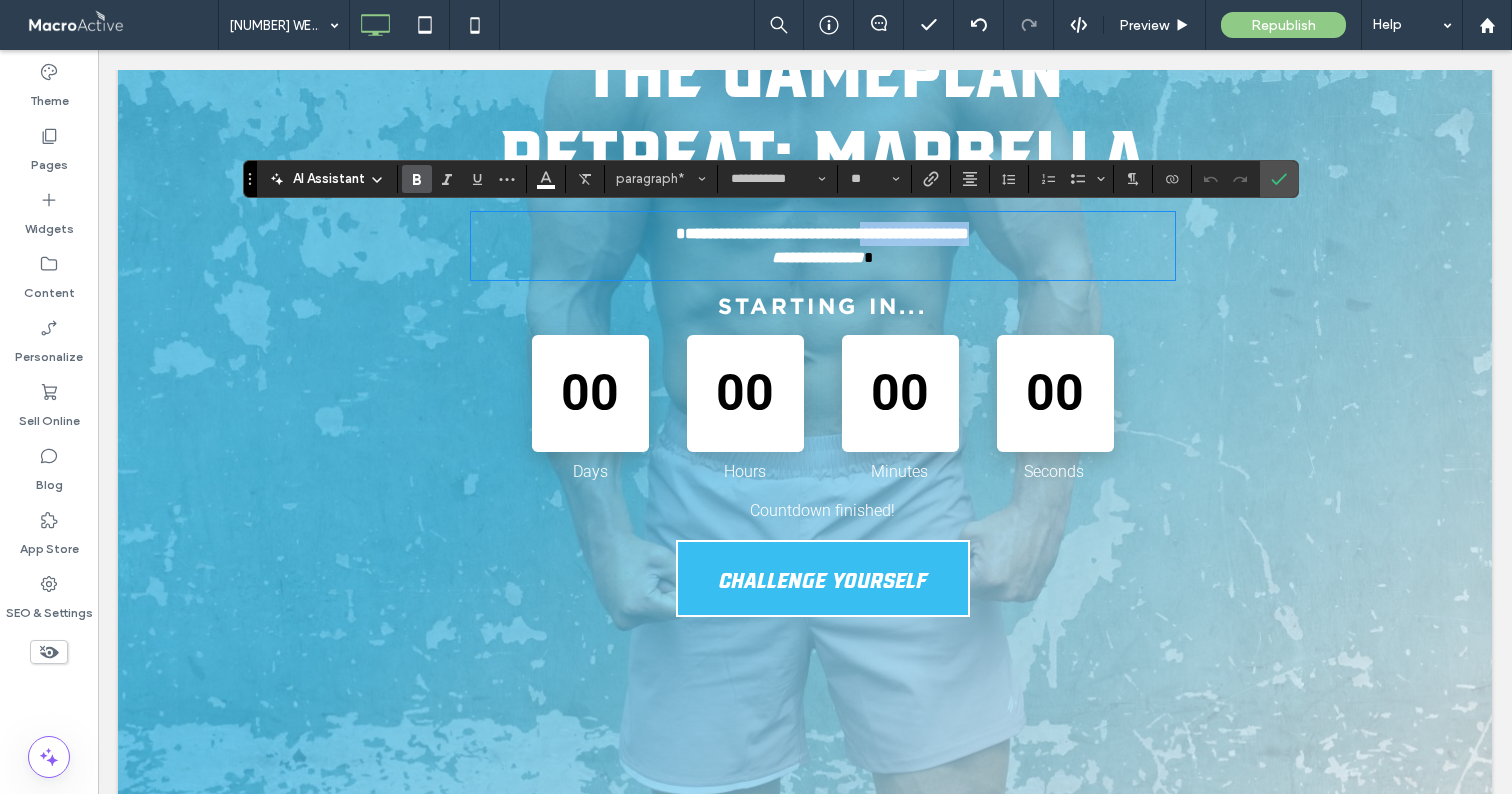 click on "**********" at bounding box center (823, 234) 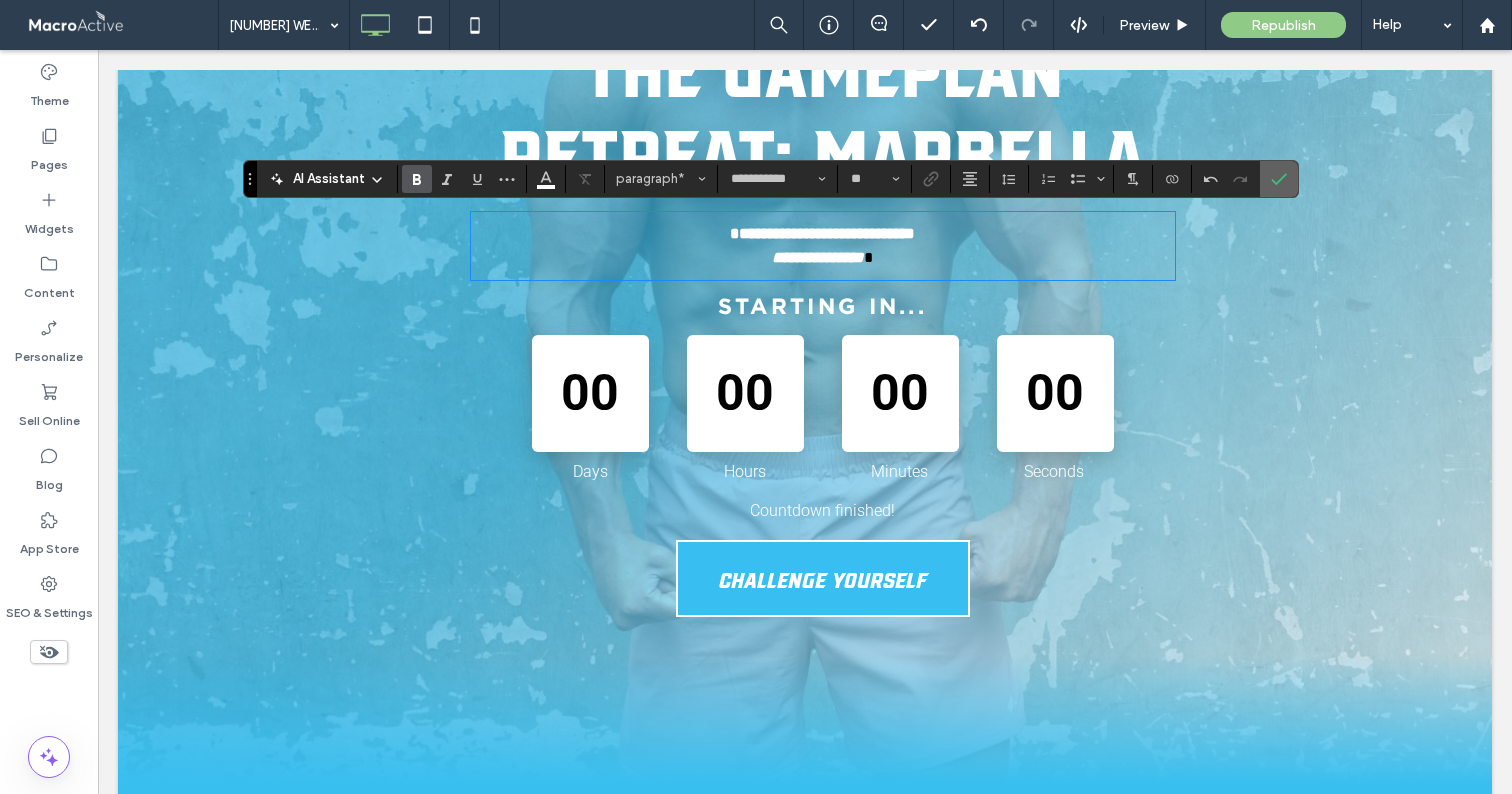 click 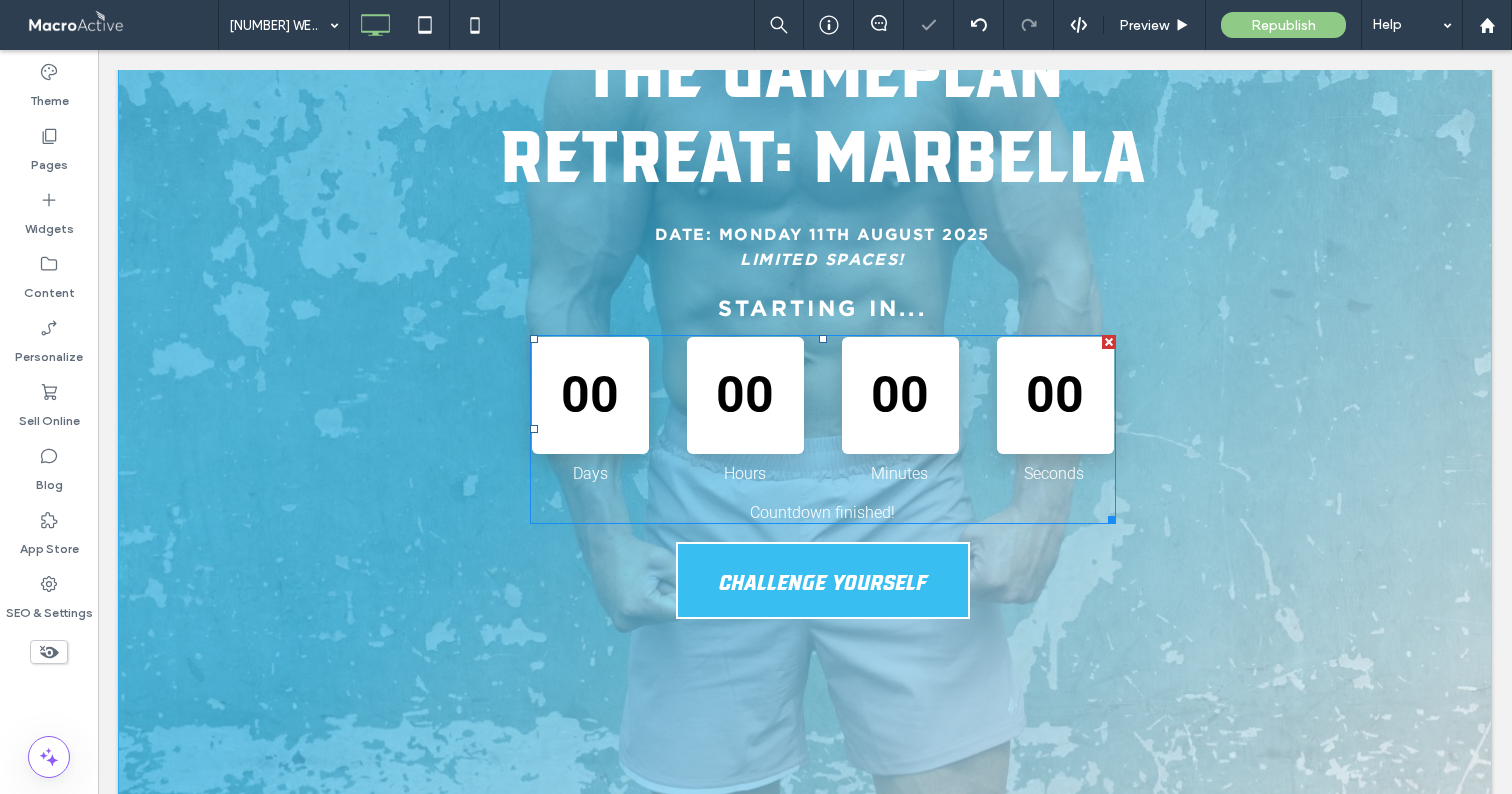 click on "00
:
00
:
00
:
00" at bounding box center [823, 395] 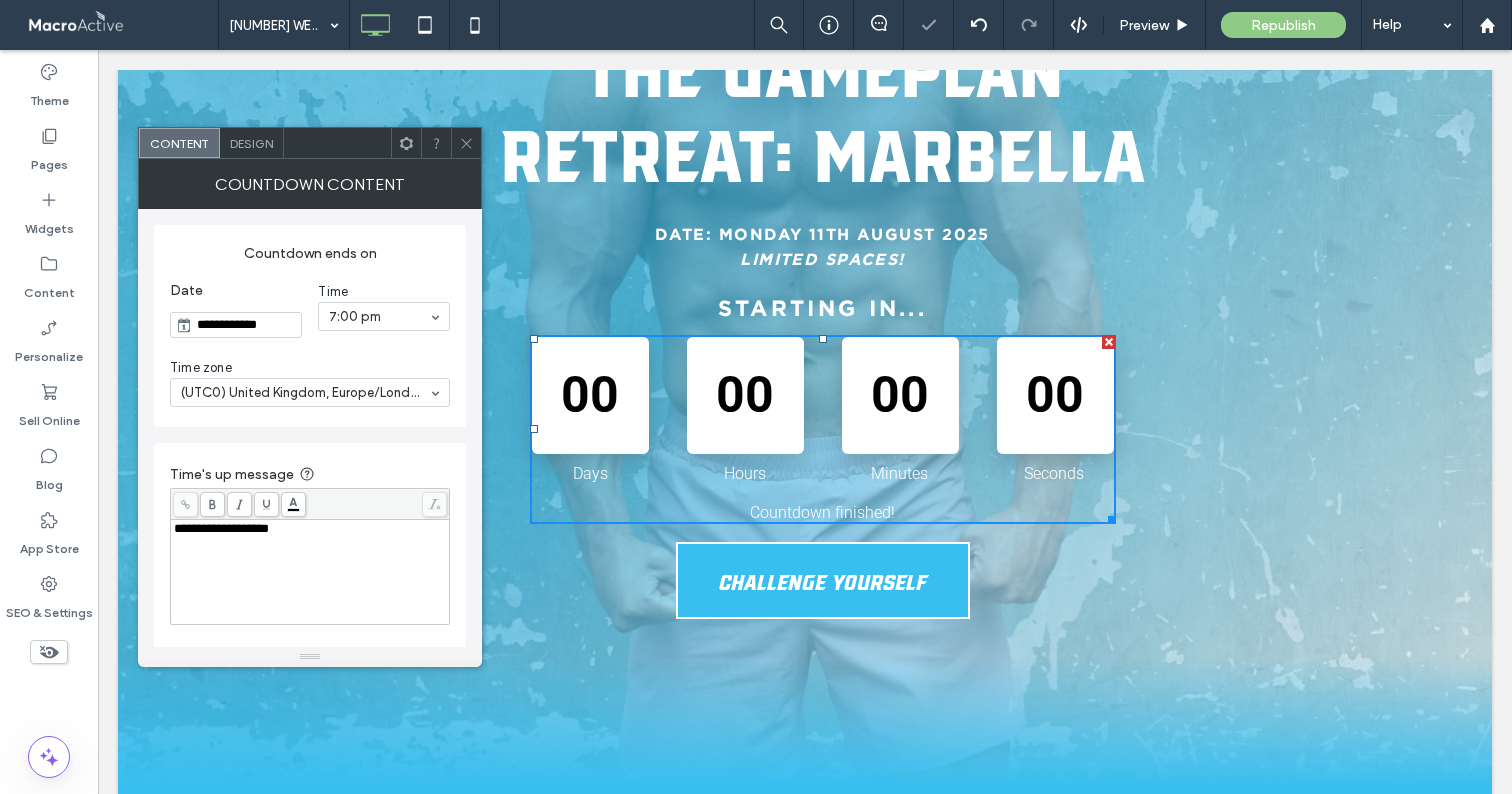 click on "**********" at bounding box center [246, 325] 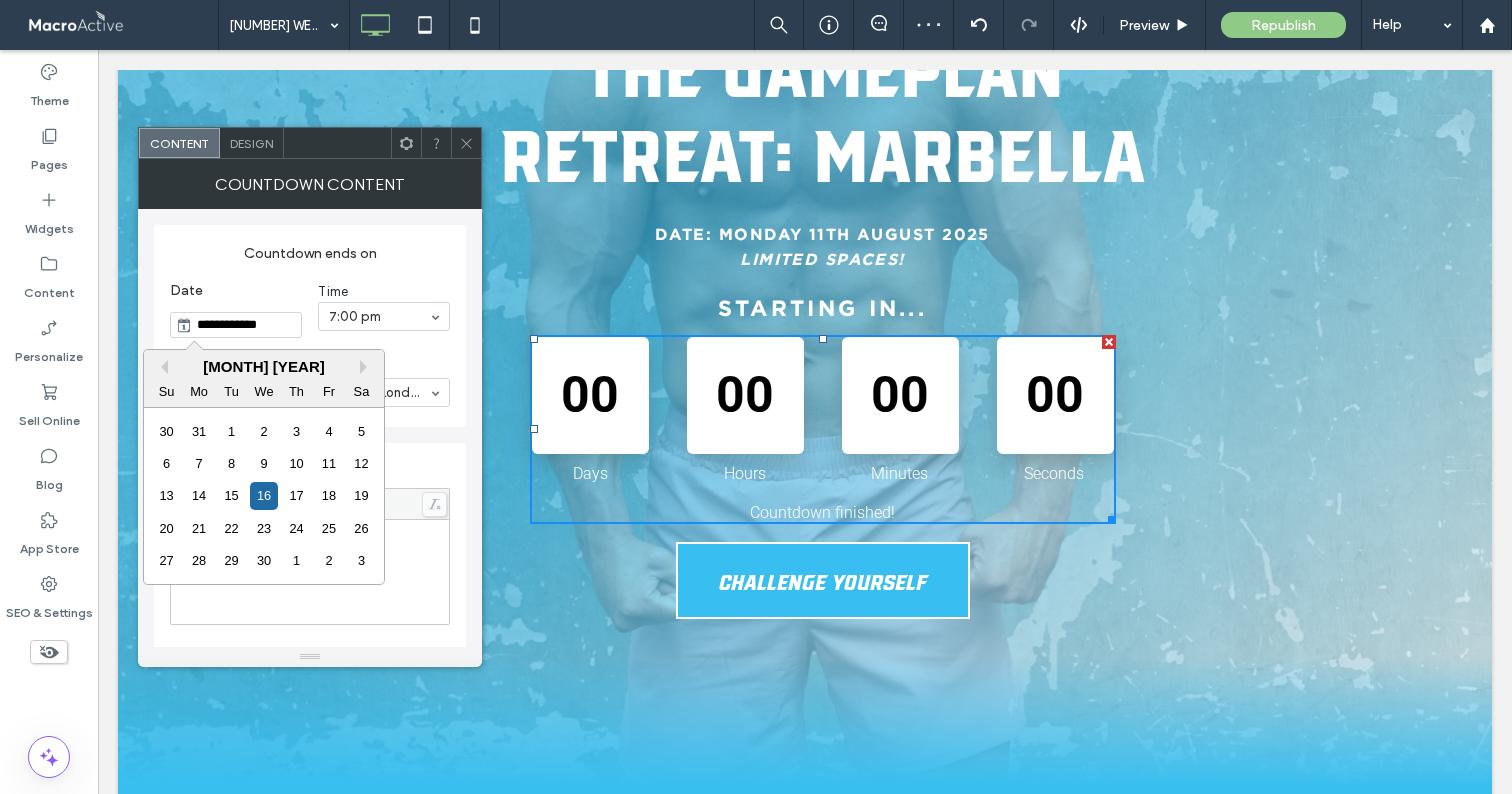 click on "April 2025" at bounding box center (264, 366) 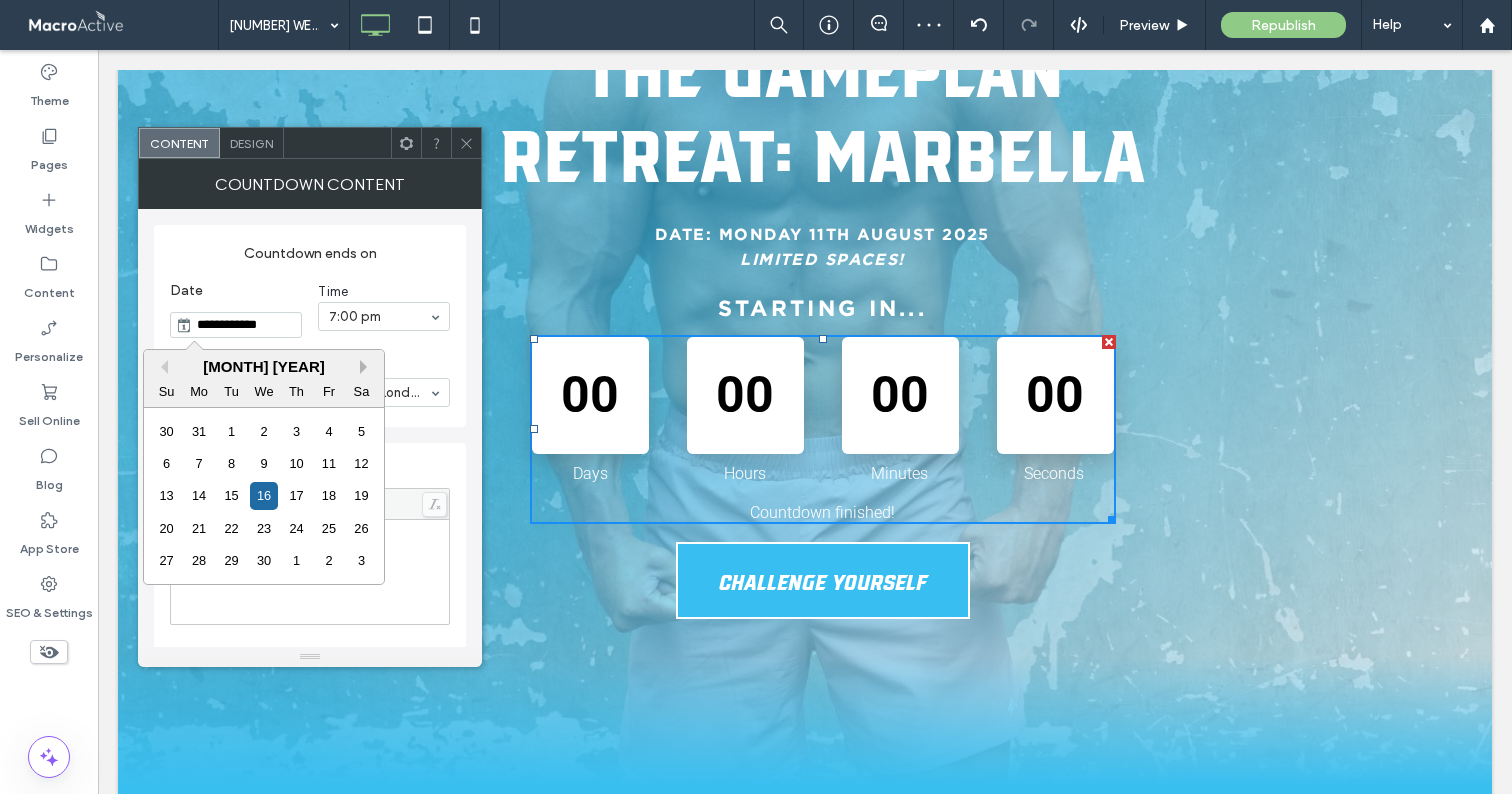 click on "Next Month" at bounding box center [367, 367] 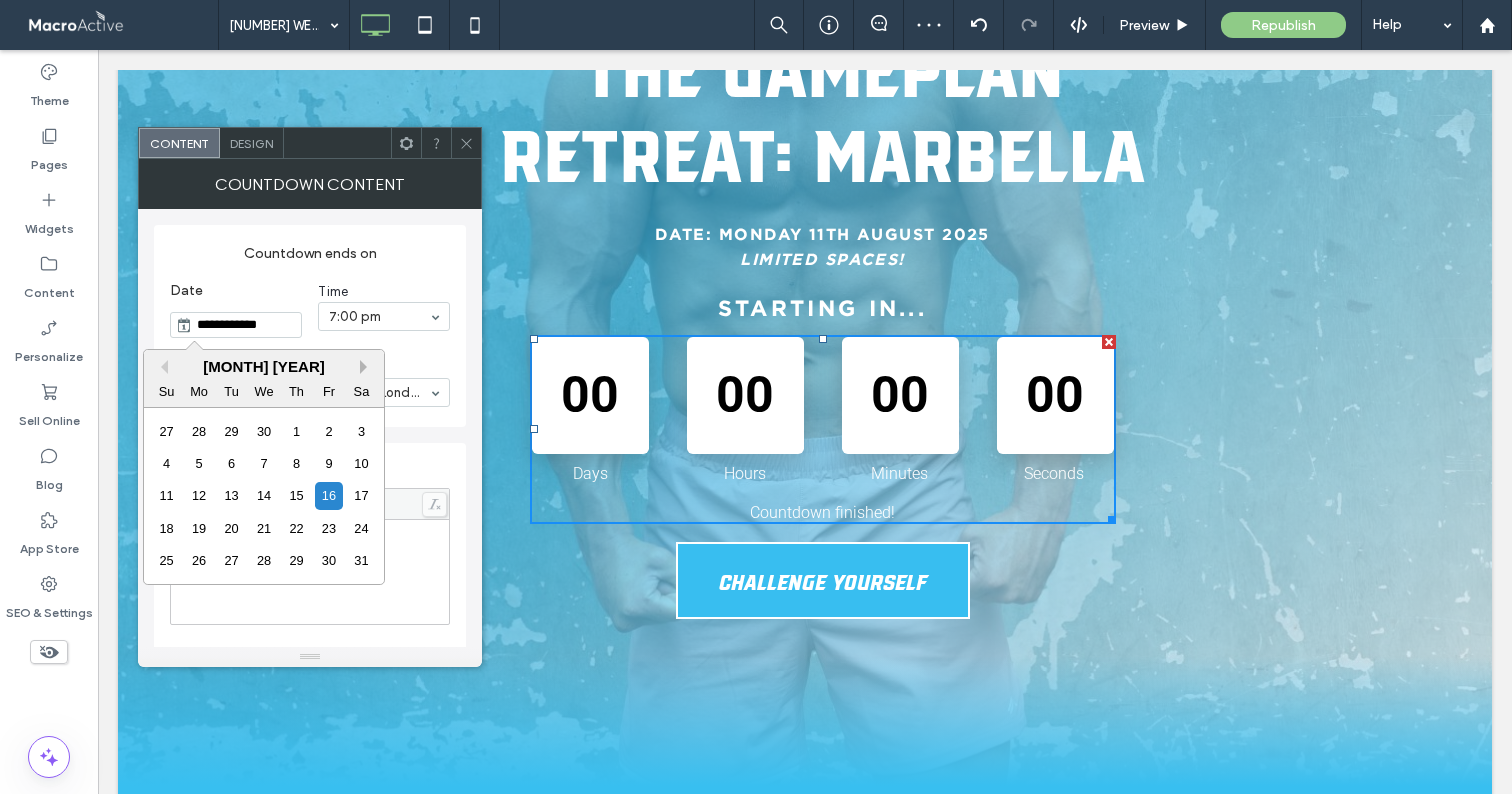 click on "Next Month" at bounding box center [367, 367] 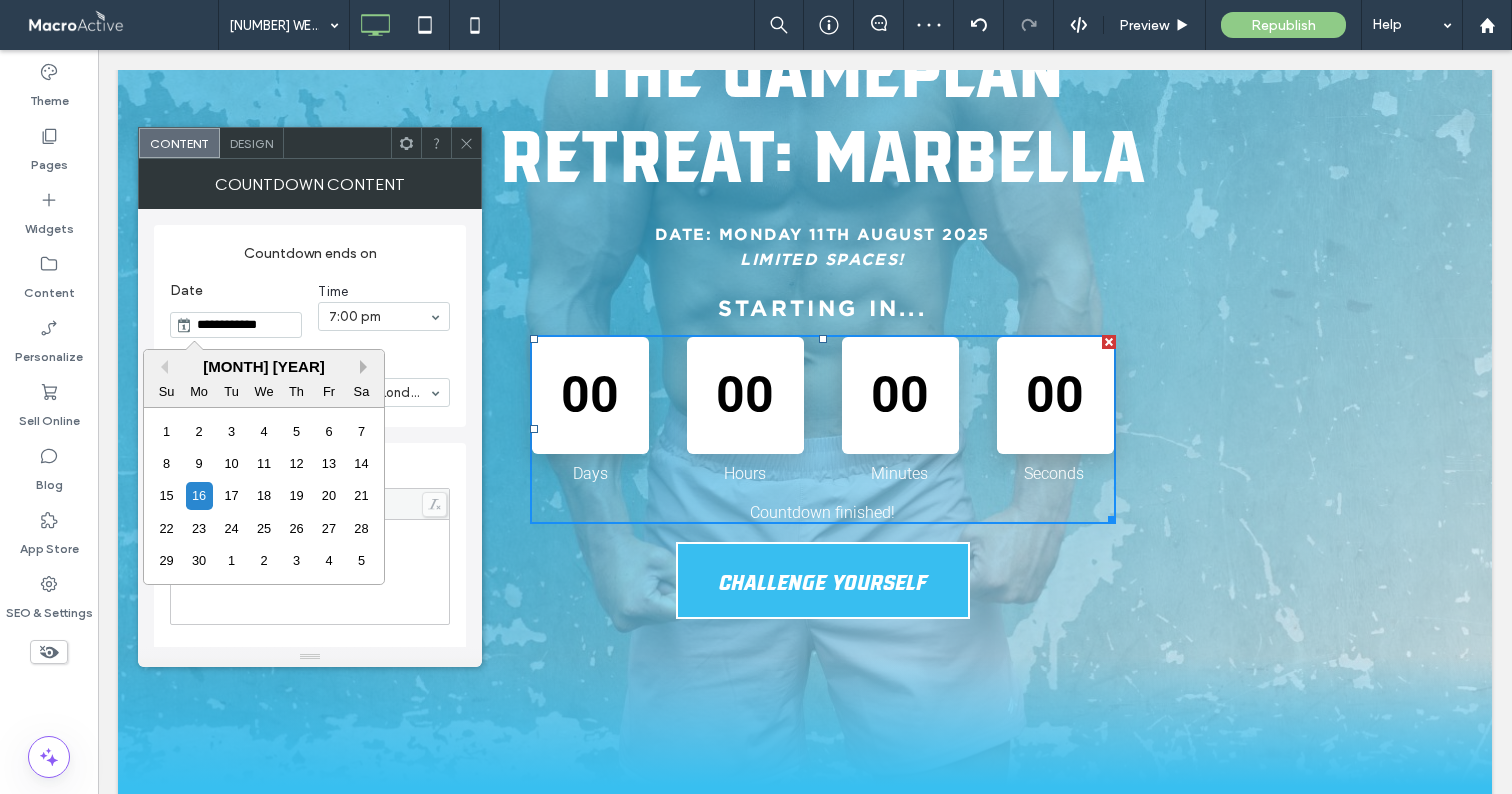 click on "Next Month" at bounding box center [367, 367] 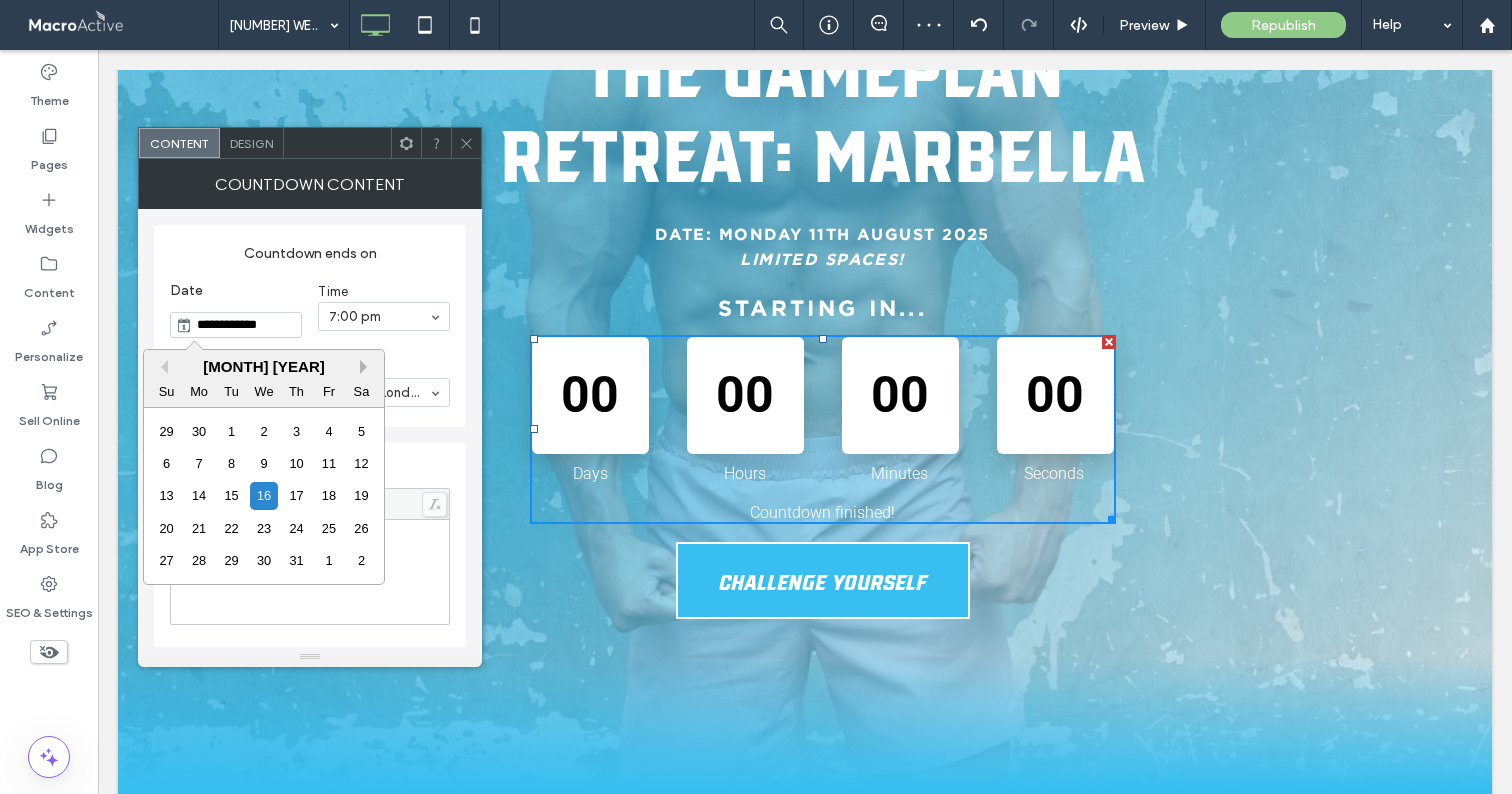 click on "Next Month" at bounding box center (367, 367) 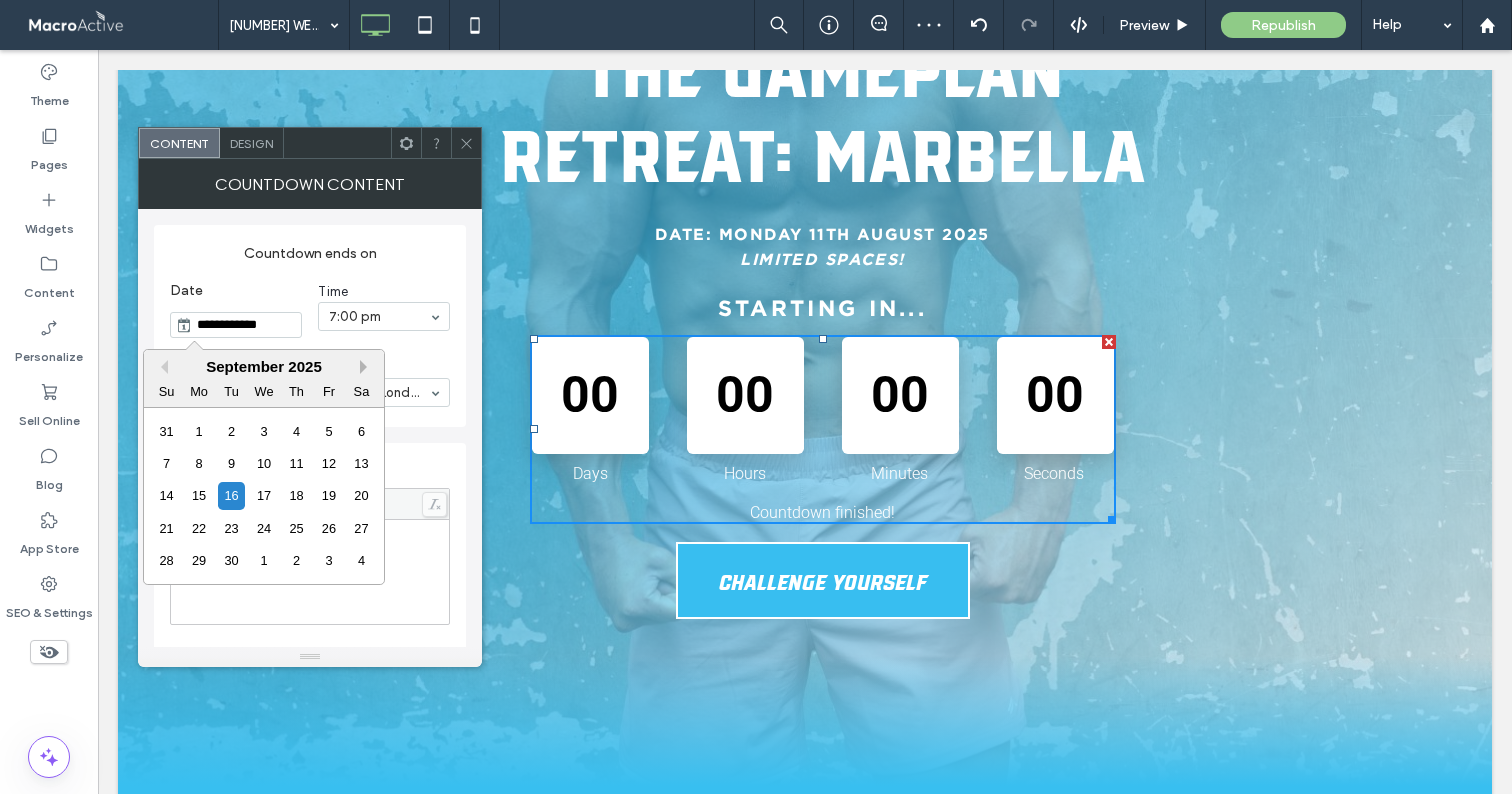 click on "Next Month" at bounding box center [367, 367] 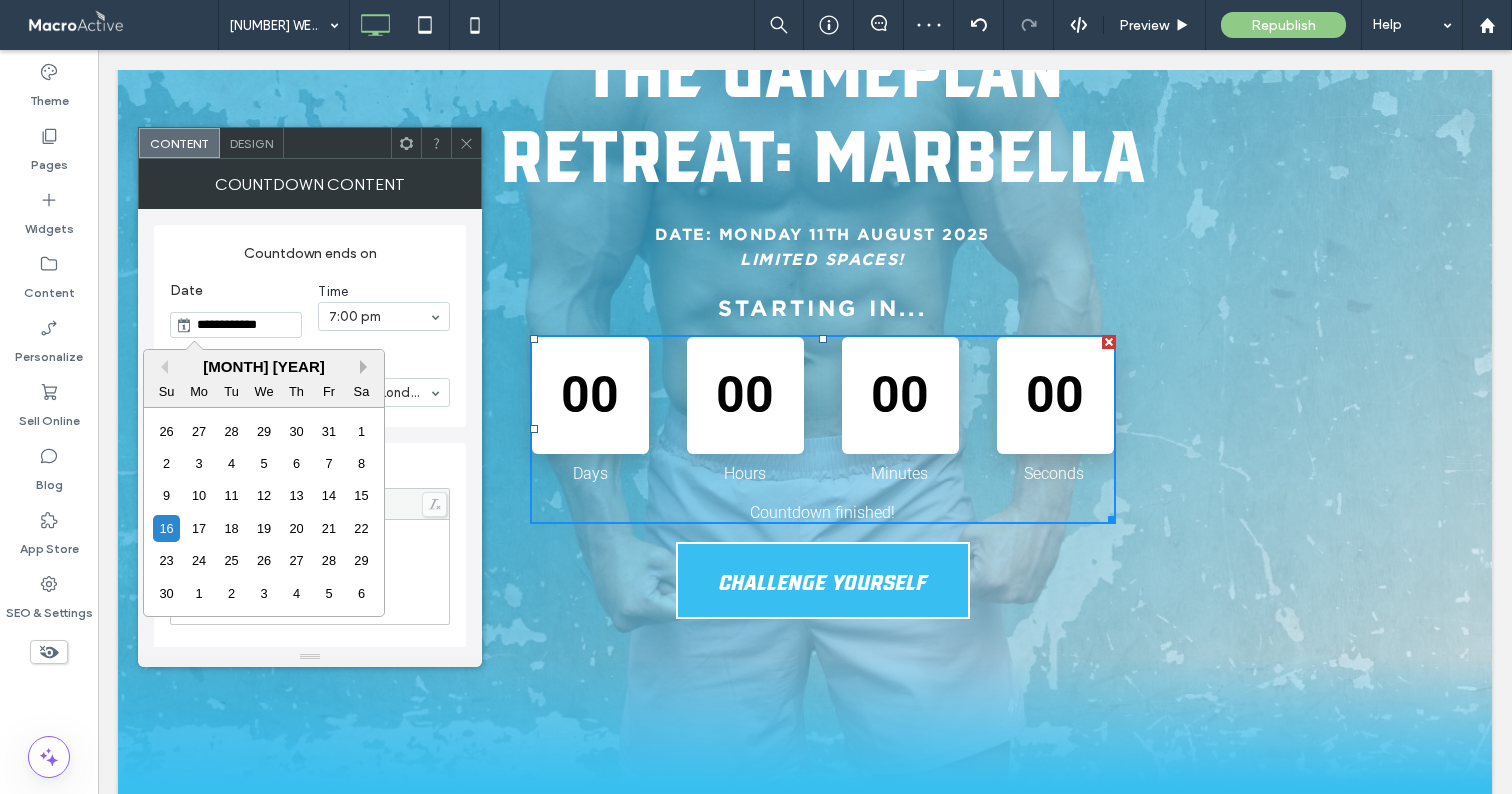 click on "Next Month" at bounding box center [367, 367] 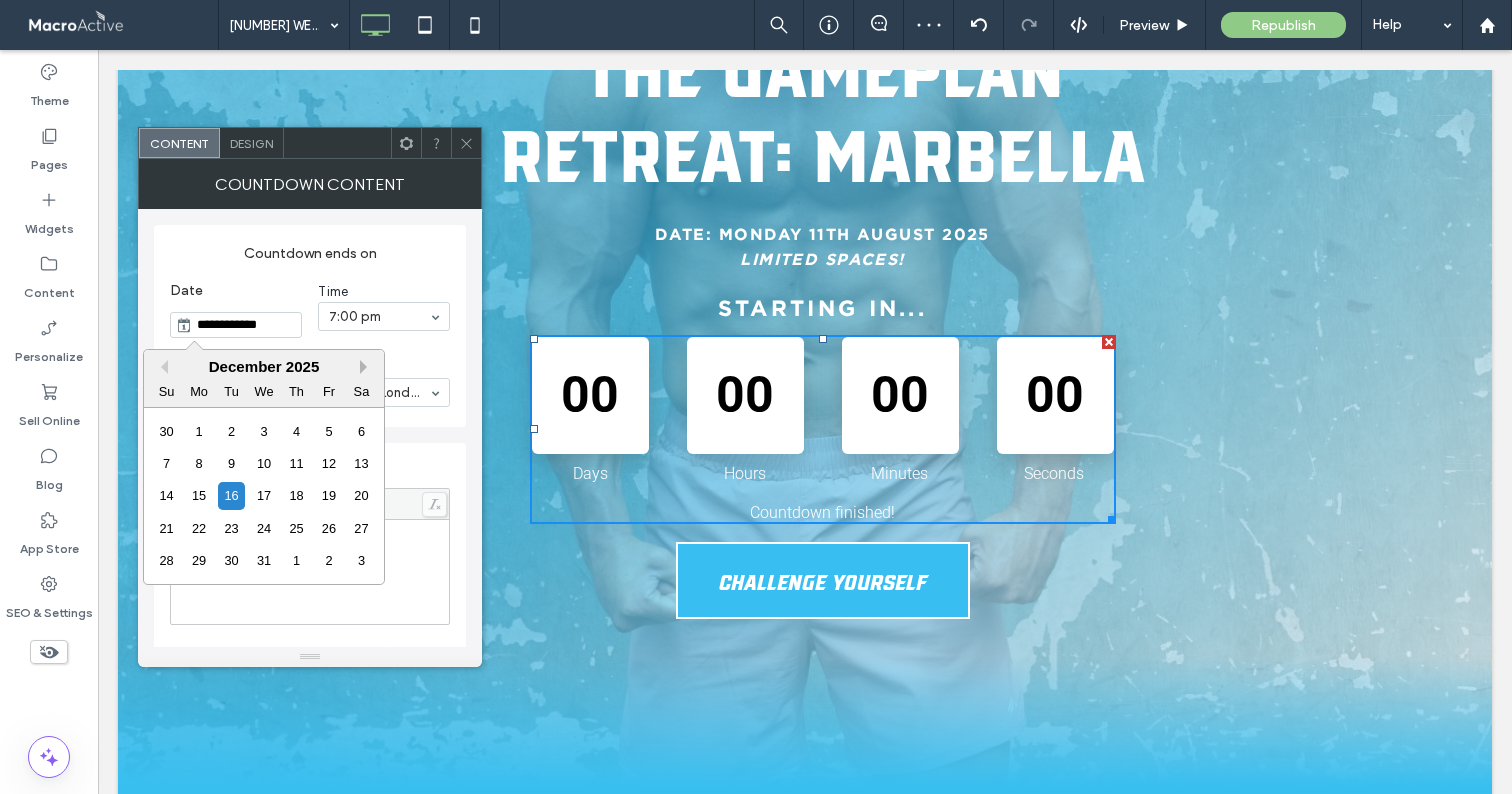 click on "Next Month" at bounding box center [367, 367] 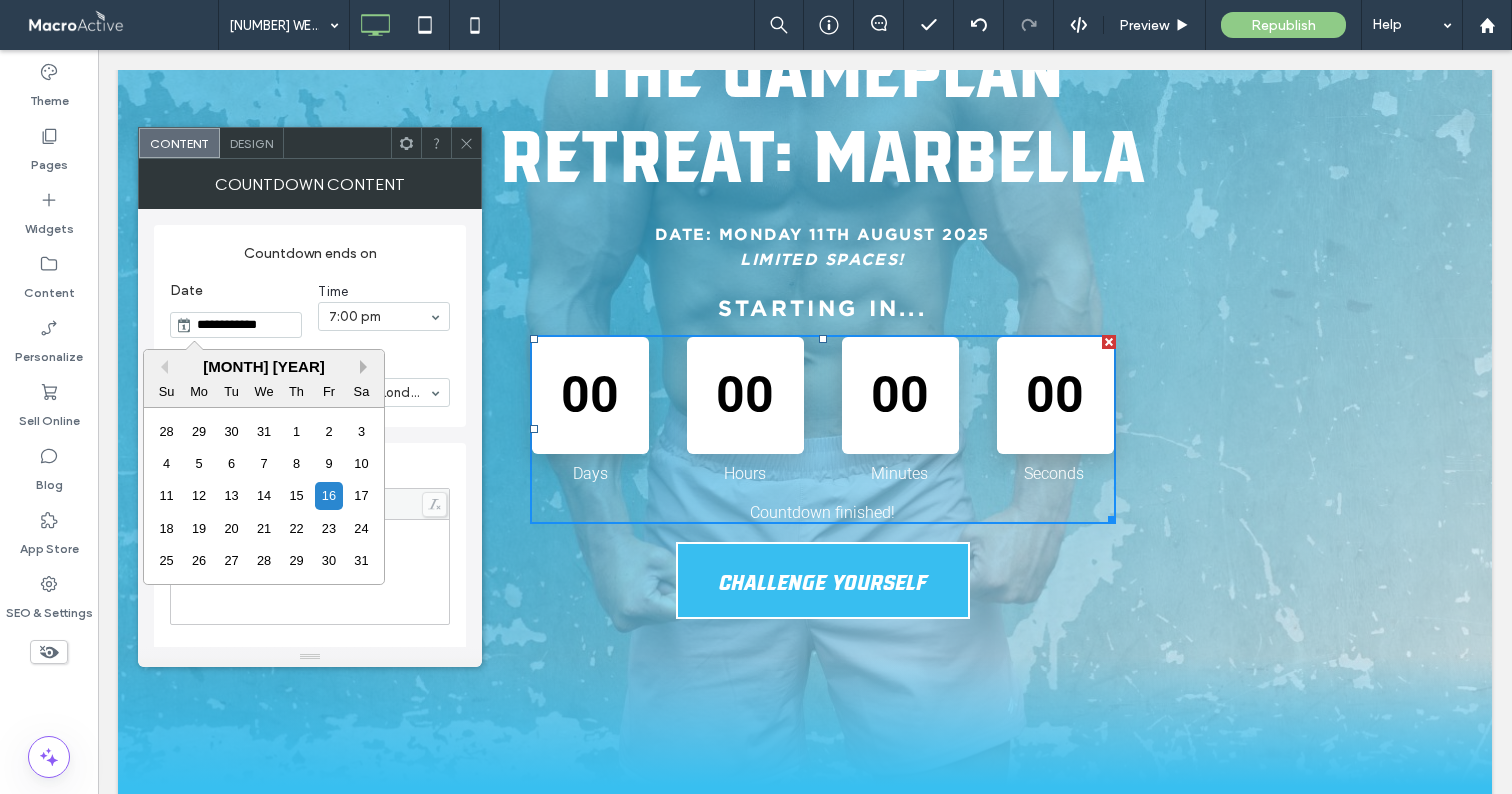 click on "Next Month" at bounding box center (367, 367) 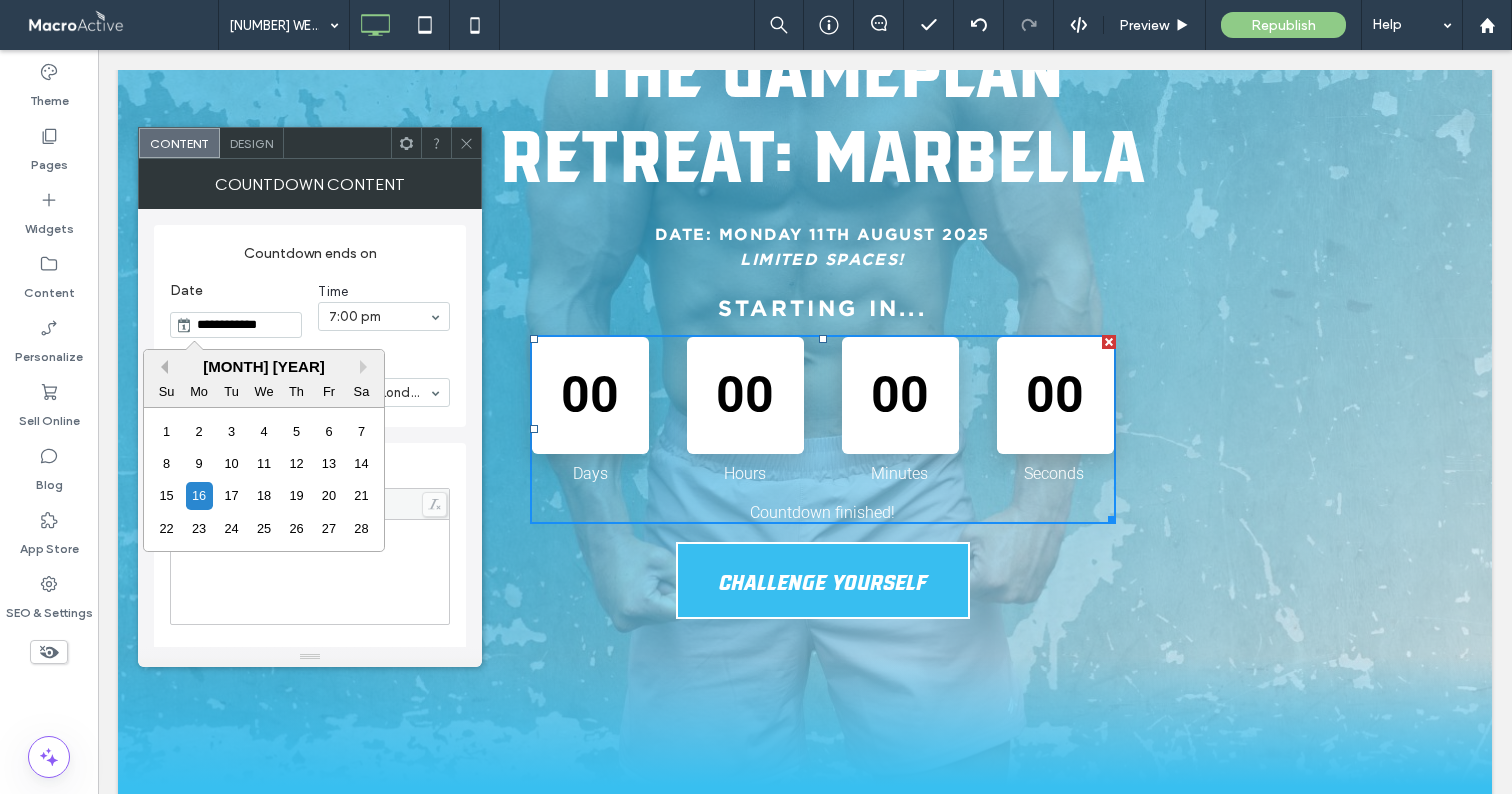 click on "Previous Month" at bounding box center (161, 367) 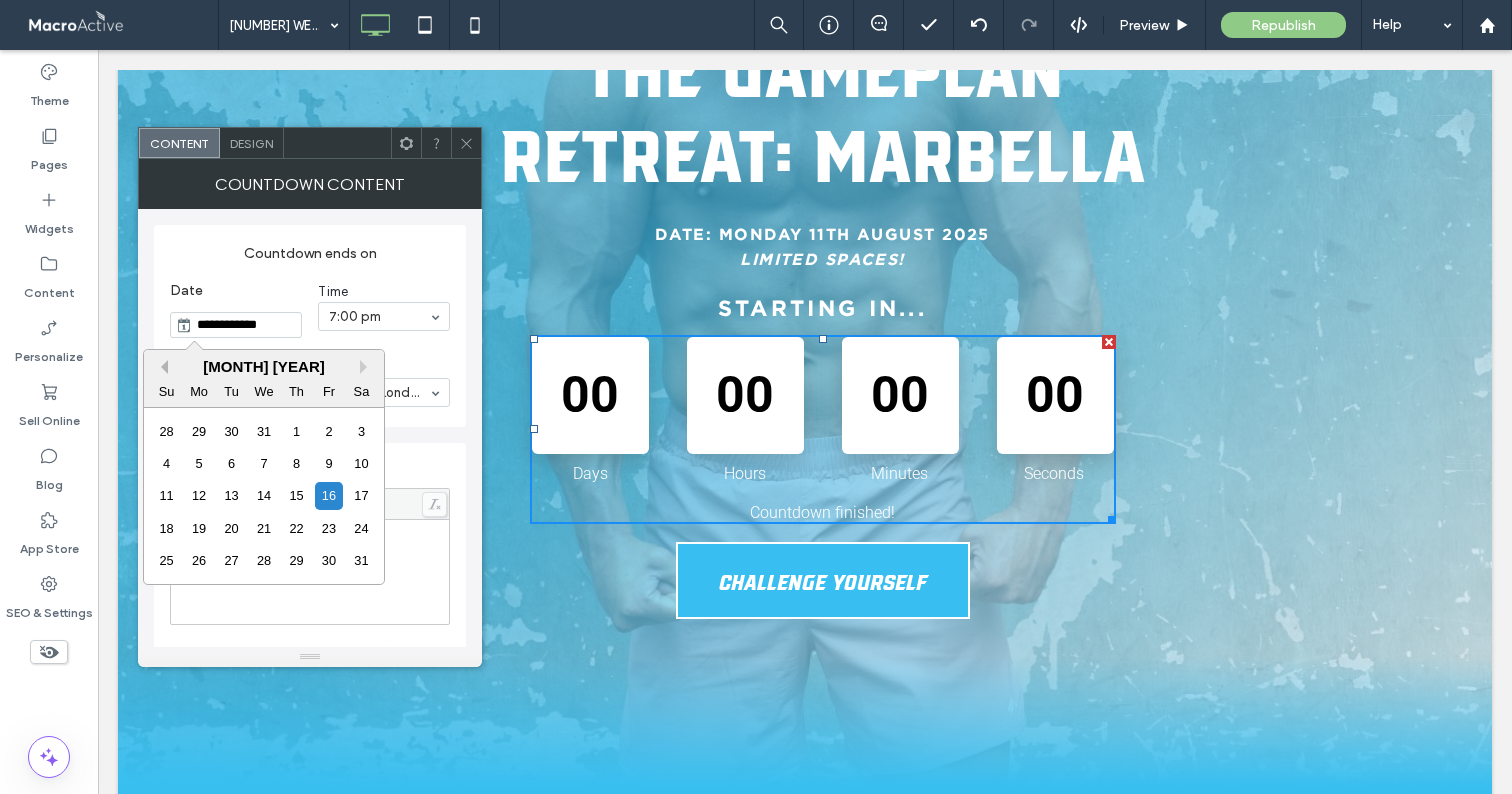 click on "Previous Month" at bounding box center [161, 367] 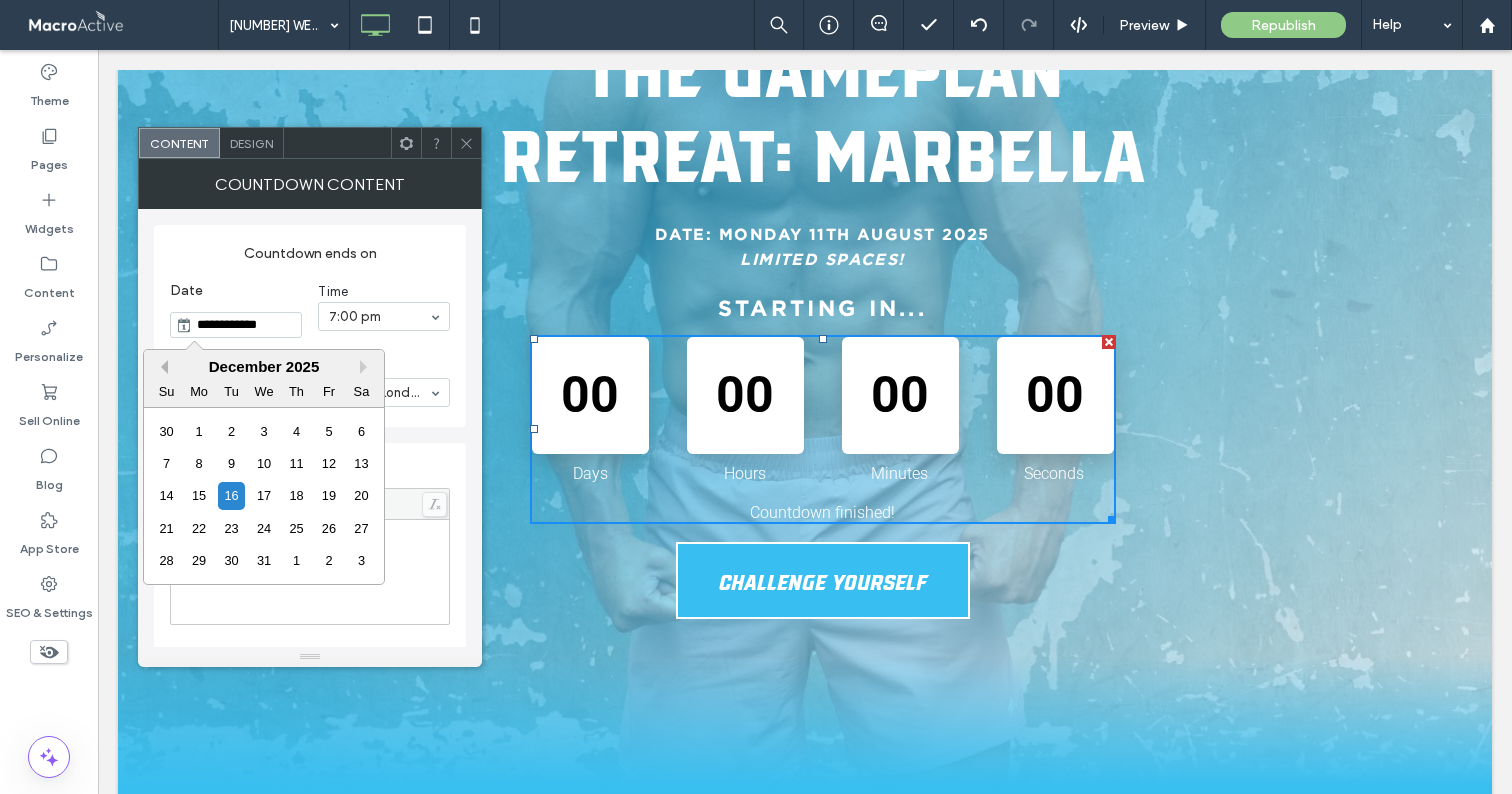 click on "Previous Month" at bounding box center [161, 367] 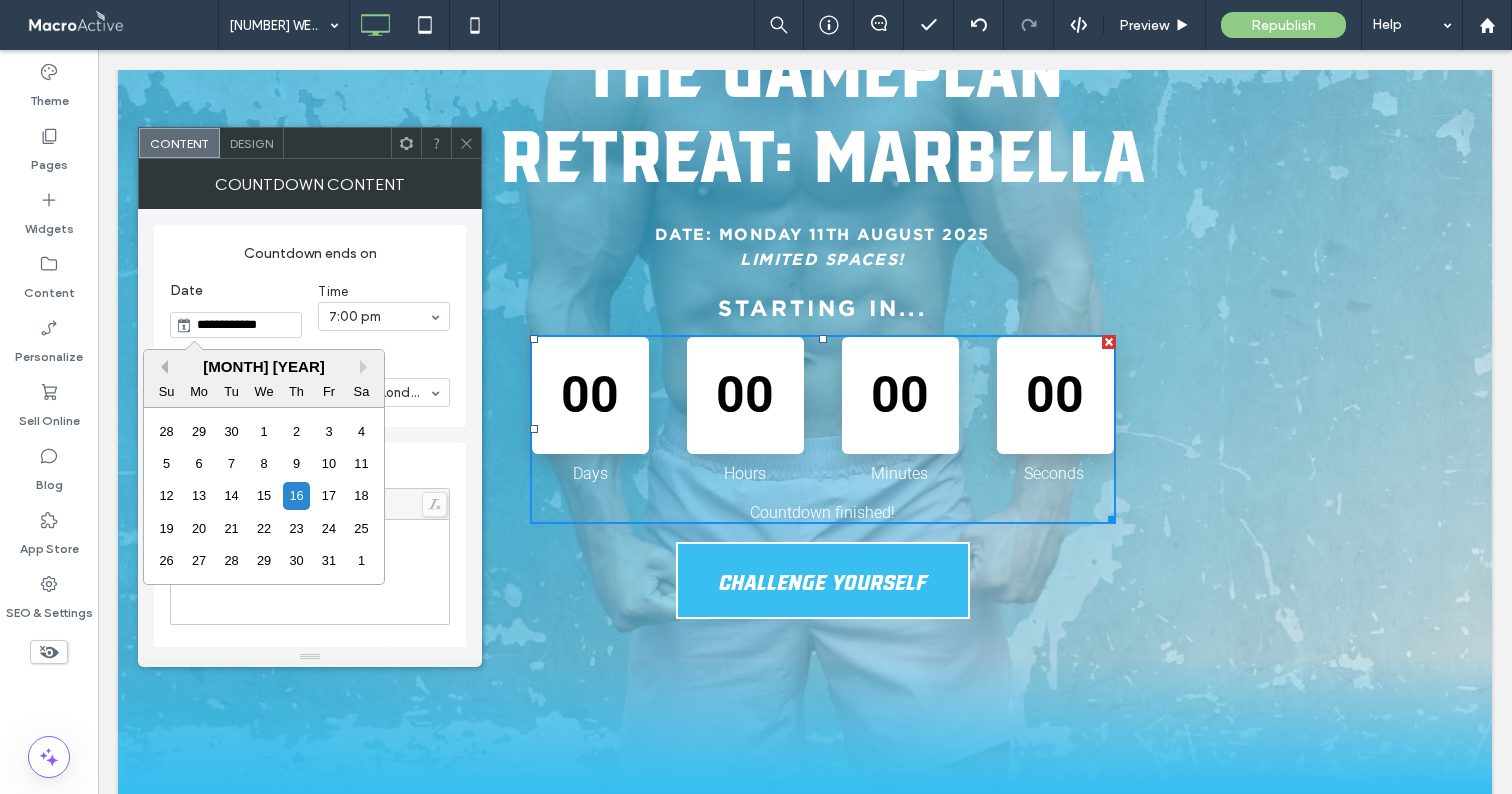 click on "Previous Month" at bounding box center (161, 367) 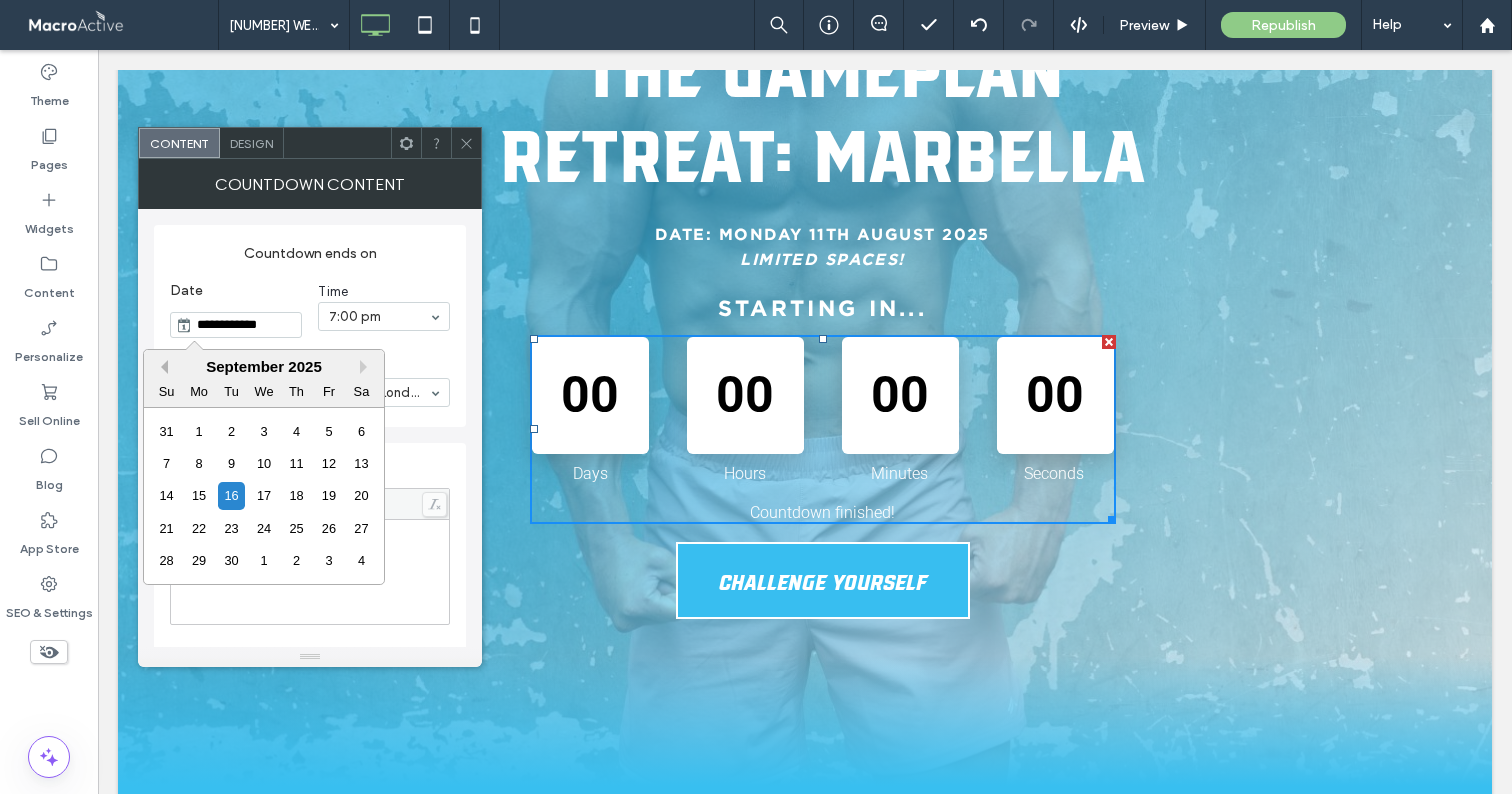 click on "Previous Month" at bounding box center [161, 367] 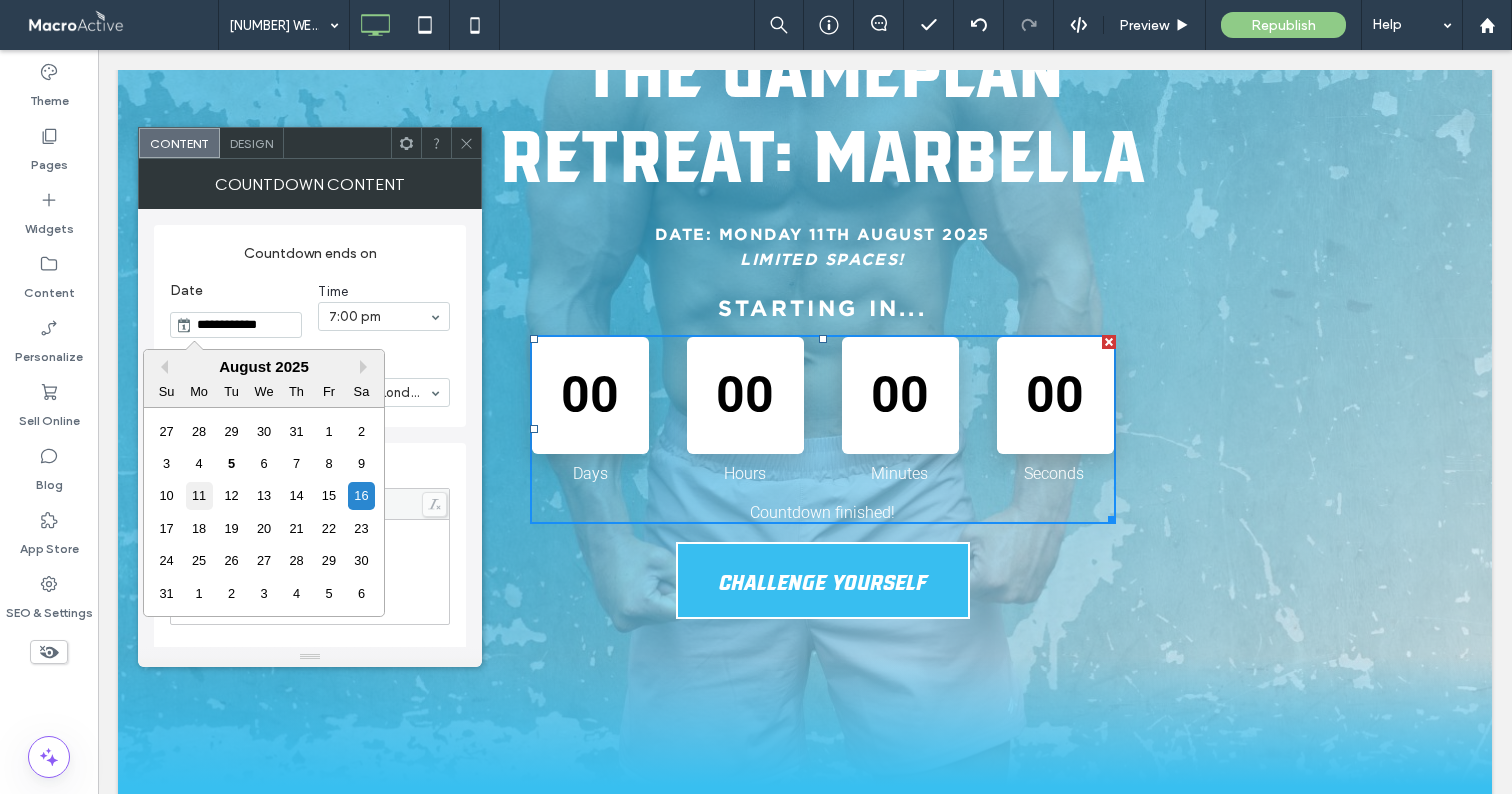 click on "11" at bounding box center (199, 495) 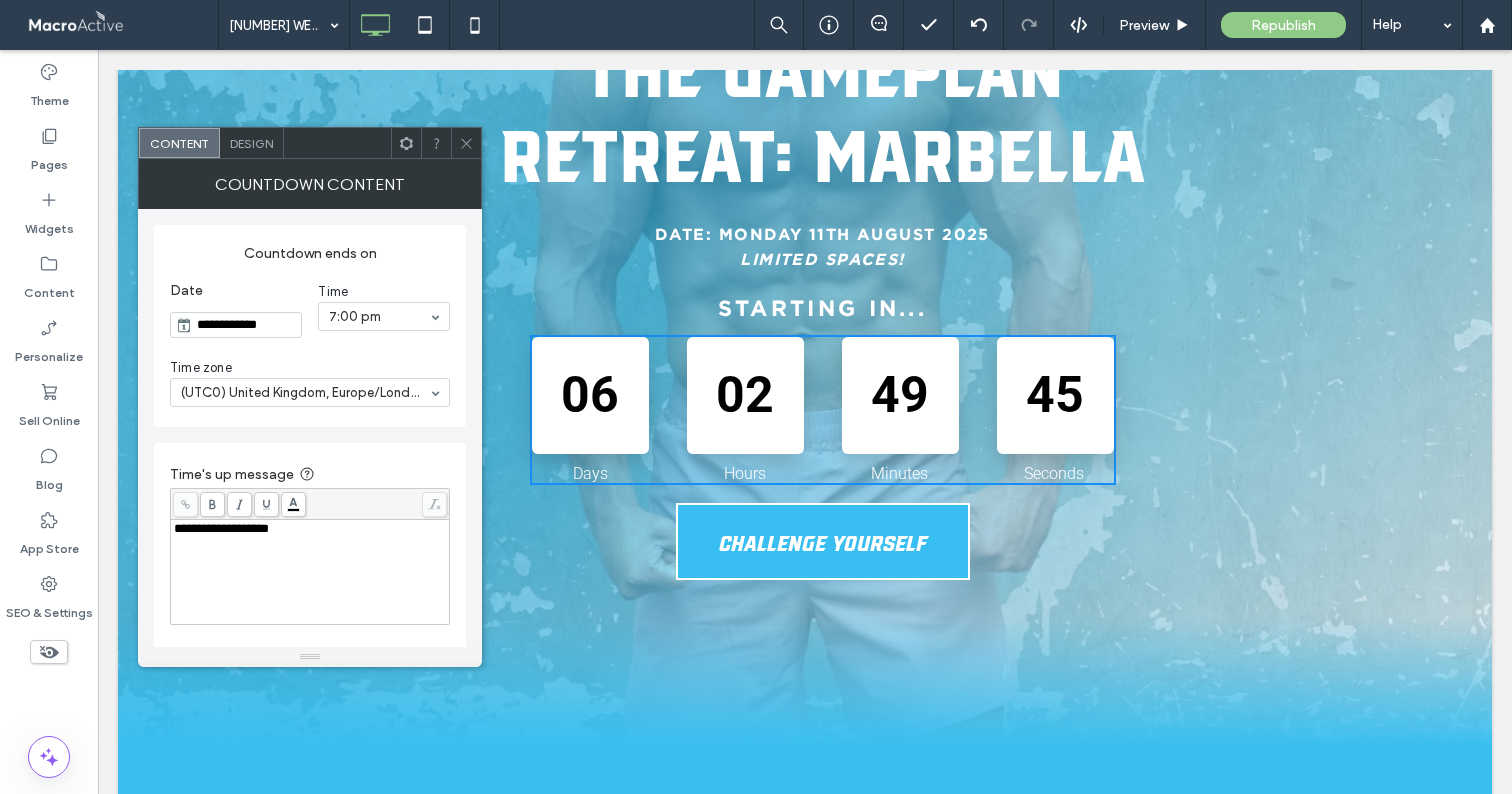 click on "**********" at bounding box center (246, 325) 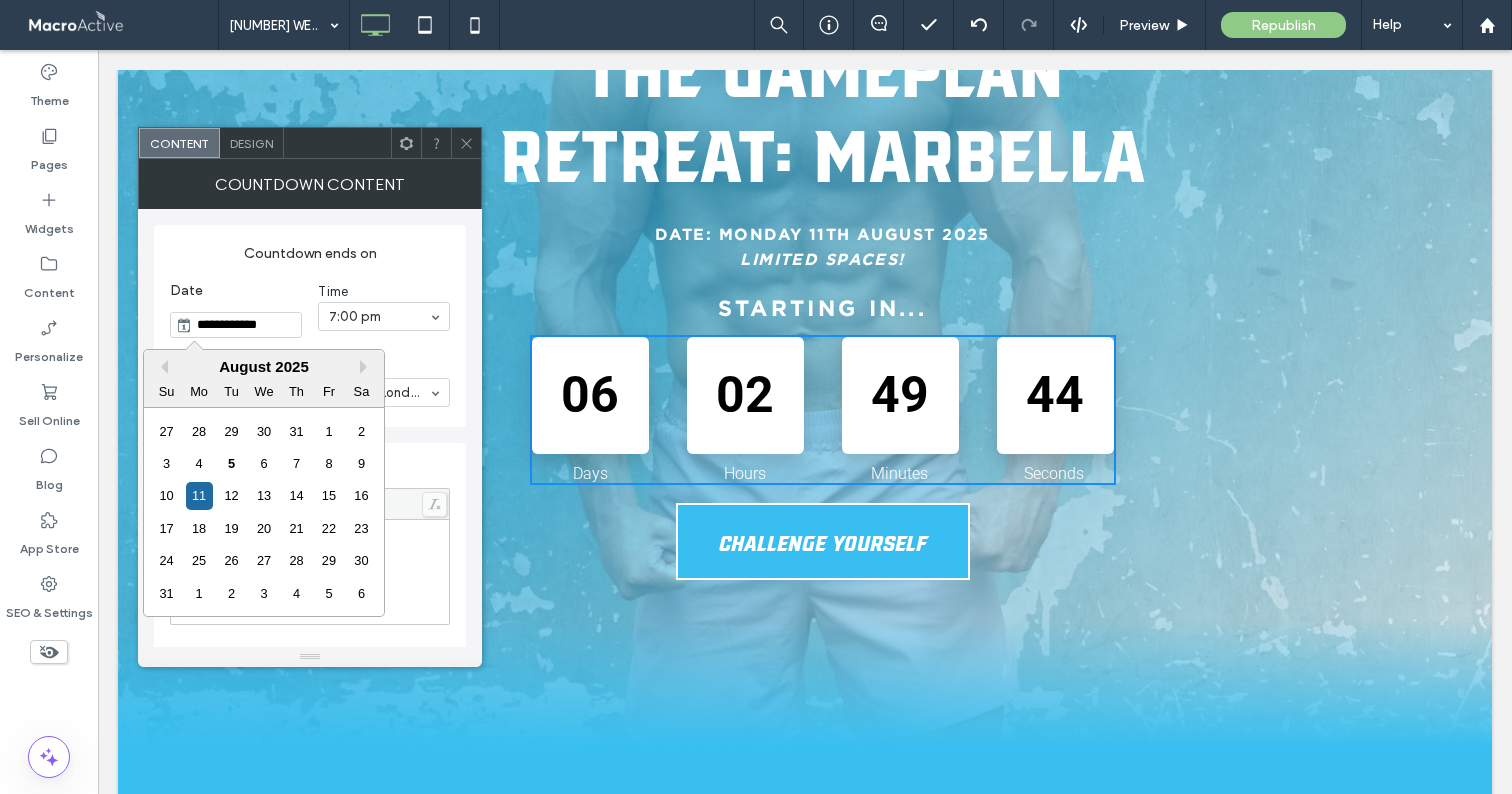 click on "August 2025" at bounding box center (264, 366) 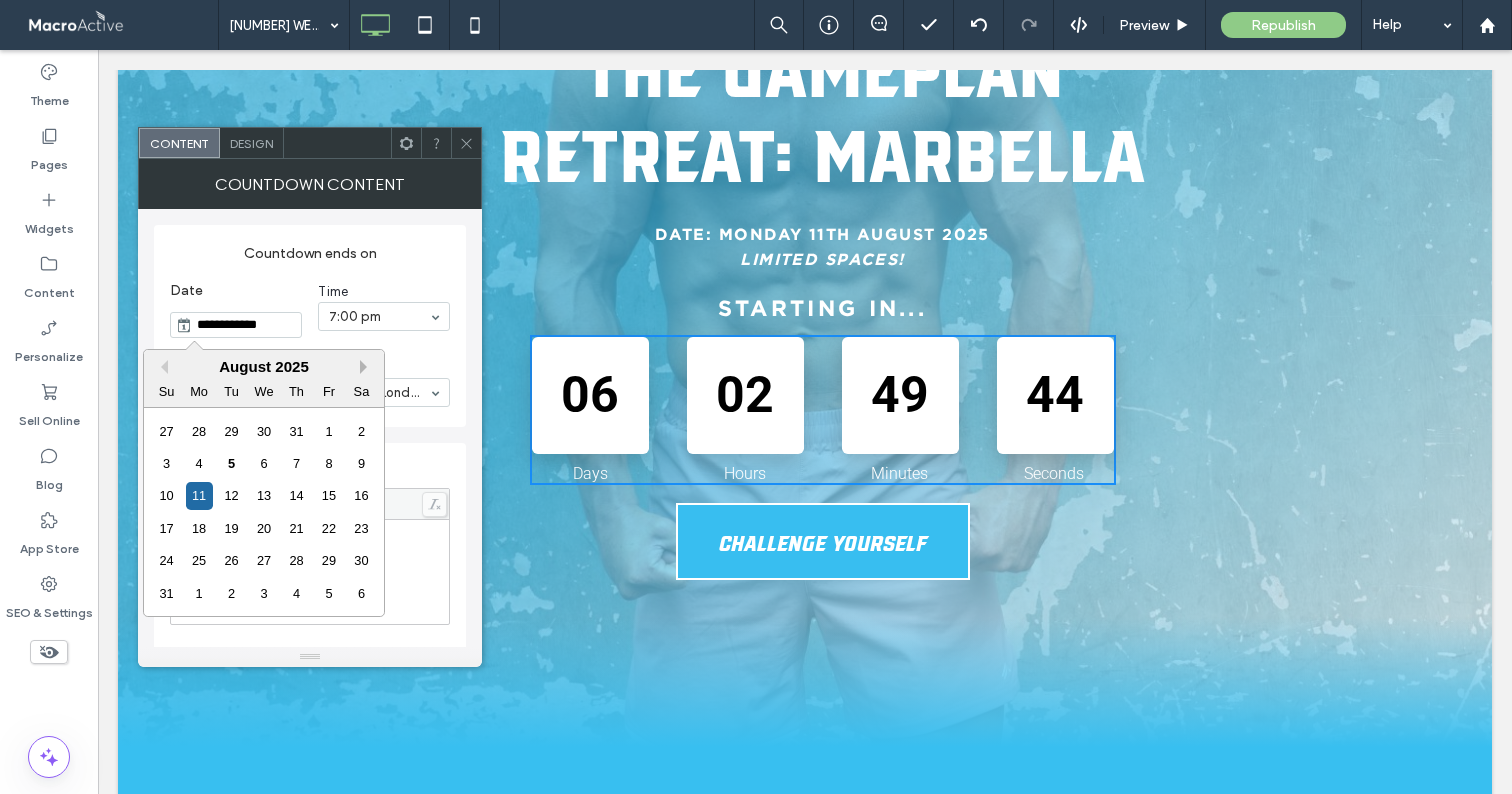 click on "Next Month" at bounding box center [367, 367] 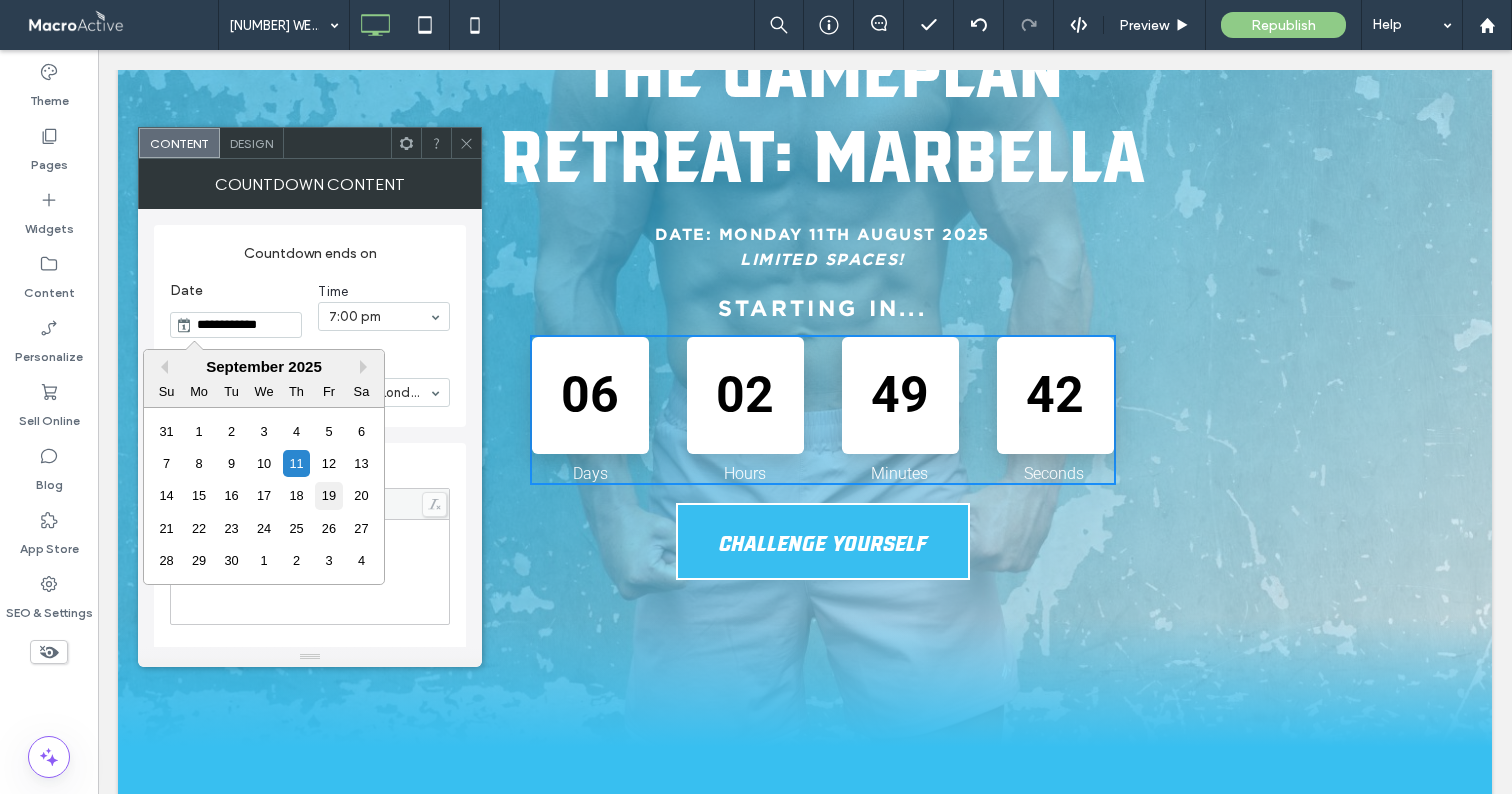 click on "19" at bounding box center [328, 495] 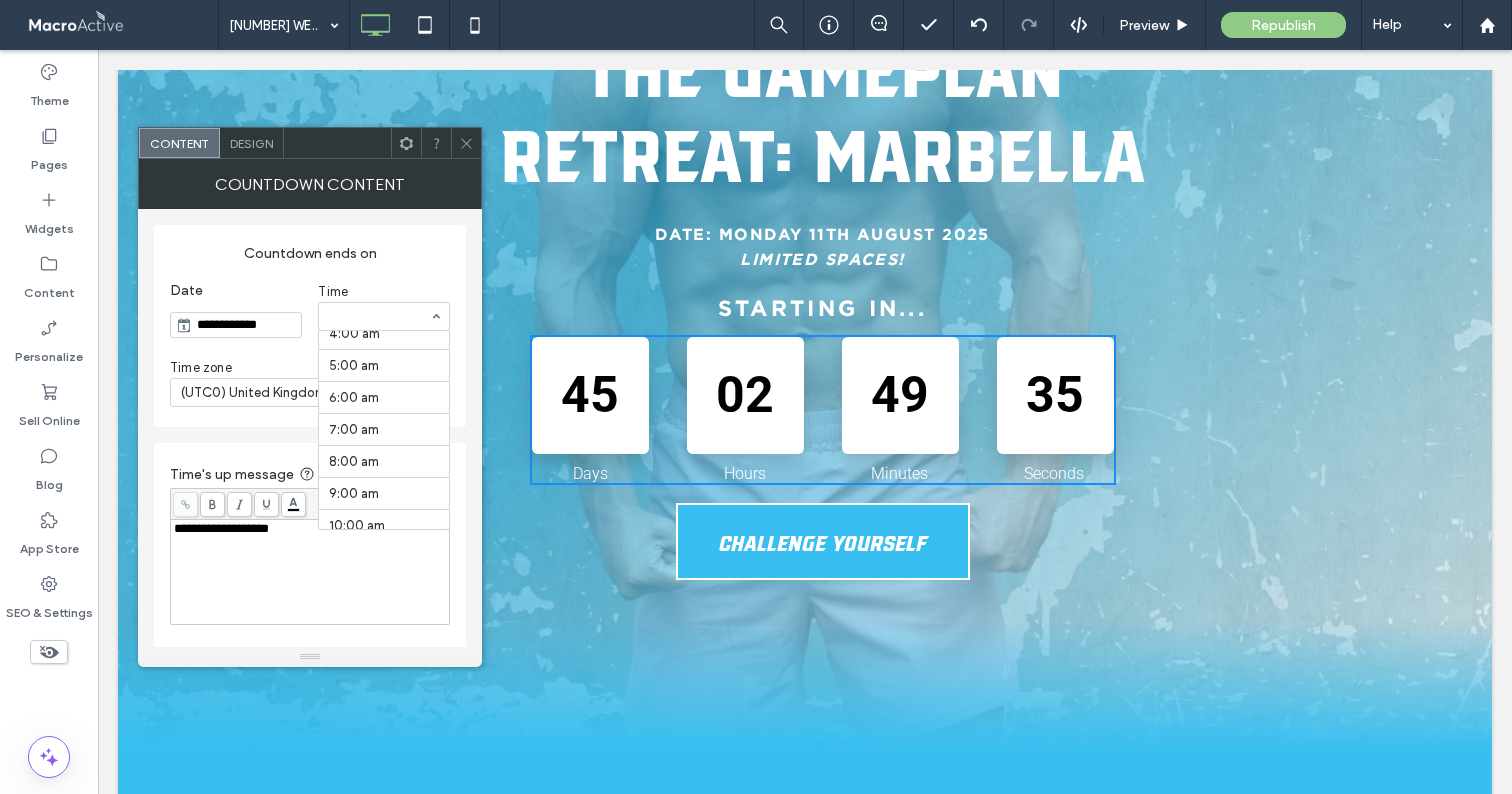scroll, scrollTop: 0, scrollLeft: 0, axis: both 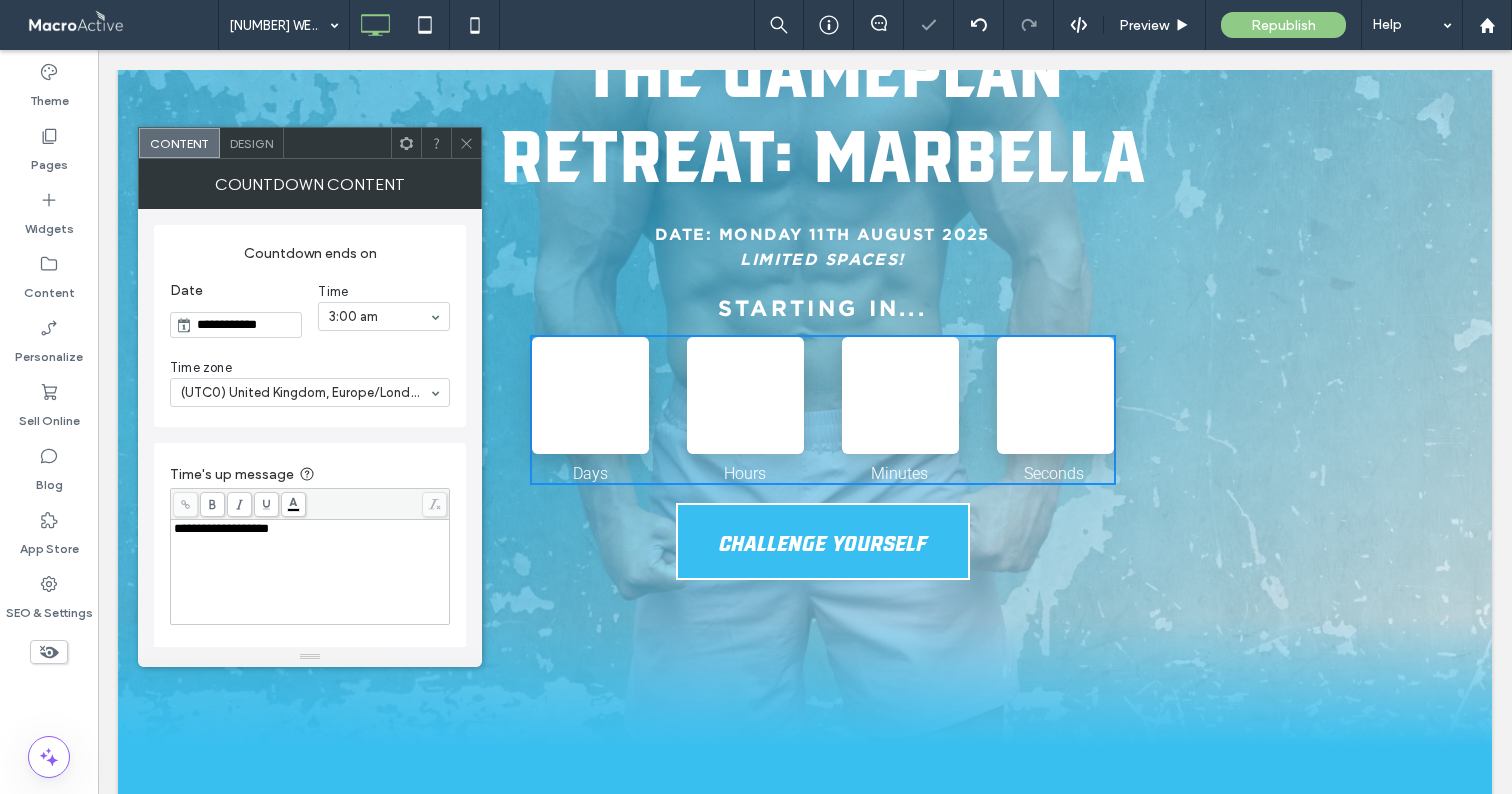click 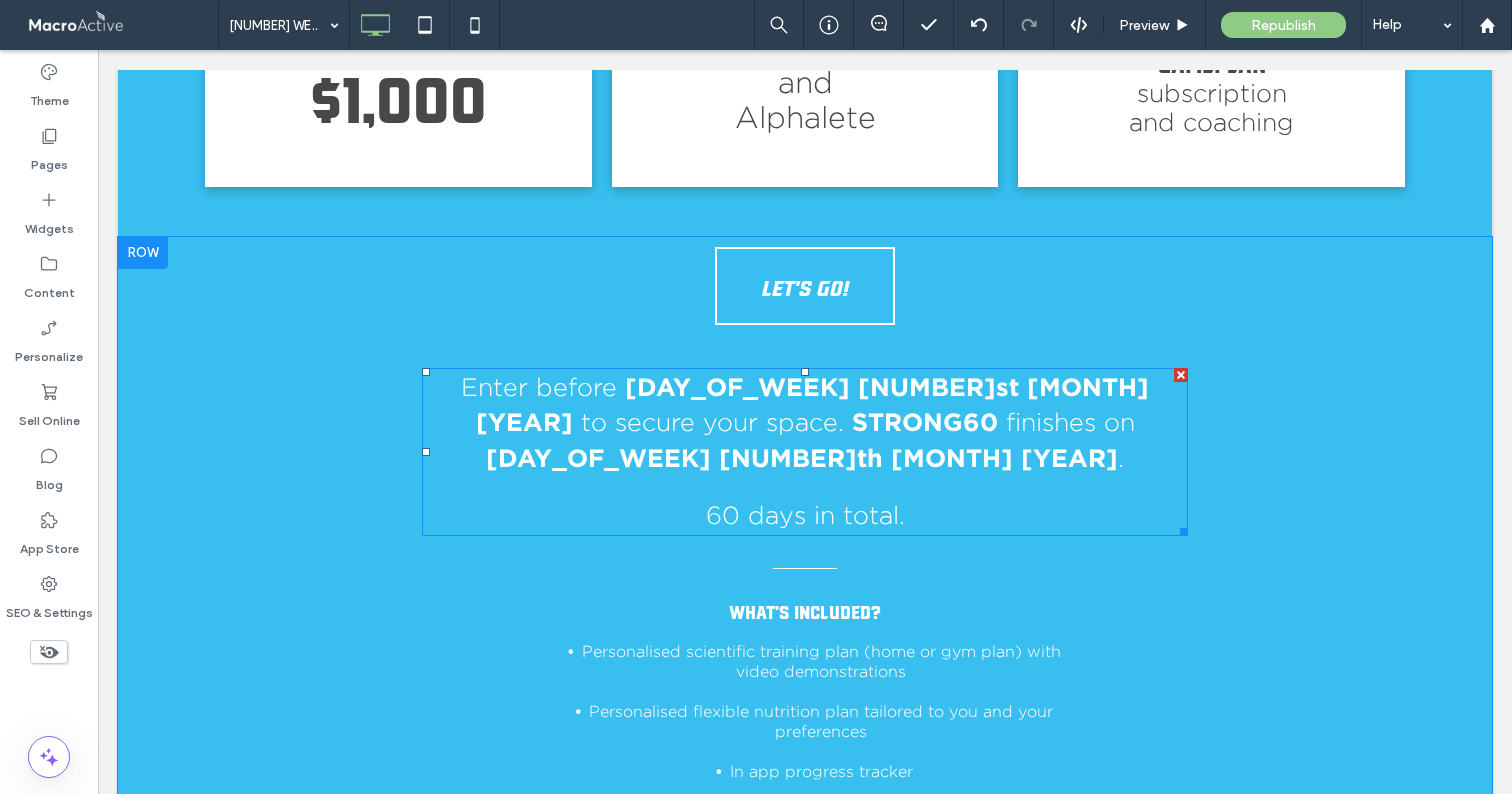 scroll, scrollTop: 1767, scrollLeft: 0, axis: vertical 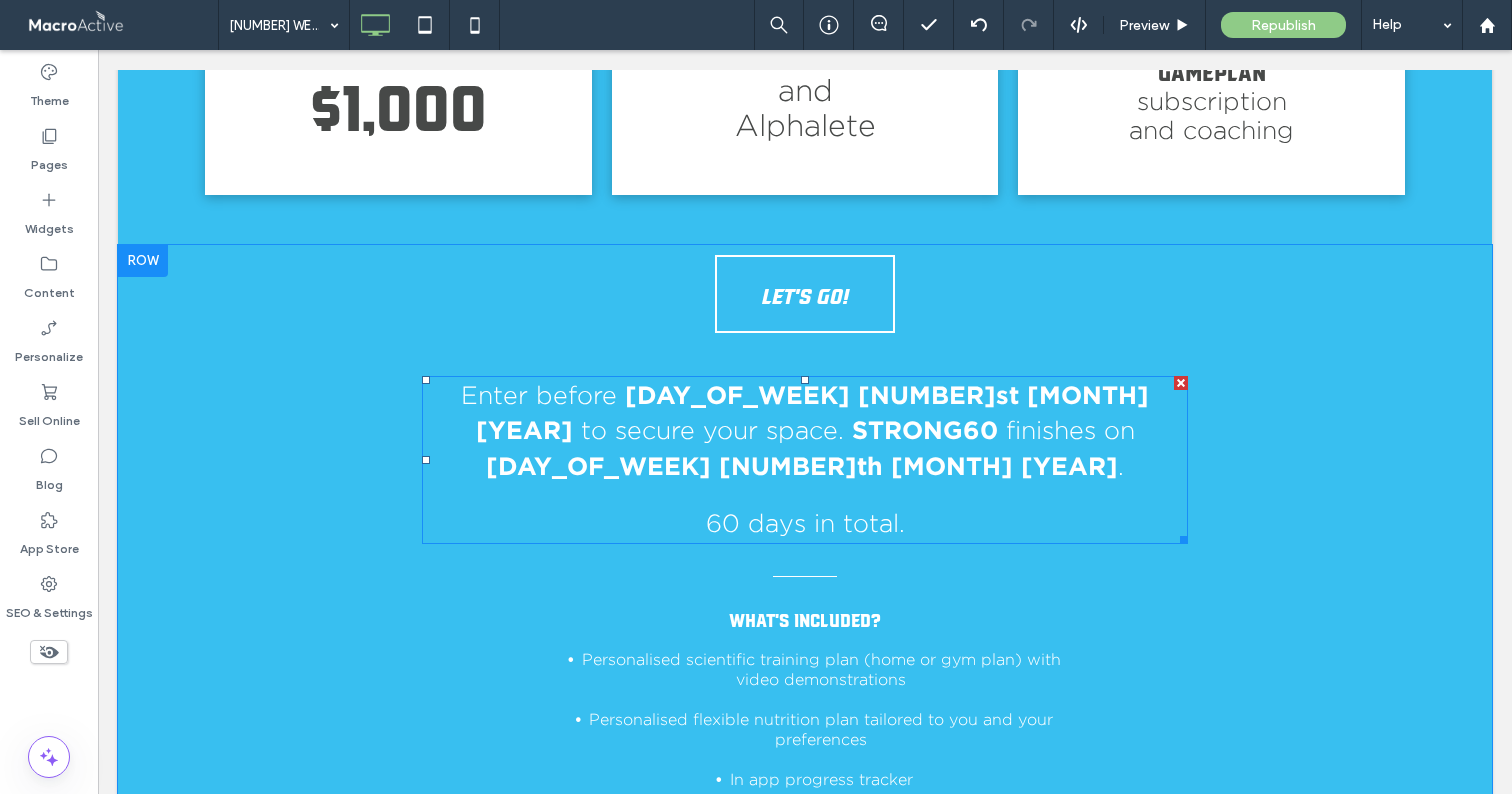 click at bounding box center [1181, 383] 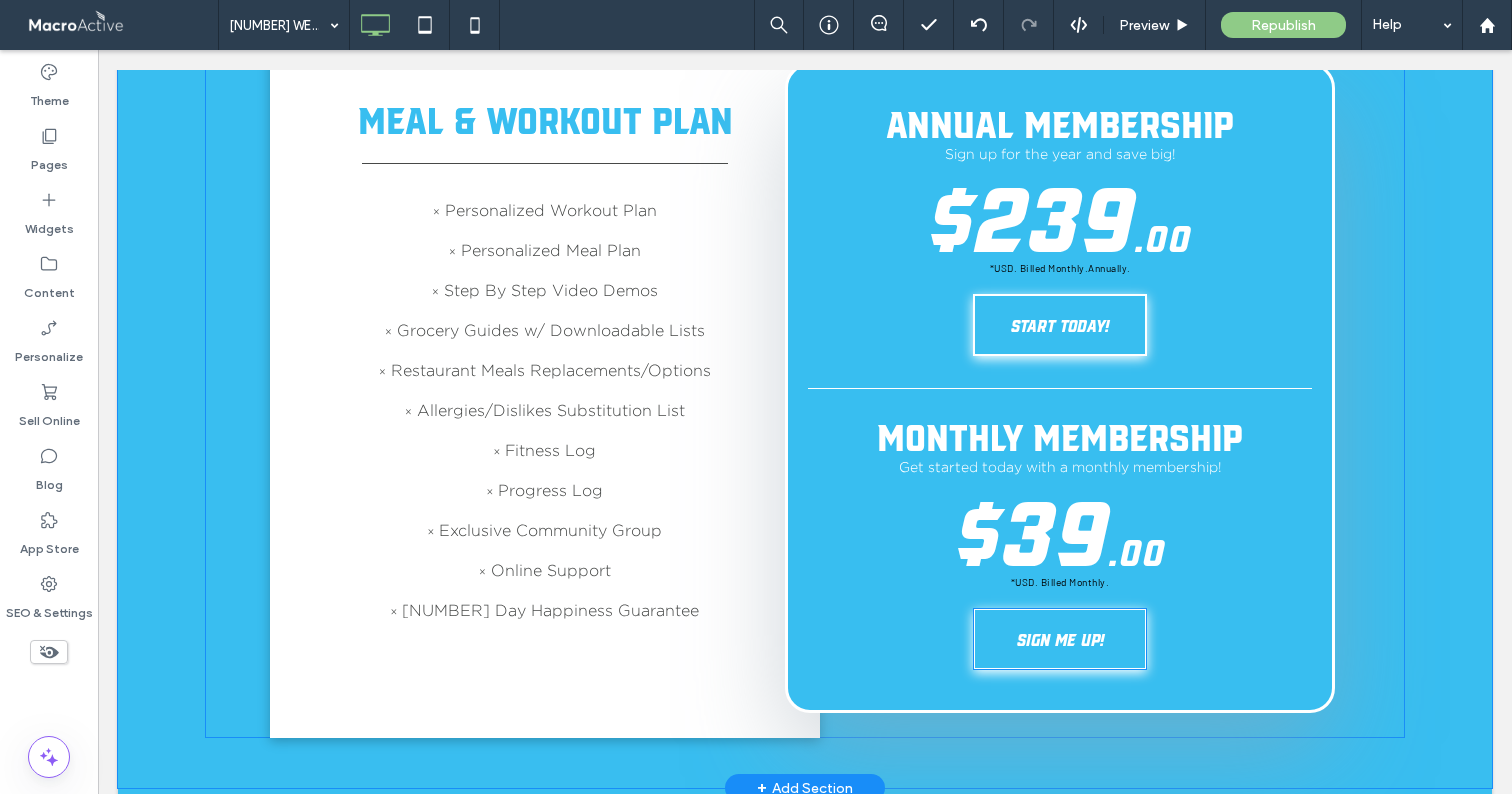 scroll, scrollTop: 2607, scrollLeft: 0, axis: vertical 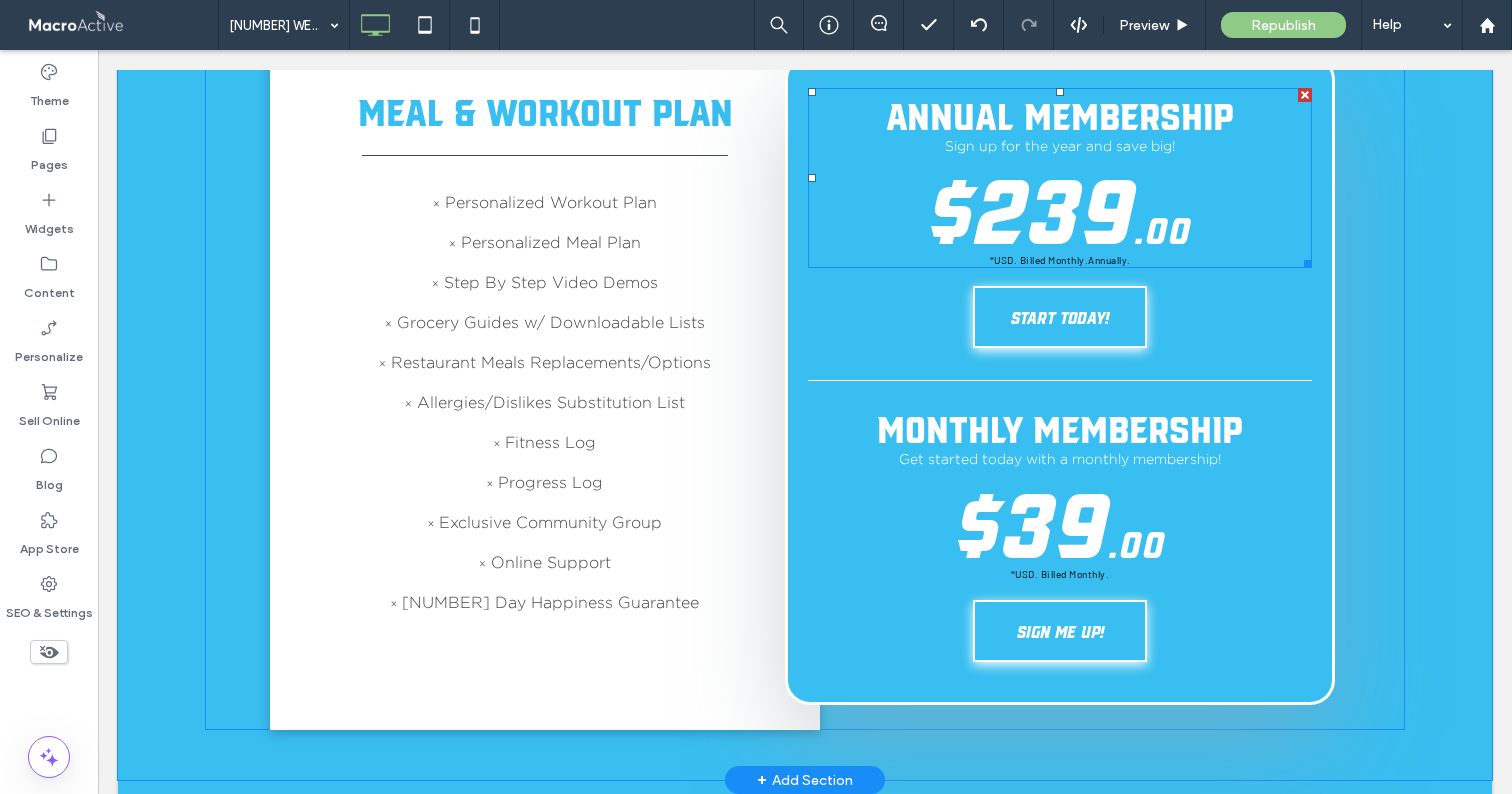click on "$239" at bounding box center [1032, 204] 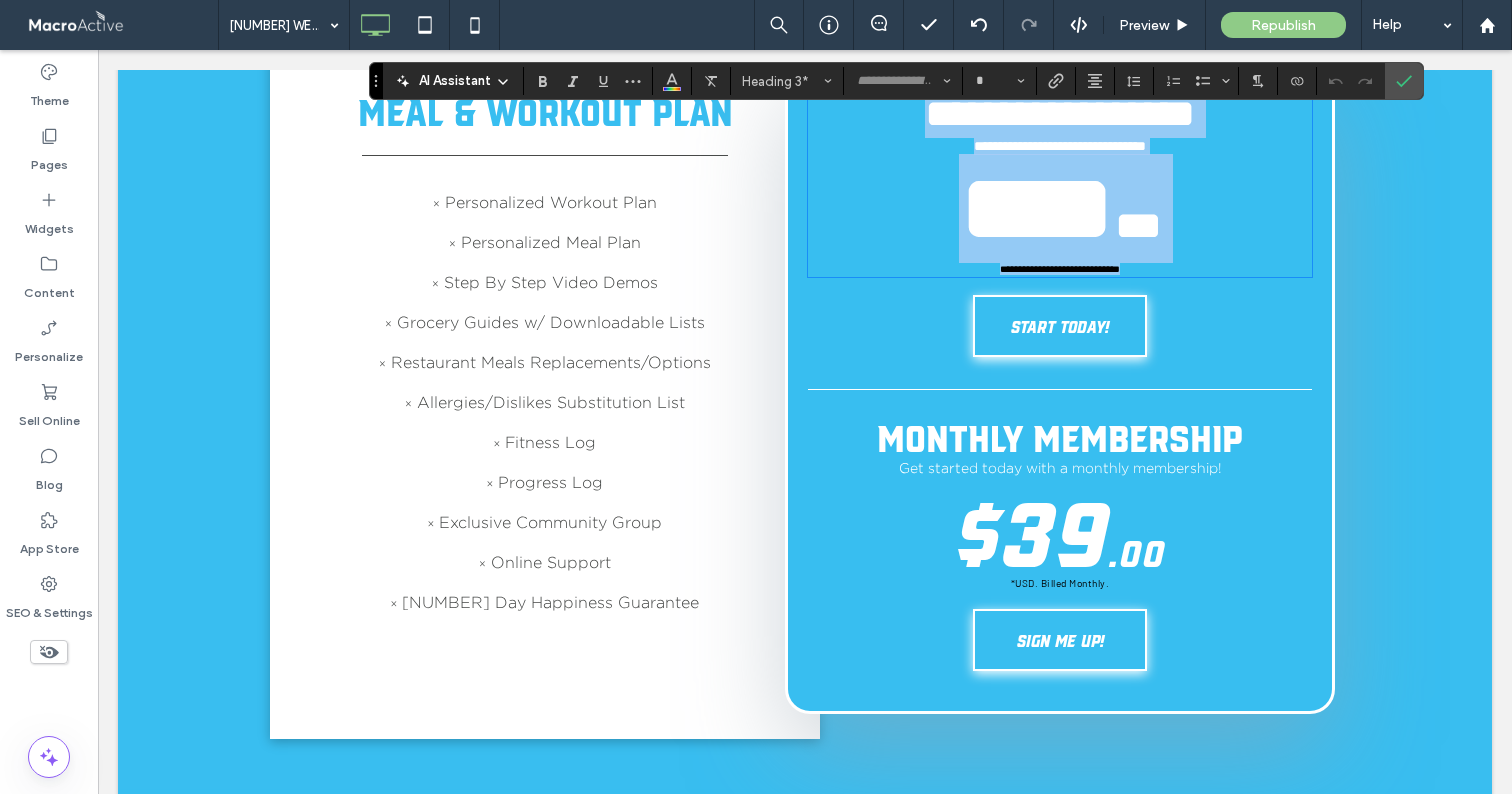 type on "**********" 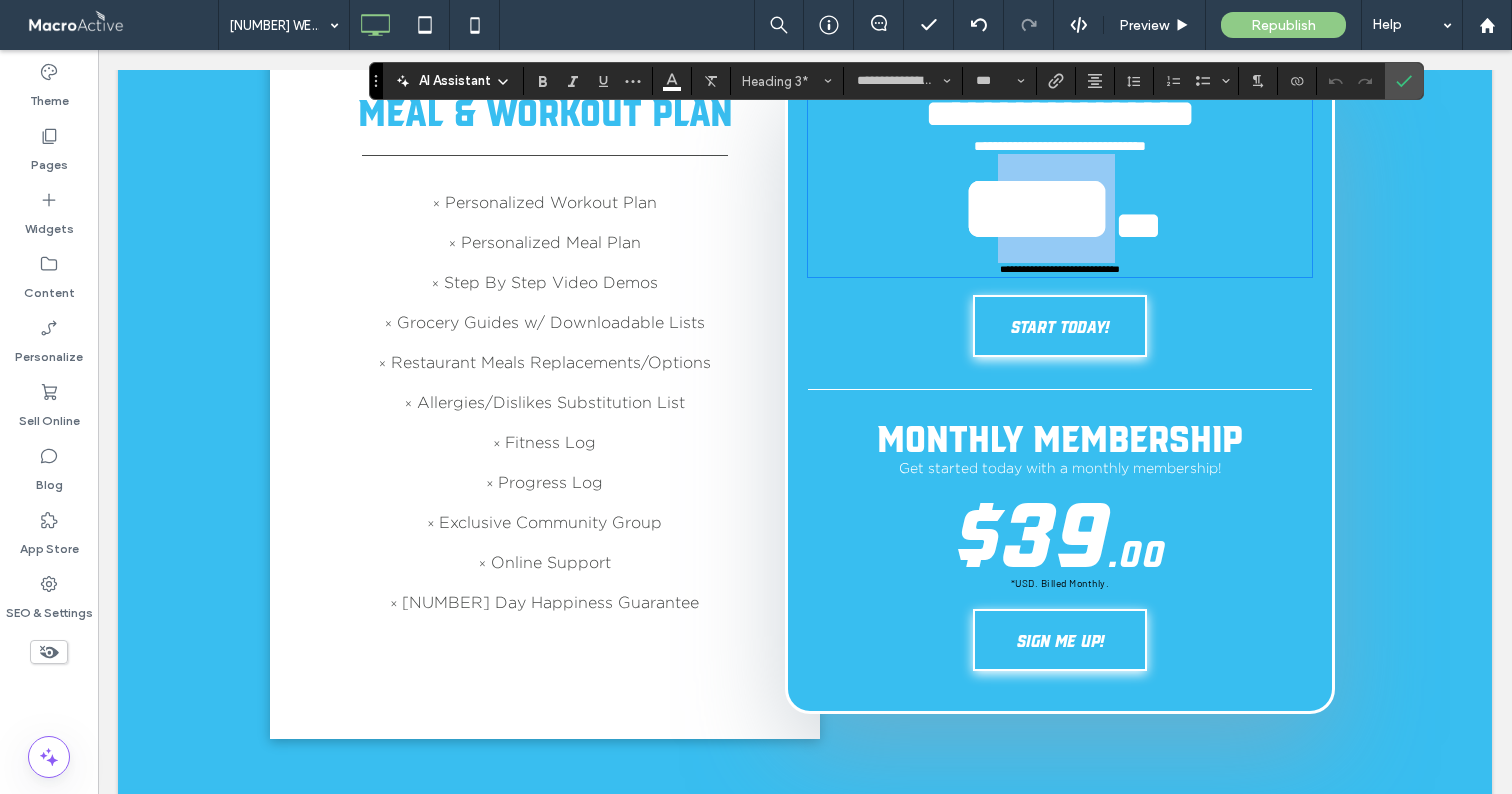 drag, startPoint x: 1011, startPoint y: 213, endPoint x: 1112, endPoint y: 213, distance: 101 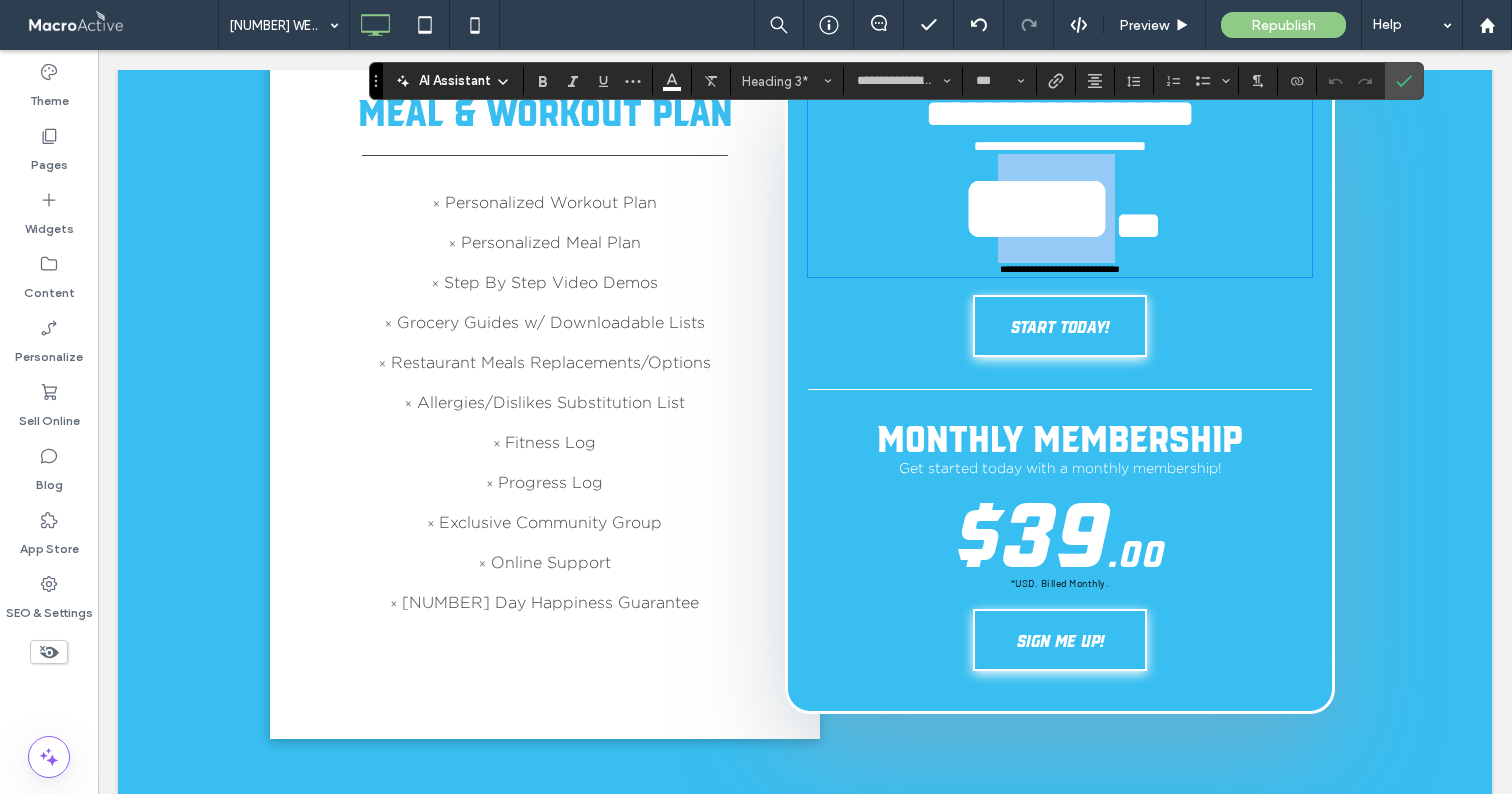 click on "****" at bounding box center (1037, 208) 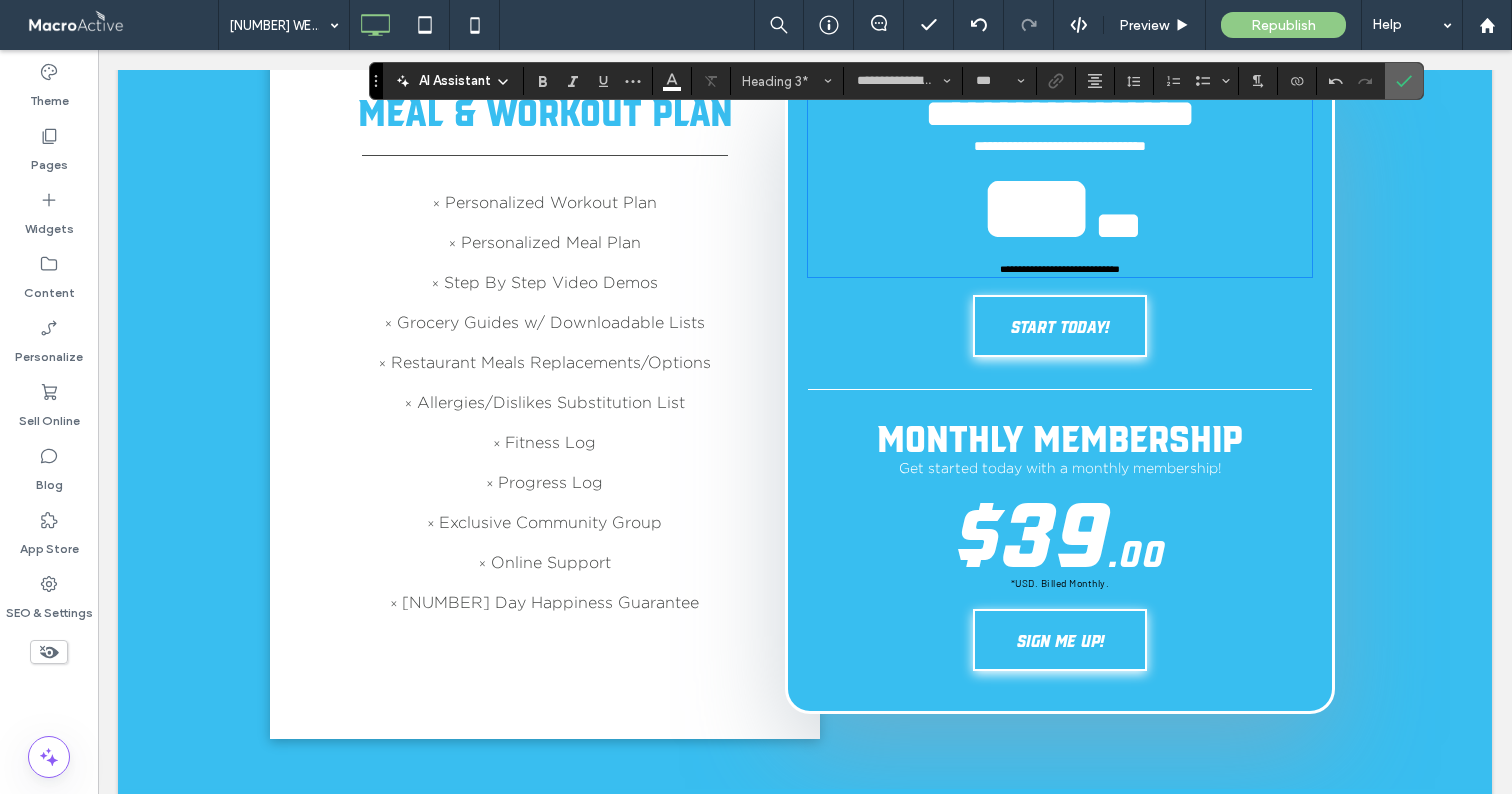 drag, startPoint x: 1417, startPoint y: 80, endPoint x: 771, endPoint y: 1, distance: 650.81256 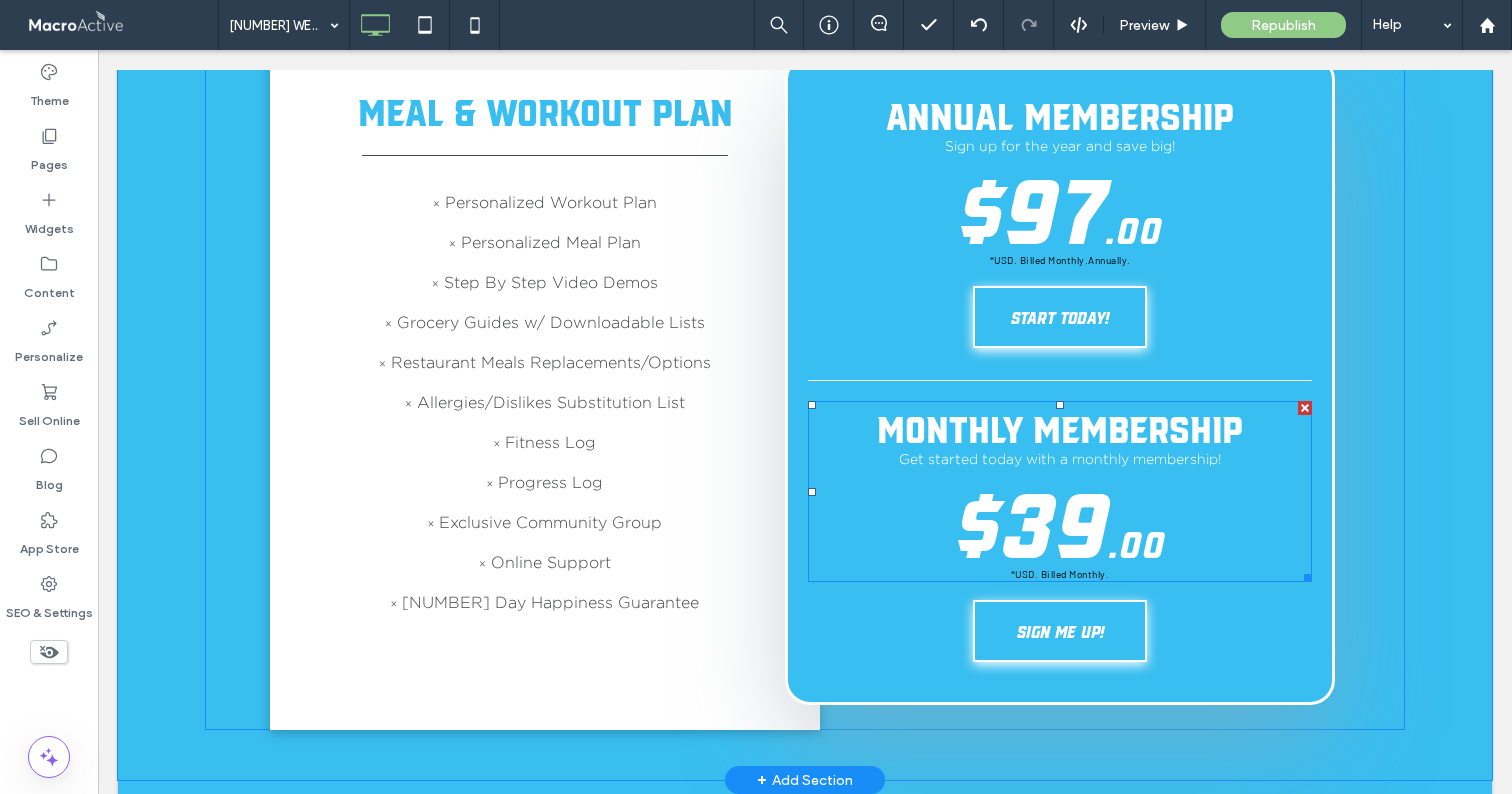 click at bounding box center [1305, 408] 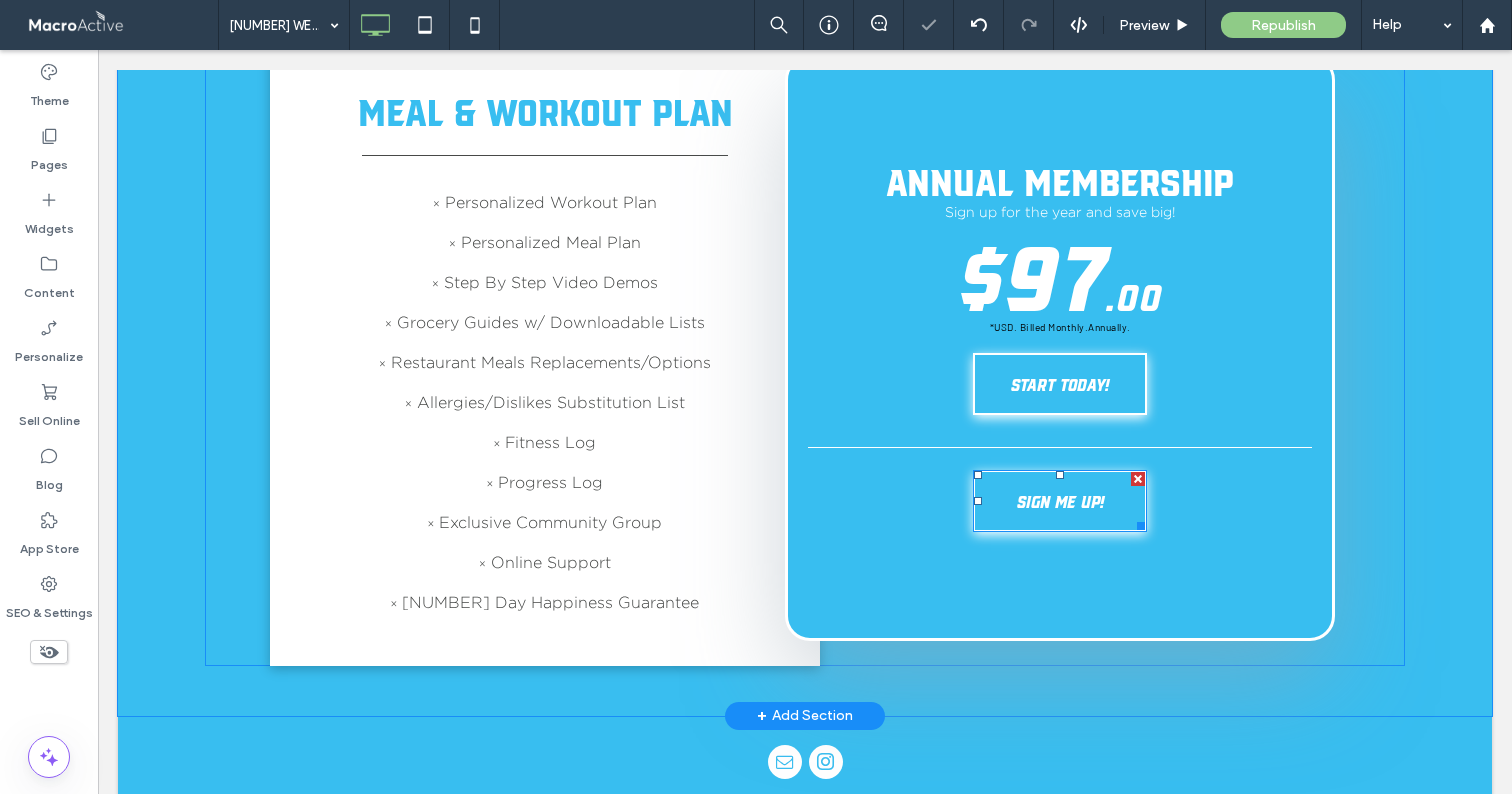 click at bounding box center (1138, 479) 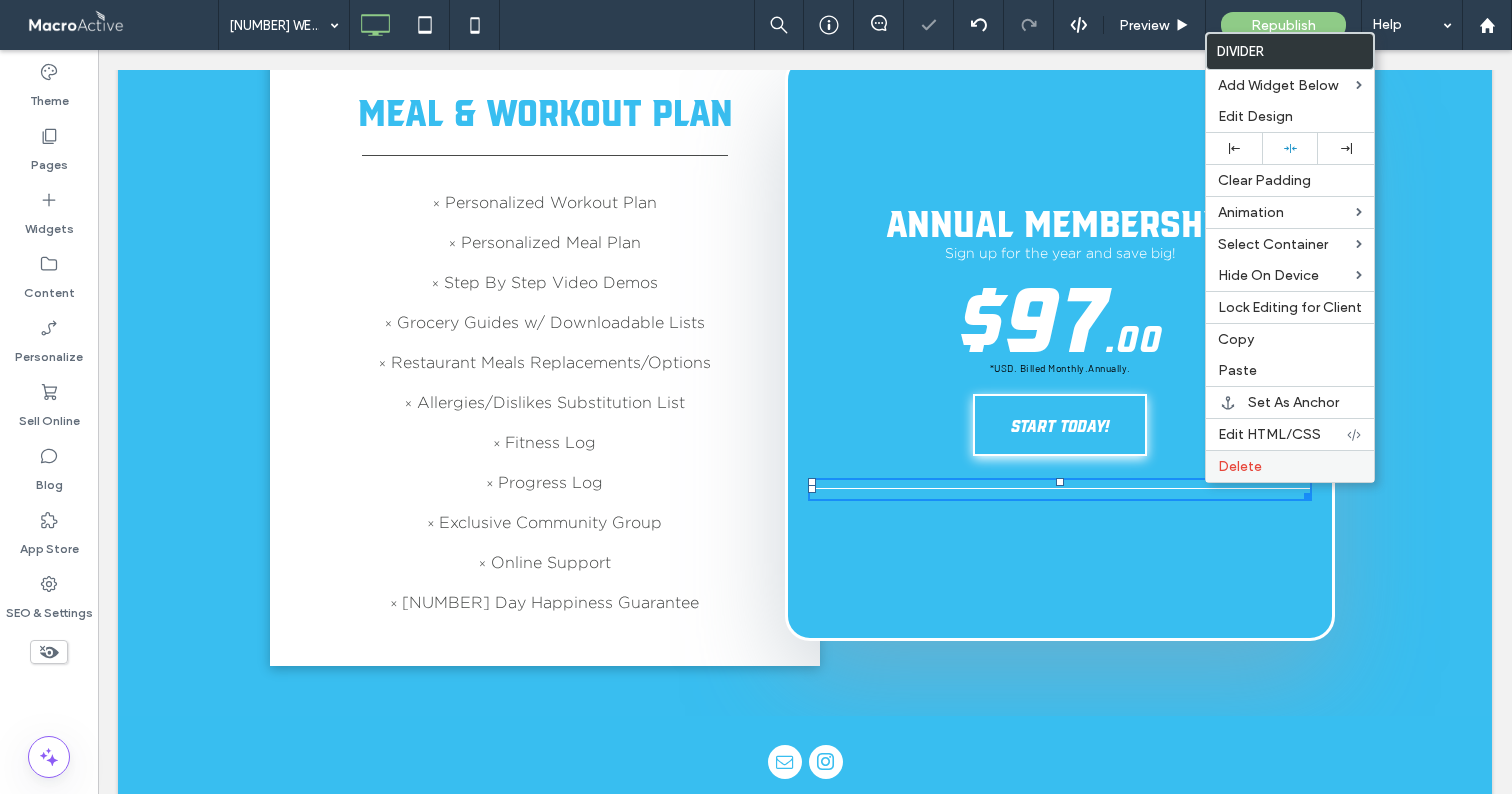 click on "Delete" at bounding box center [1240, 466] 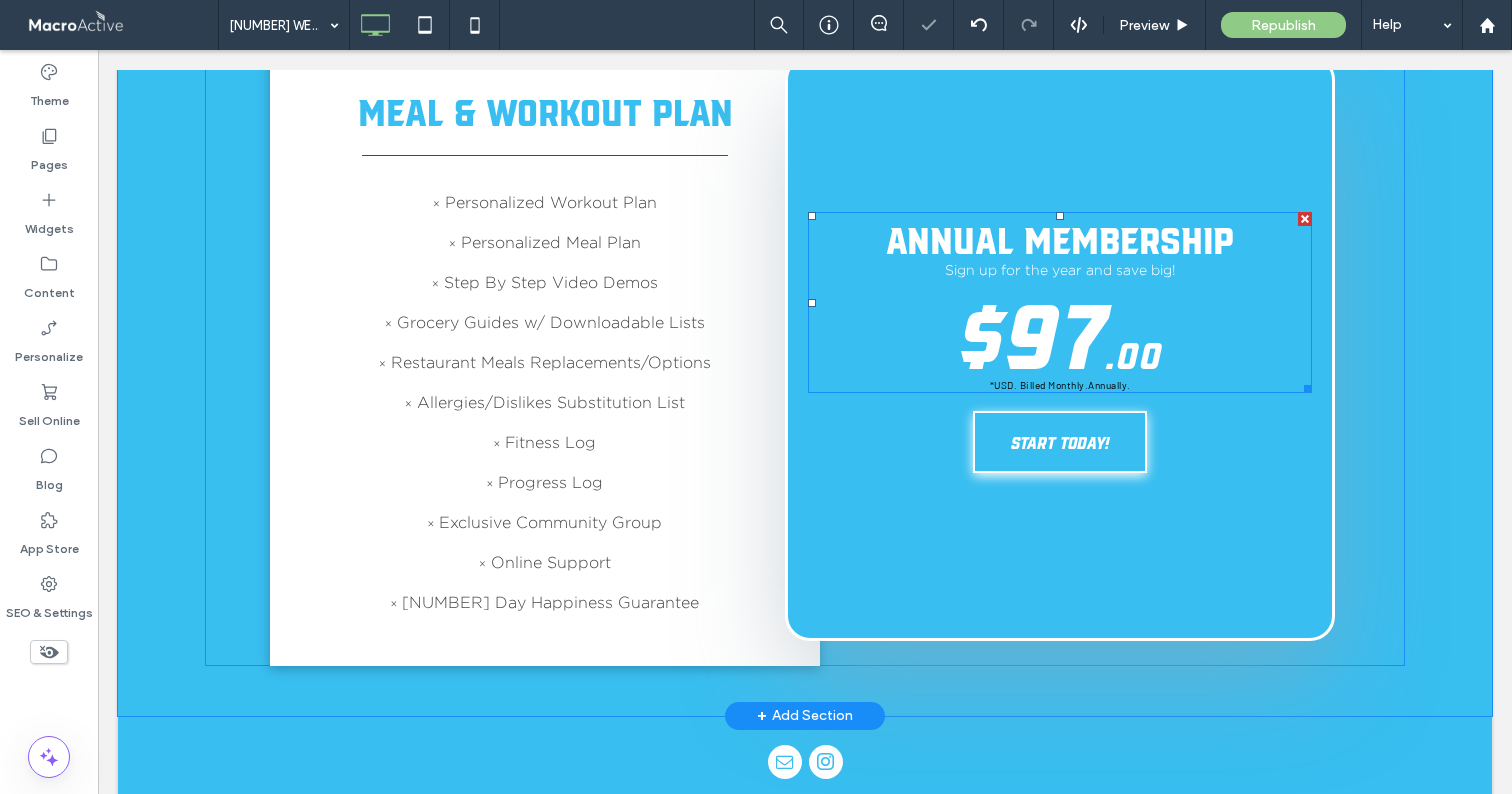 click on "*USD. Billed Monthly.Annually." at bounding box center [1060, 385] 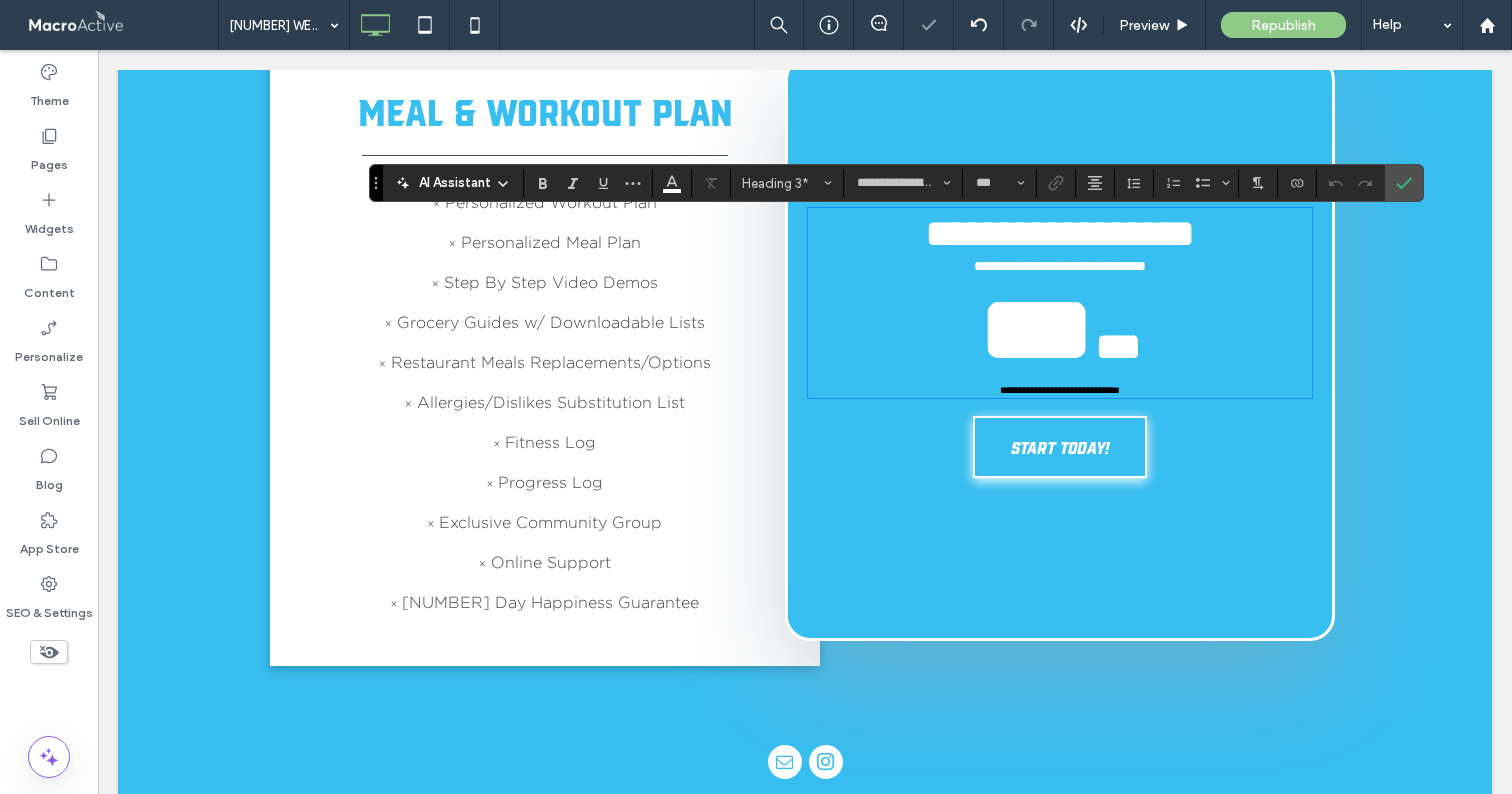 type on "******" 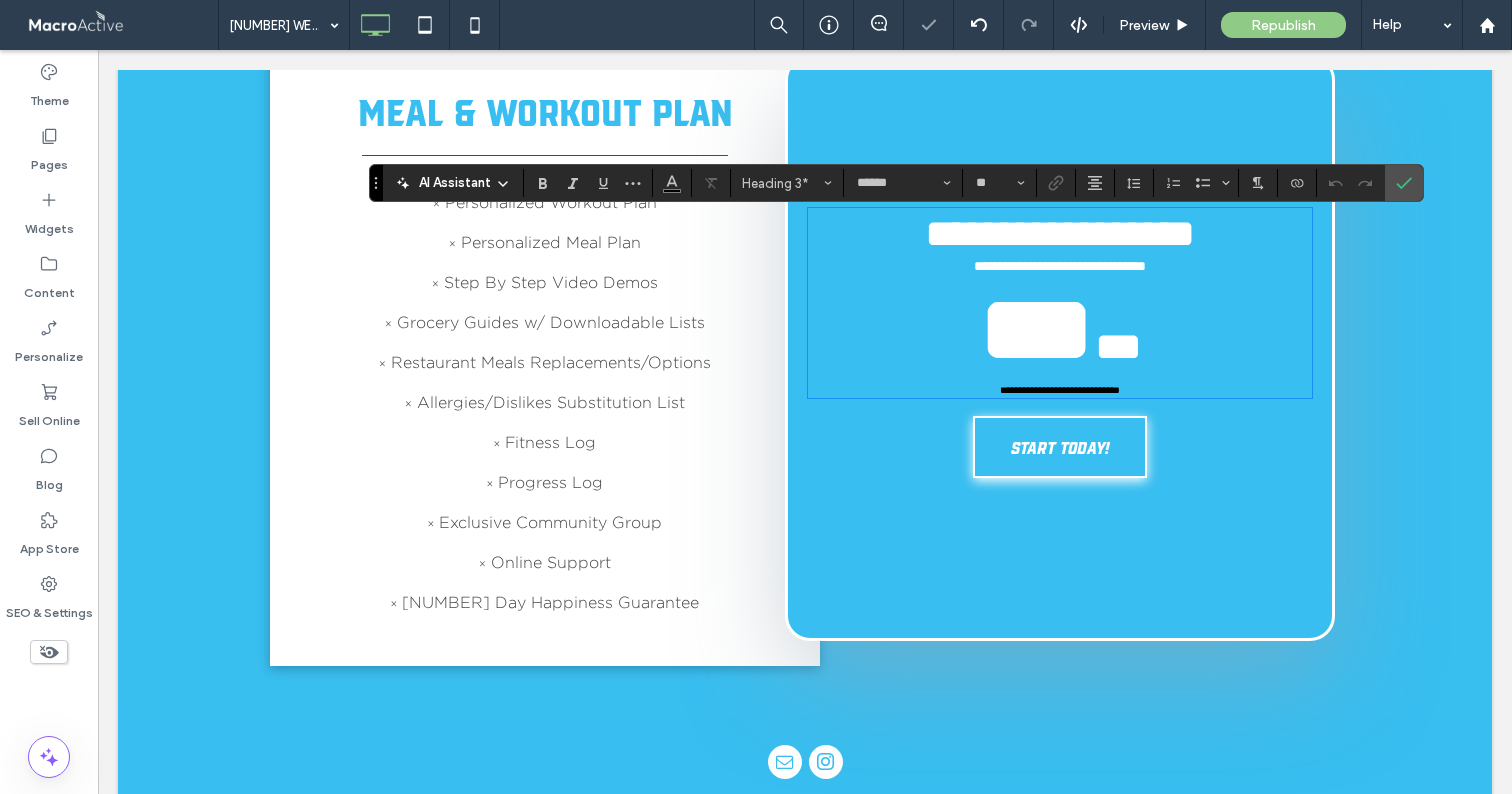 click on "**********" at bounding box center (1060, 390) 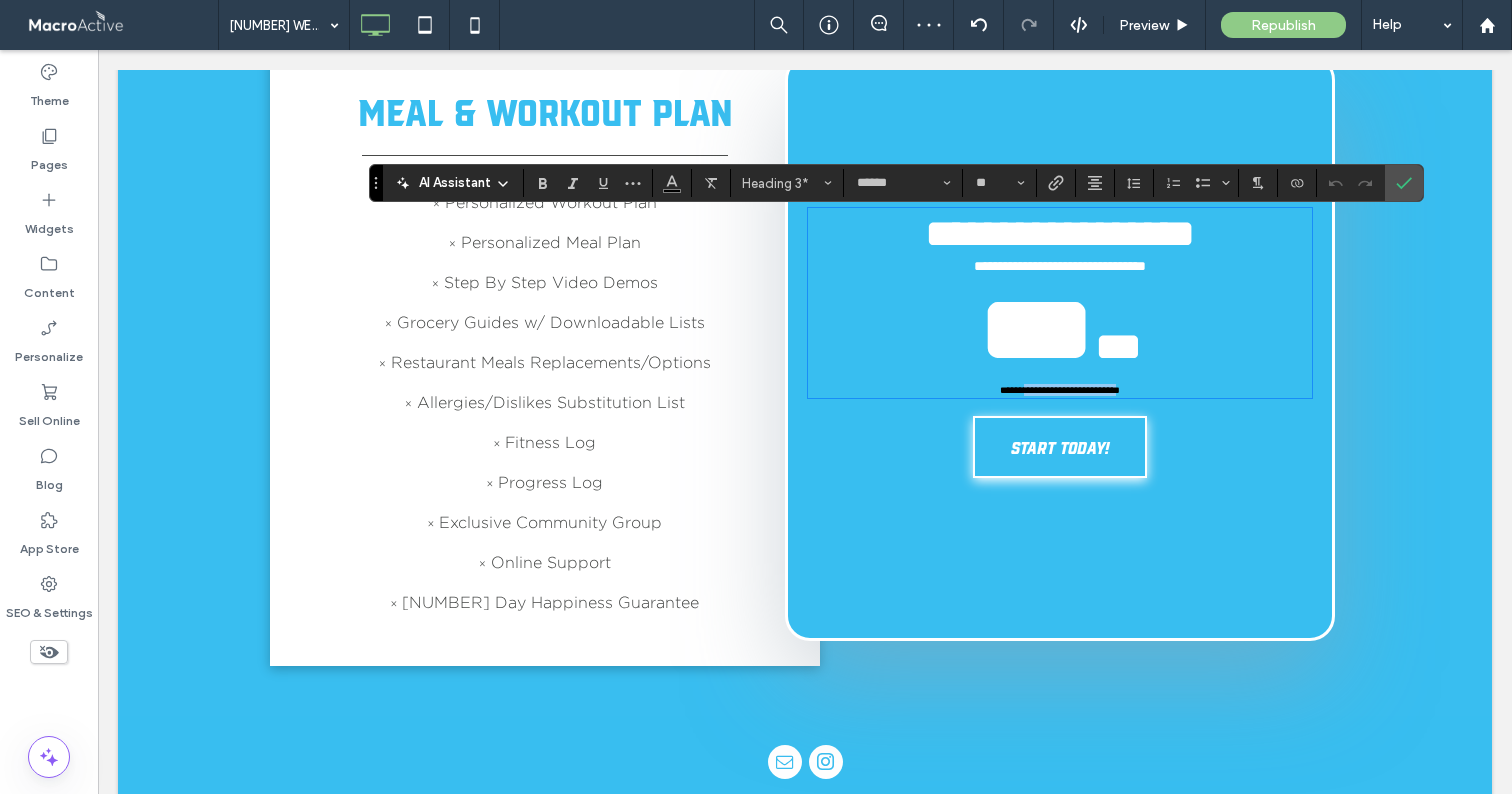 drag, startPoint x: 1013, startPoint y: 393, endPoint x: 1120, endPoint y: 396, distance: 107.042046 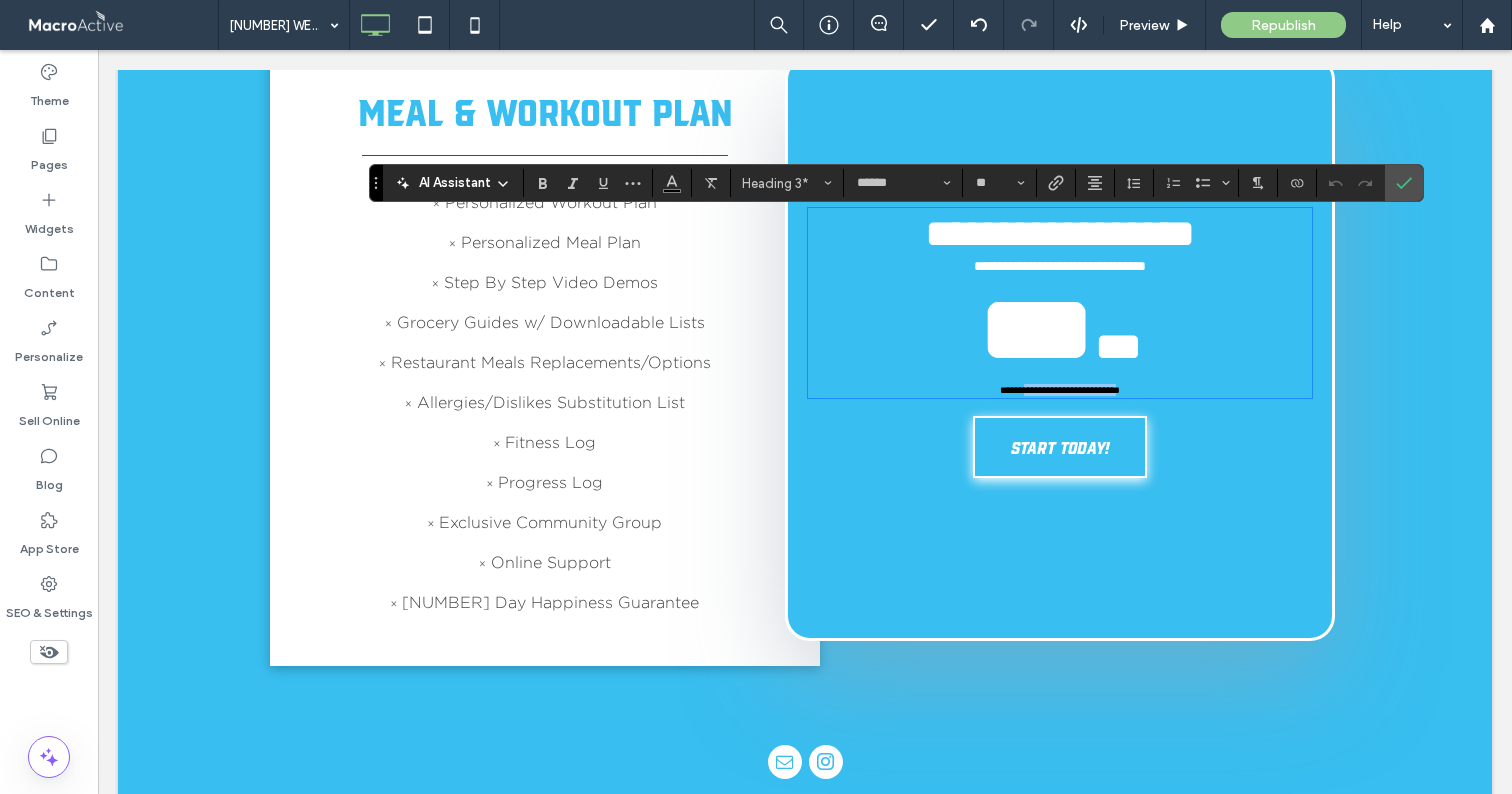 type 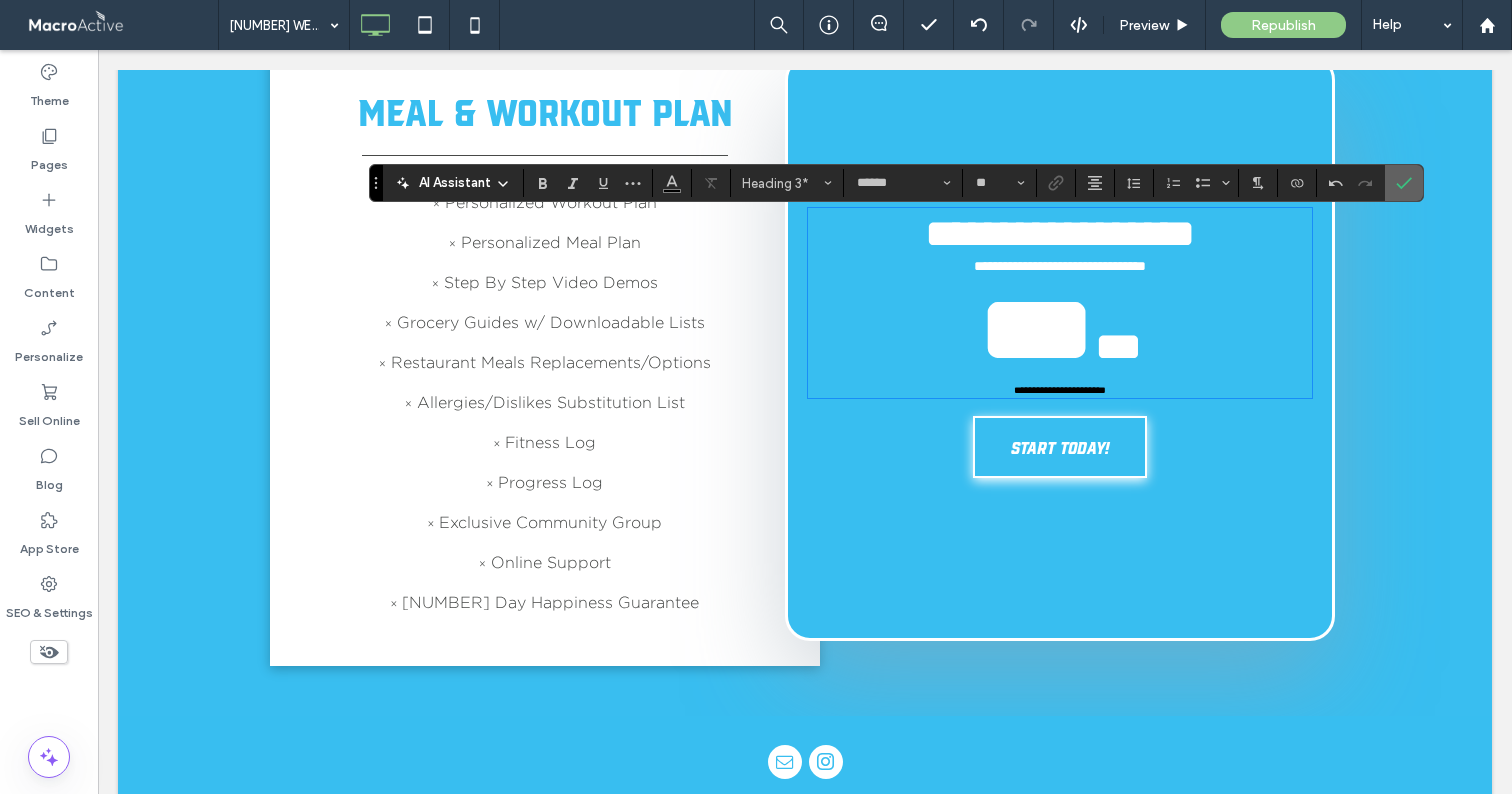 click at bounding box center (1404, 183) 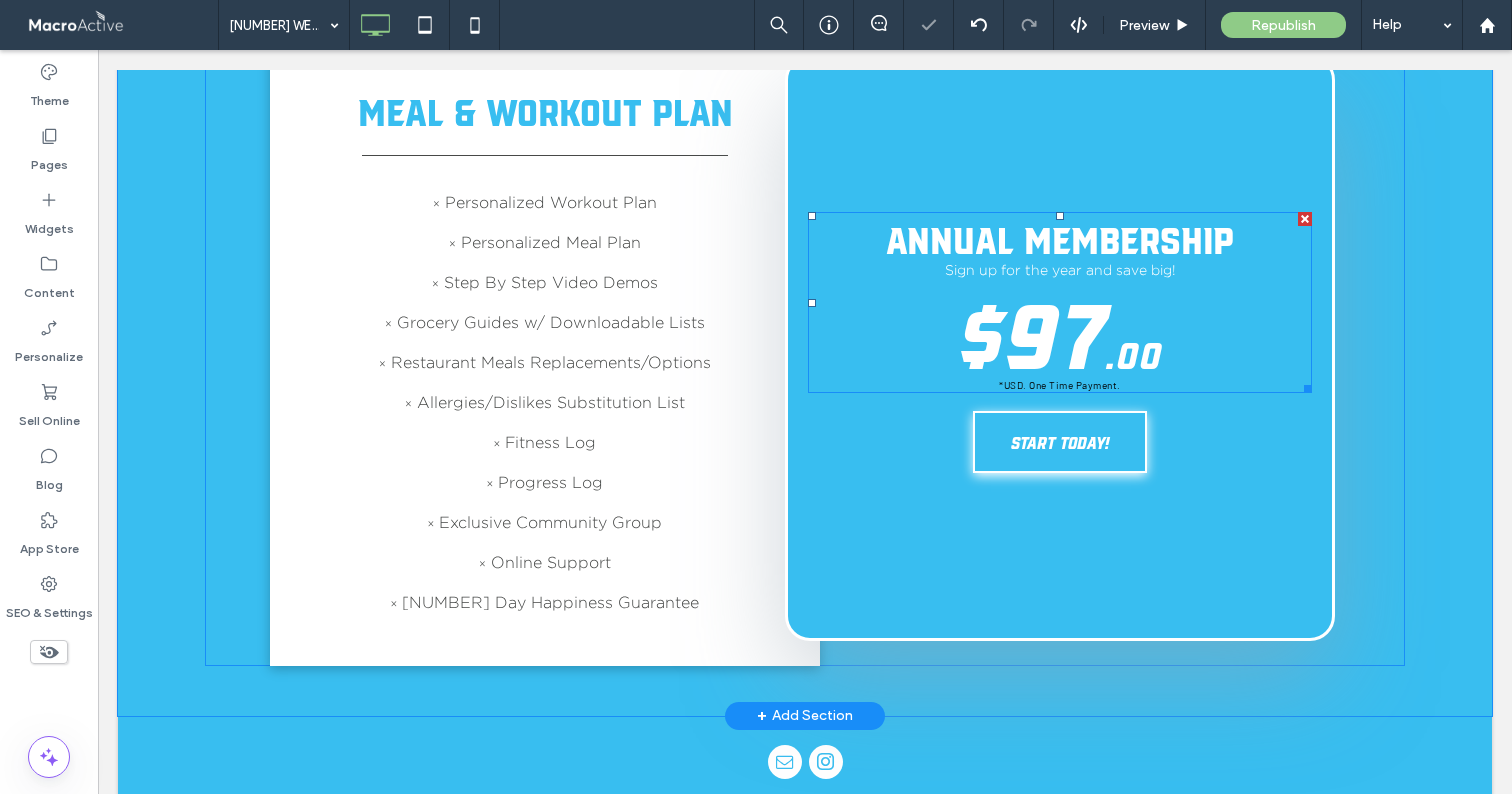 click on "ANNUAL MEMBERSHIP" at bounding box center [1060, 238] 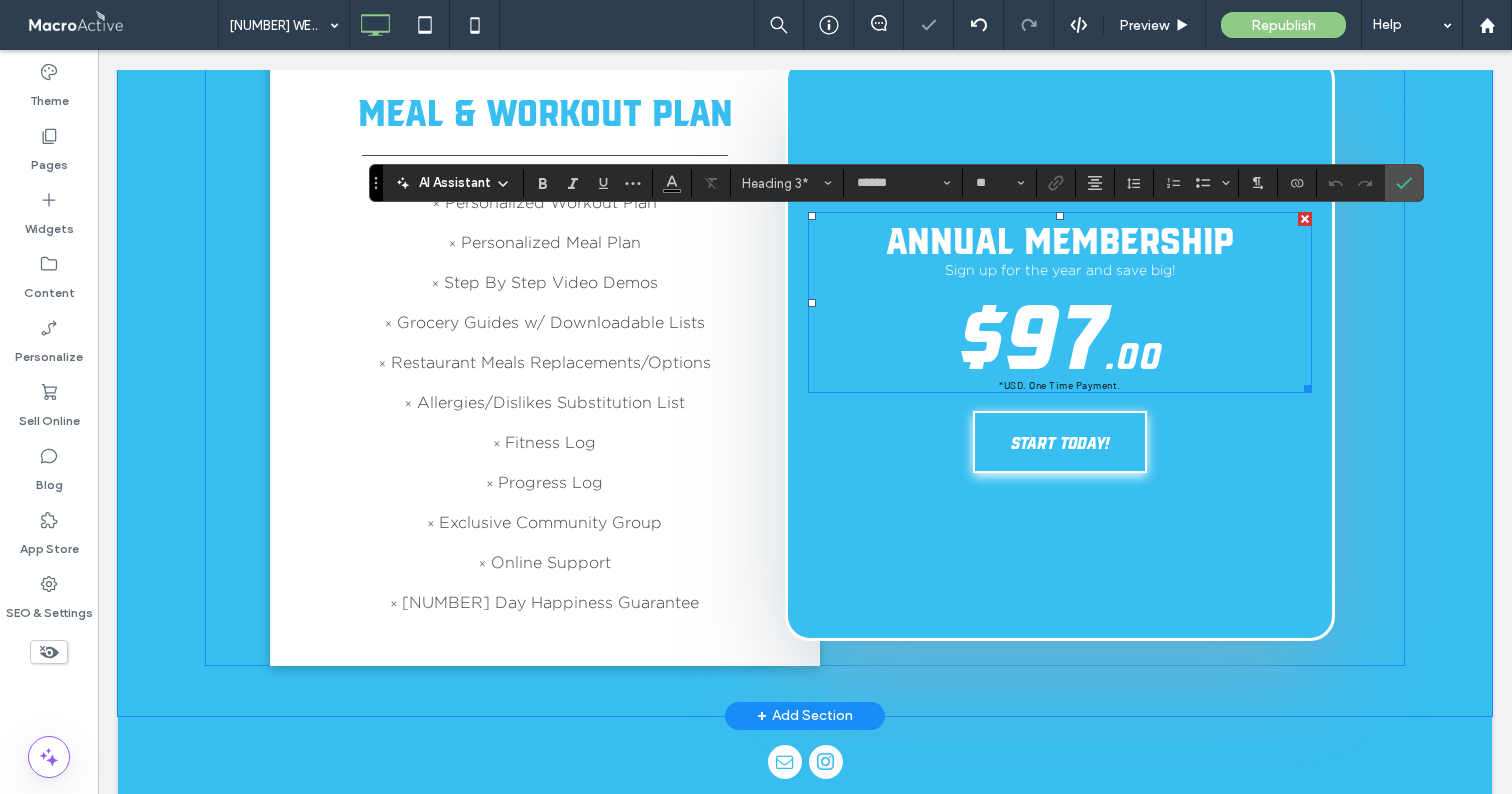 type on "**********" 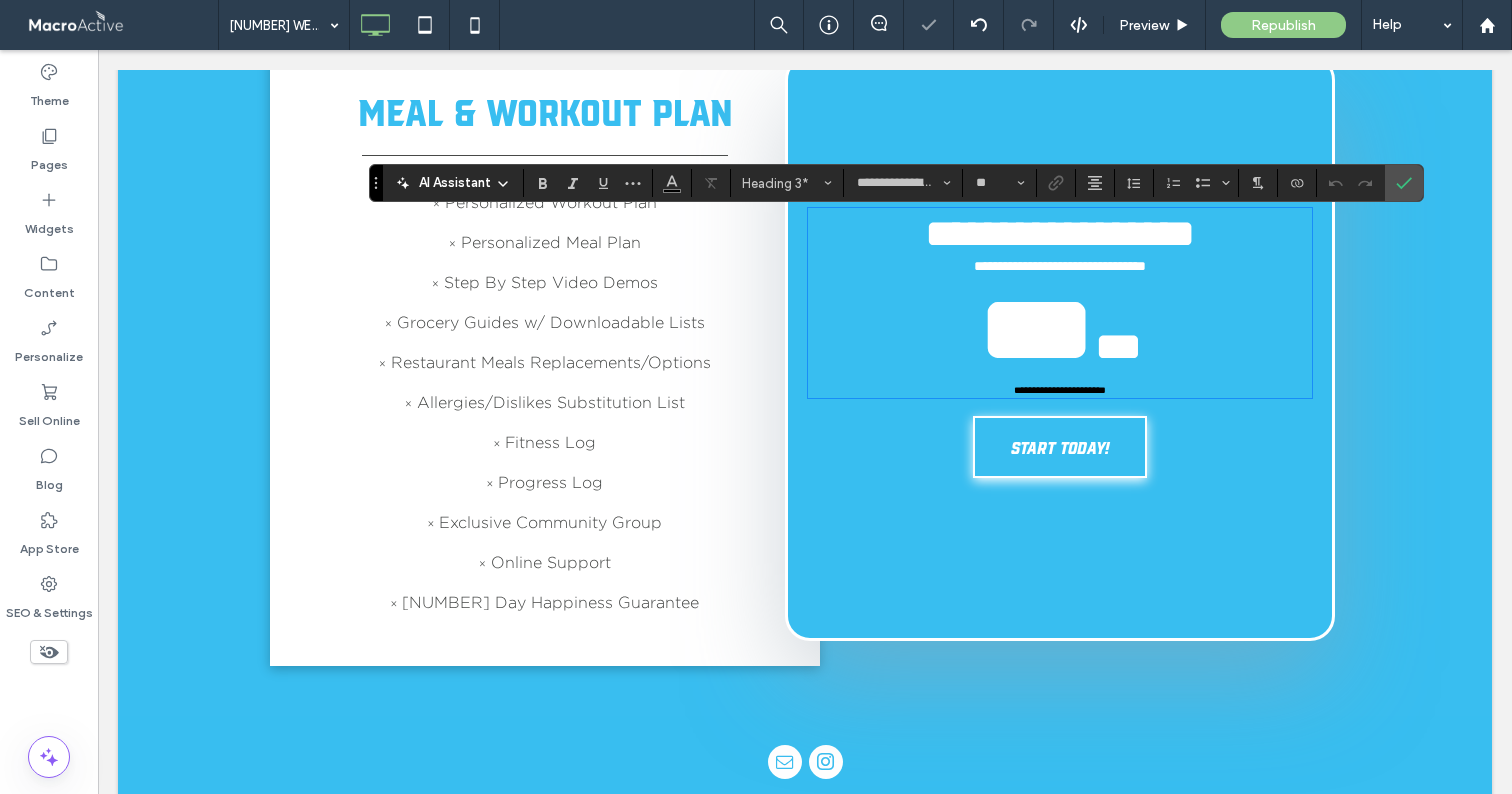 click on "**********" at bounding box center [1060, 233] 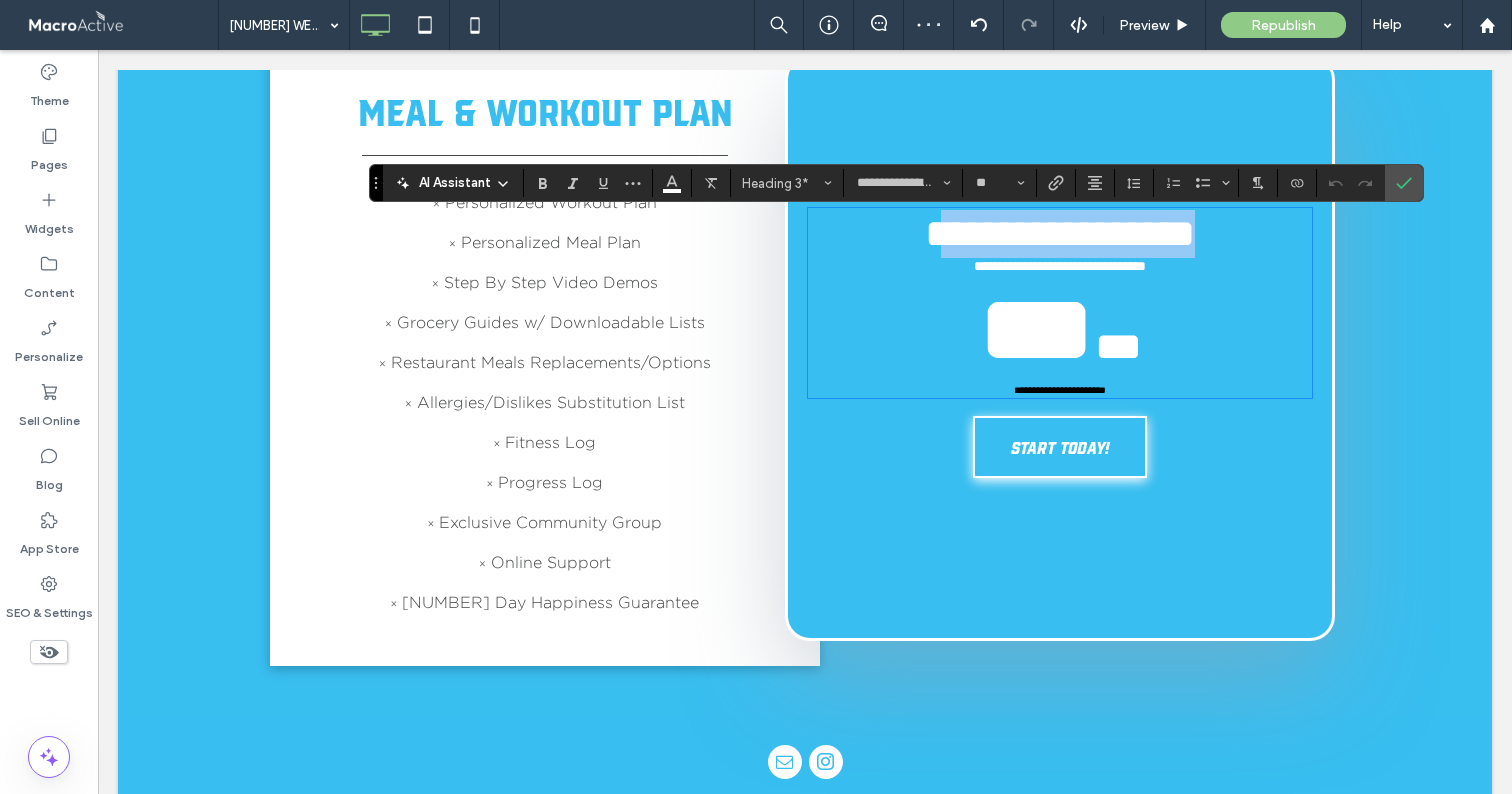 drag, startPoint x: 904, startPoint y: 246, endPoint x: 1232, endPoint y: 243, distance: 328.01373 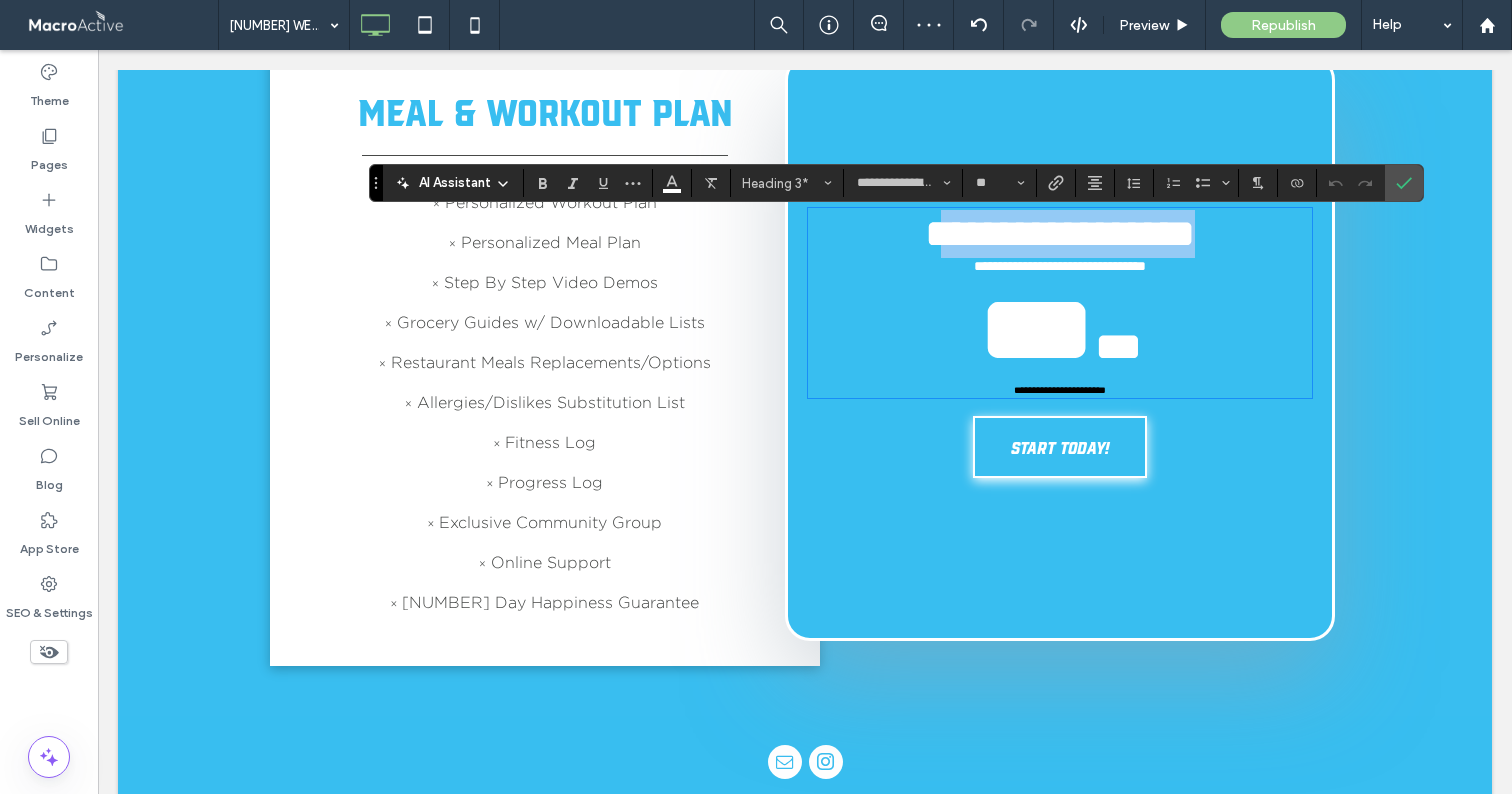 click on "**********" at bounding box center (1060, 234) 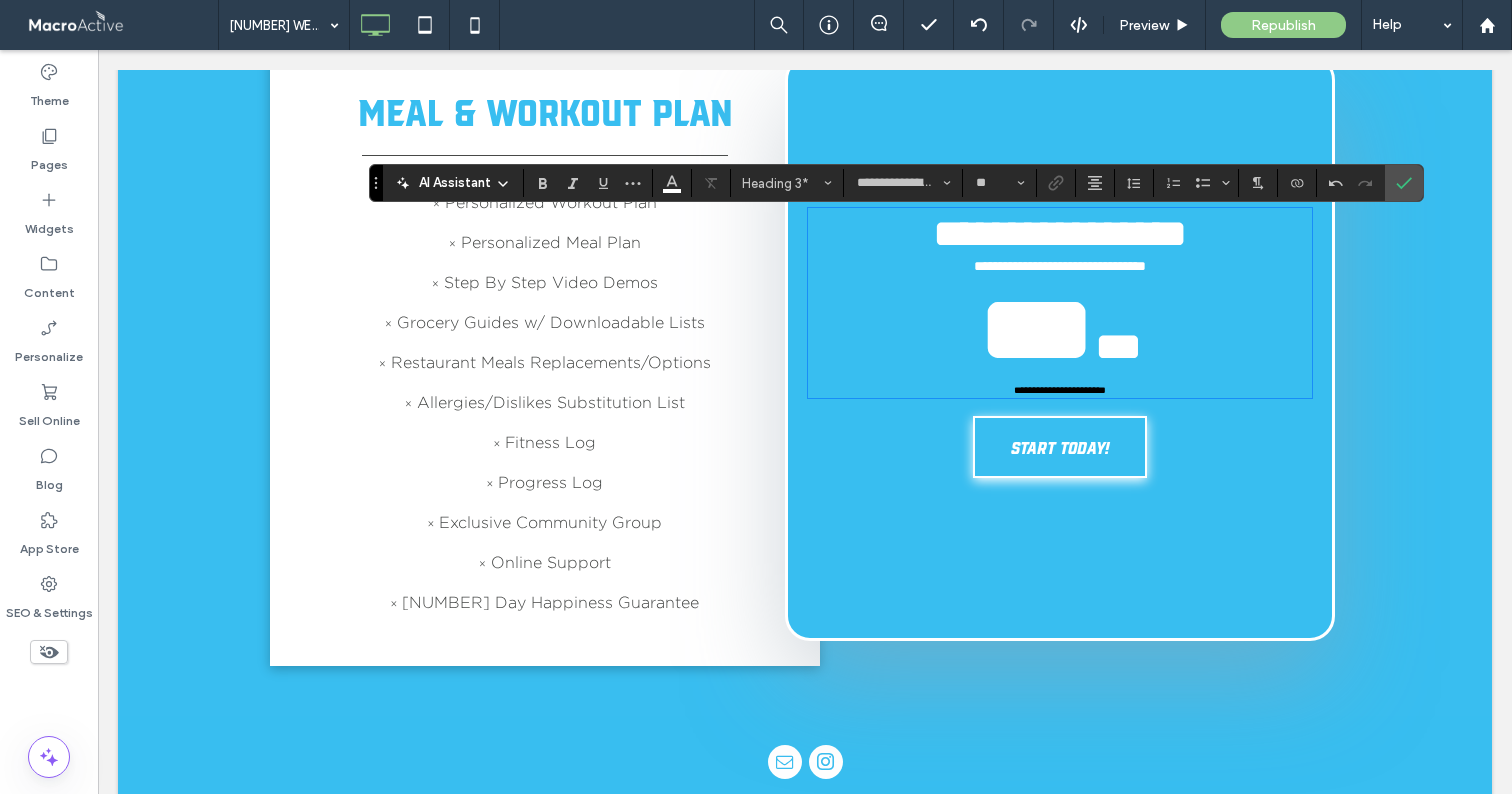click on "**********" at bounding box center [1060, 233] 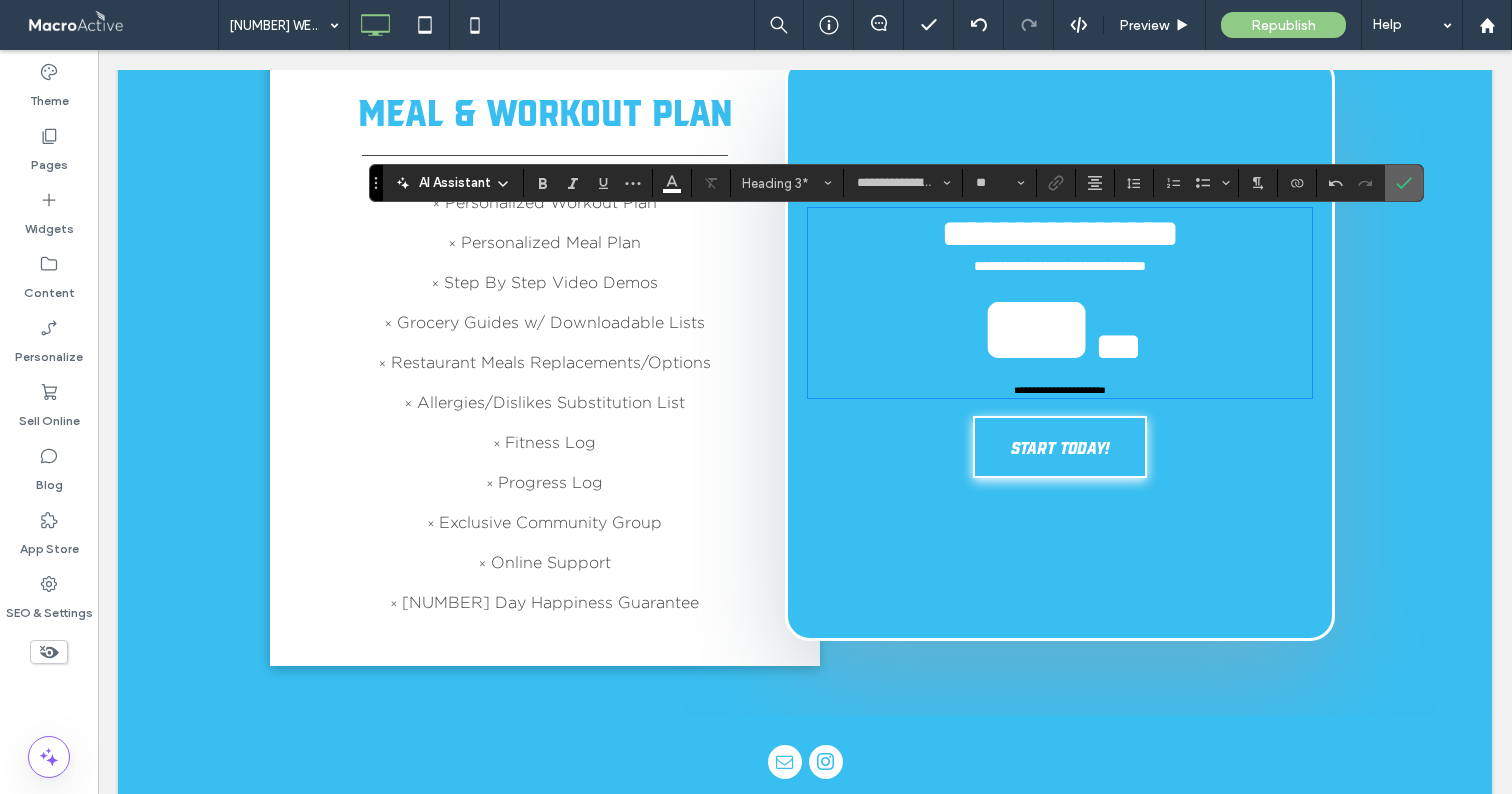 click 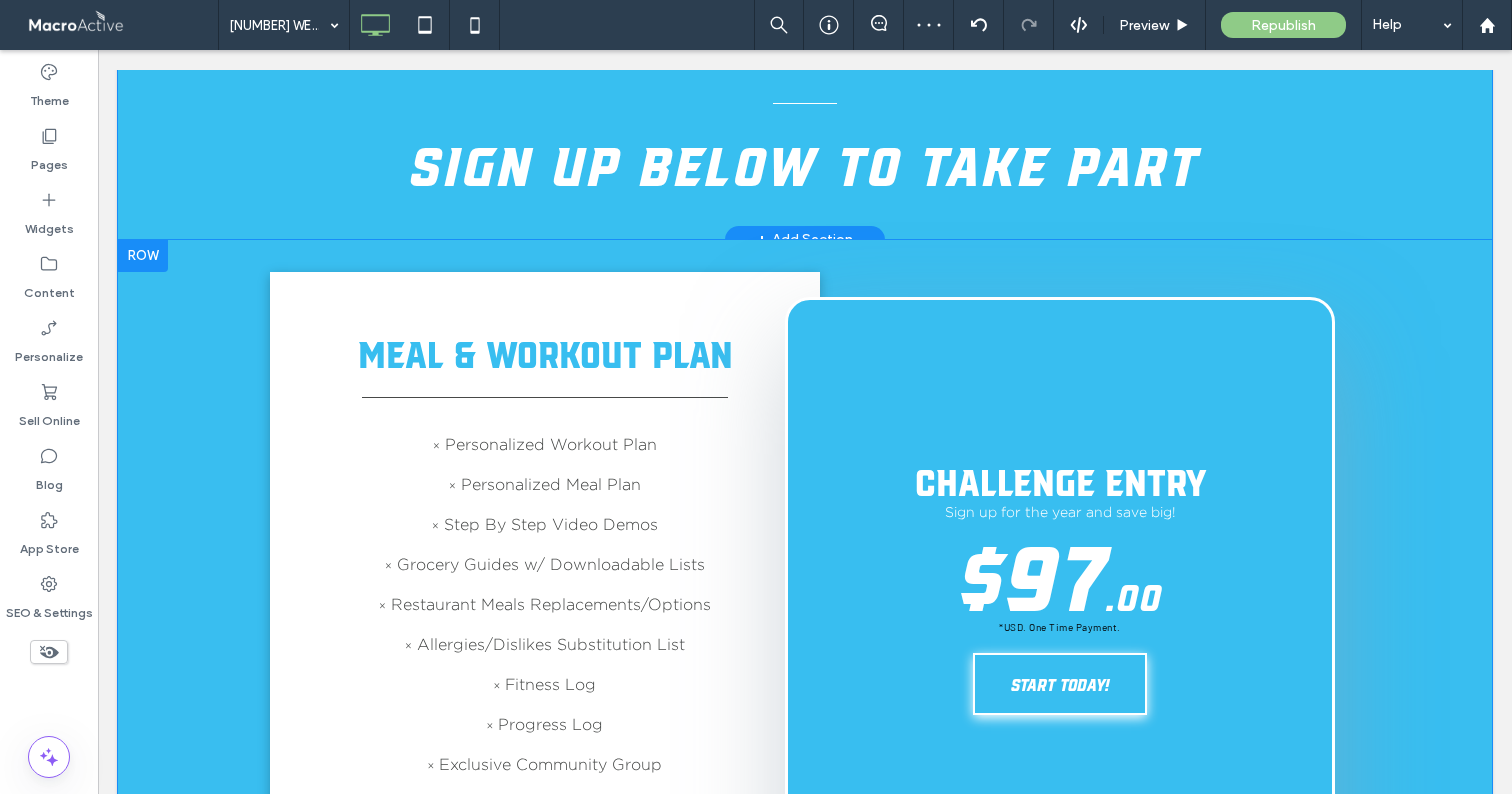 scroll, scrollTop: 2385, scrollLeft: 0, axis: vertical 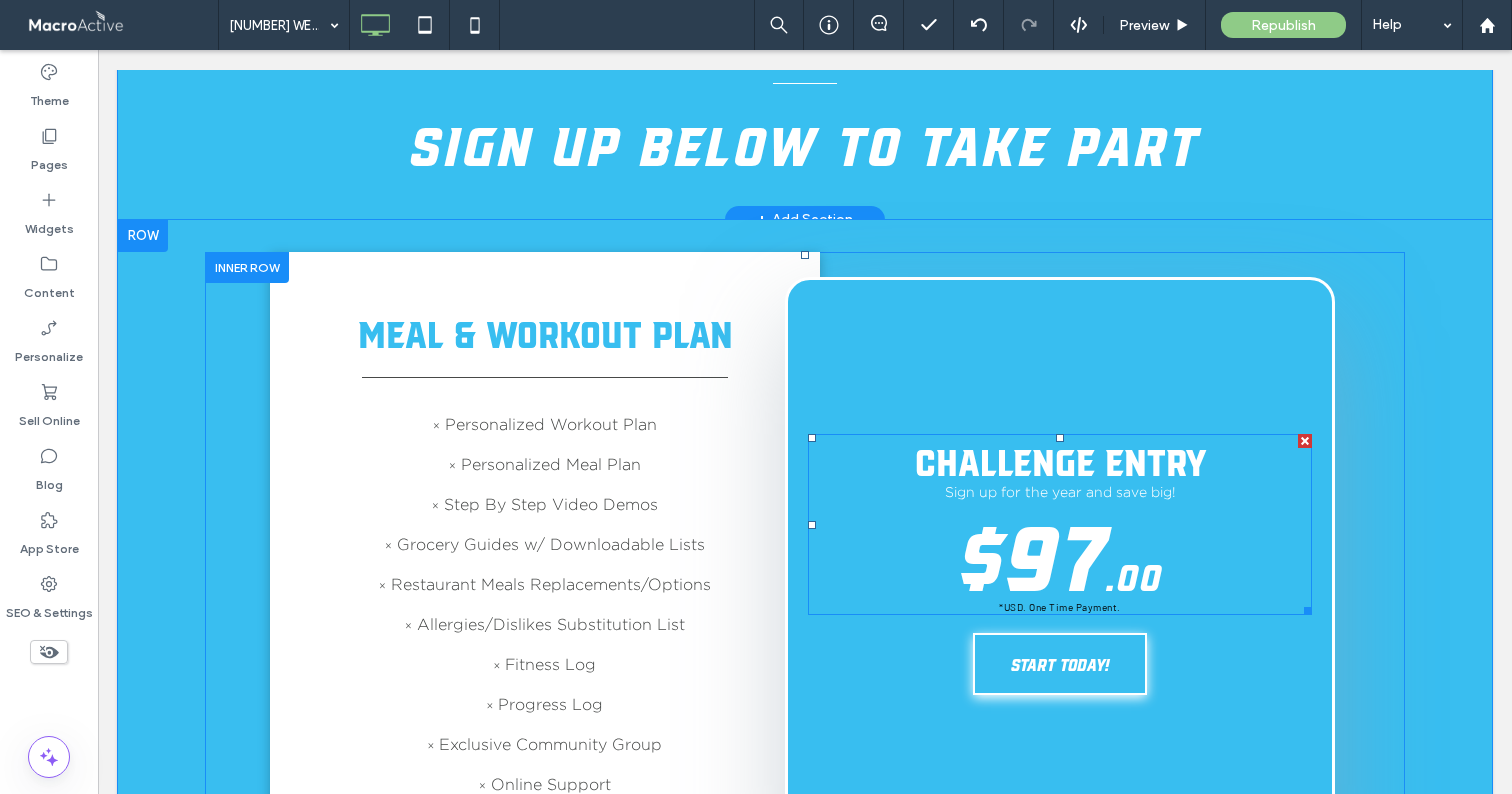 click on "Sign up for the year and save big!" at bounding box center [1060, 492] 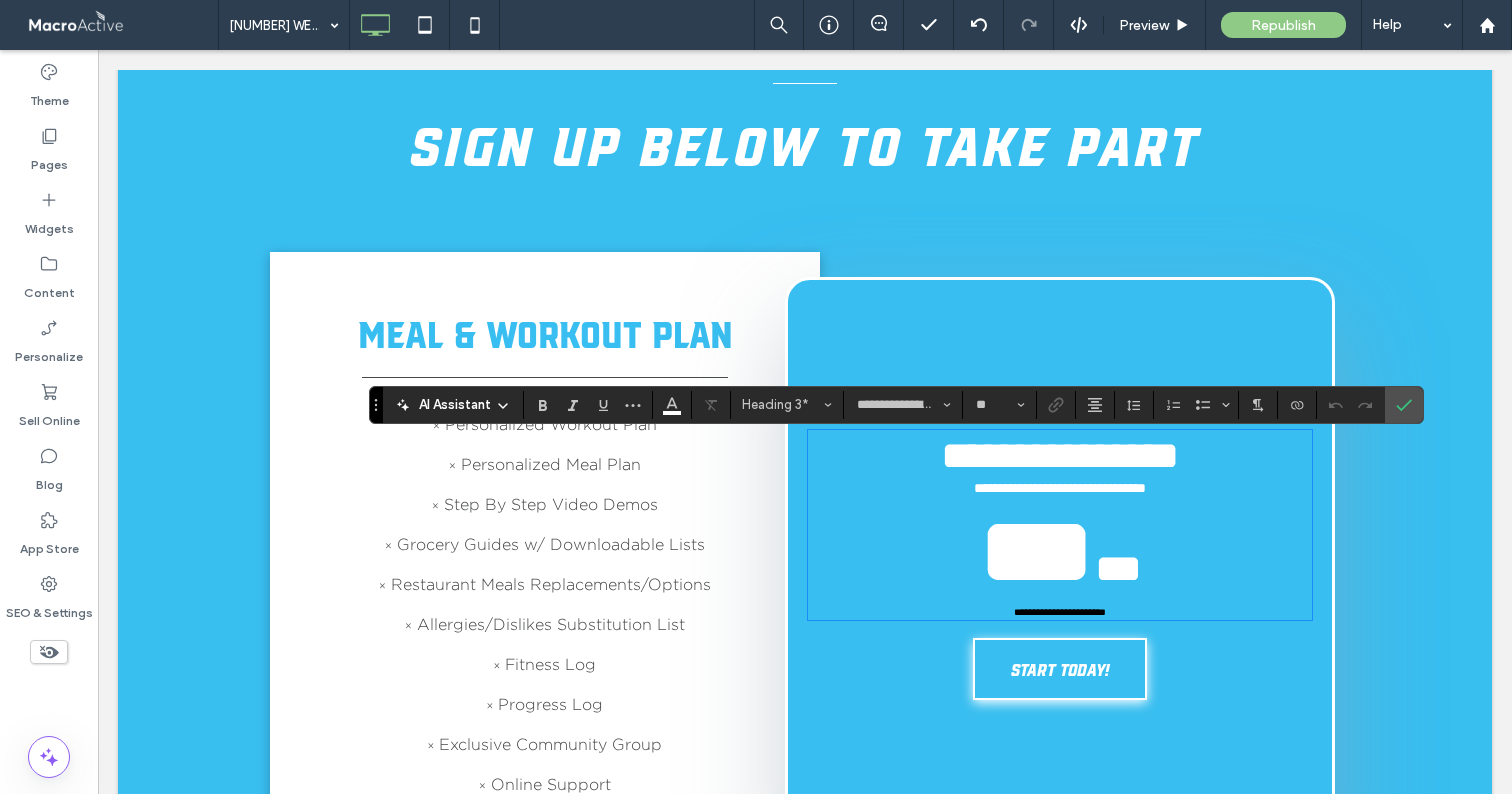 type on "**********" 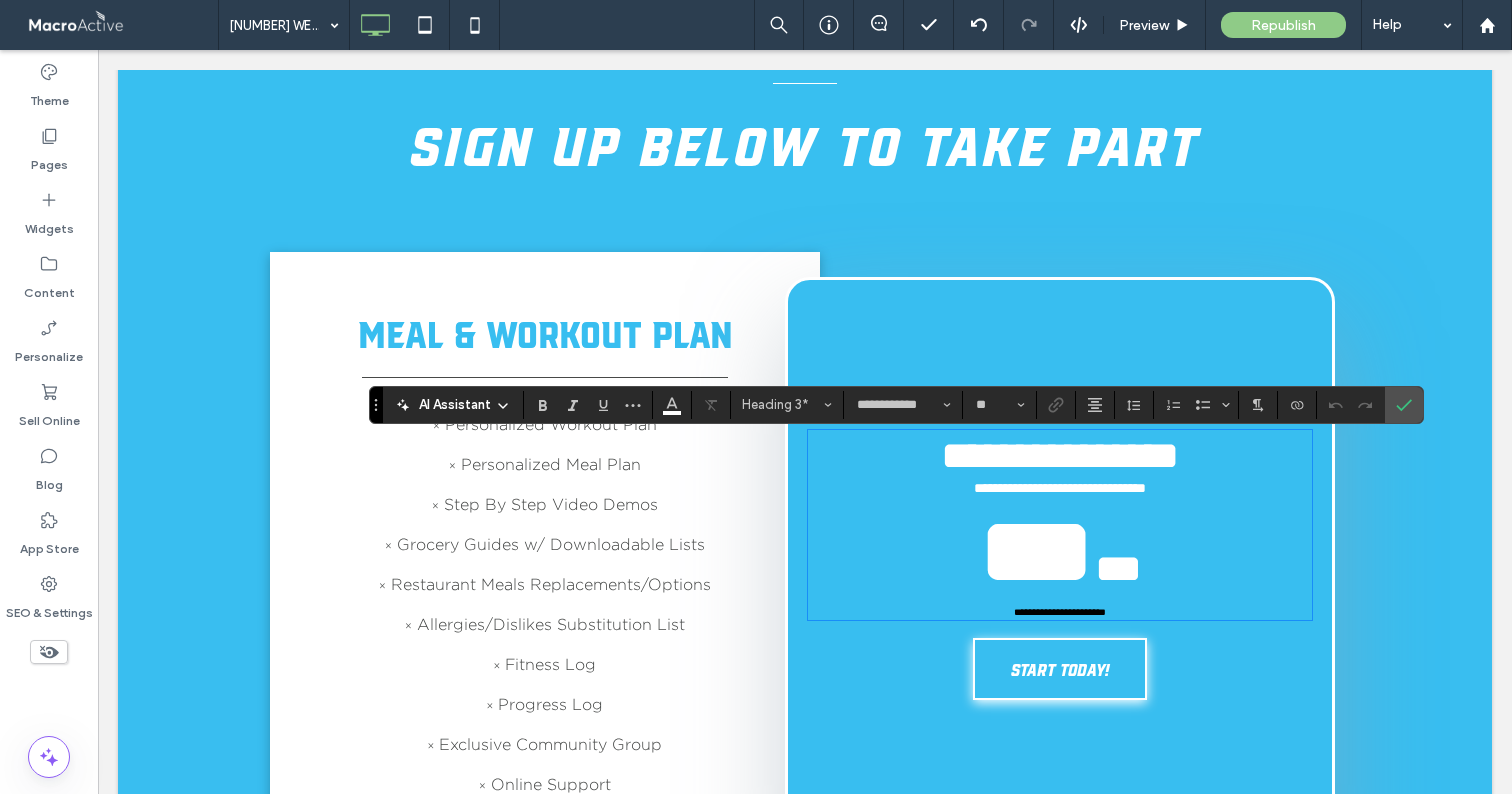 click on "**********" at bounding box center (1060, 488) 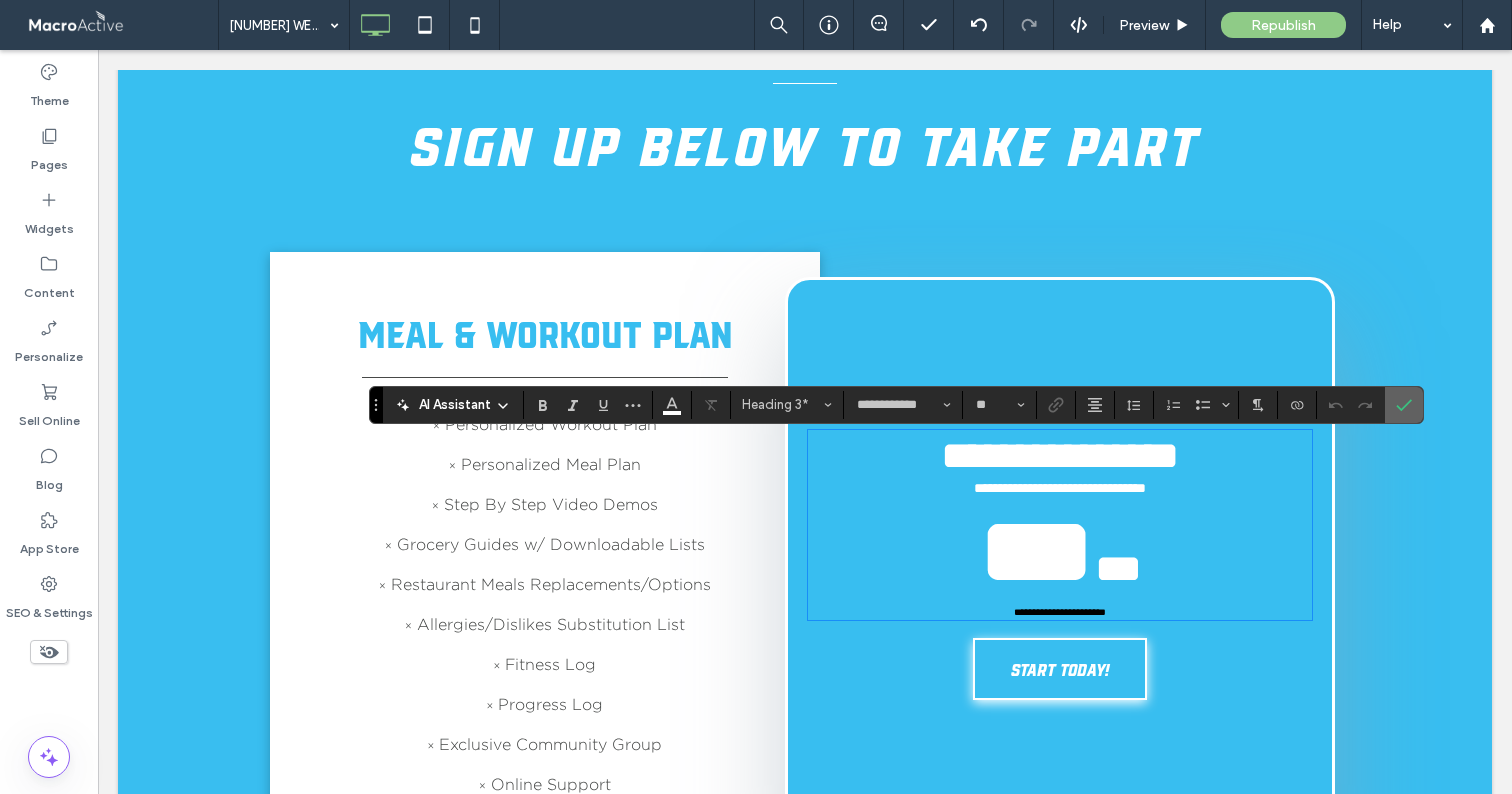 click 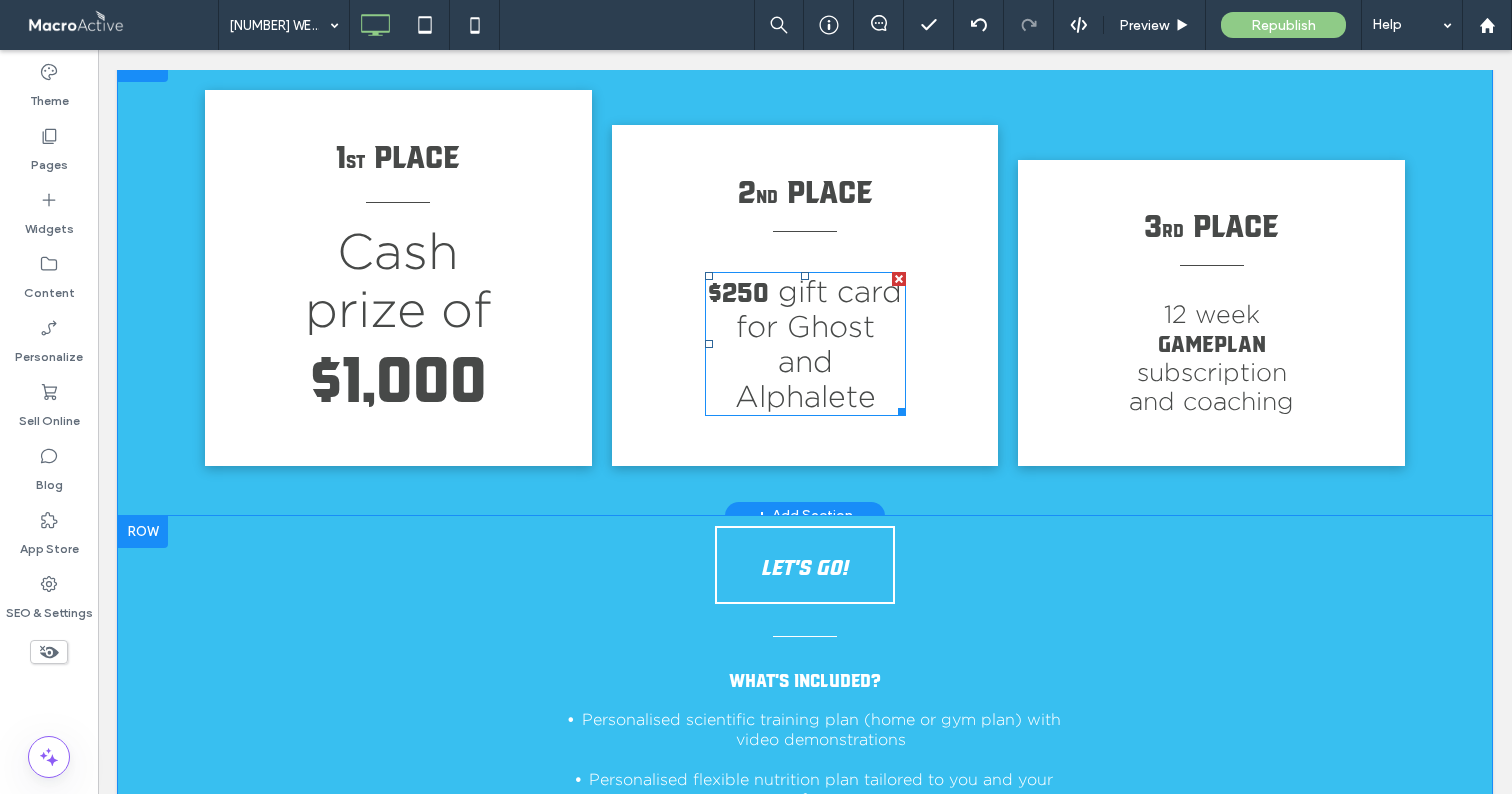 scroll, scrollTop: 1512, scrollLeft: 0, axis: vertical 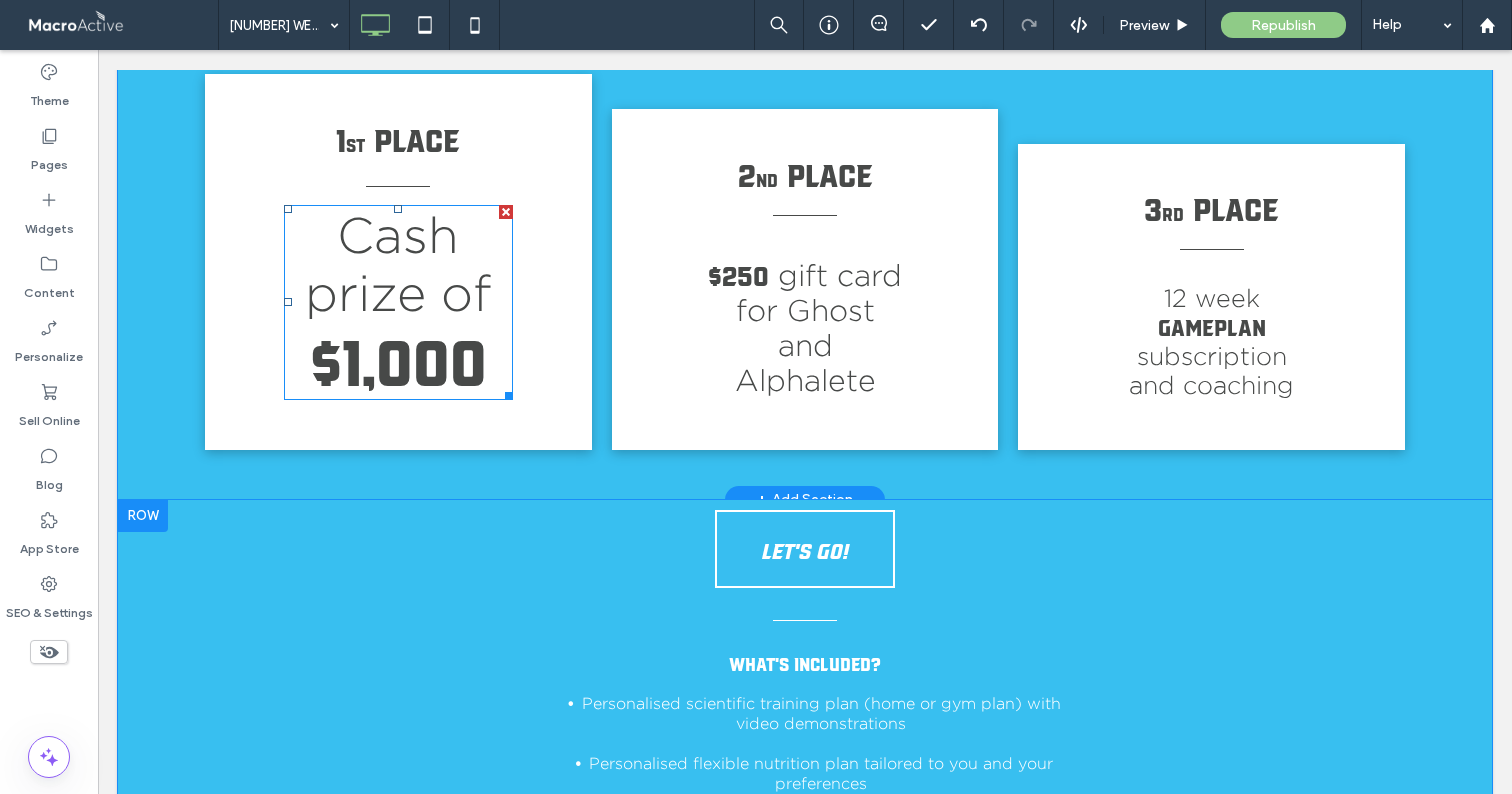 click on "$1,000" at bounding box center (398, 358) 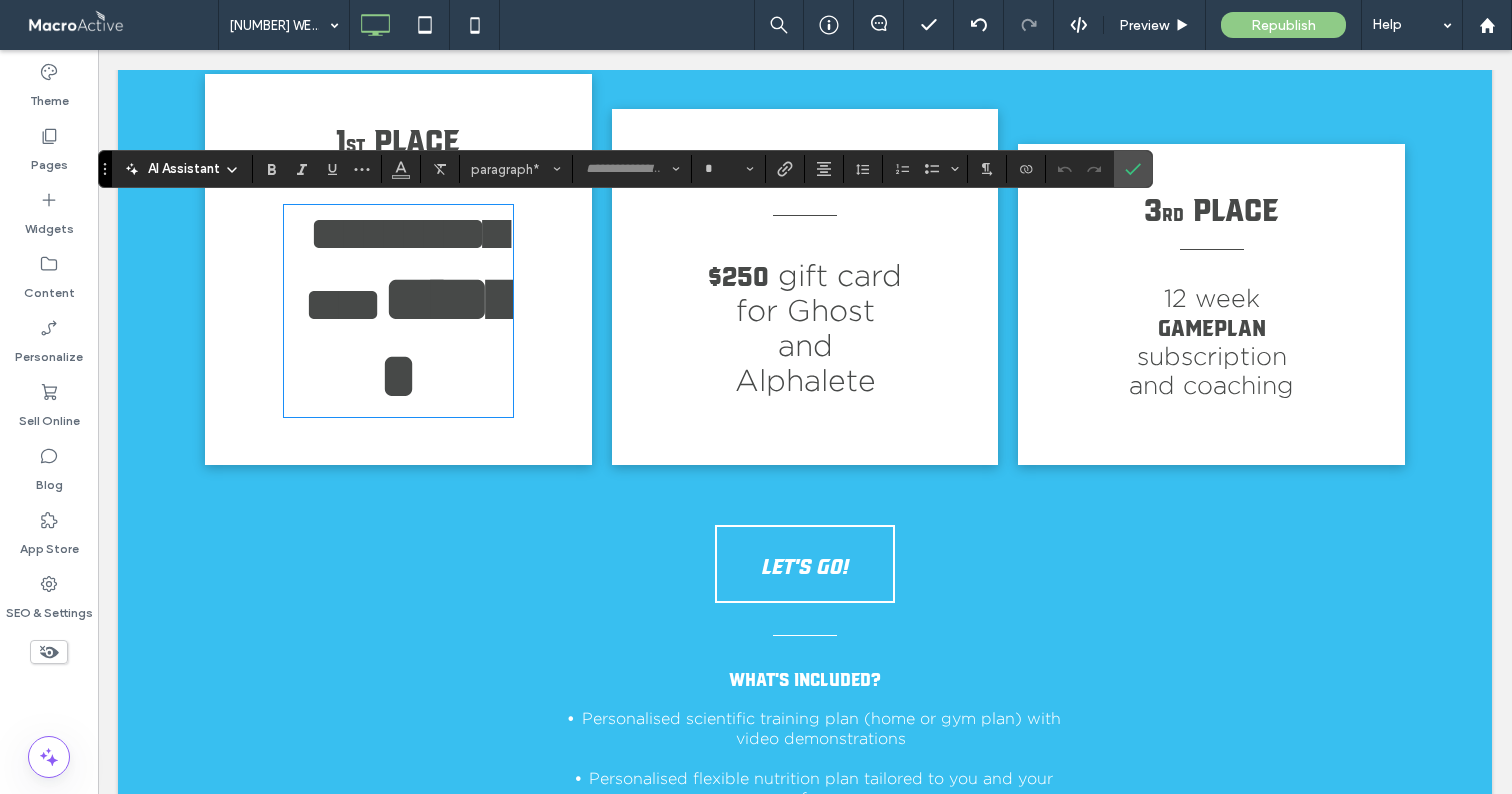 click on "******" at bounding box center (463, 337) 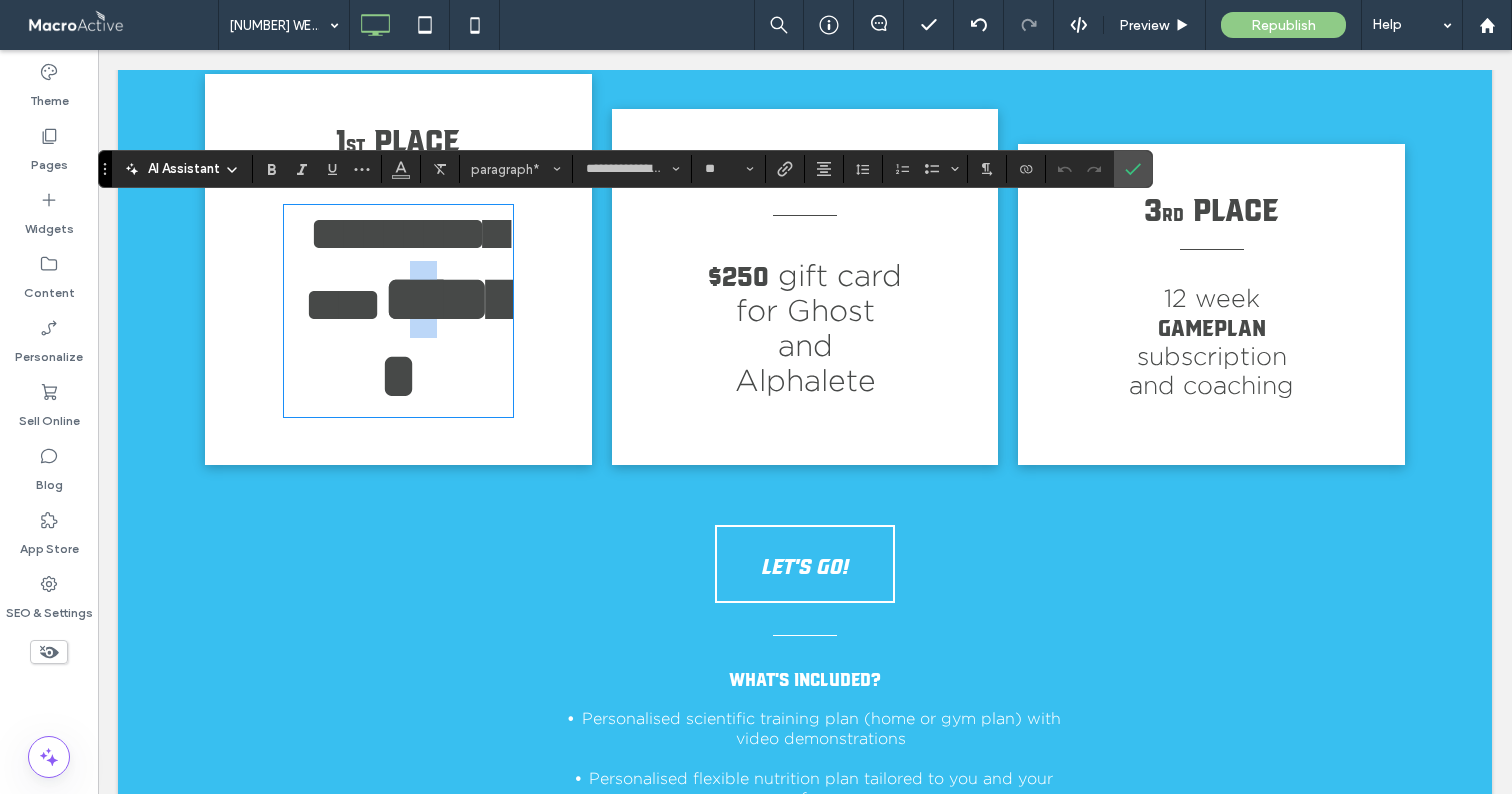 drag, startPoint x: 335, startPoint y: 363, endPoint x: 348, endPoint y: 363, distance: 13 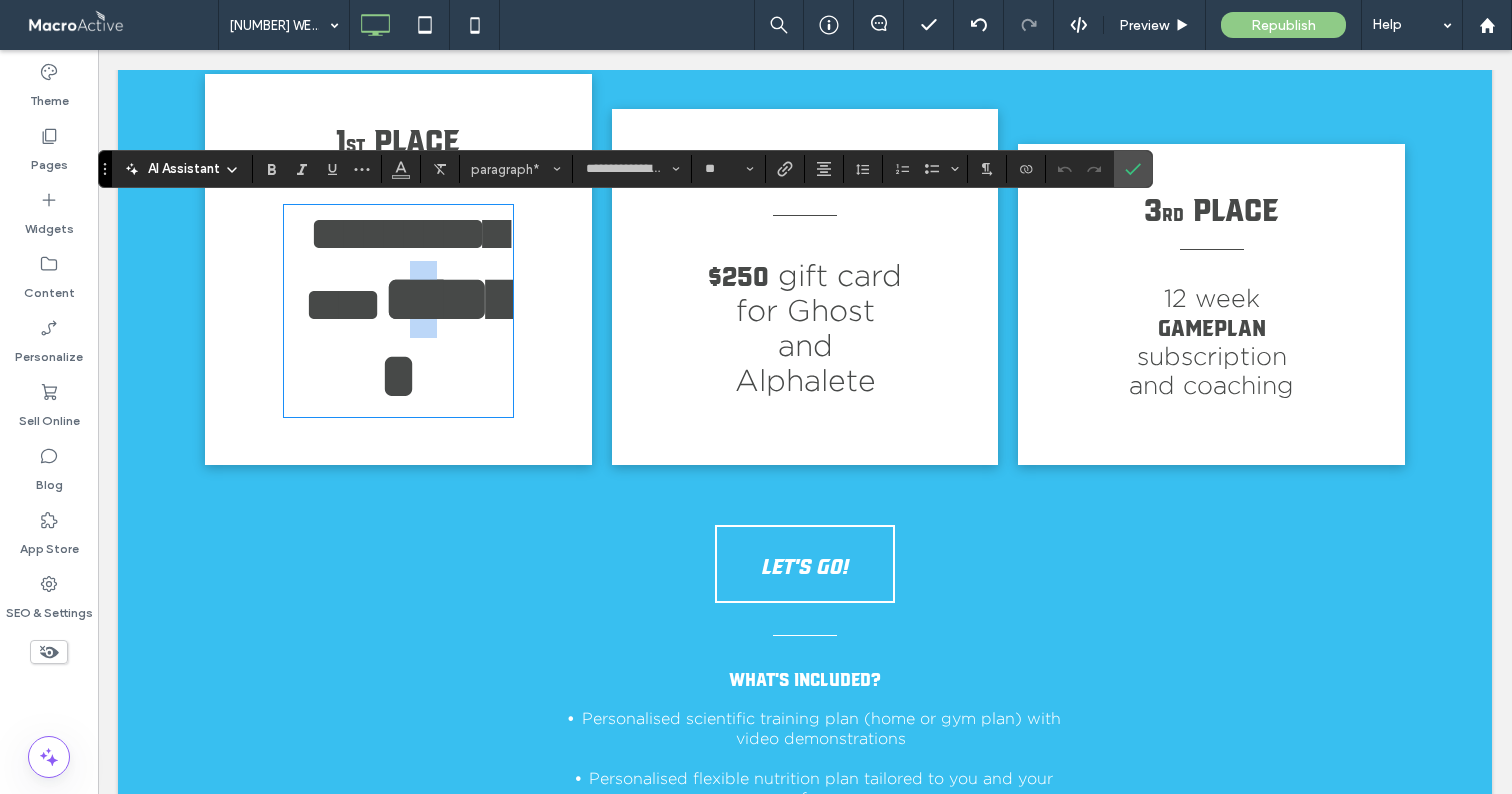 click on "******" at bounding box center [463, 337] 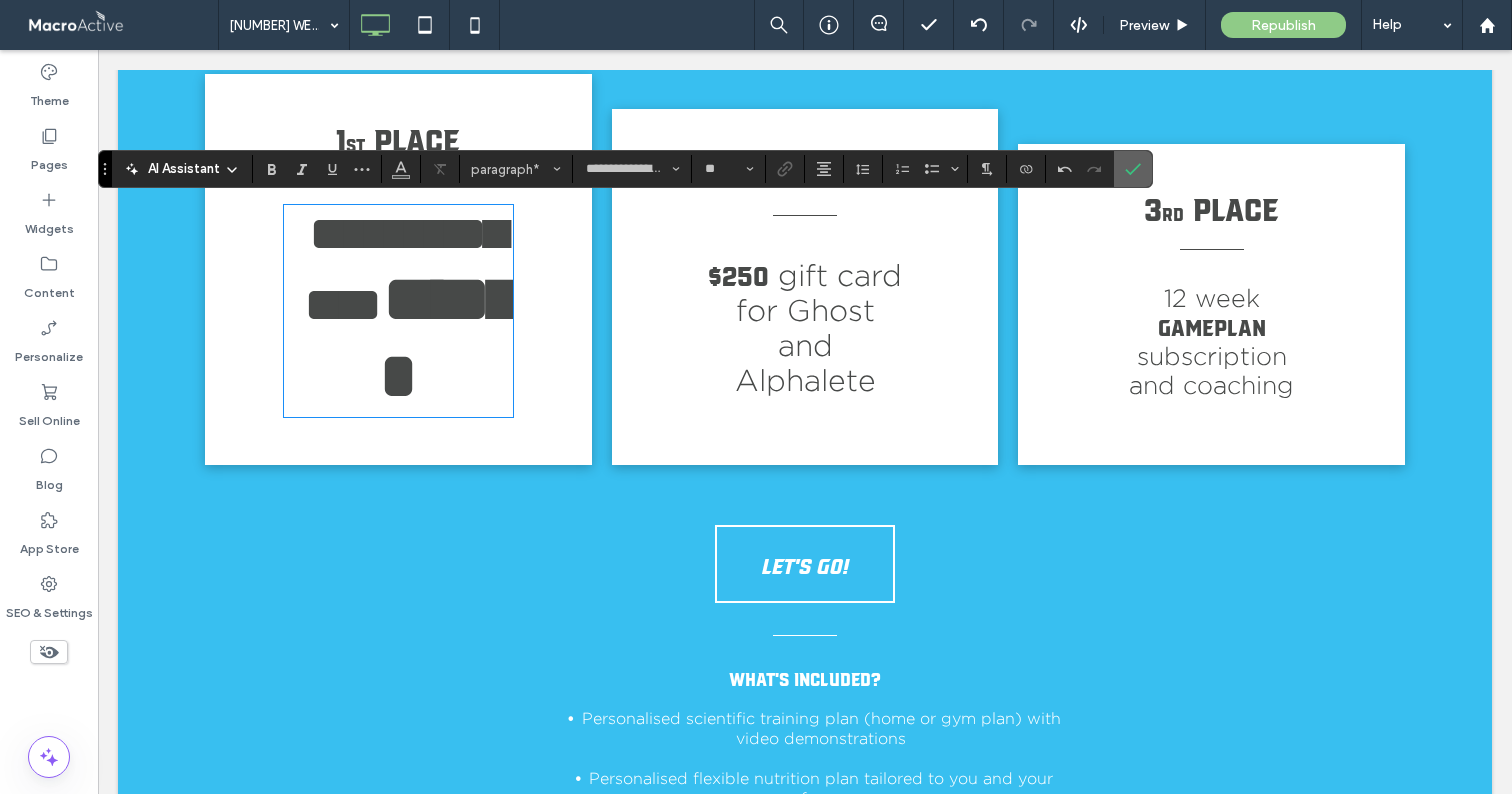 click 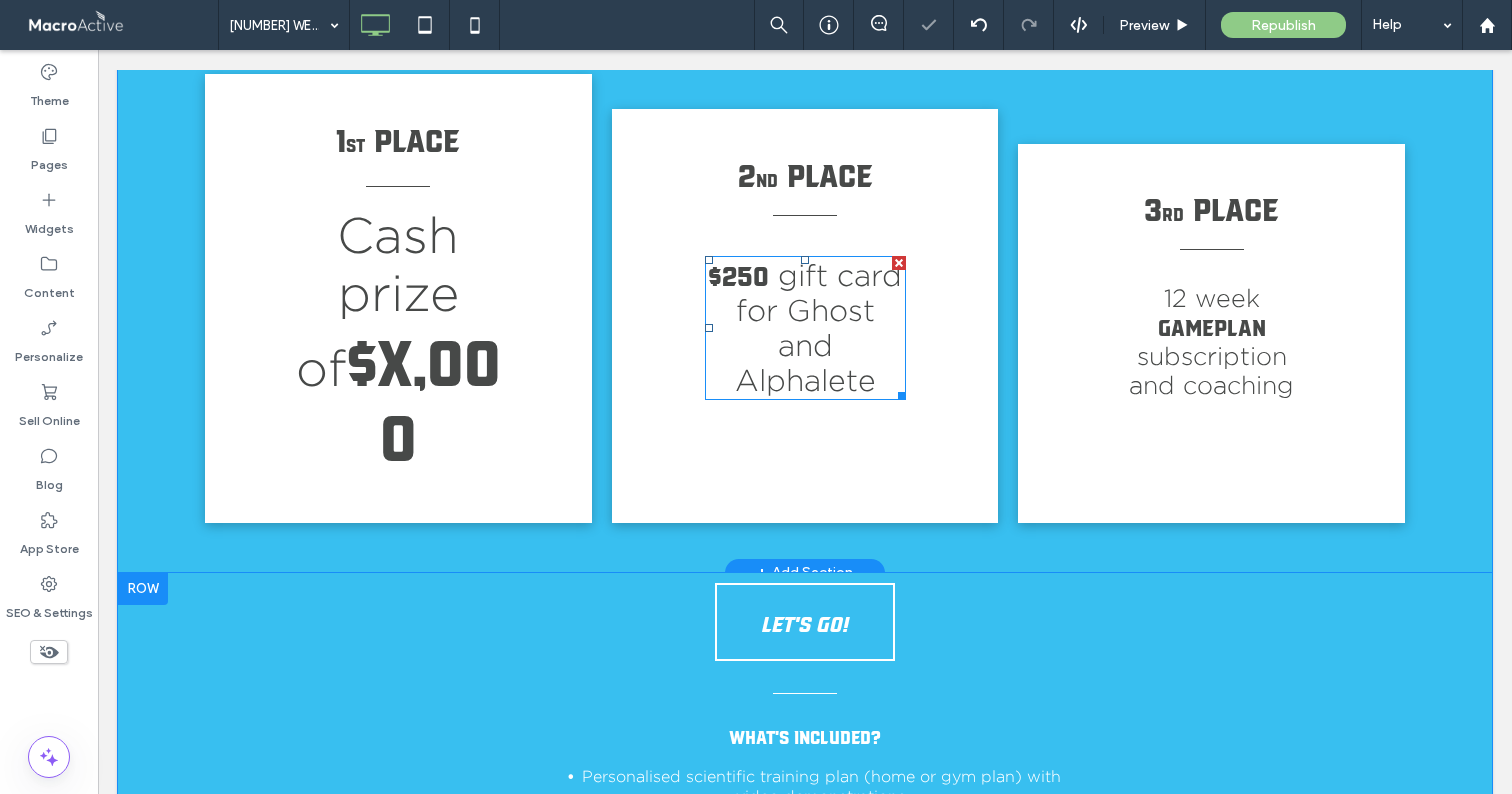 click on "gift card for Ghost and Alphalete" at bounding box center (819, 327) 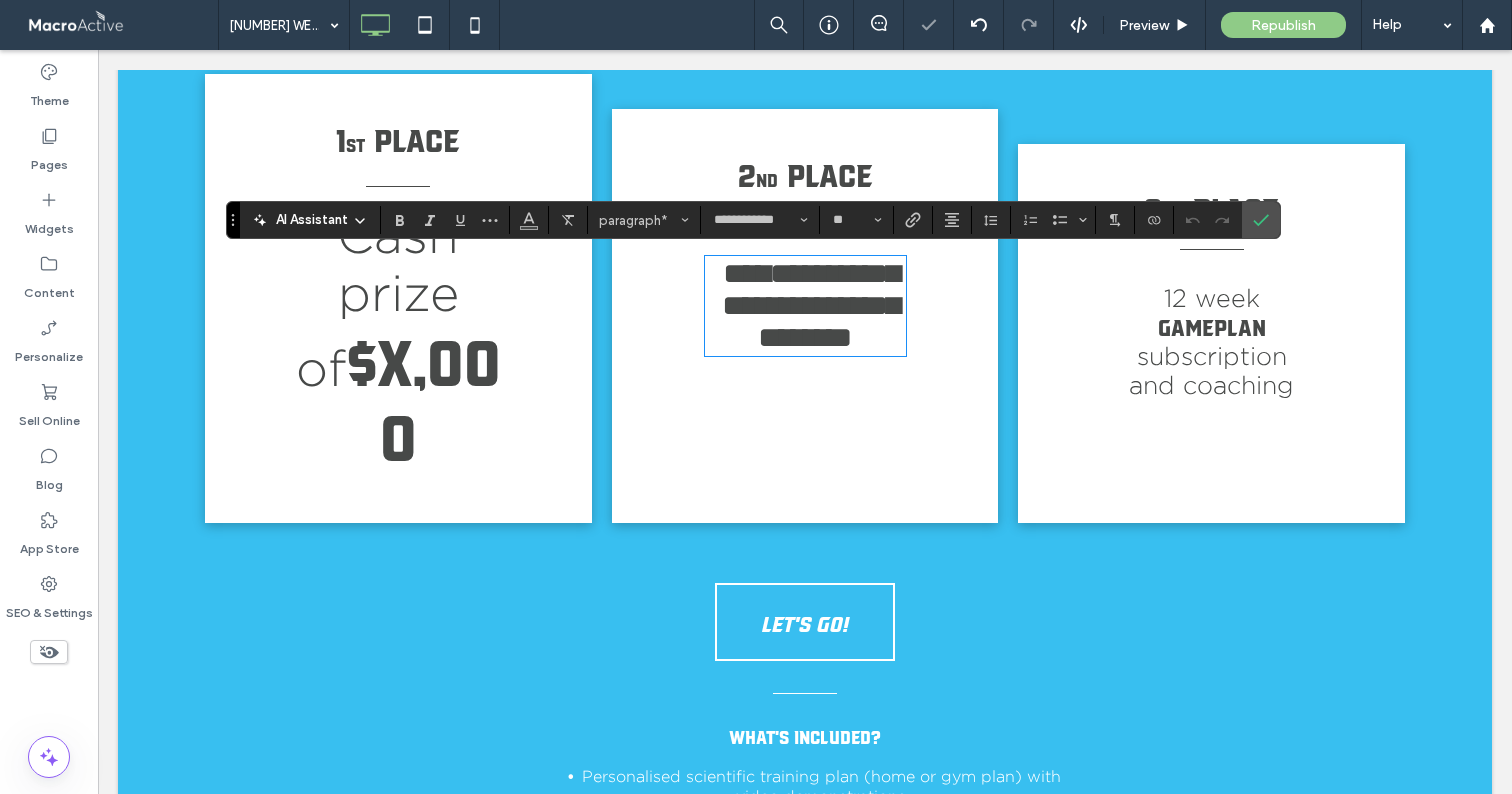 click on "**********" at bounding box center [805, 306] 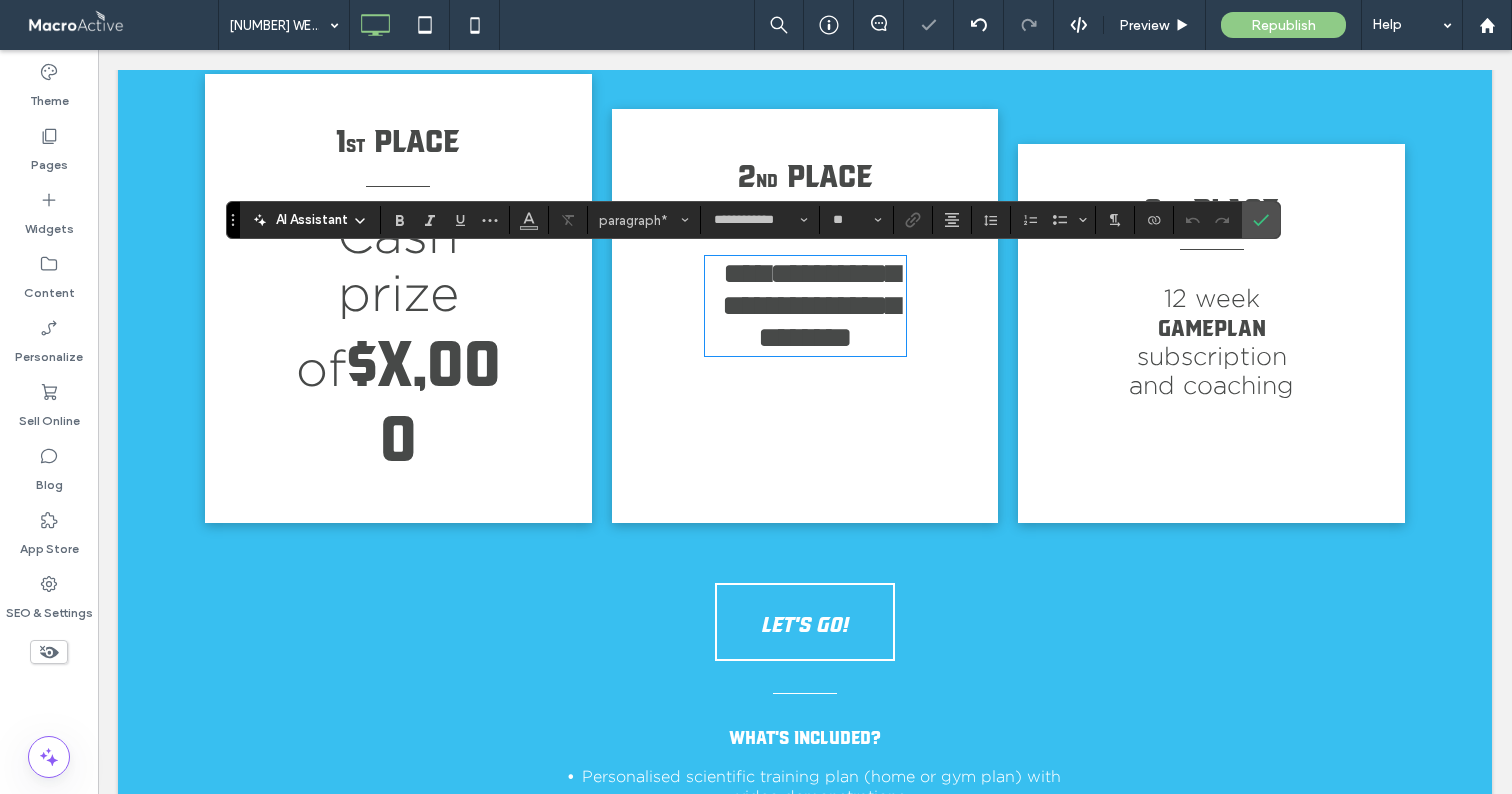 type on "**********" 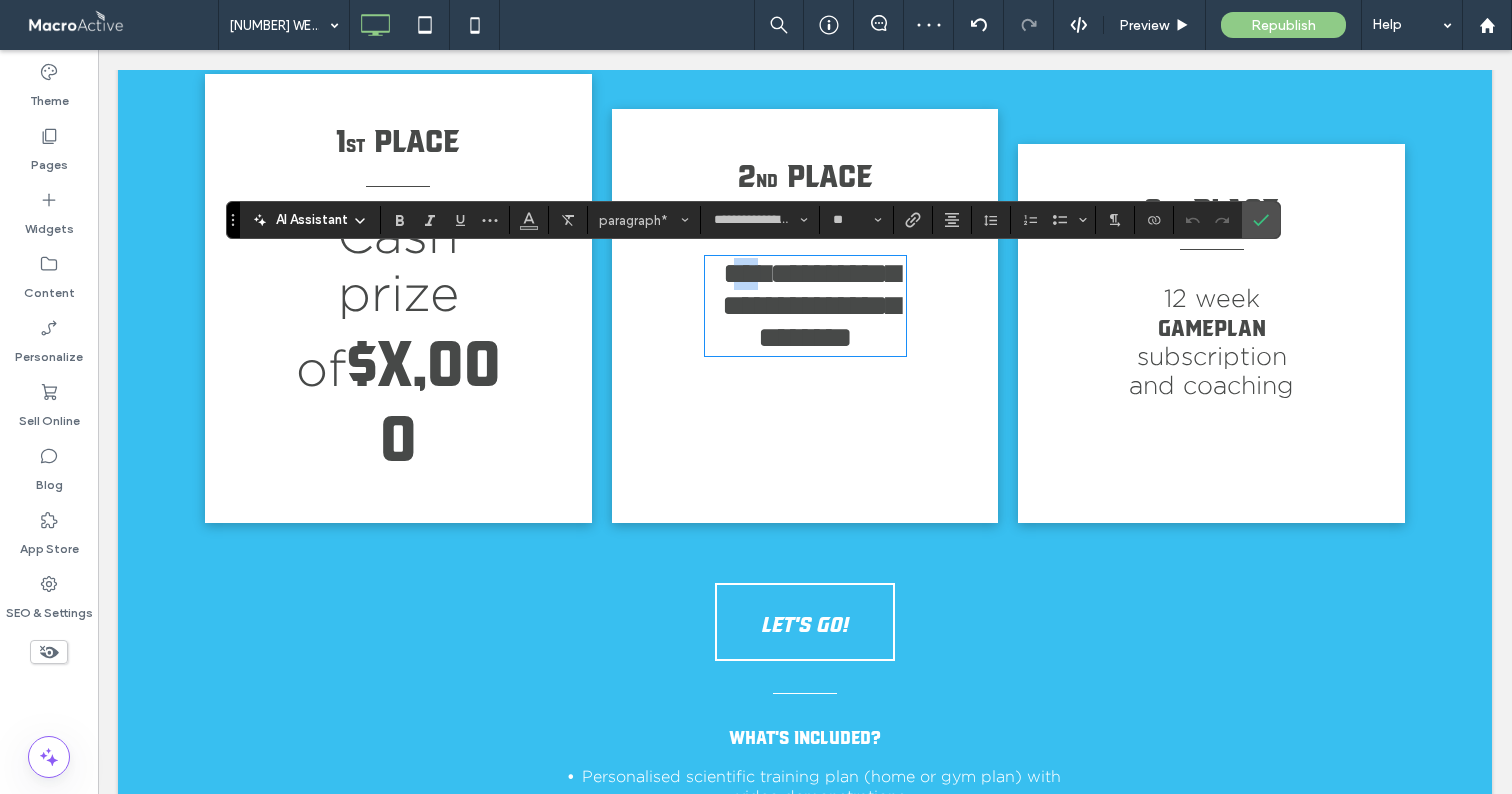 drag, startPoint x: 719, startPoint y: 273, endPoint x: 750, endPoint y: 273, distance: 31 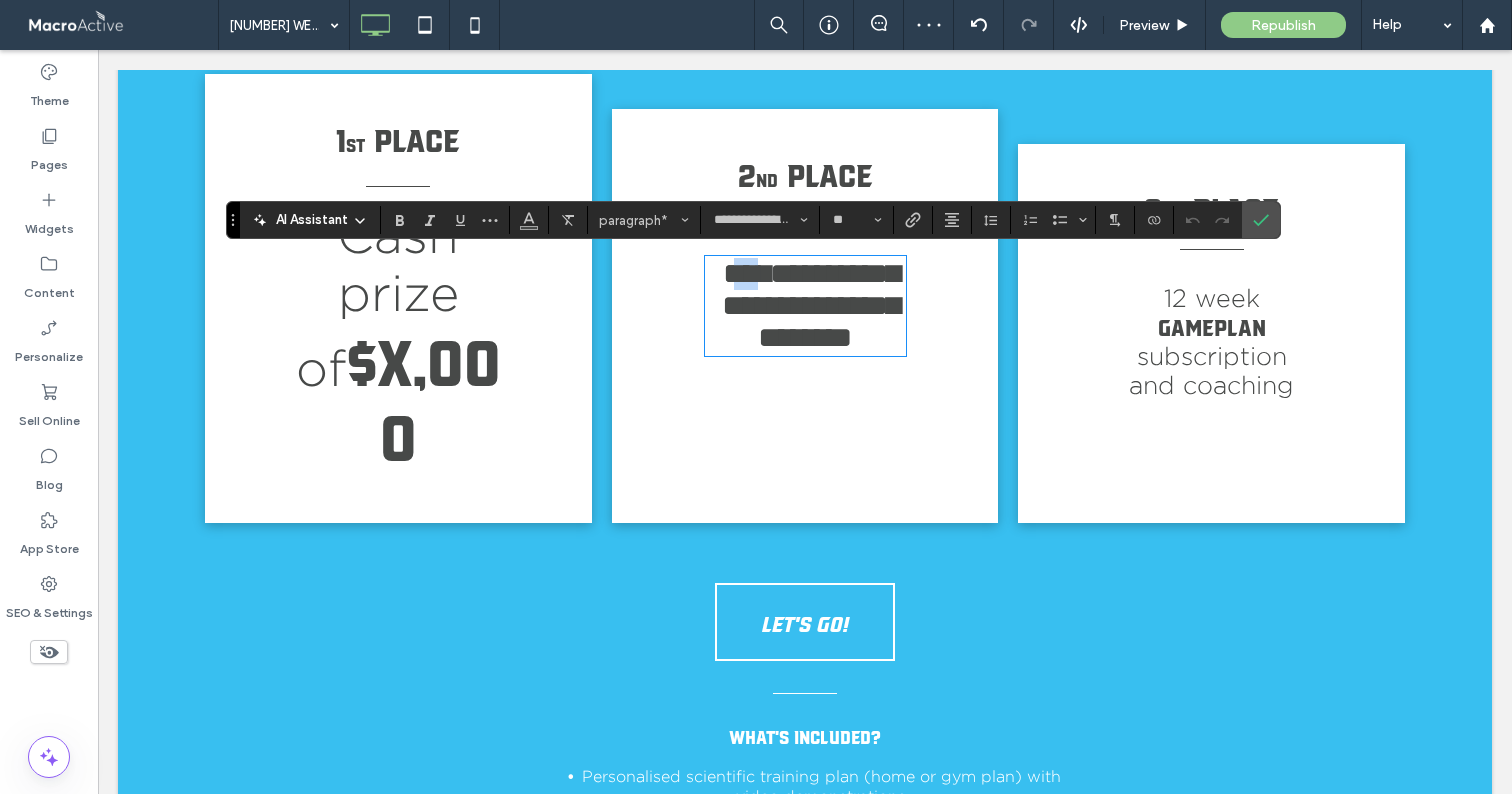 click on "****" at bounding box center [746, 273] 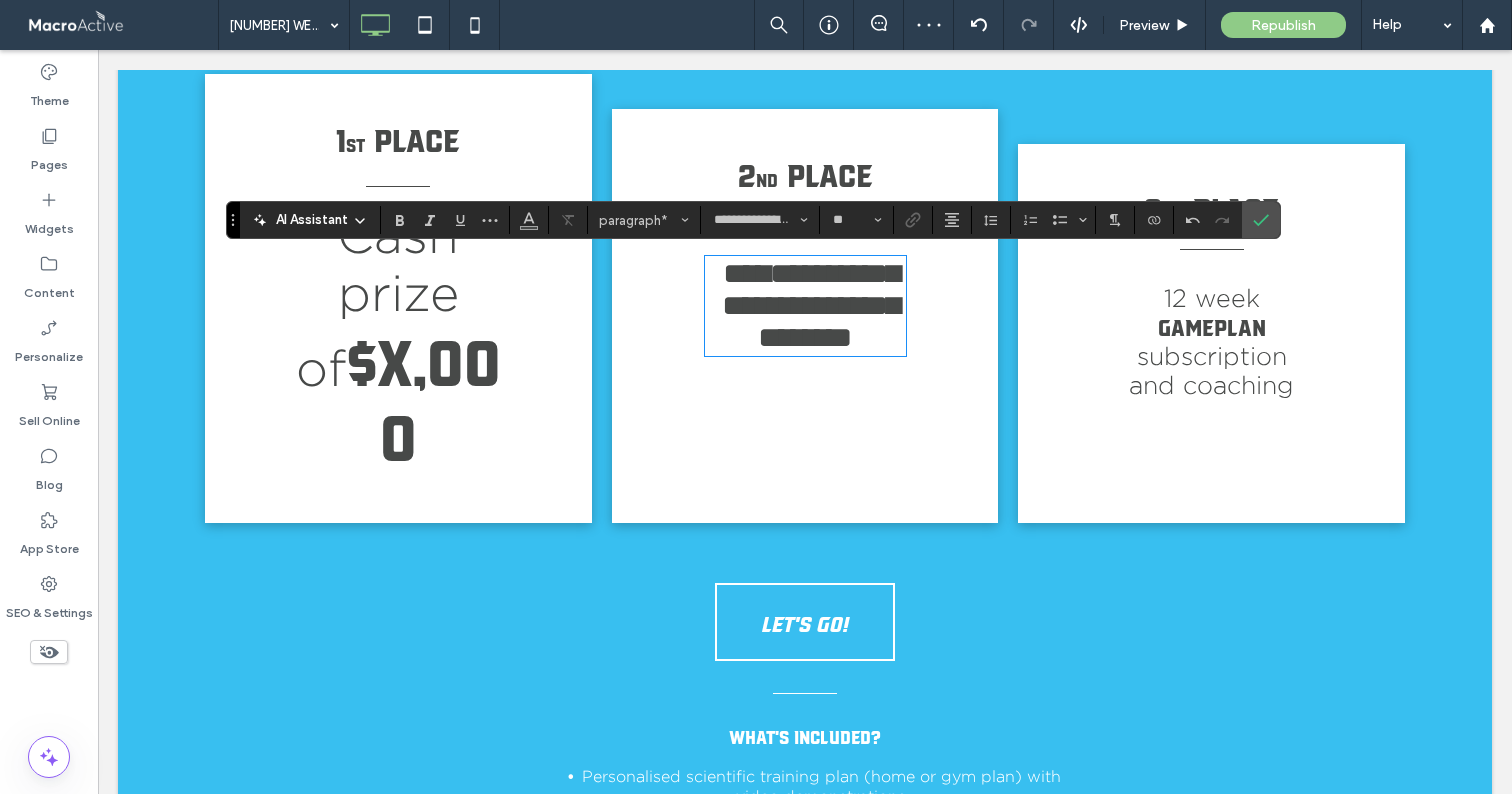 click on "****" at bounding box center [746, 273] 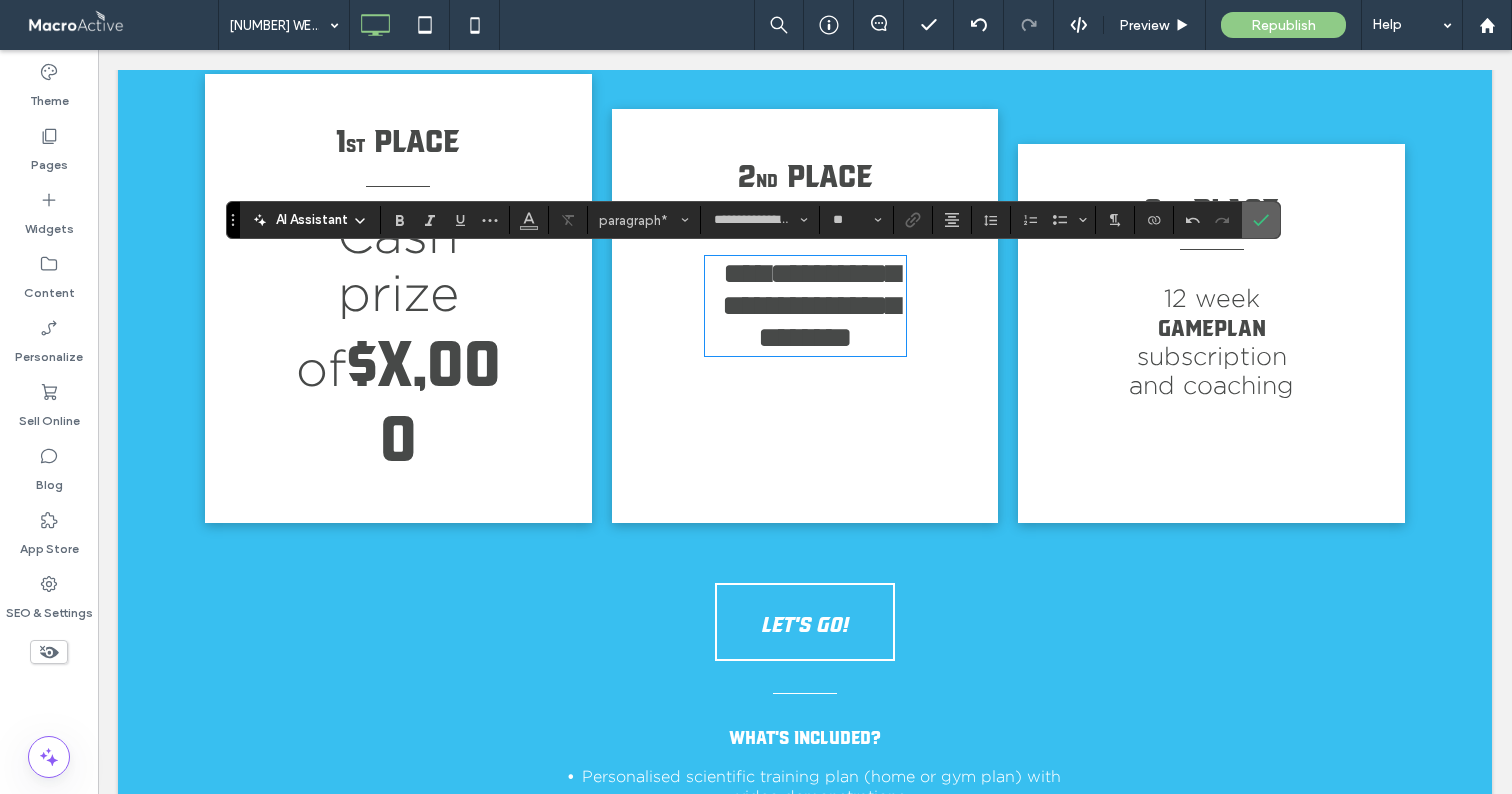 click 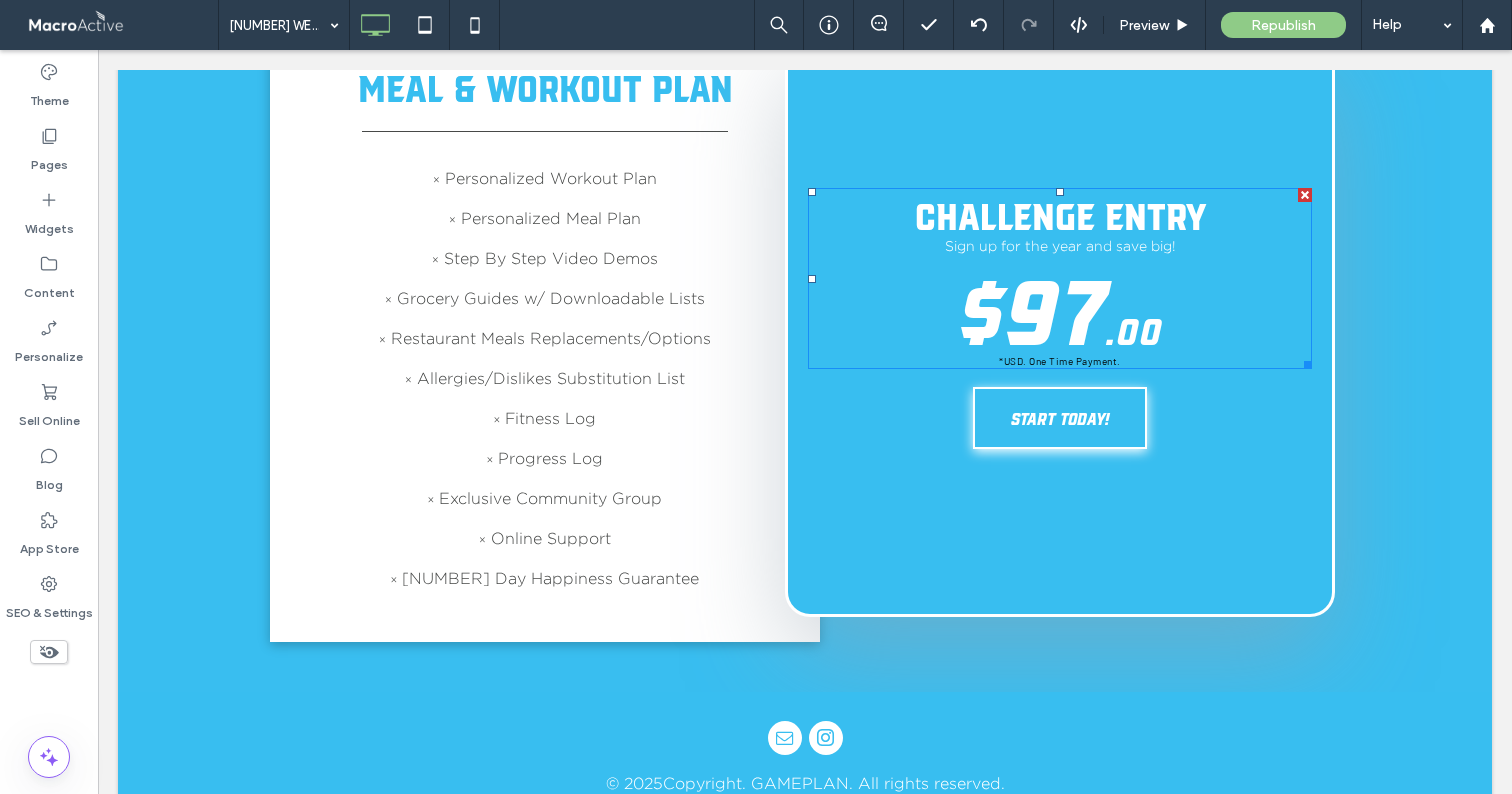 scroll, scrollTop: 2707, scrollLeft: 0, axis: vertical 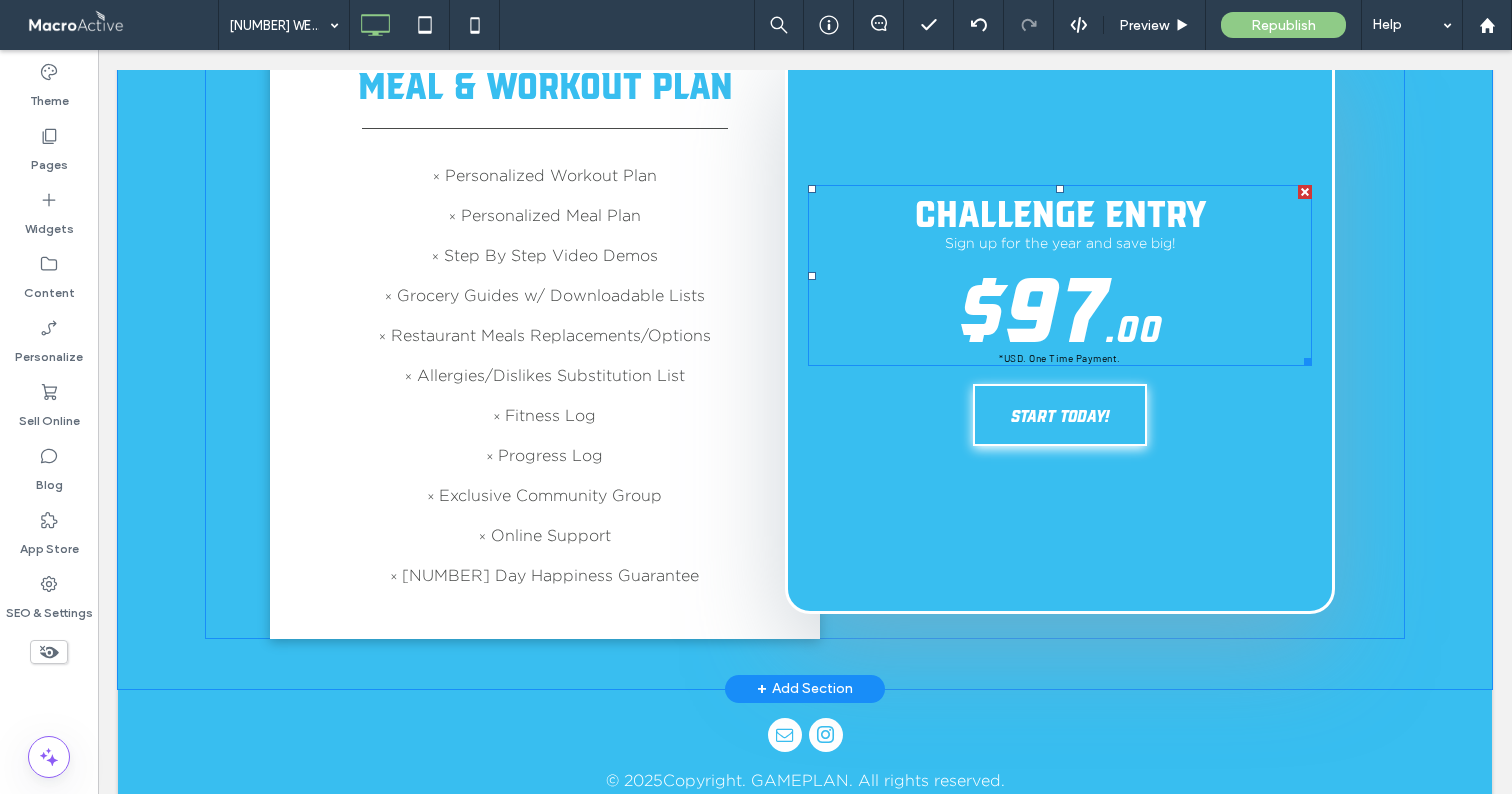 click on "Sign up for the year and save big!" at bounding box center (1060, 242) 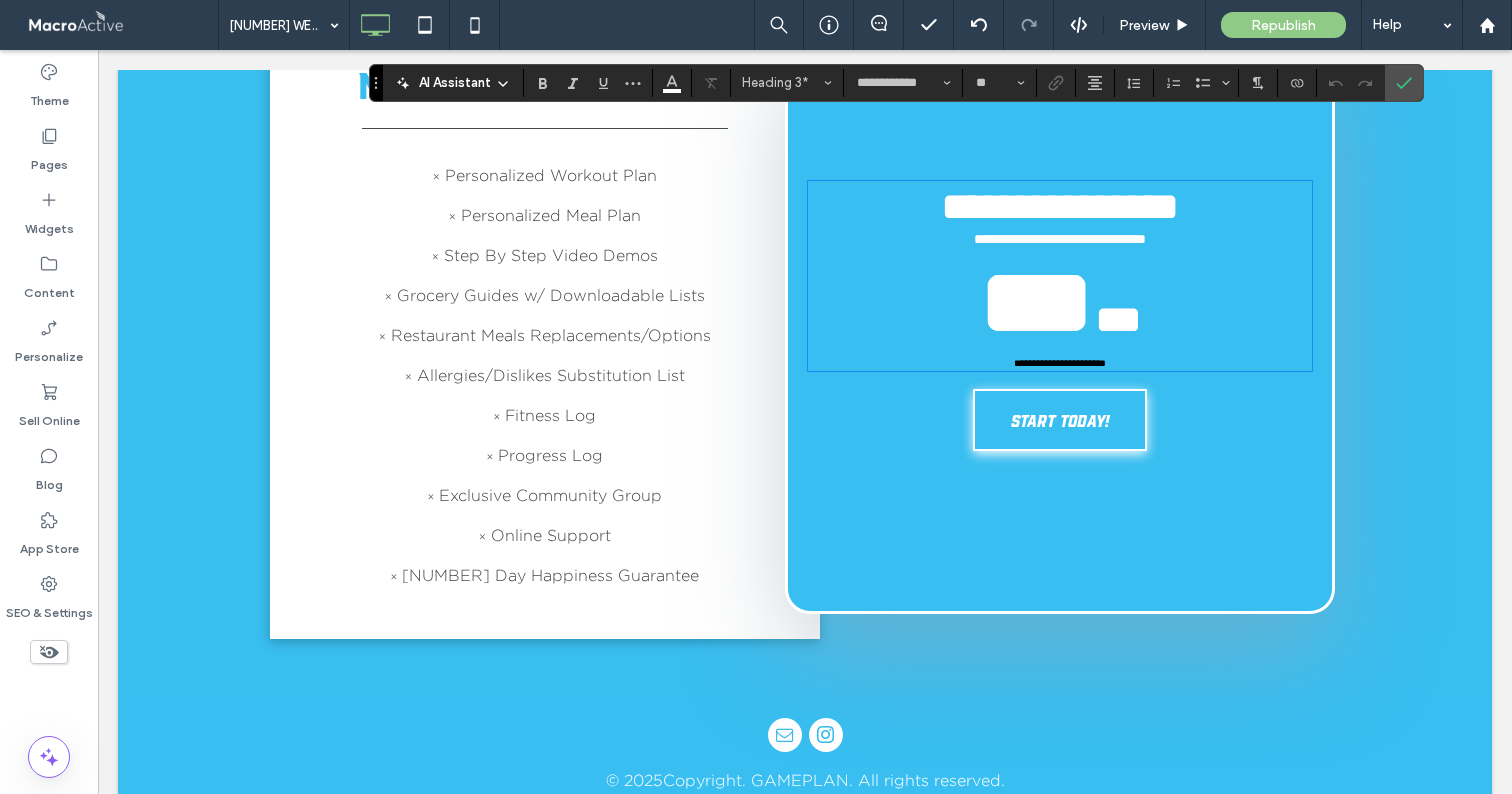 click on "**********" at bounding box center (1060, 239) 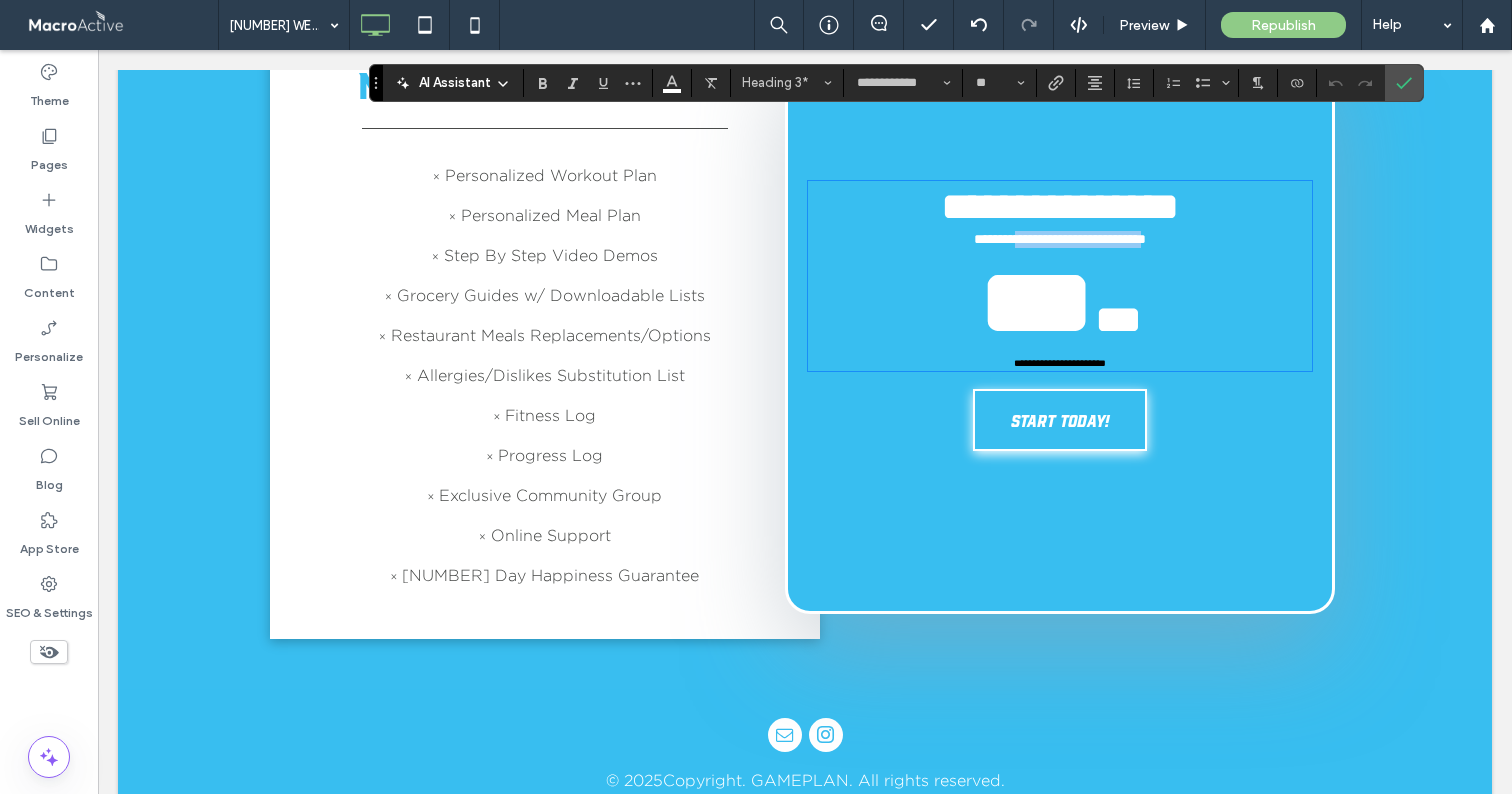 drag, startPoint x: 993, startPoint y: 177, endPoint x: 1165, endPoint y: 176, distance: 172.00291 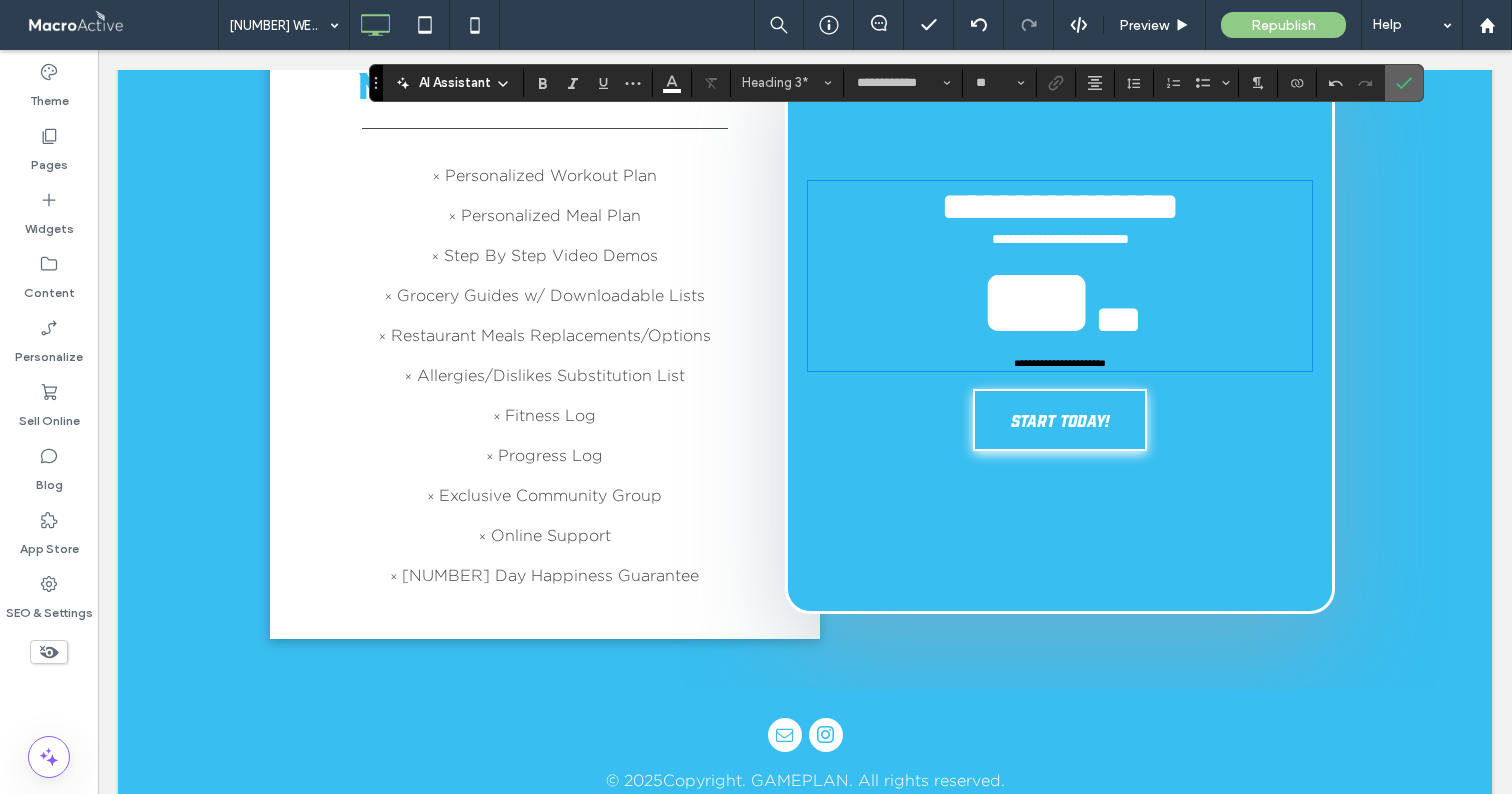 click 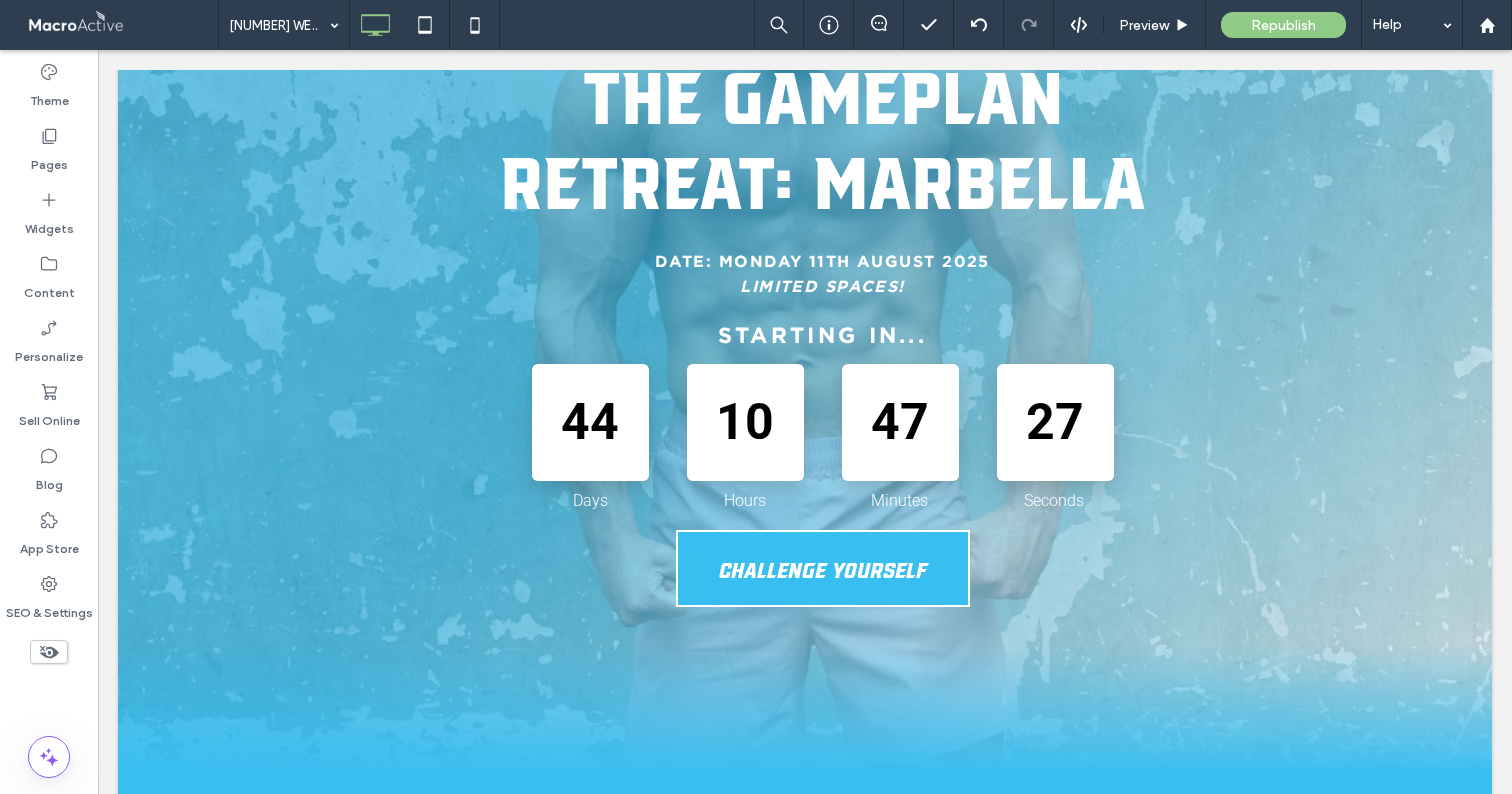 scroll, scrollTop: 467, scrollLeft: 0, axis: vertical 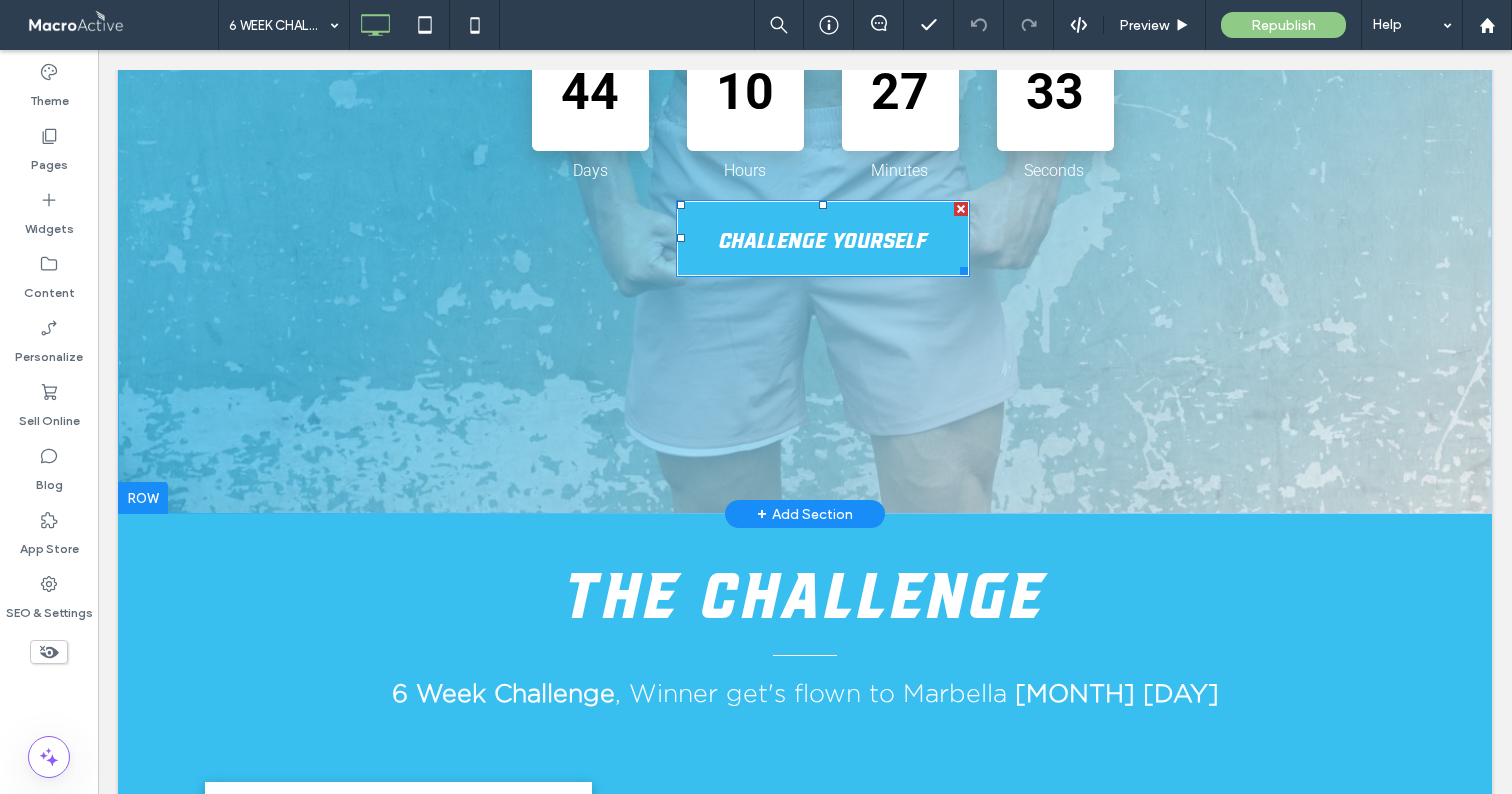 click on "CHALLENGE YOURSELF" at bounding box center [823, 238] 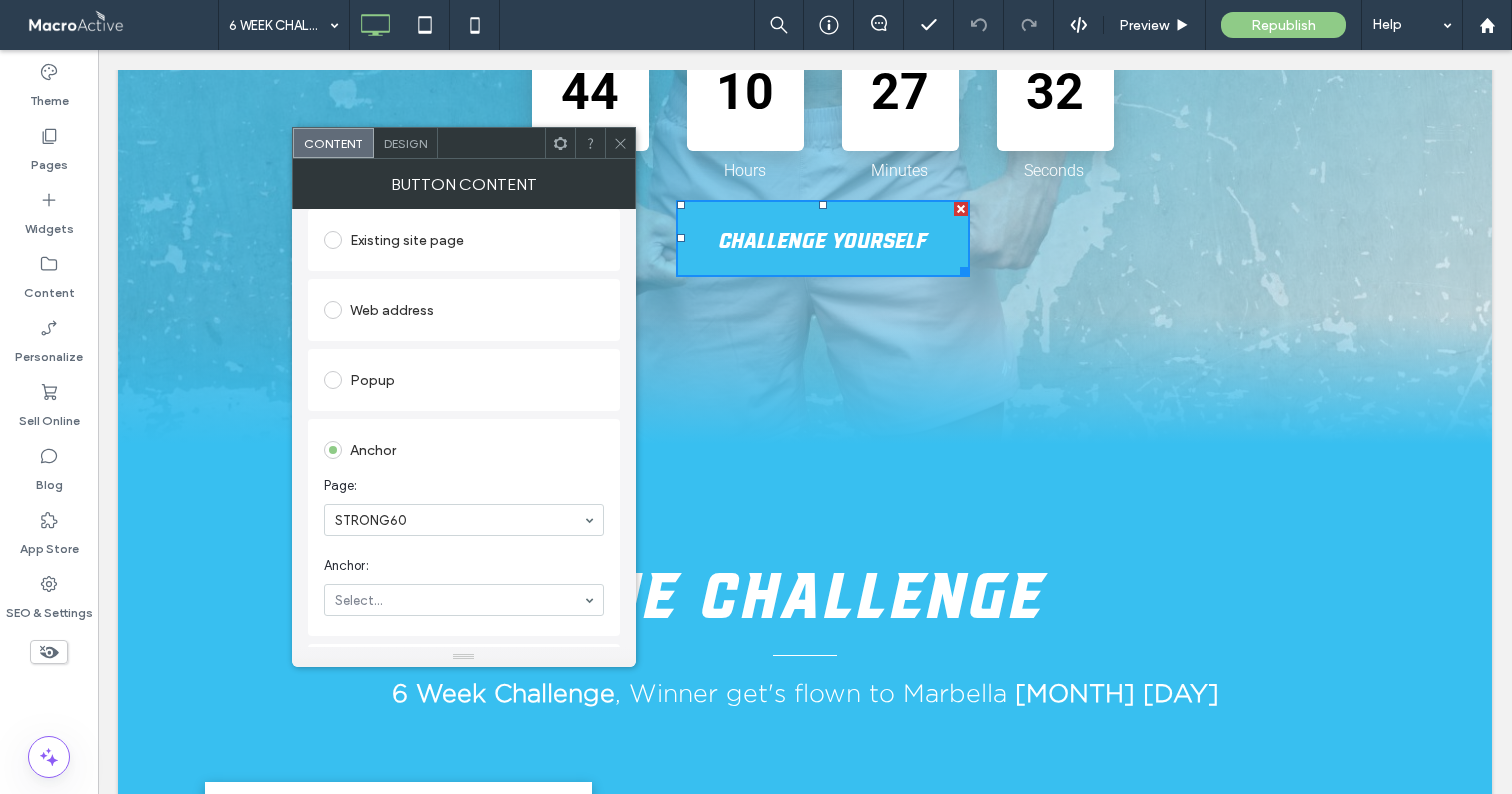 scroll, scrollTop: 361, scrollLeft: 0, axis: vertical 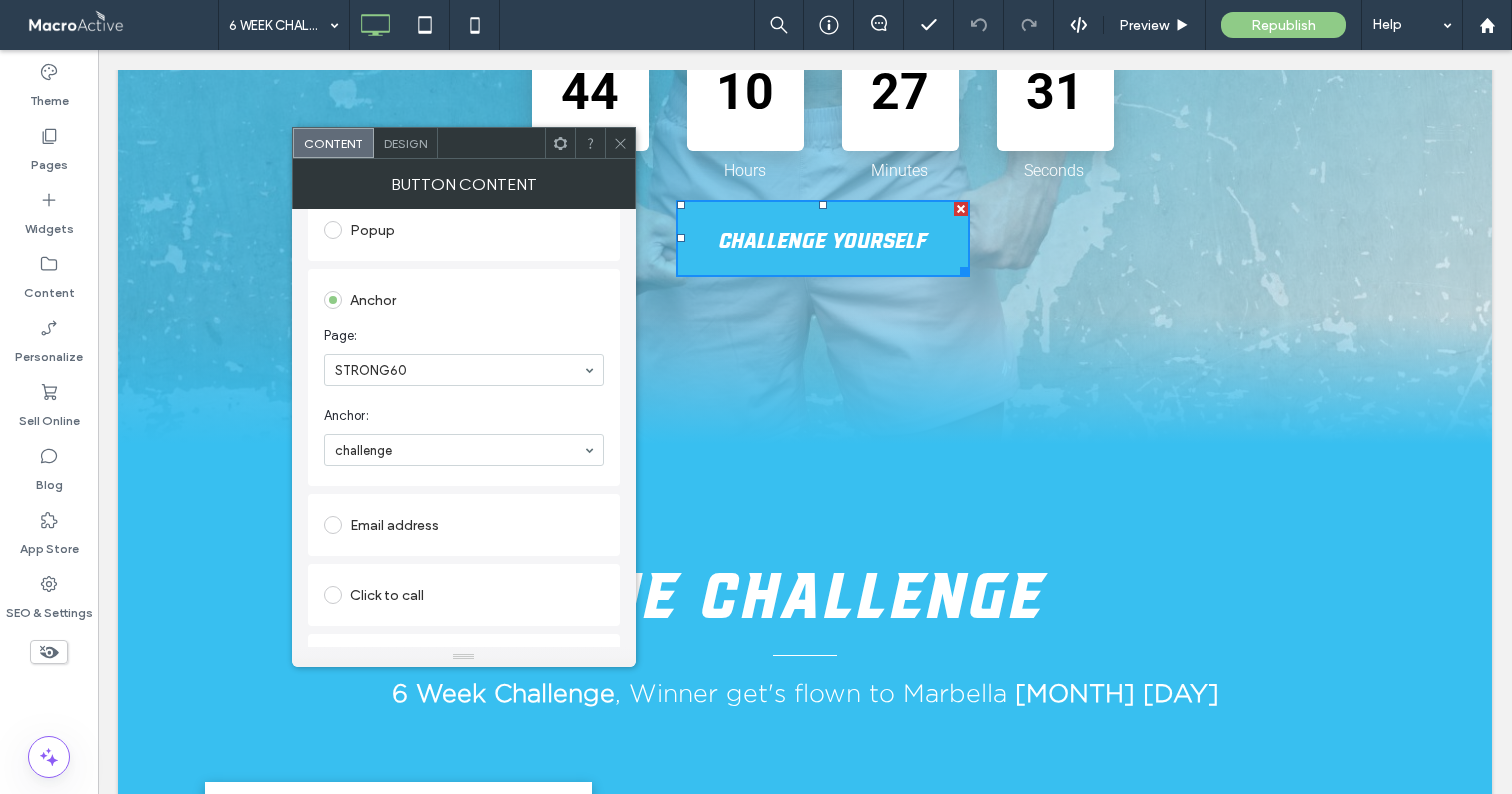 click on "Page: STRONG60" at bounding box center (464, 356) 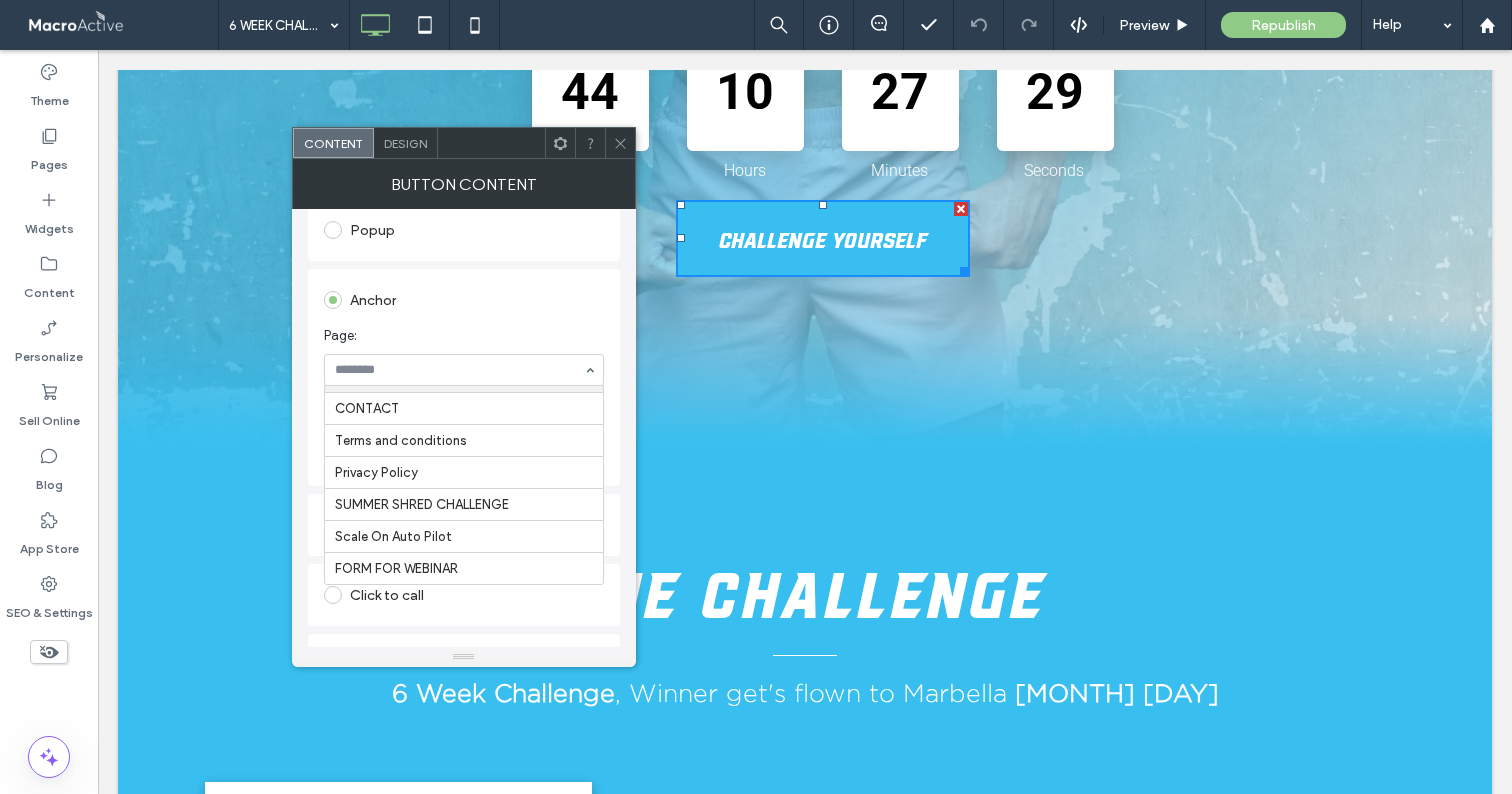scroll, scrollTop: 230, scrollLeft: 0, axis: vertical 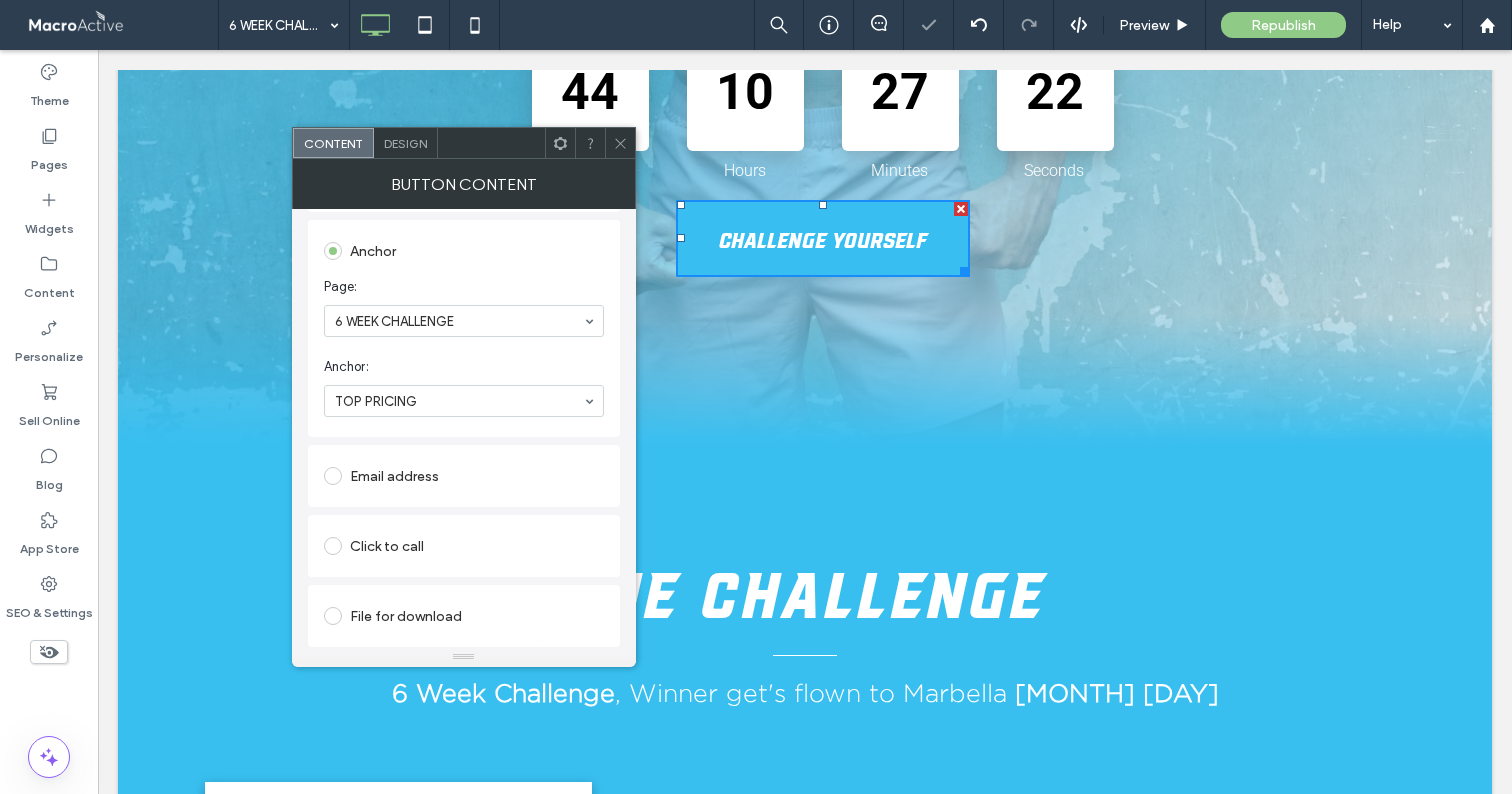 click 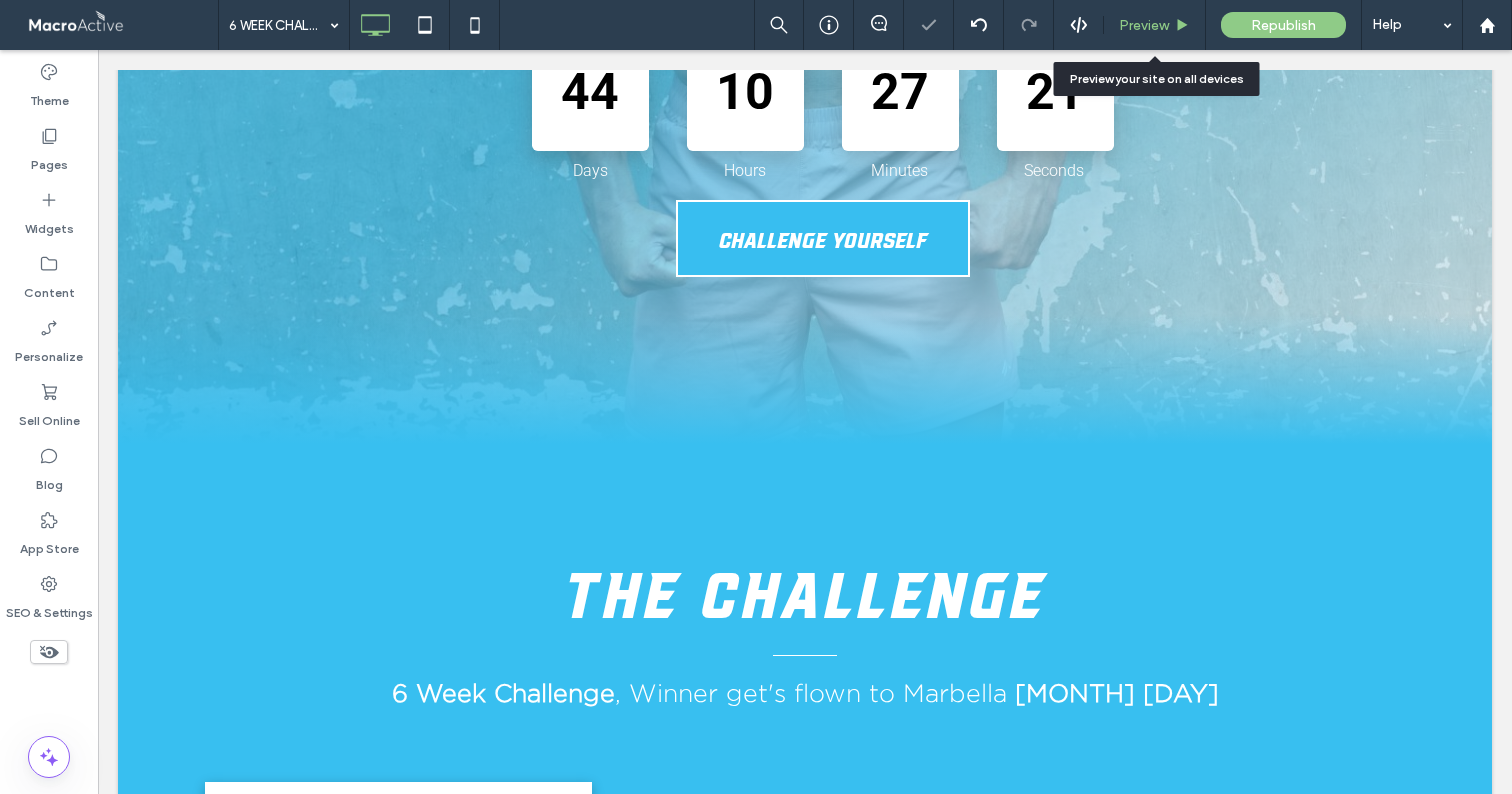 click on "Preview" at bounding box center (1154, 25) 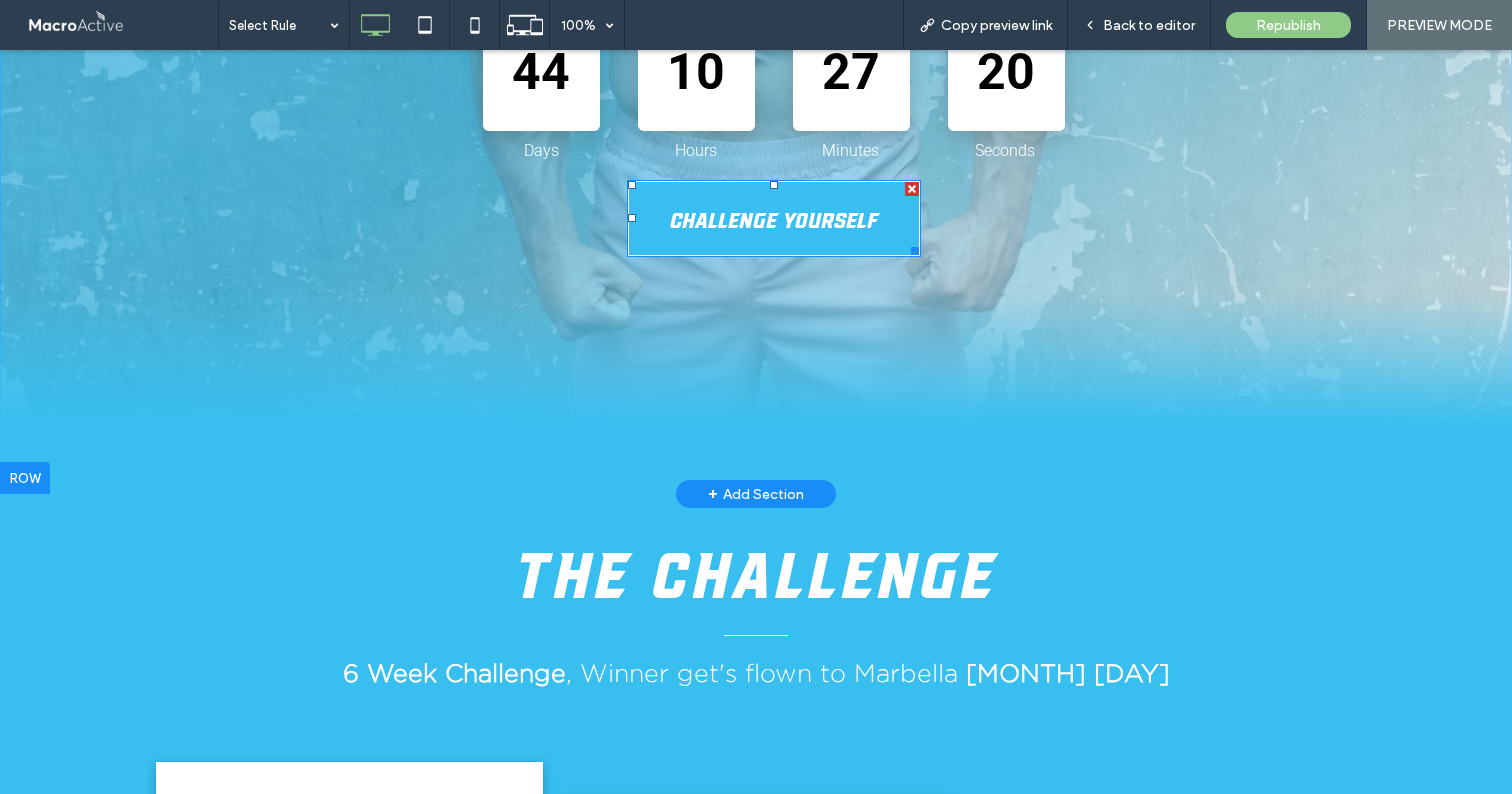 click on "CHALLENGE YOURSELF" at bounding box center [774, 218] 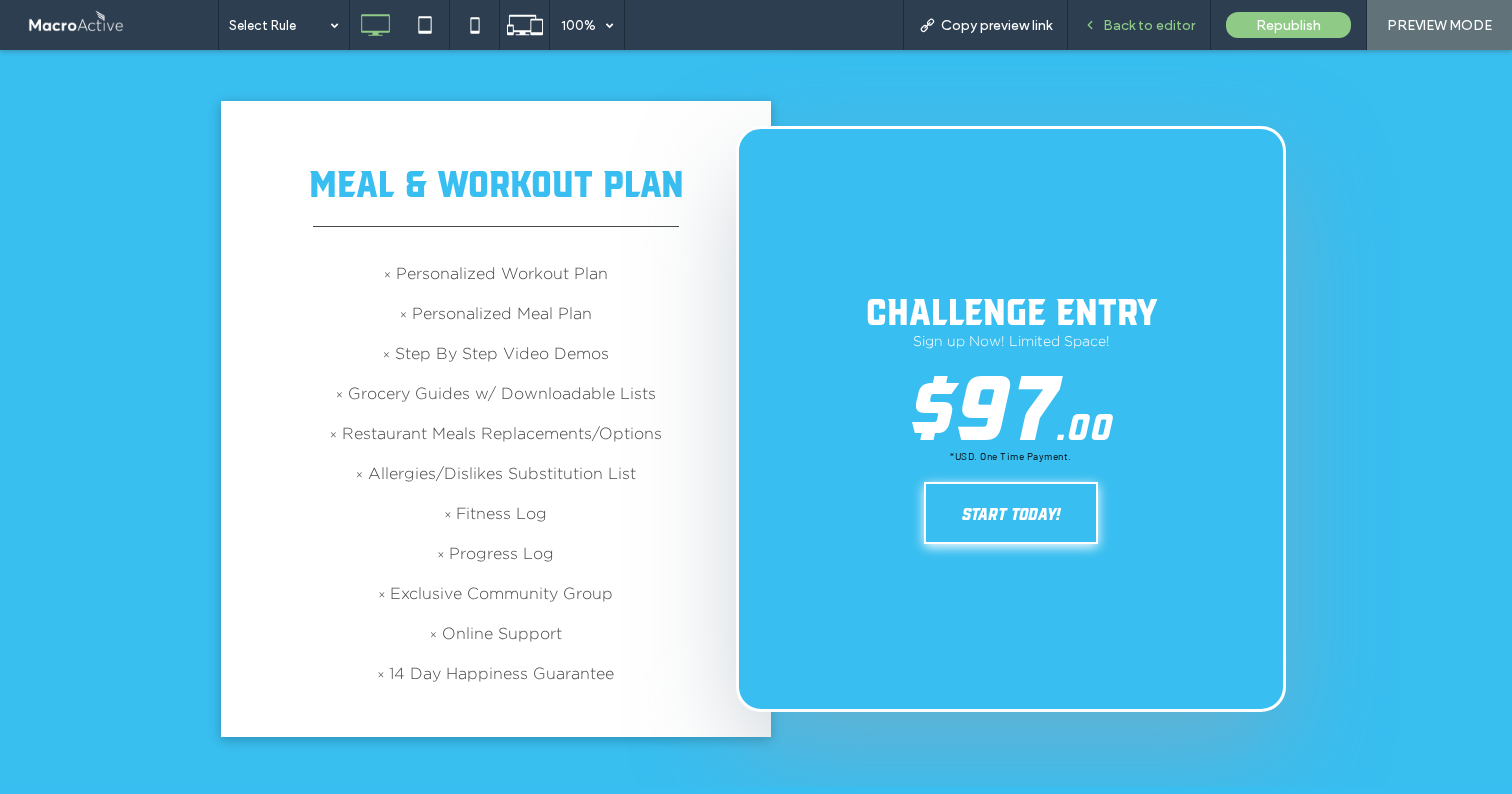 scroll, scrollTop: 2539, scrollLeft: 0, axis: vertical 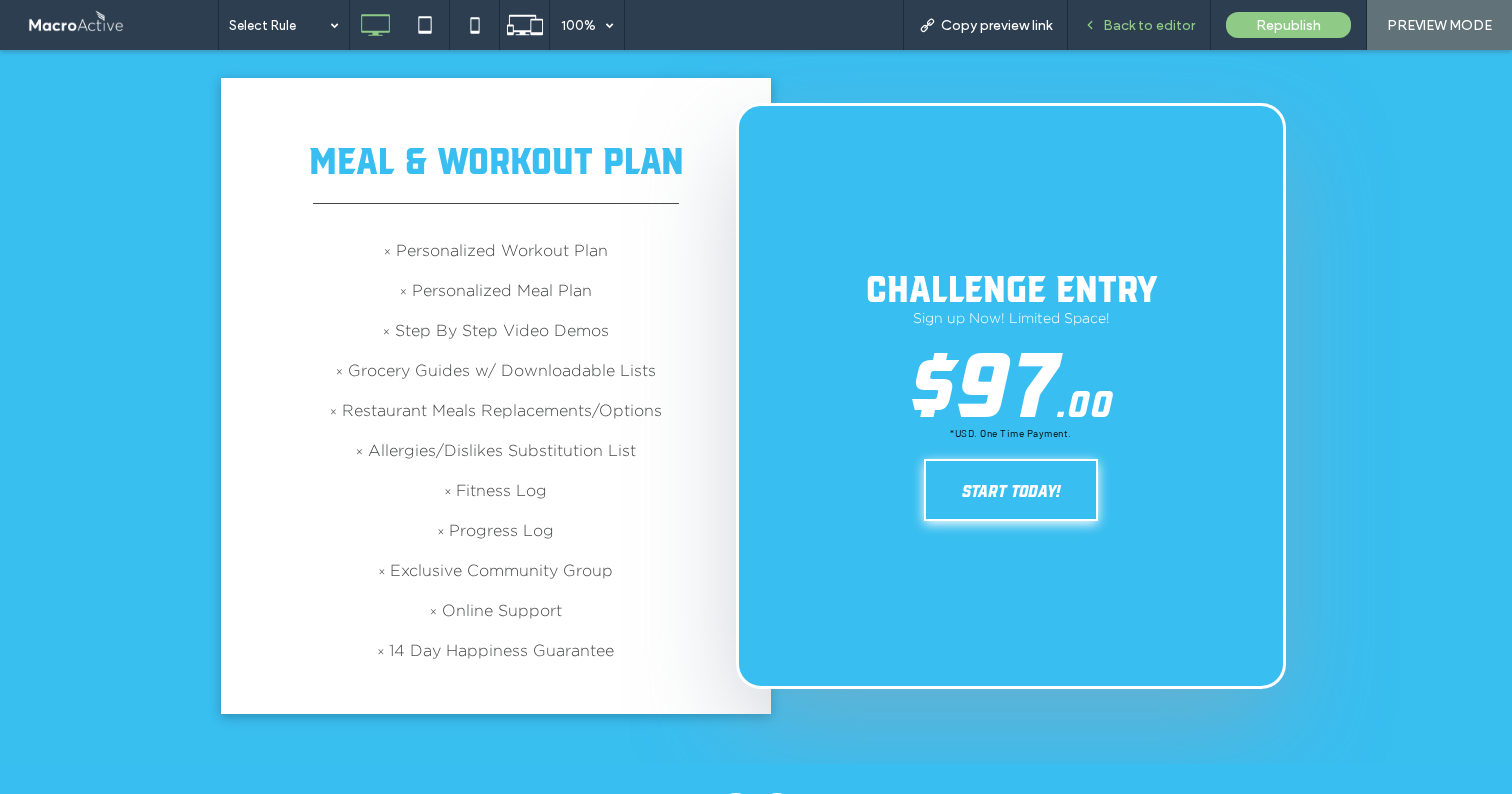 click on "Back to editor" at bounding box center [1149, 25] 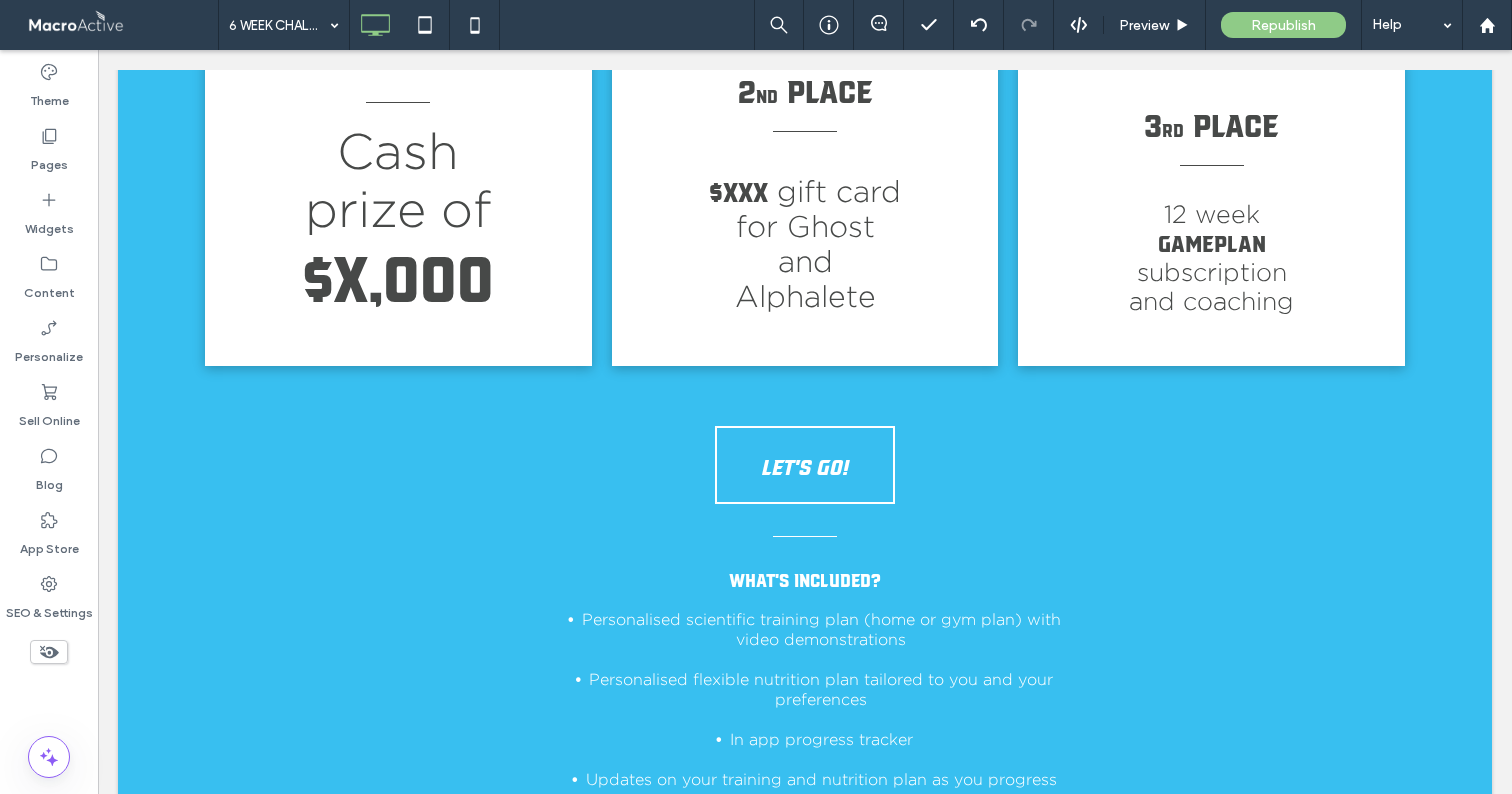 scroll, scrollTop: 1681, scrollLeft: 0, axis: vertical 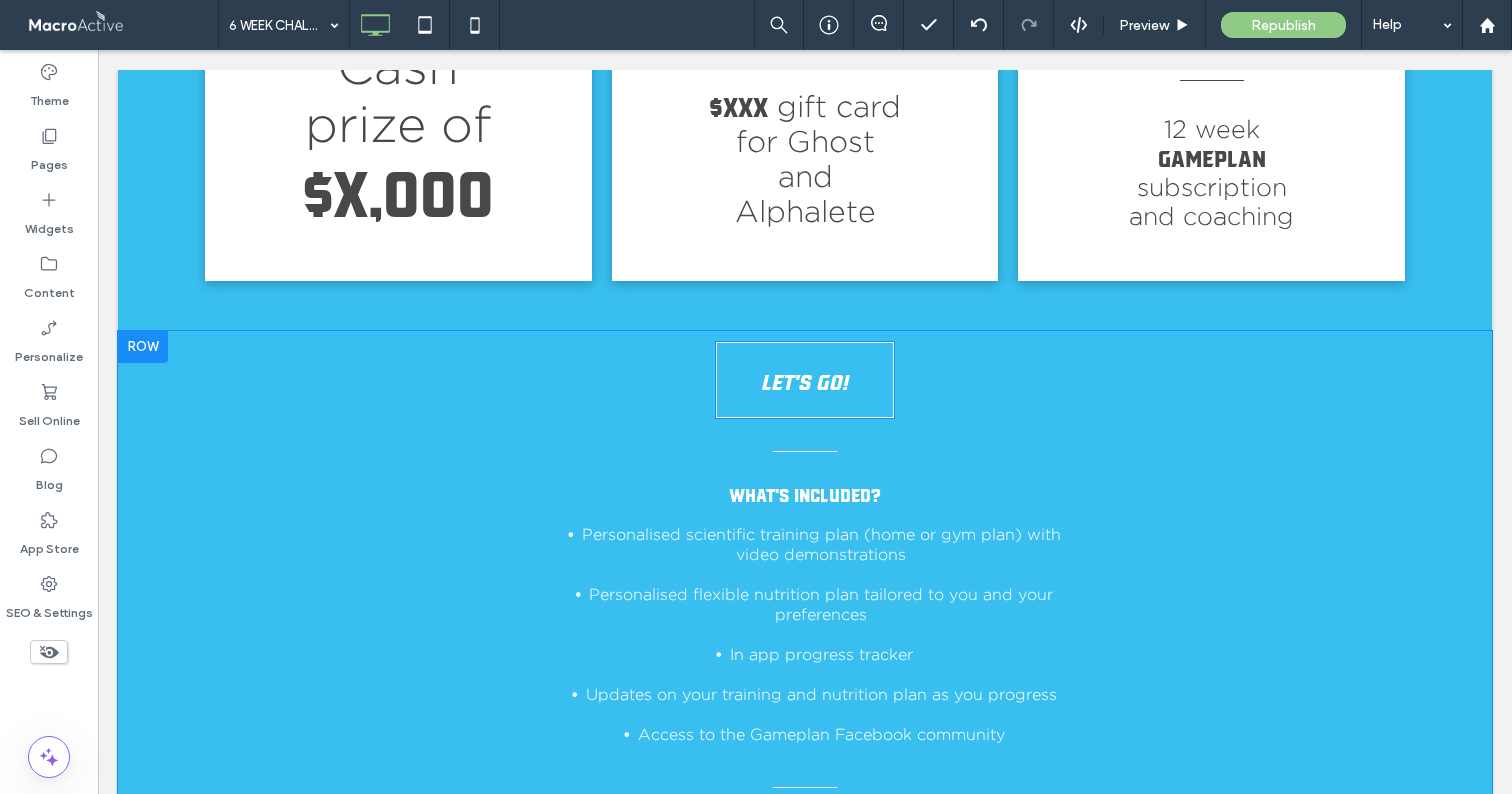 click on "LET'S GO!
WHAT'S INCLUDED?   Personalised scientific training plan (home or gym plan) with video demonstrations
Personalised flexible nutrition plan tailored to you and your preferences
In app progress tracker
Updates on your training and nutrition plan as you progress
Access to the Gameplan Facebook community
SIGN UP BELOW TO TAKE PART
Click To Paste" at bounding box center [805, 627] 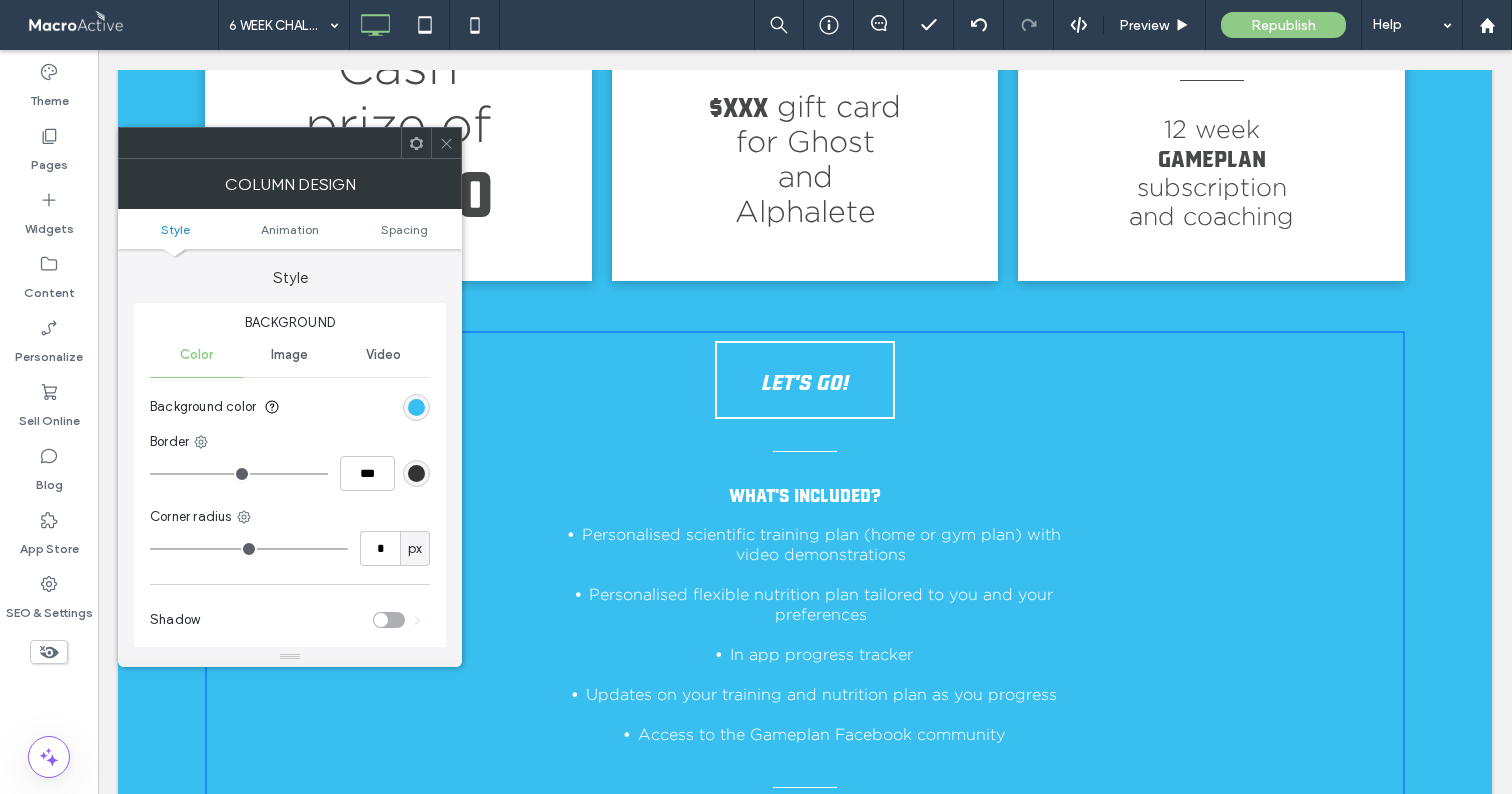click at bounding box center [446, 143] 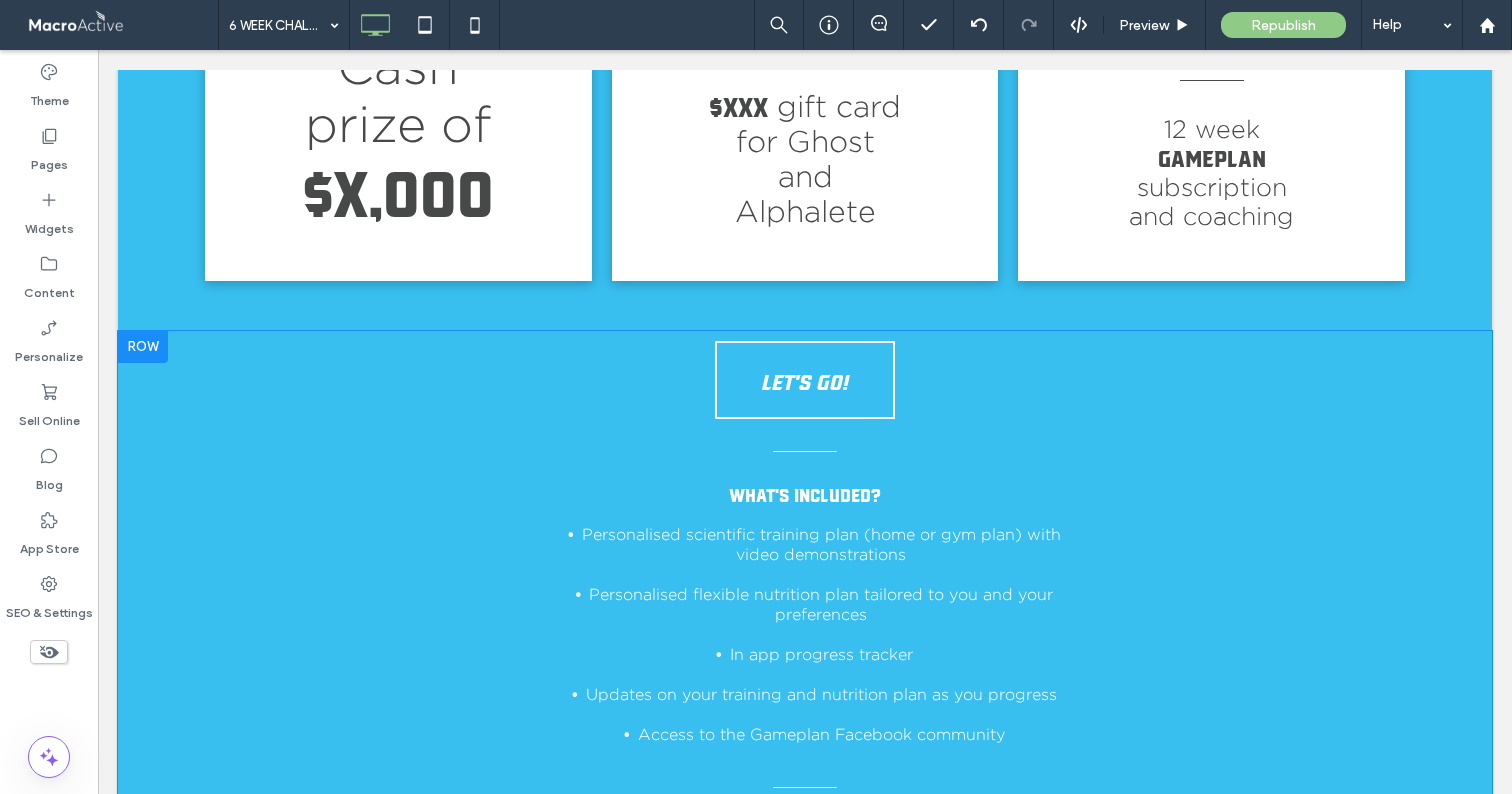 click on "LET'S GO!
WHAT'S INCLUDED?   Personalised scientific training plan (home or gym plan) with video demonstrations
Personalised flexible nutrition plan tailored to you and your preferences
In app progress tracker
Updates on your training and nutrition plan as you progress
Access to the Gameplan Facebook community
SIGN UP BELOW TO TAKE PART
Click To Paste" at bounding box center [805, 627] 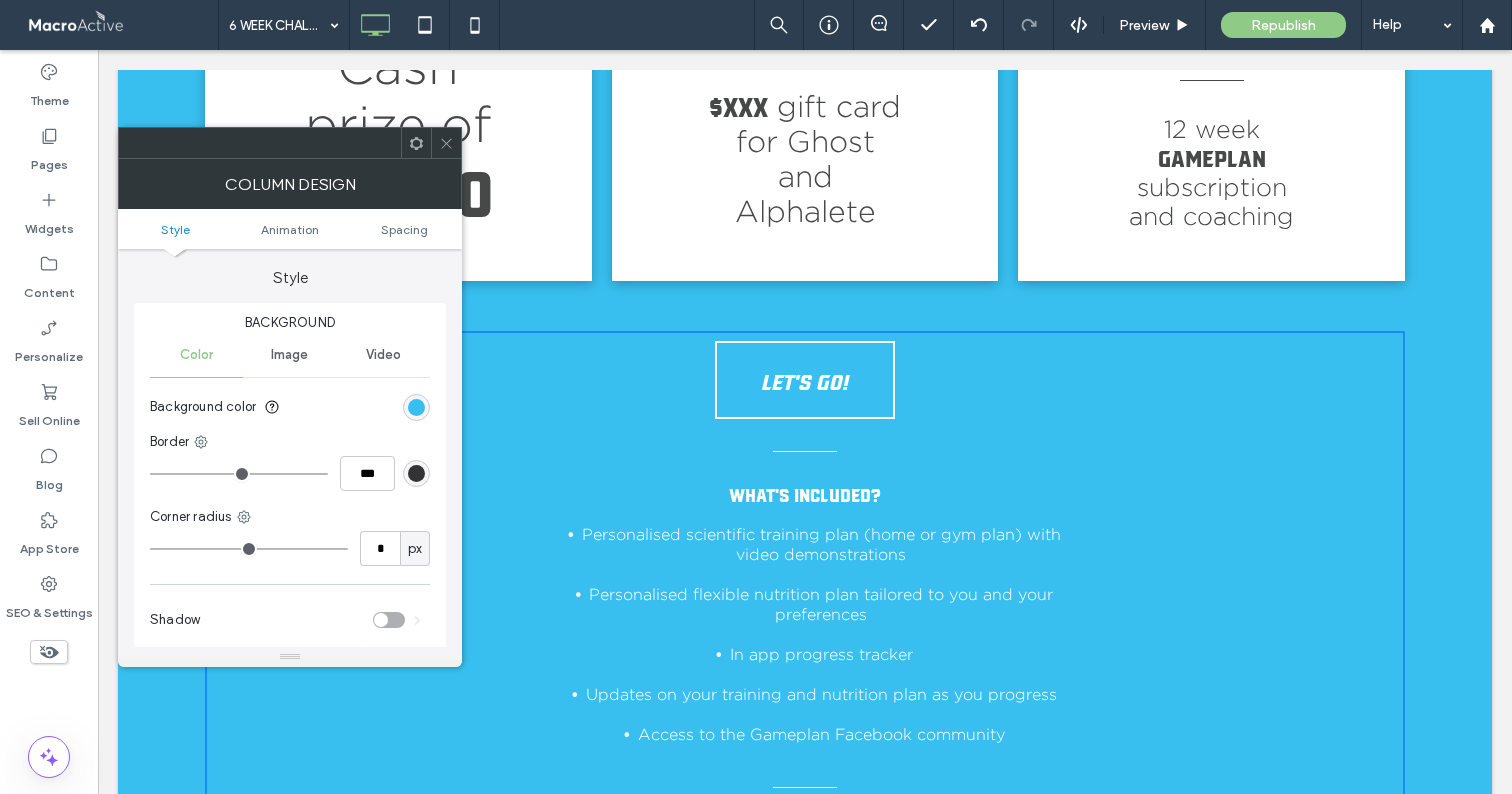 click 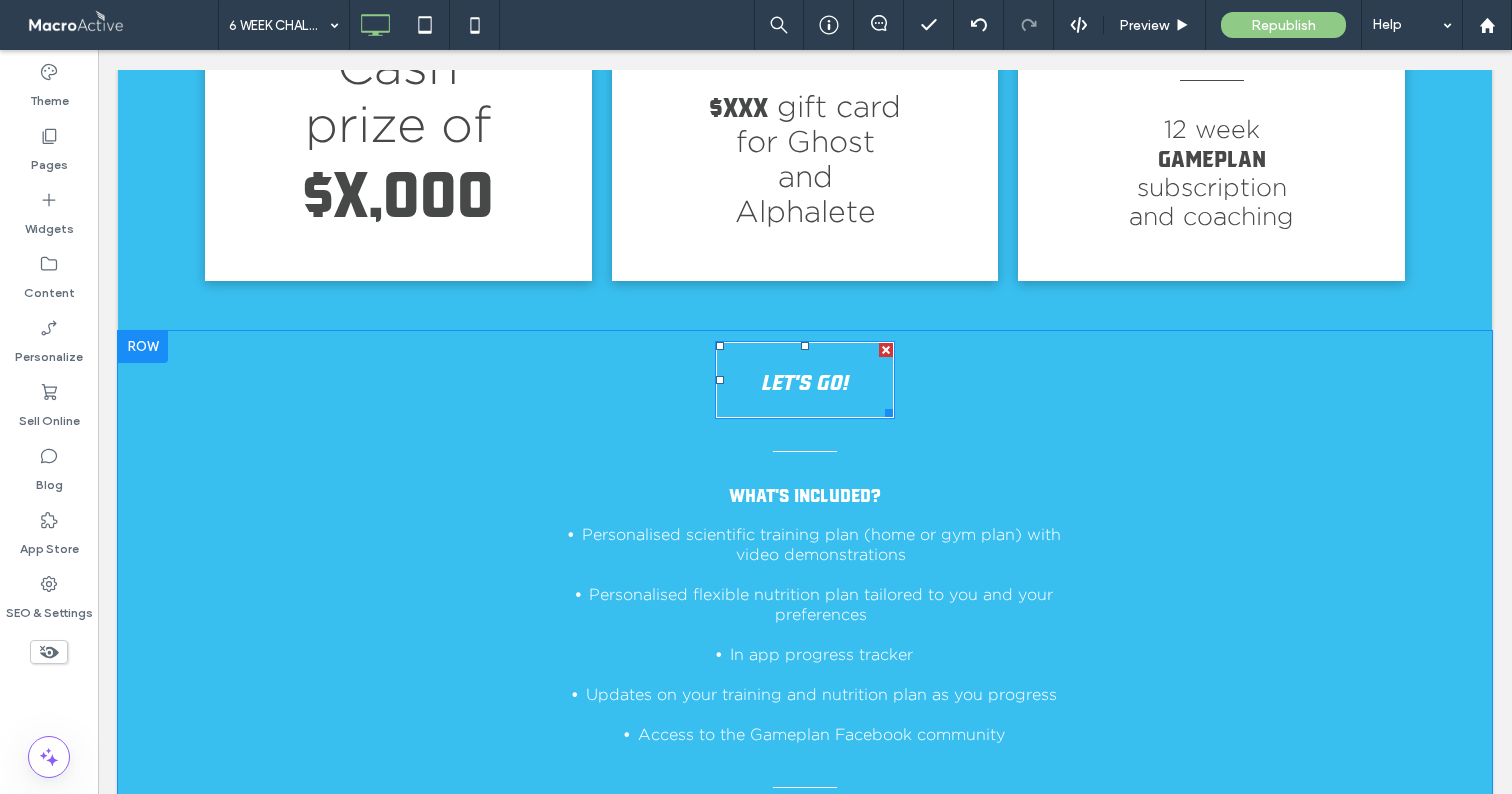 click on "LET'S GO!" at bounding box center [805, 380] 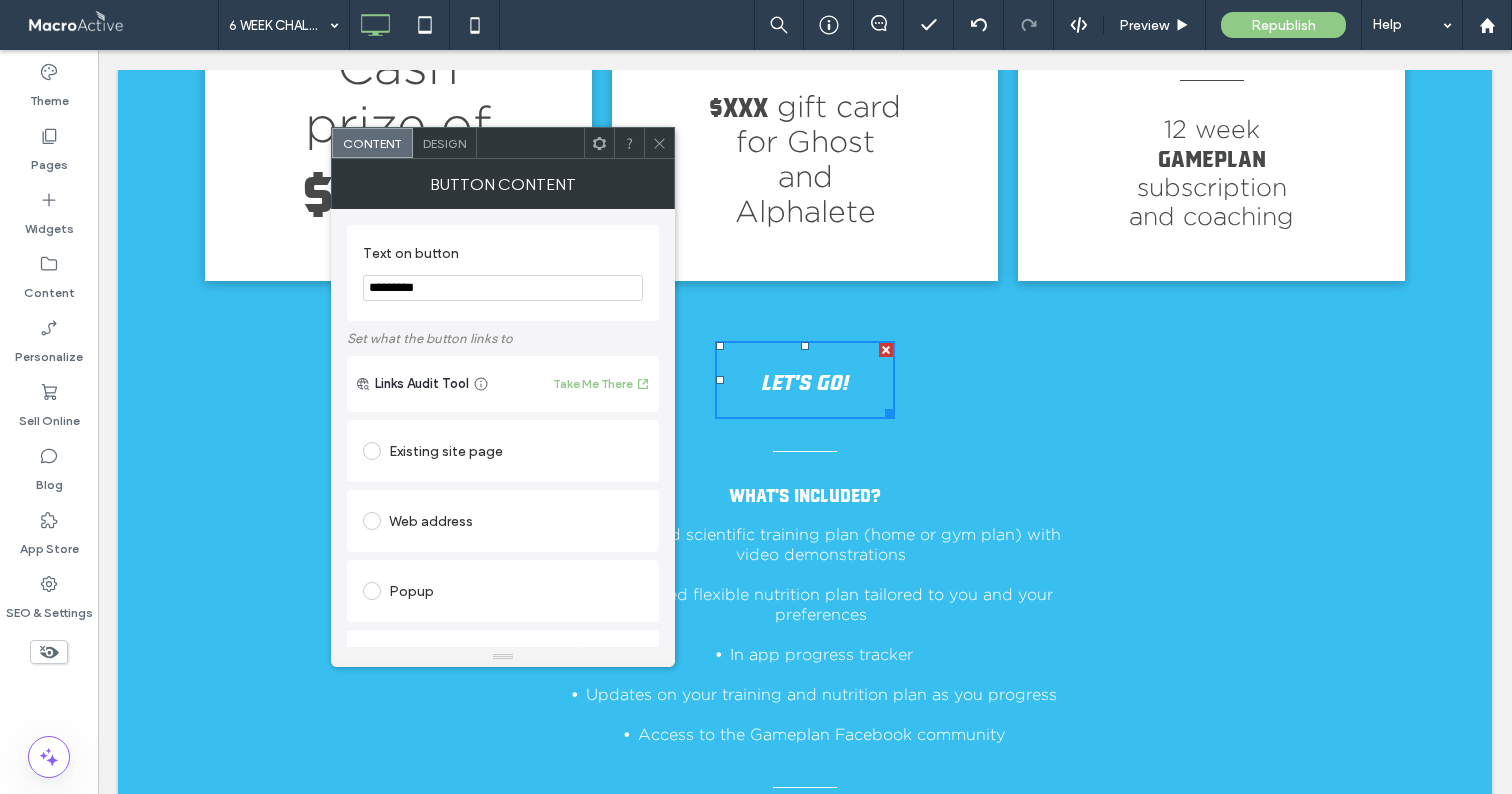 scroll, scrollTop: 413, scrollLeft: 0, axis: vertical 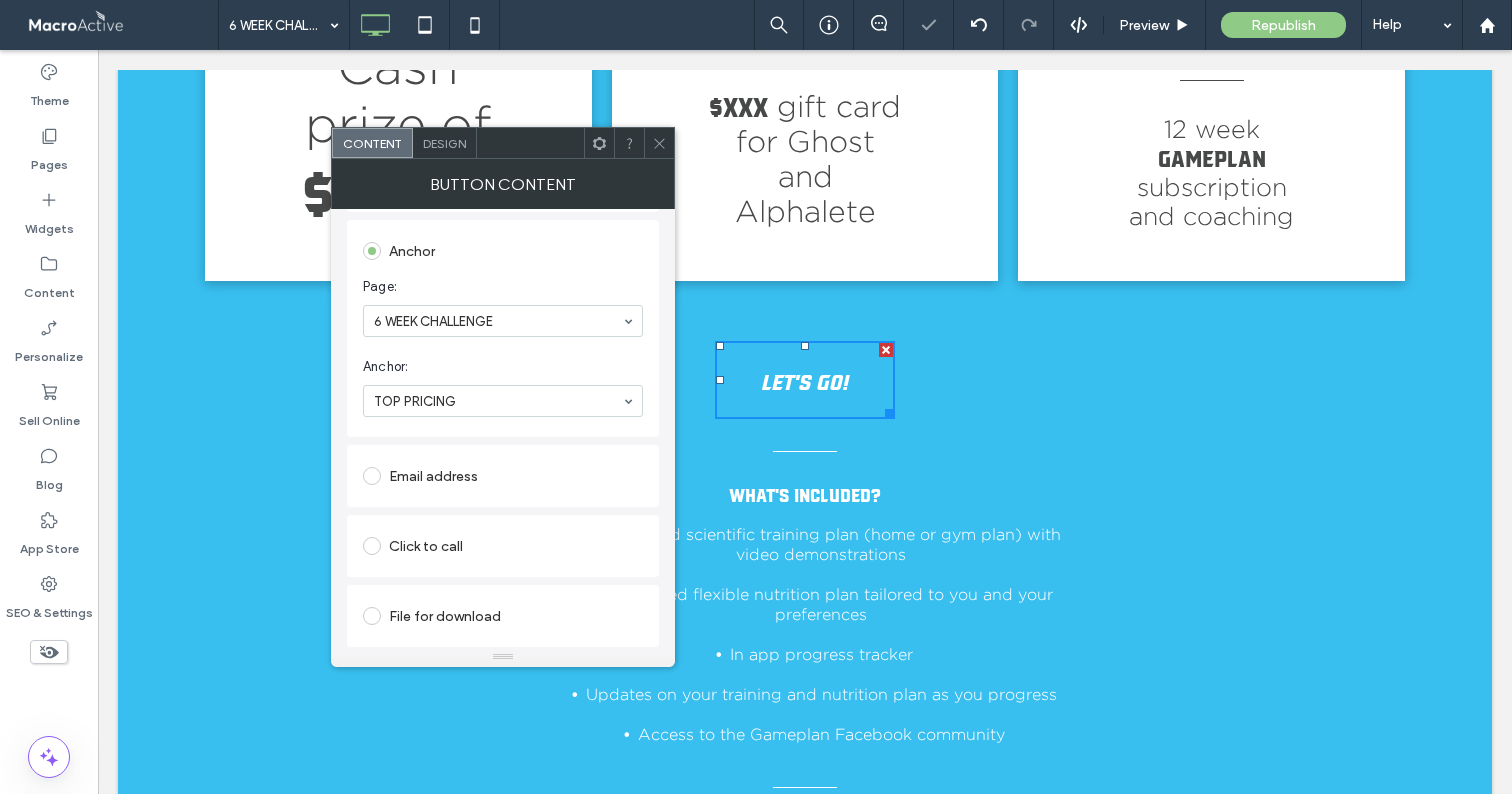 click 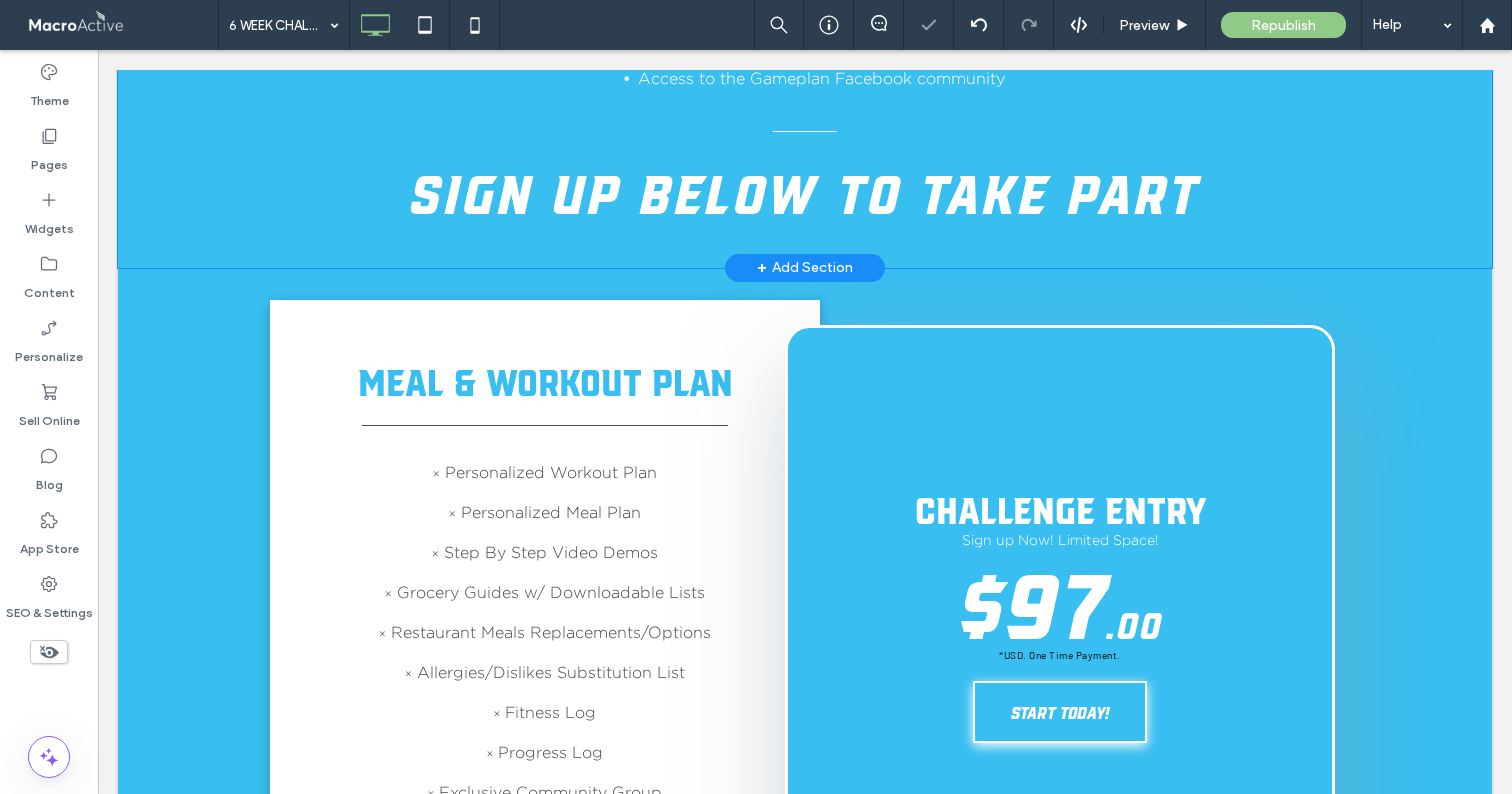 scroll, scrollTop: 2714, scrollLeft: 0, axis: vertical 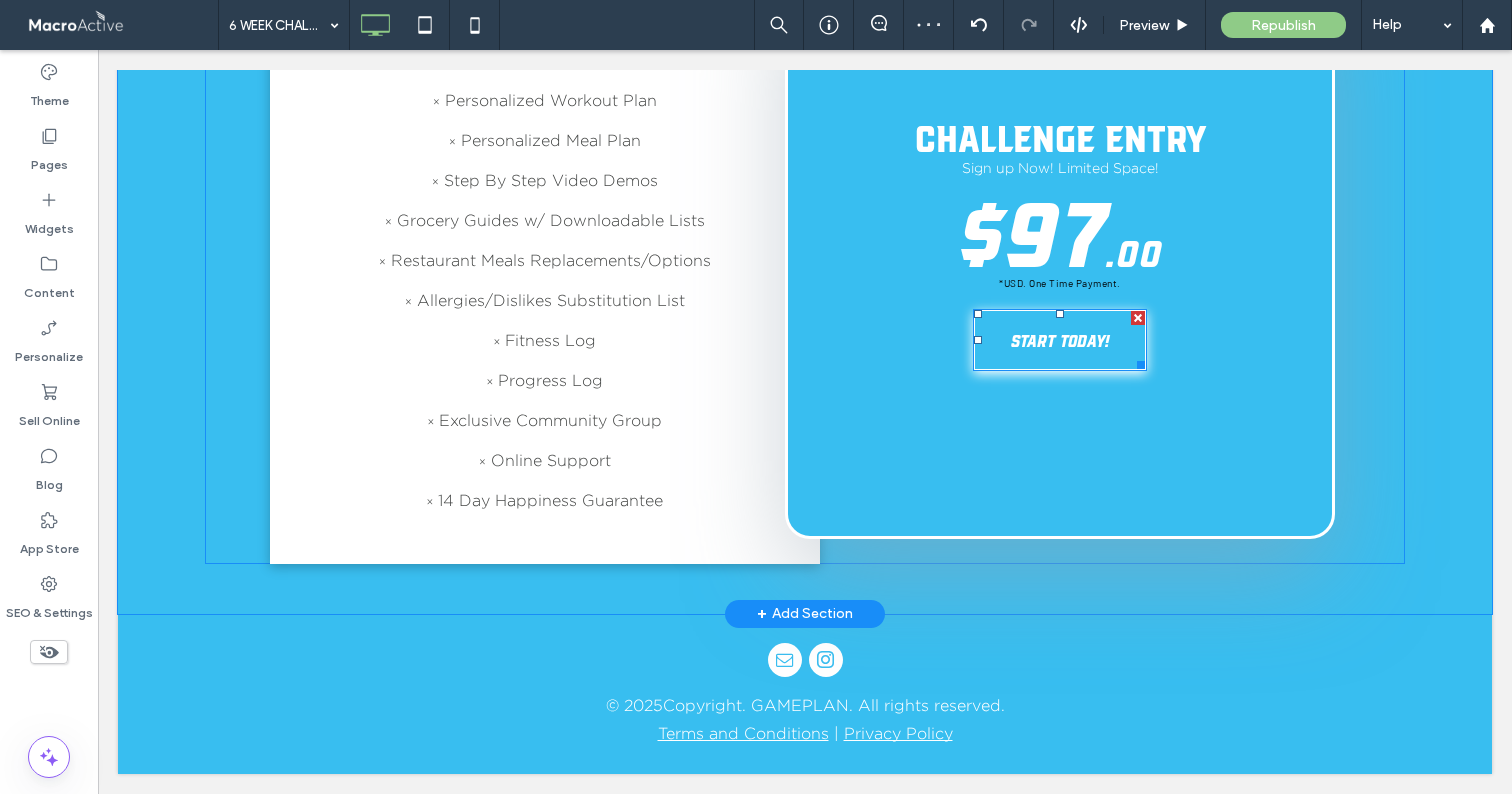 click on "START TODAY!" at bounding box center (1060, 340) 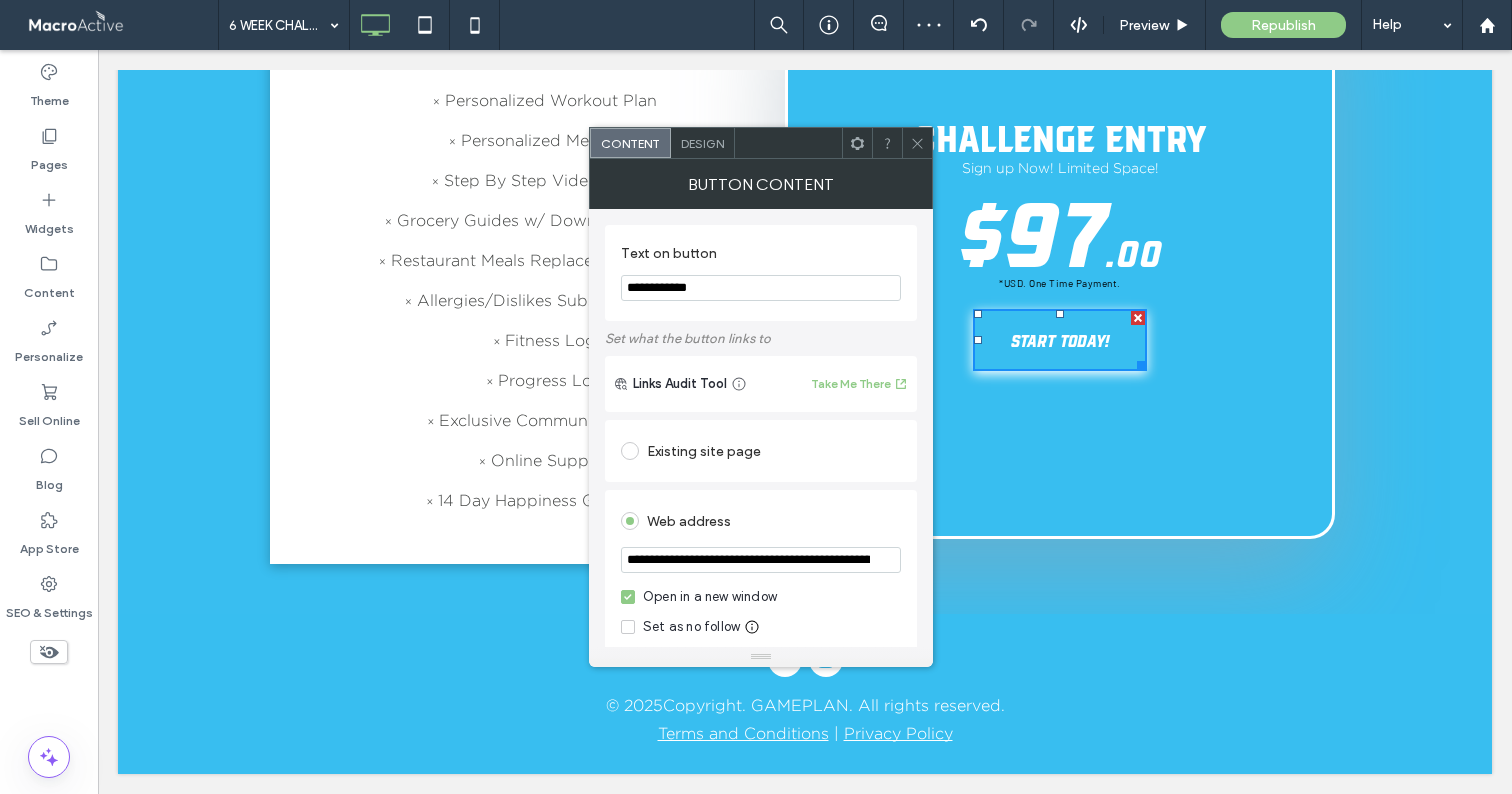 click on "**********" at bounding box center [761, 560] 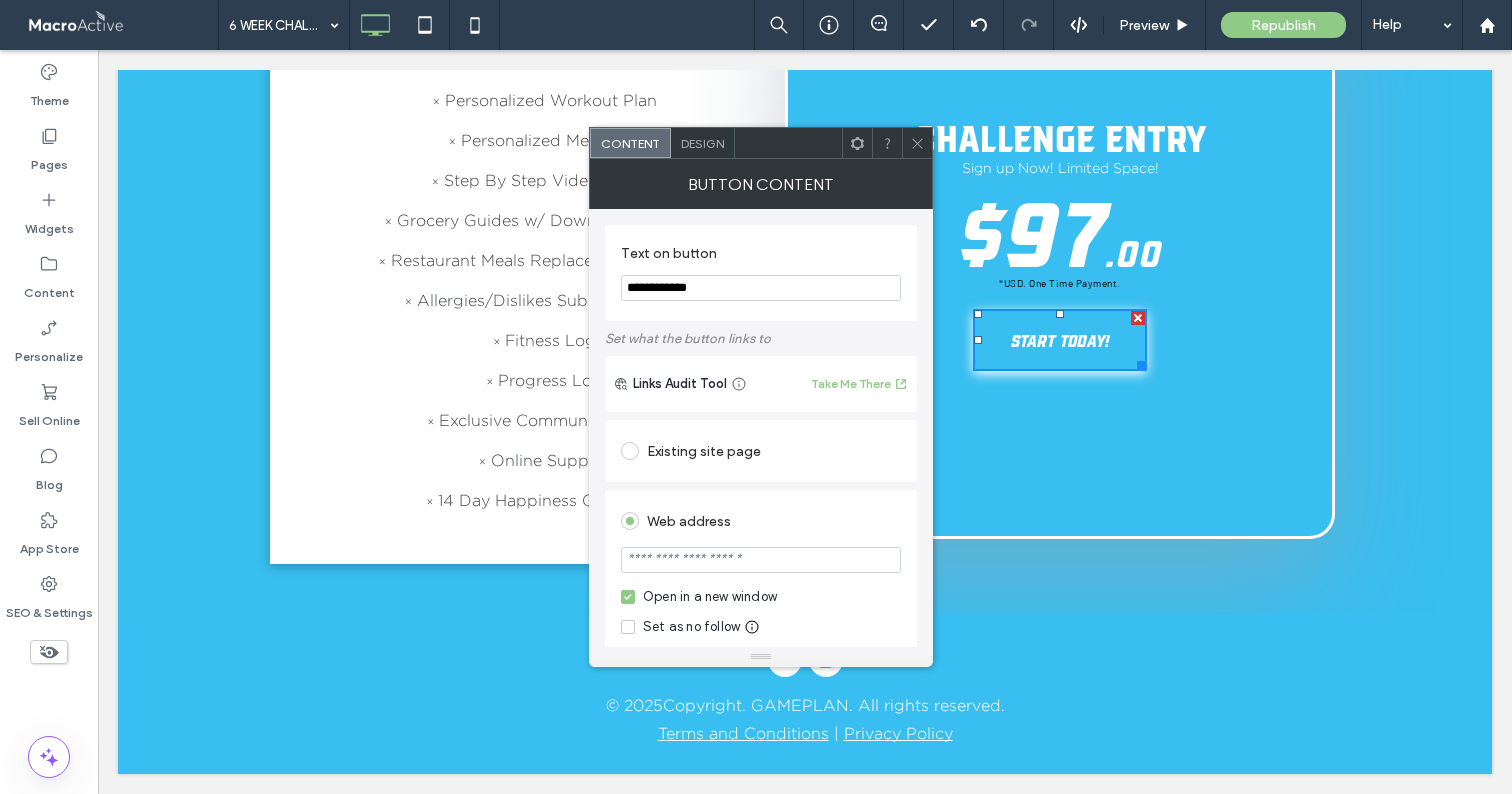 type on "*******" 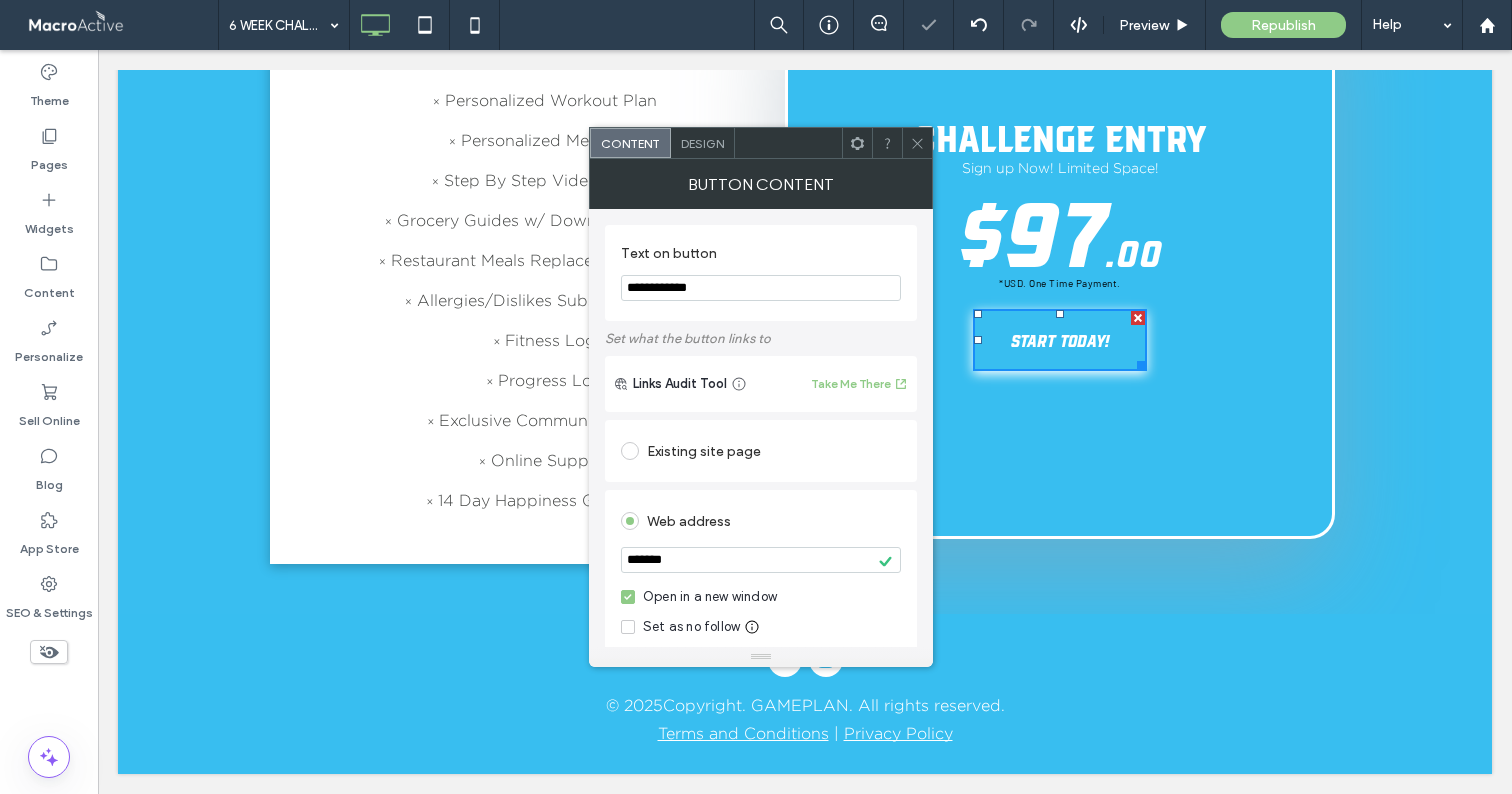 click on "Existing site page" at bounding box center [761, 451] 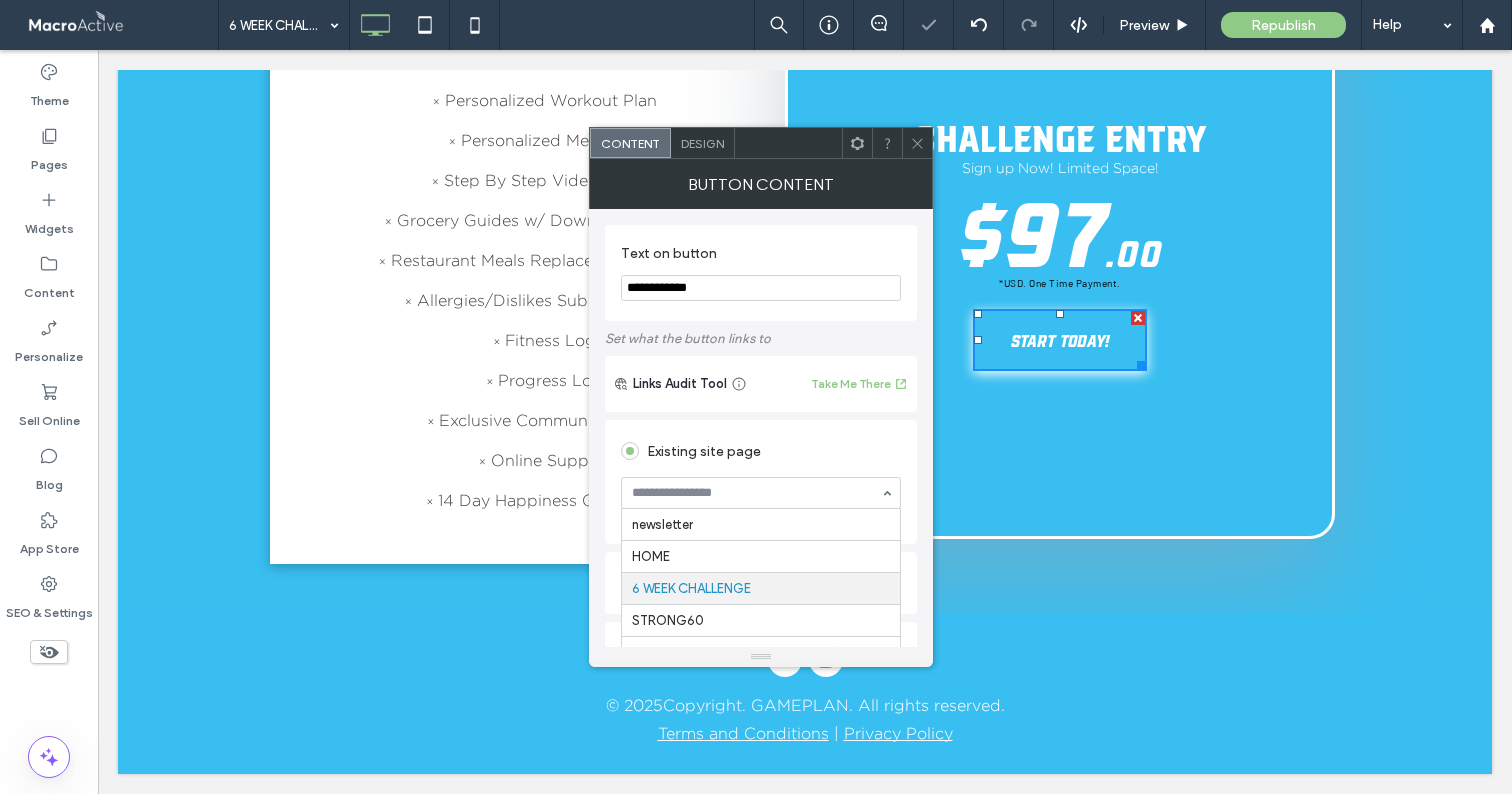 click at bounding box center (756, 493) 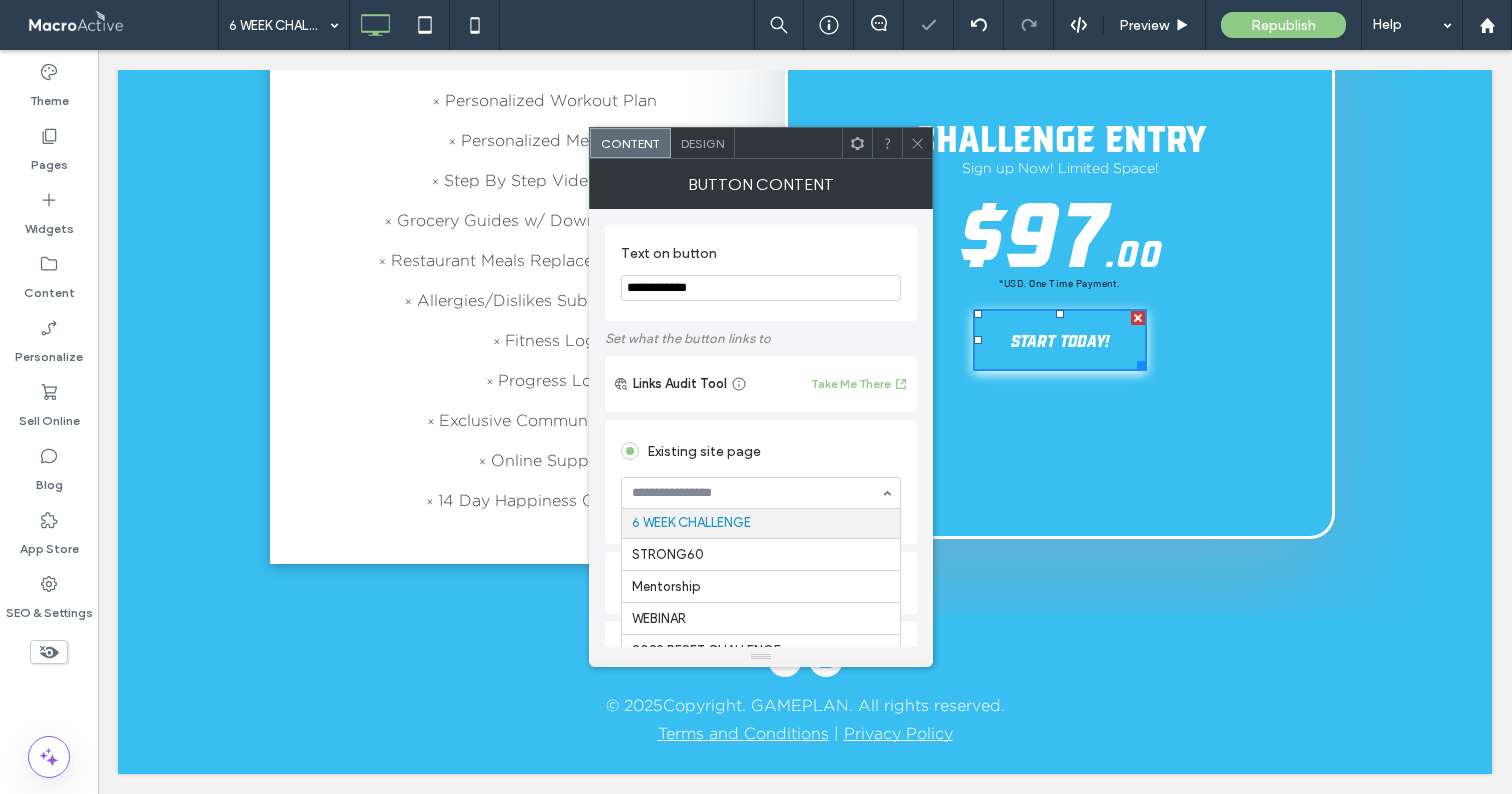 scroll, scrollTop: 73, scrollLeft: 0, axis: vertical 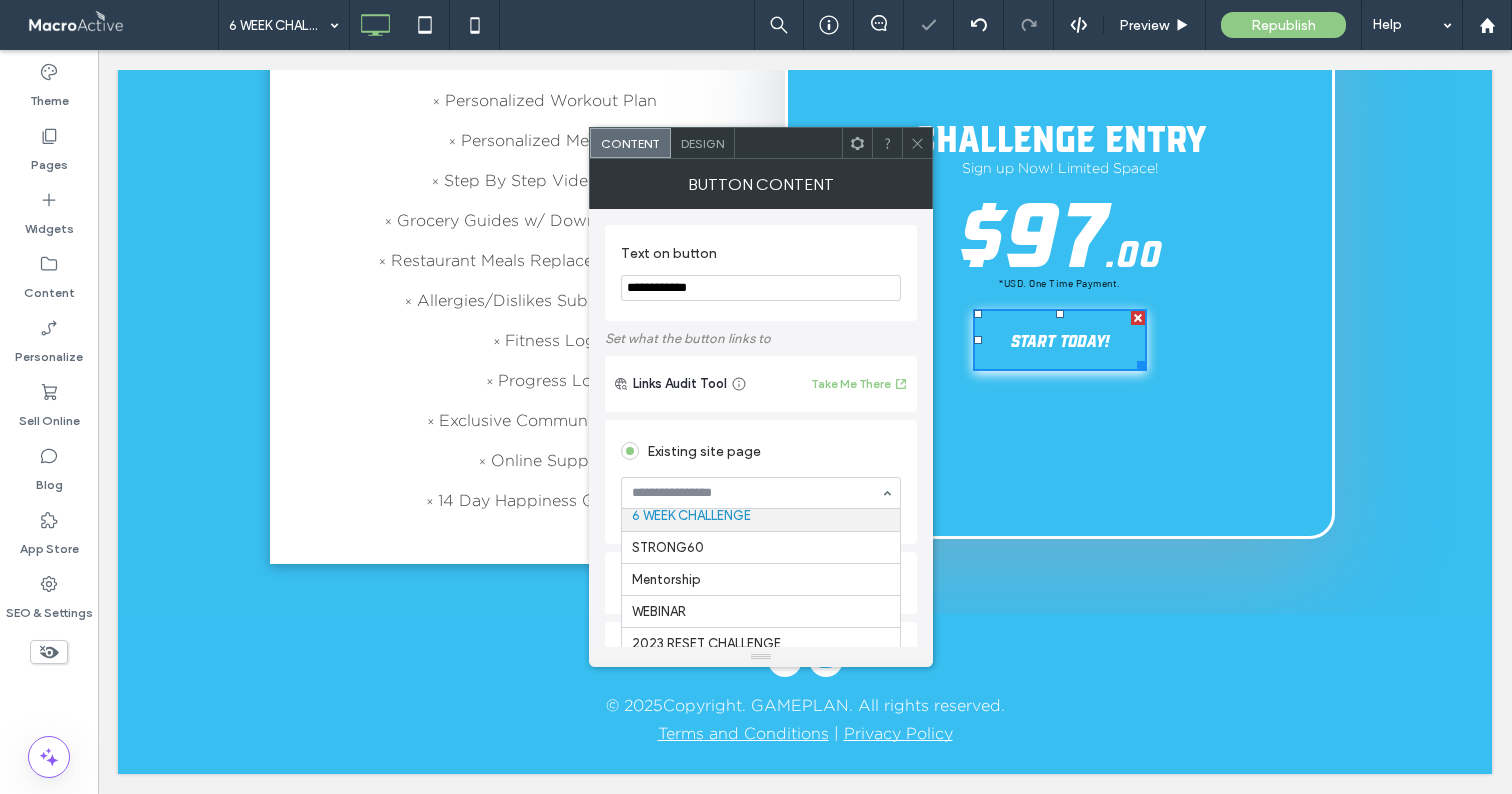 click on "Existing site page newsletter HOME 6 WEEK CHALLENGE STRONG60 Mentorship WEBINAR 2023 RESET CHALLENGE CONTACT Terms and conditions Privacy Policy SUMMER SHRED CHALLENGE Scale On Auto Pilot FORM FOR WEBINAR Create new page Go to Page" at bounding box center [761, 482] 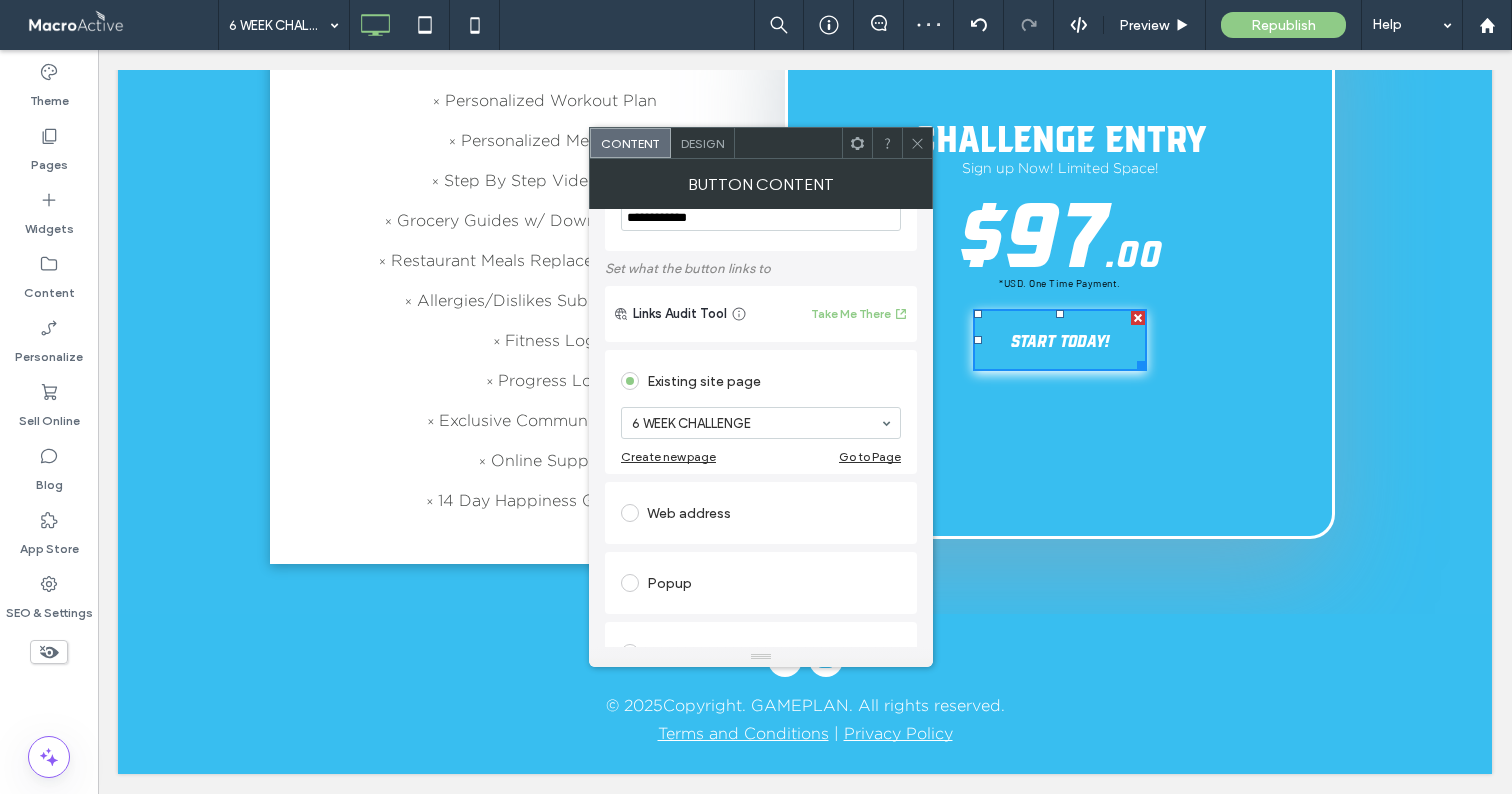 scroll, scrollTop: 139, scrollLeft: 0, axis: vertical 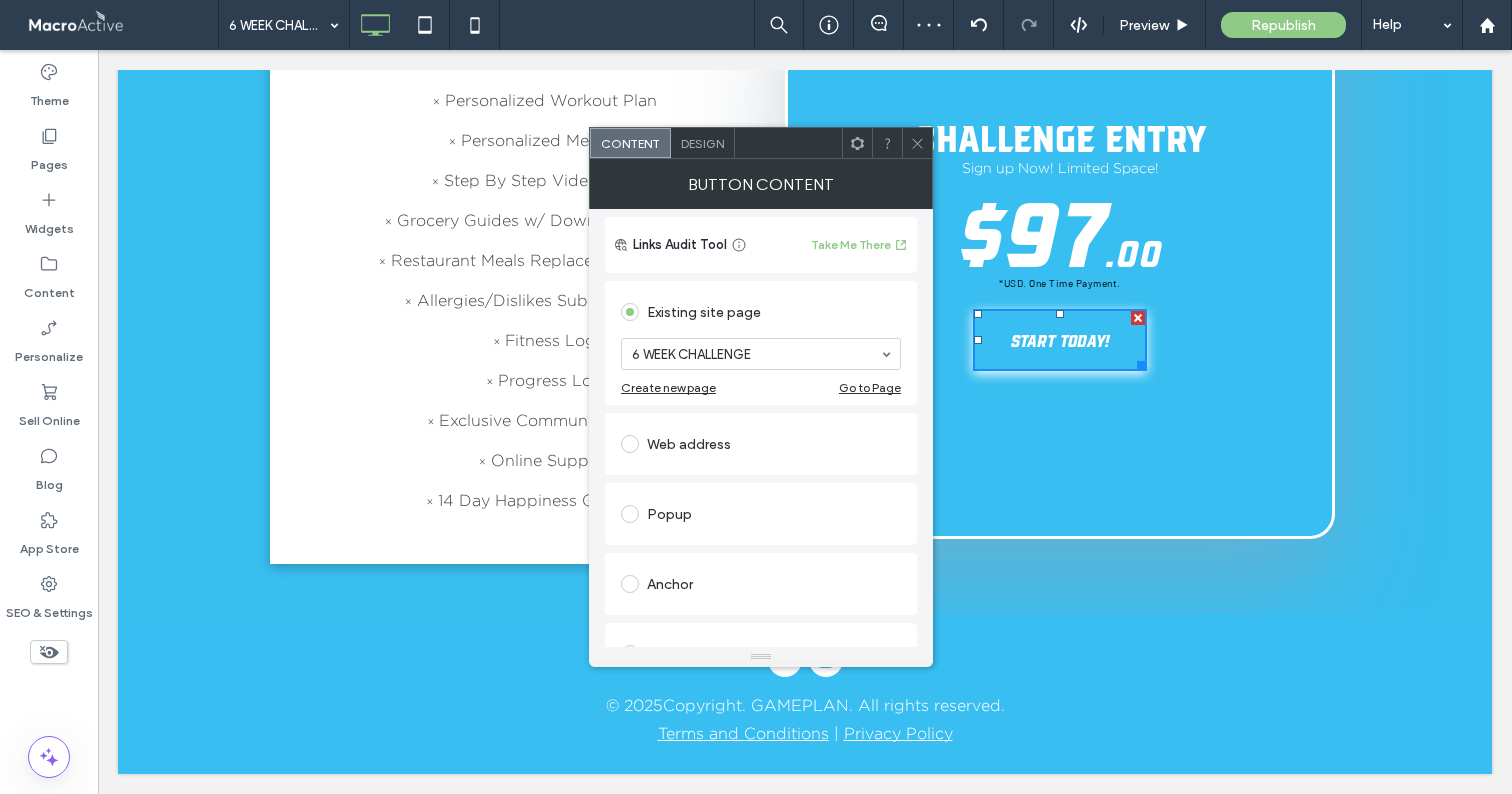 click on "Web address" at bounding box center (761, 444) 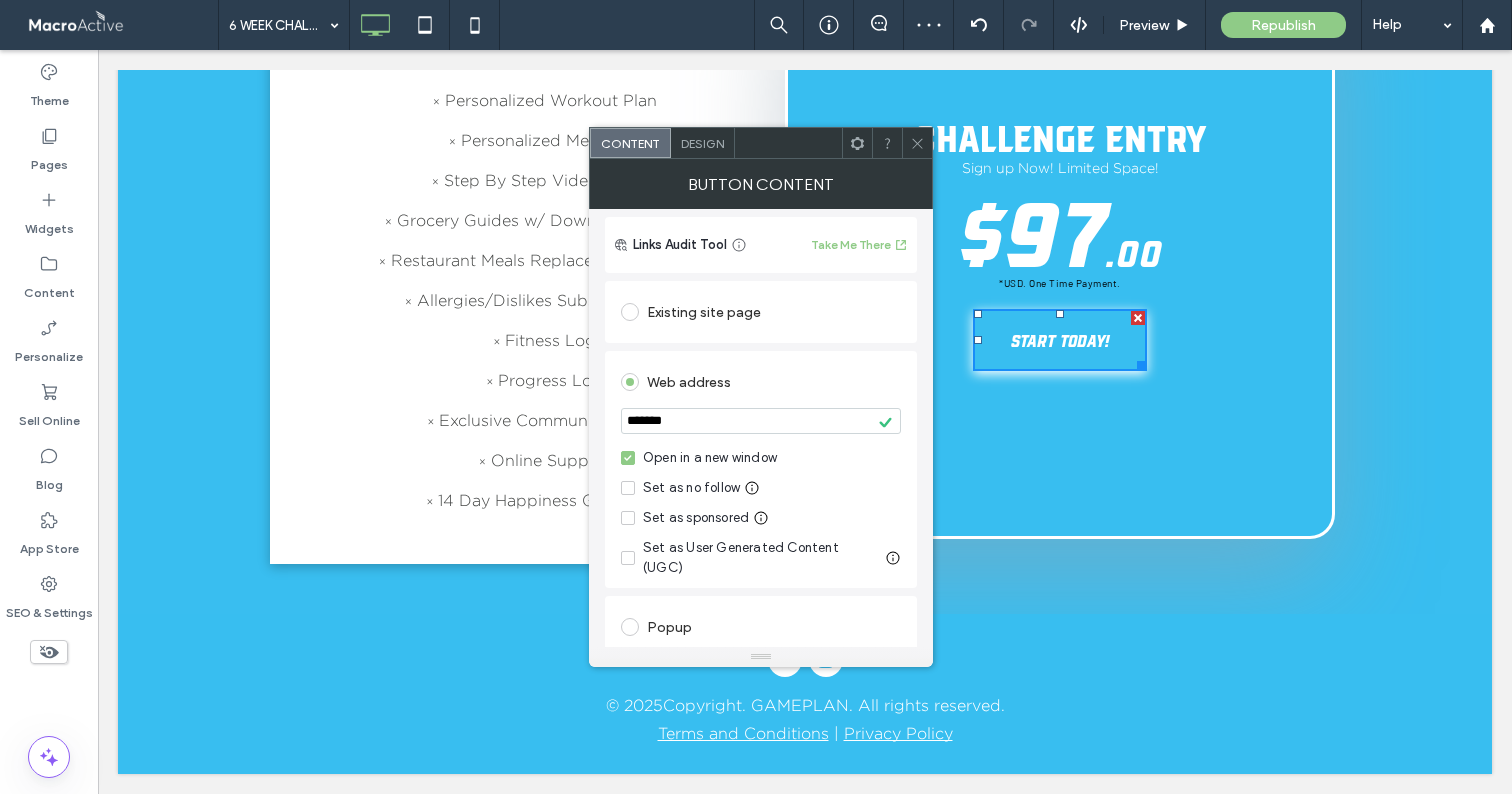 click at bounding box center [917, 143] 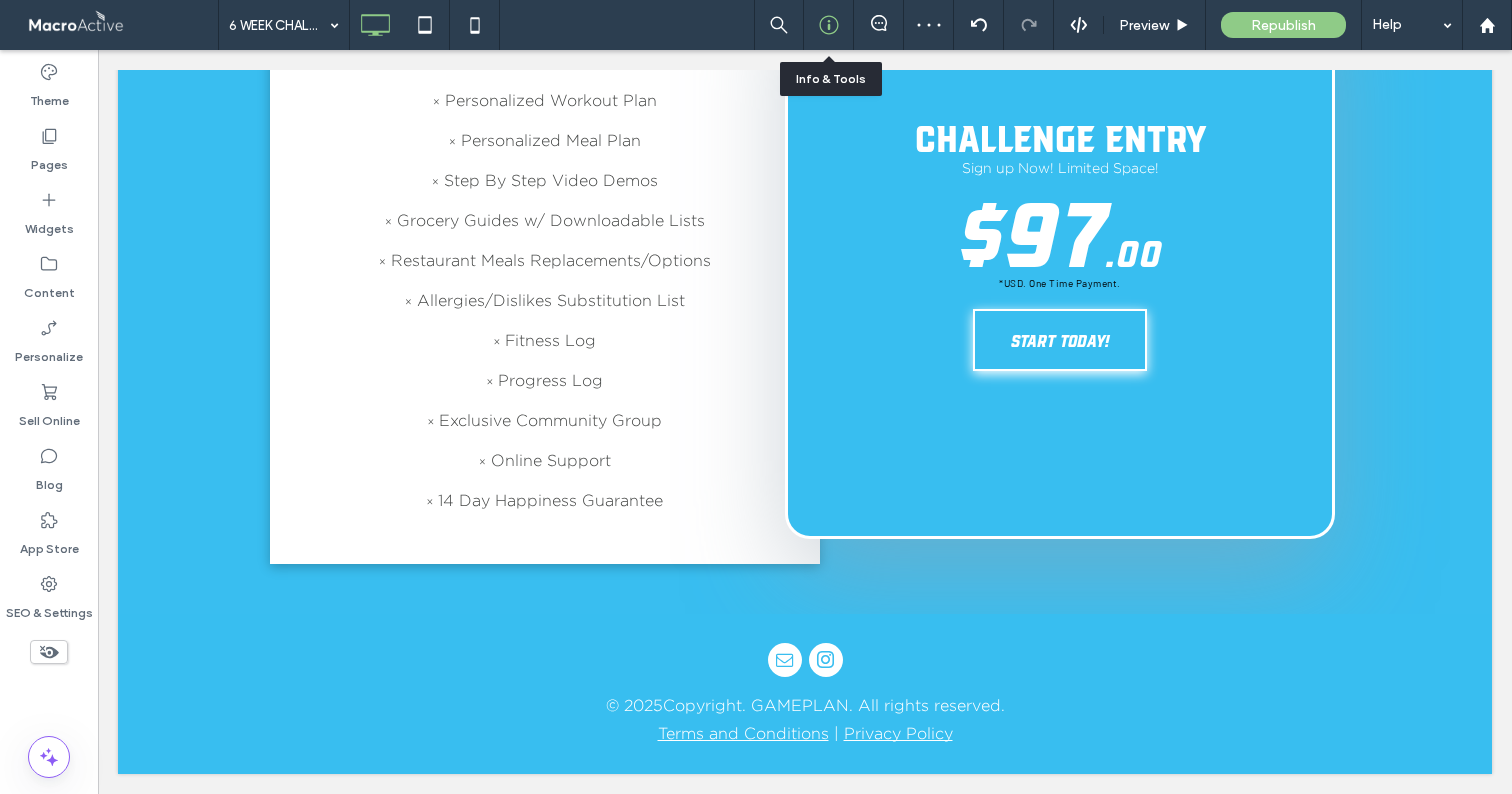click 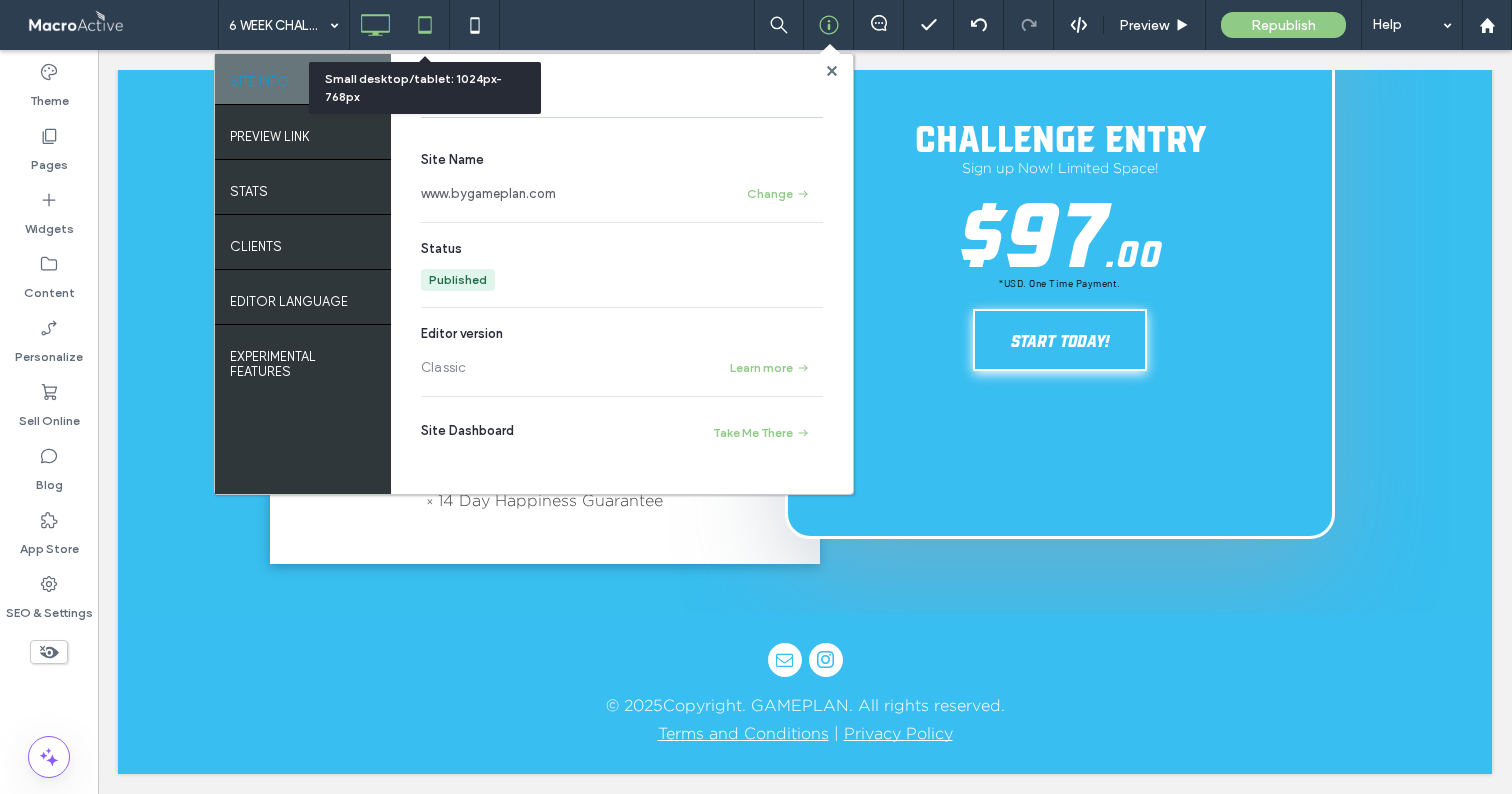 click 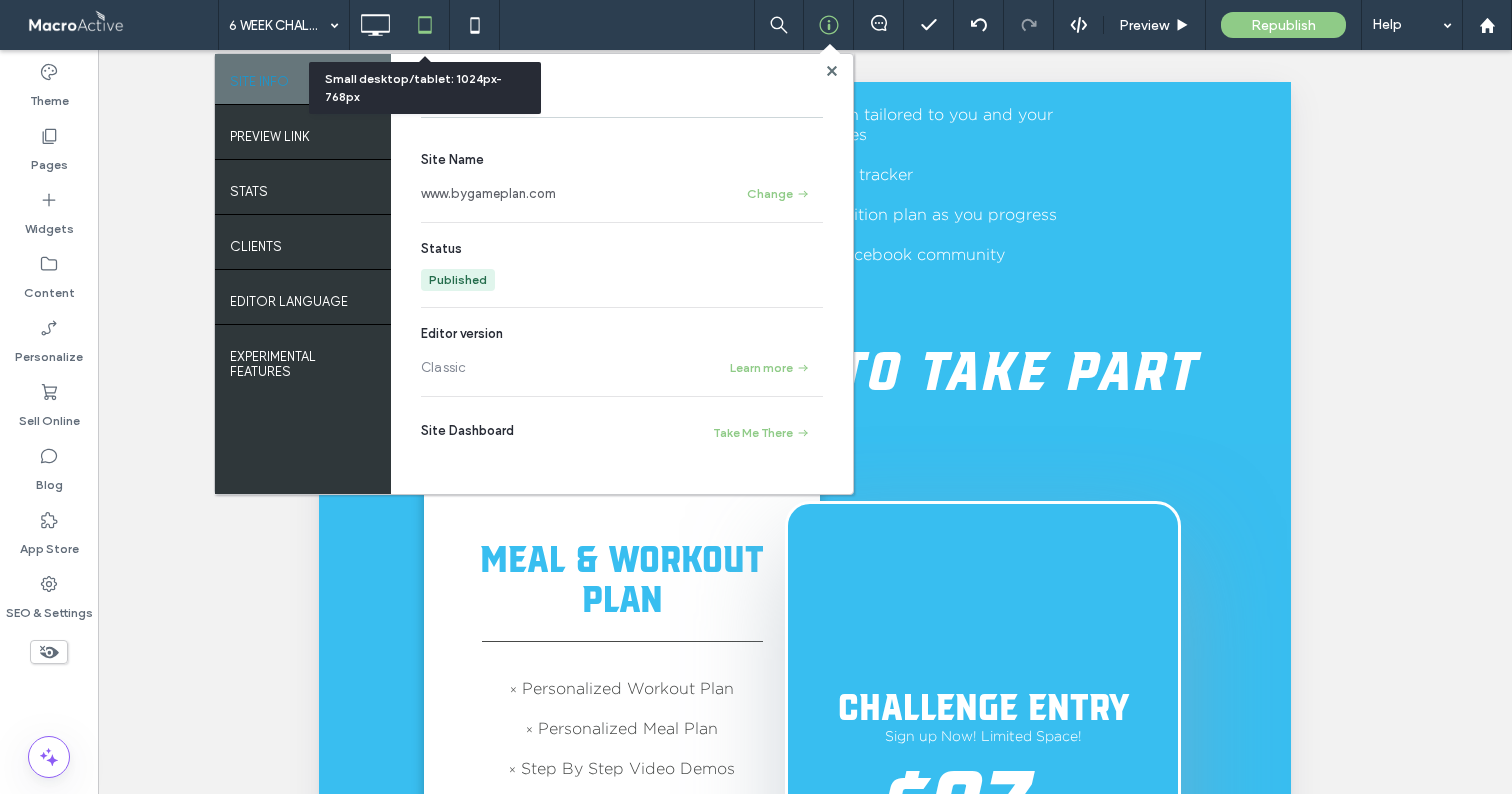 scroll, scrollTop: 2298, scrollLeft: 0, axis: vertical 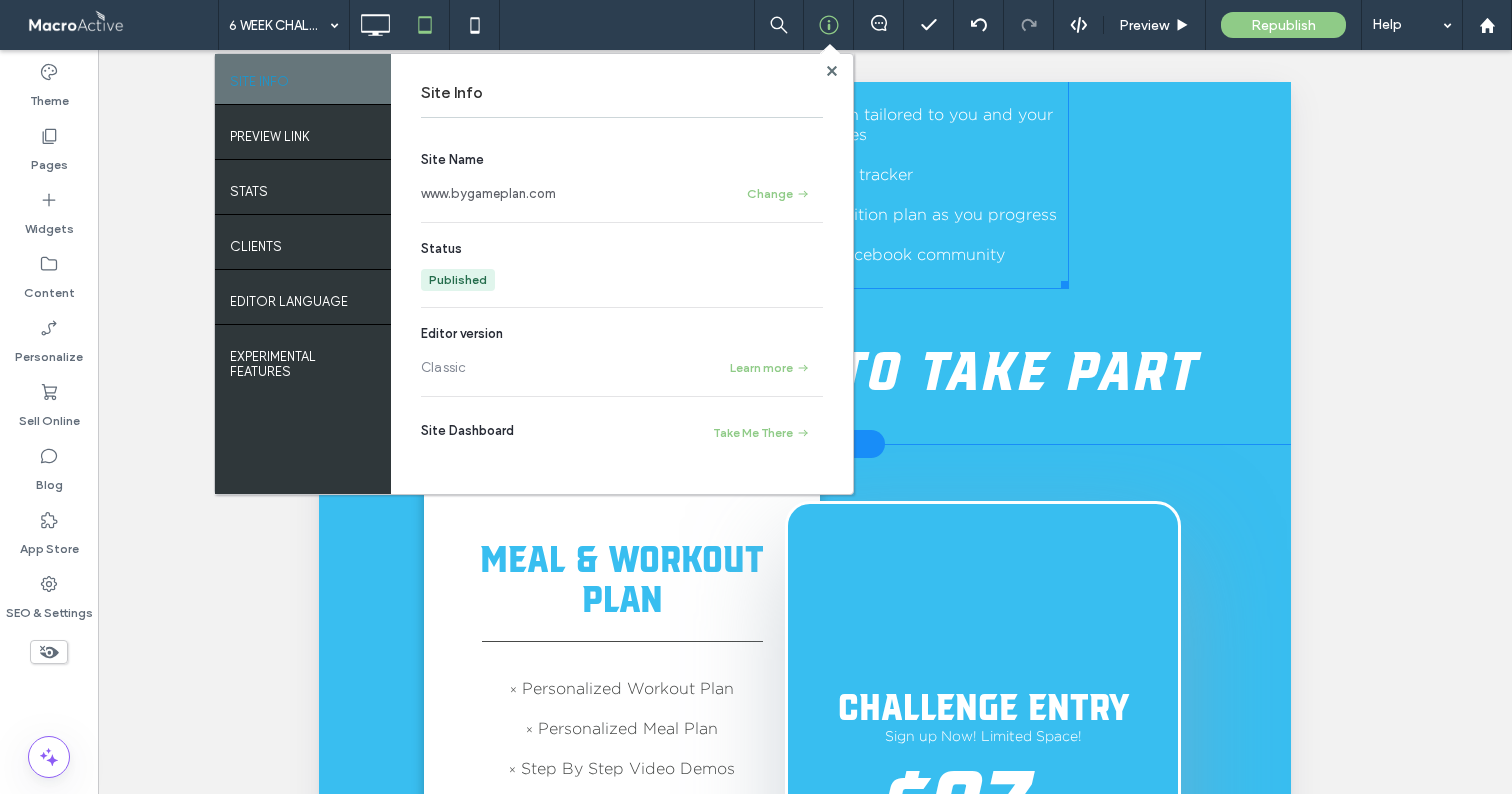 click on "Access to the Gameplan Facebook community" at bounding box center [821, 255] 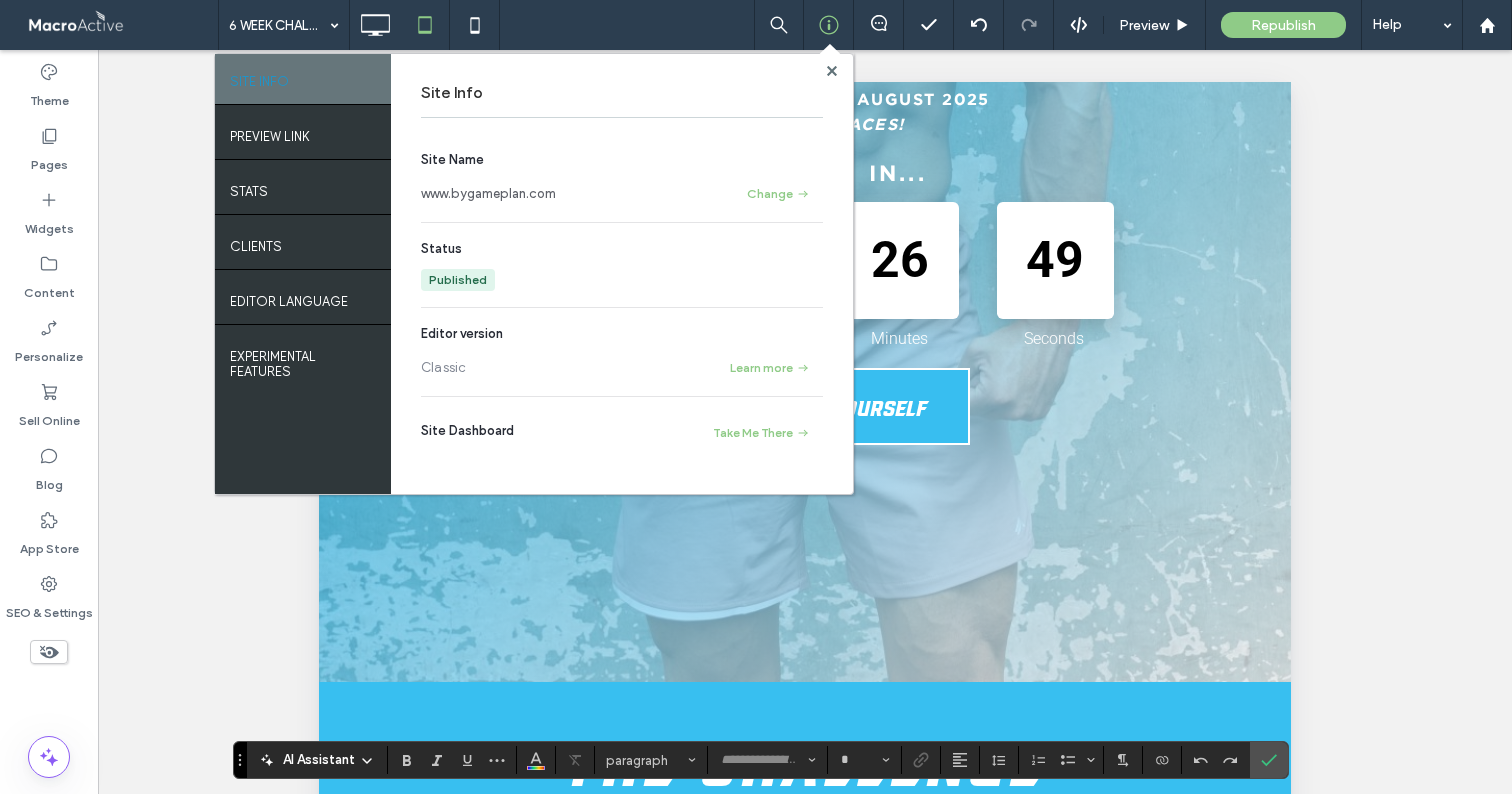 scroll, scrollTop: 682, scrollLeft: 0, axis: vertical 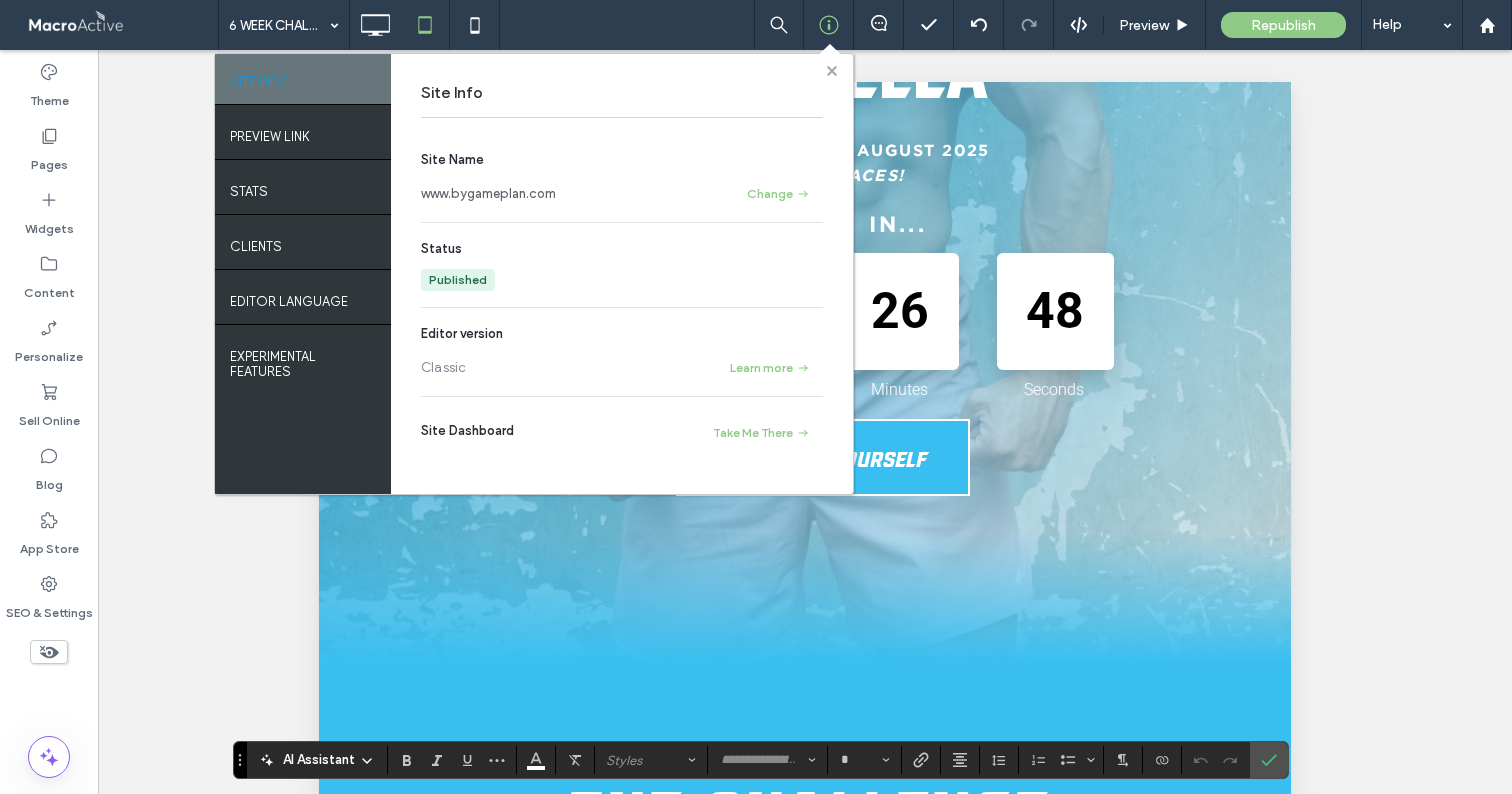 click 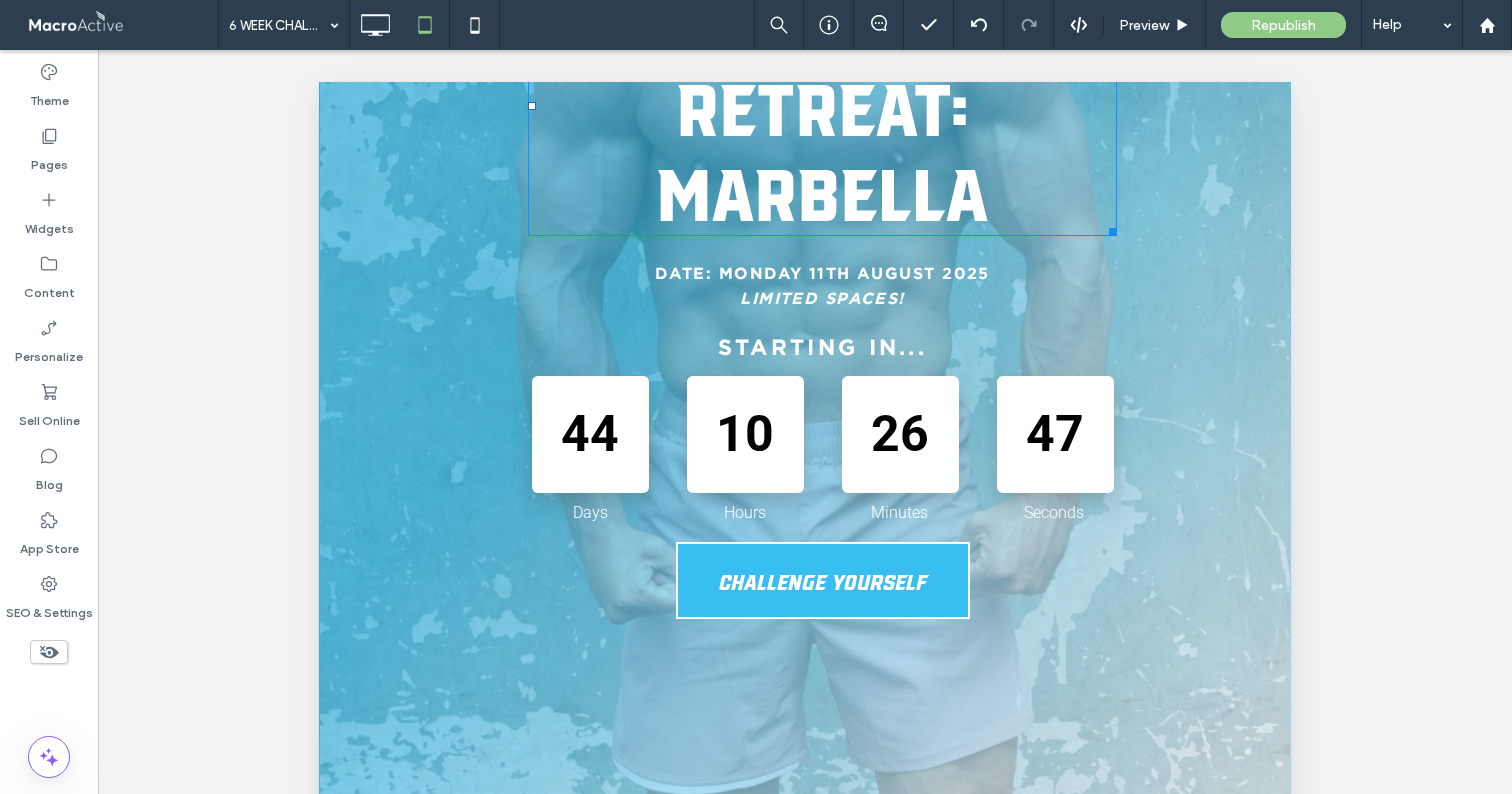 scroll, scrollTop: 574, scrollLeft: 0, axis: vertical 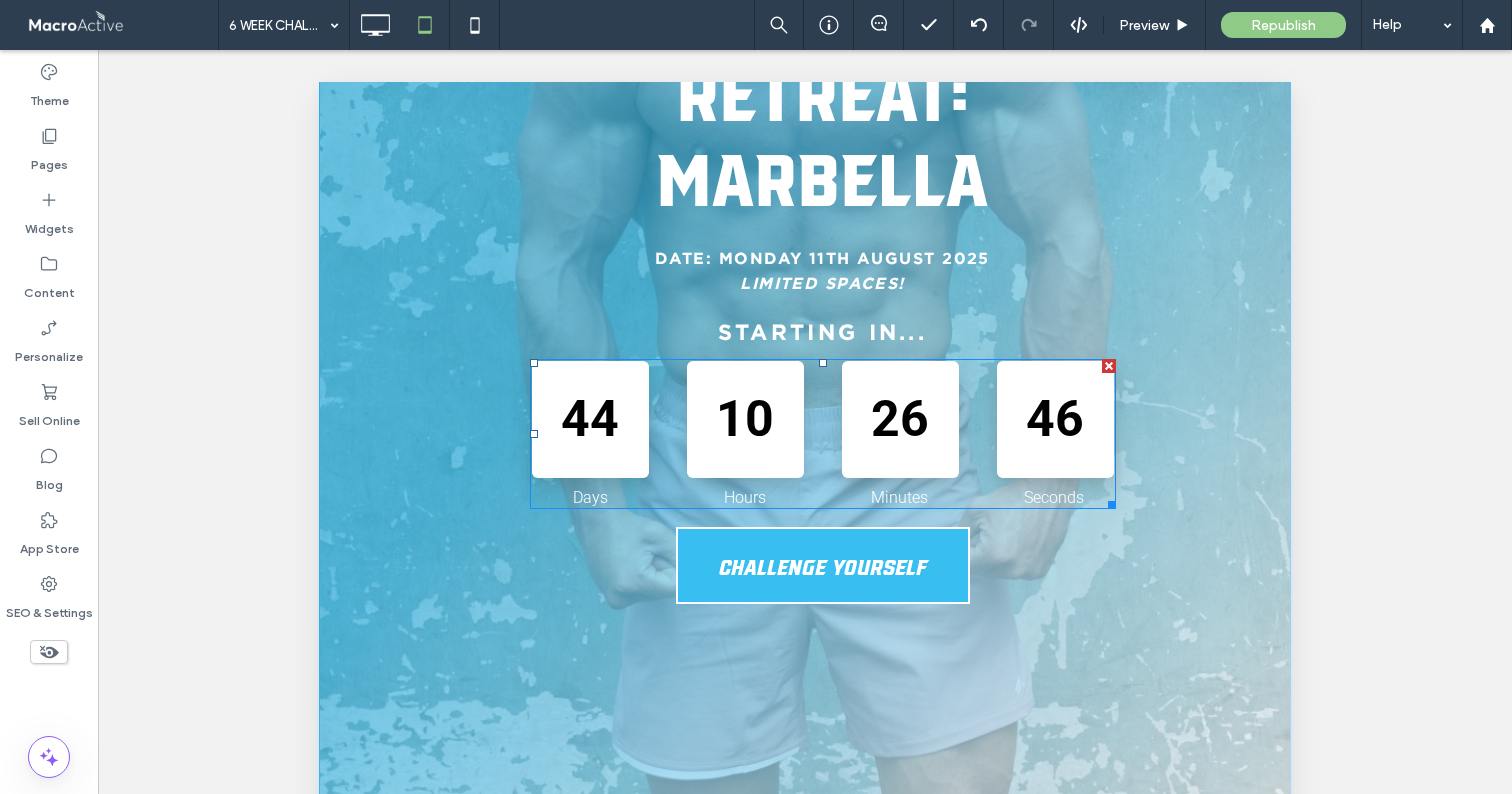 click on "10" at bounding box center [745, 419] 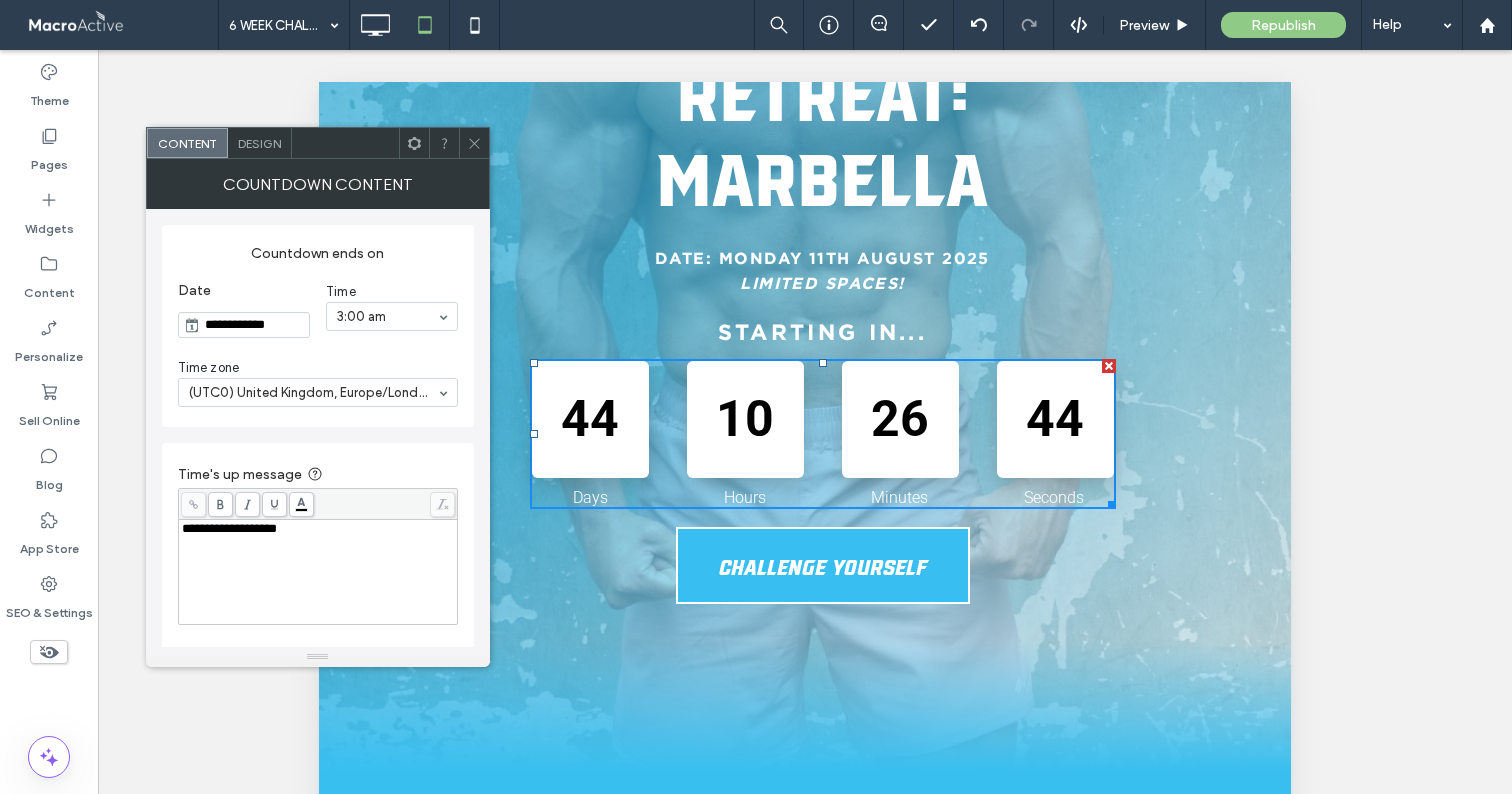 click on "**********" at bounding box center (254, 325) 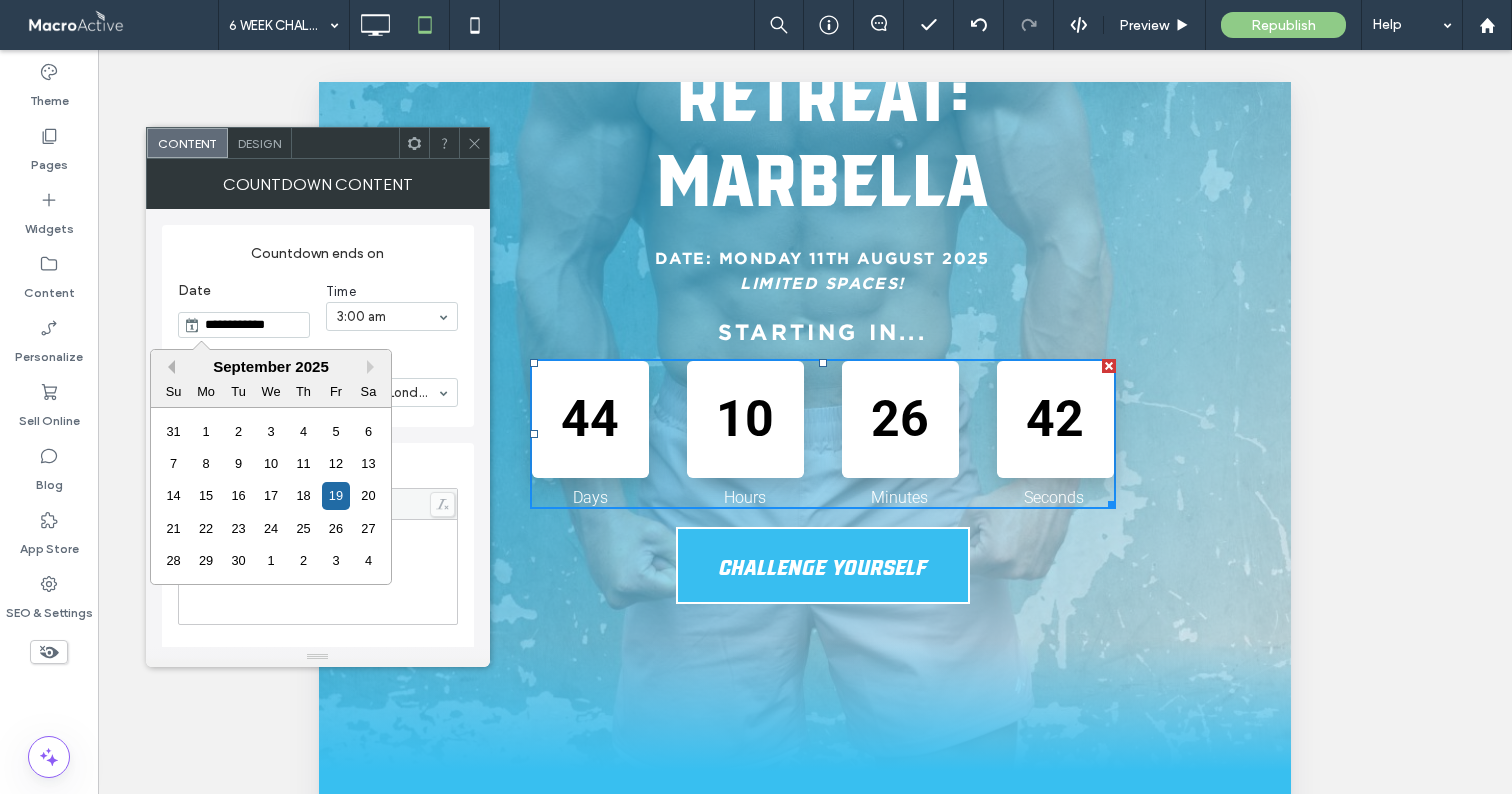 click on "Previous Month" at bounding box center [168, 367] 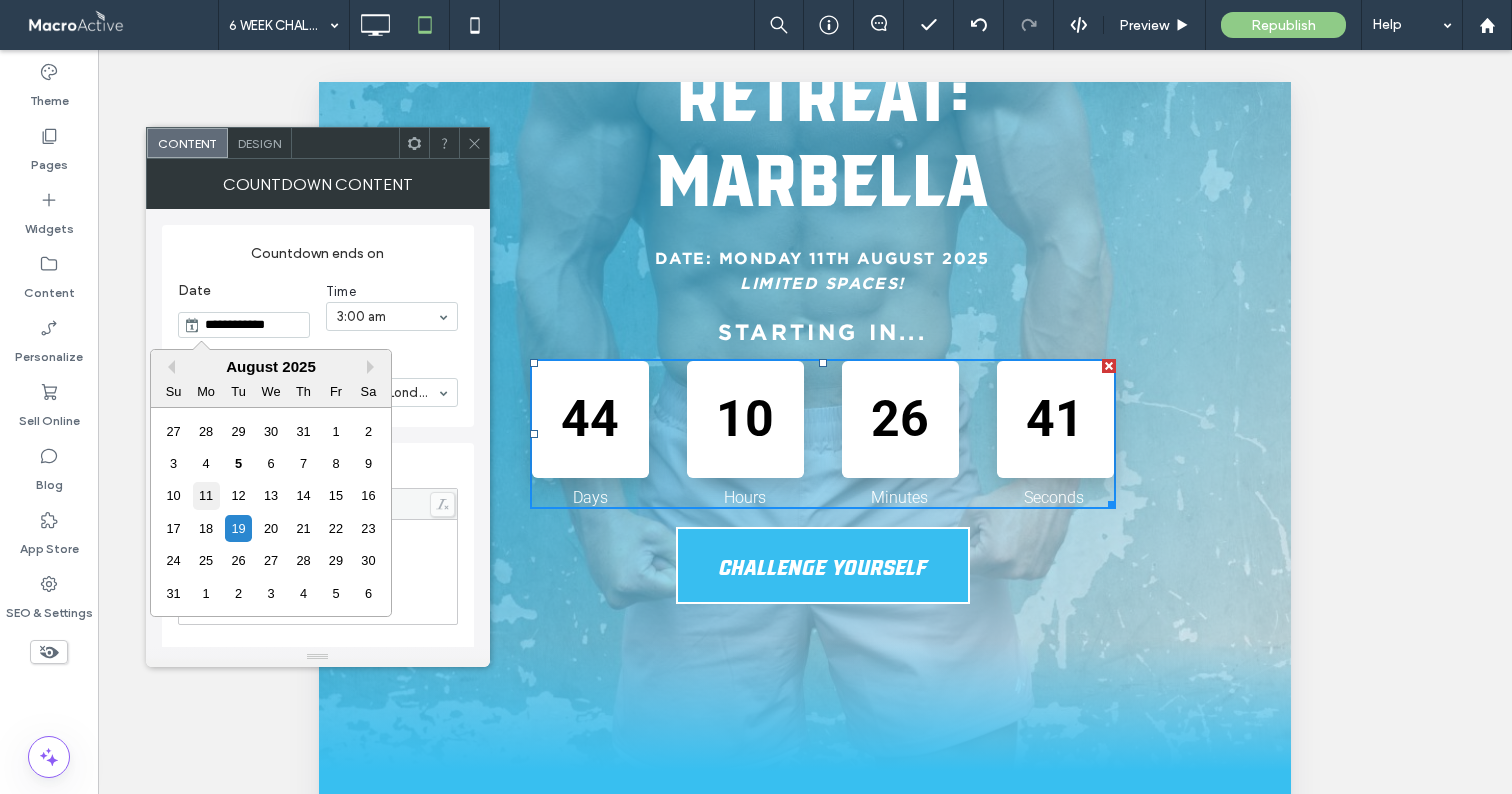click on "11" at bounding box center [206, 495] 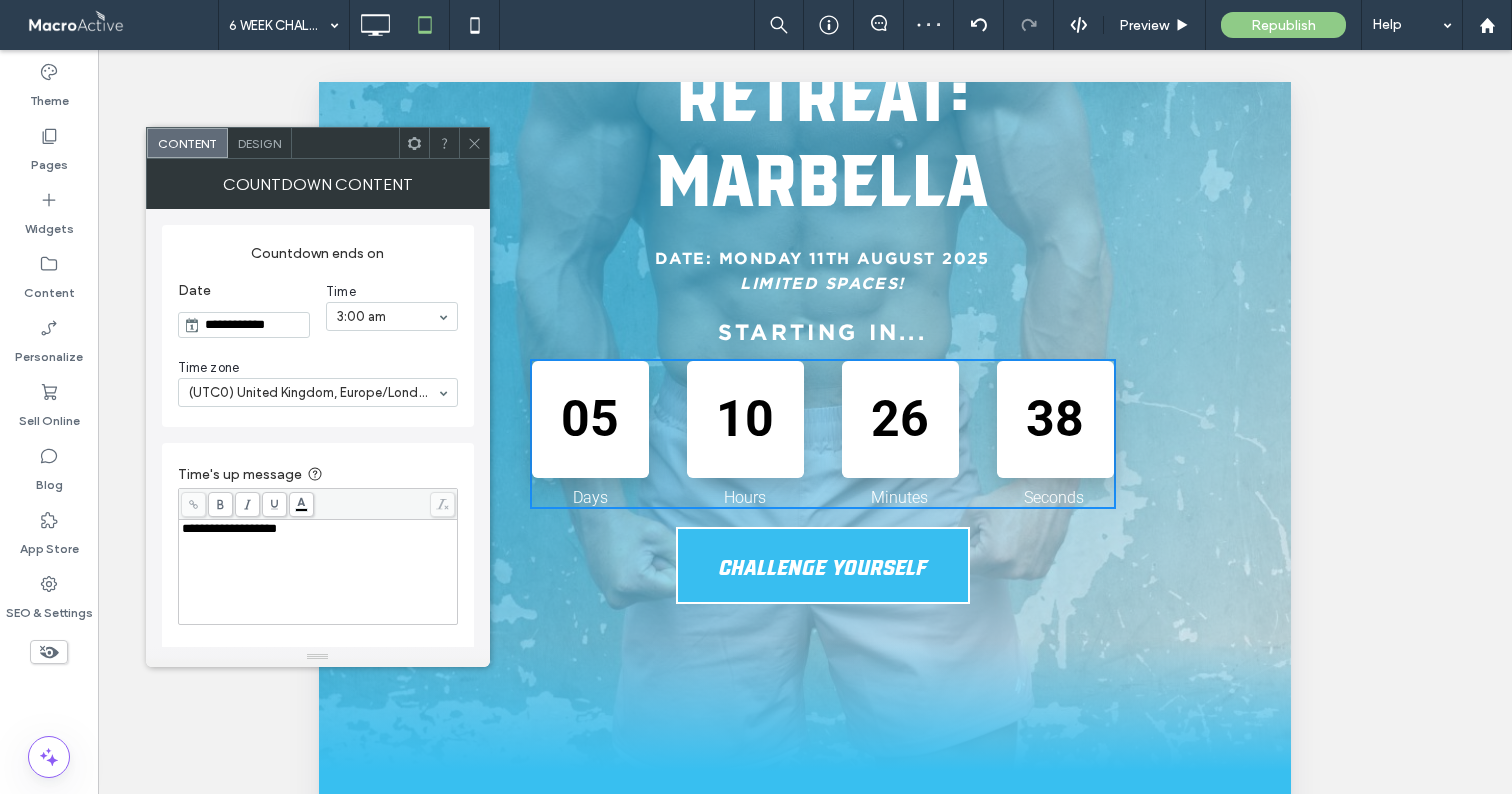 click 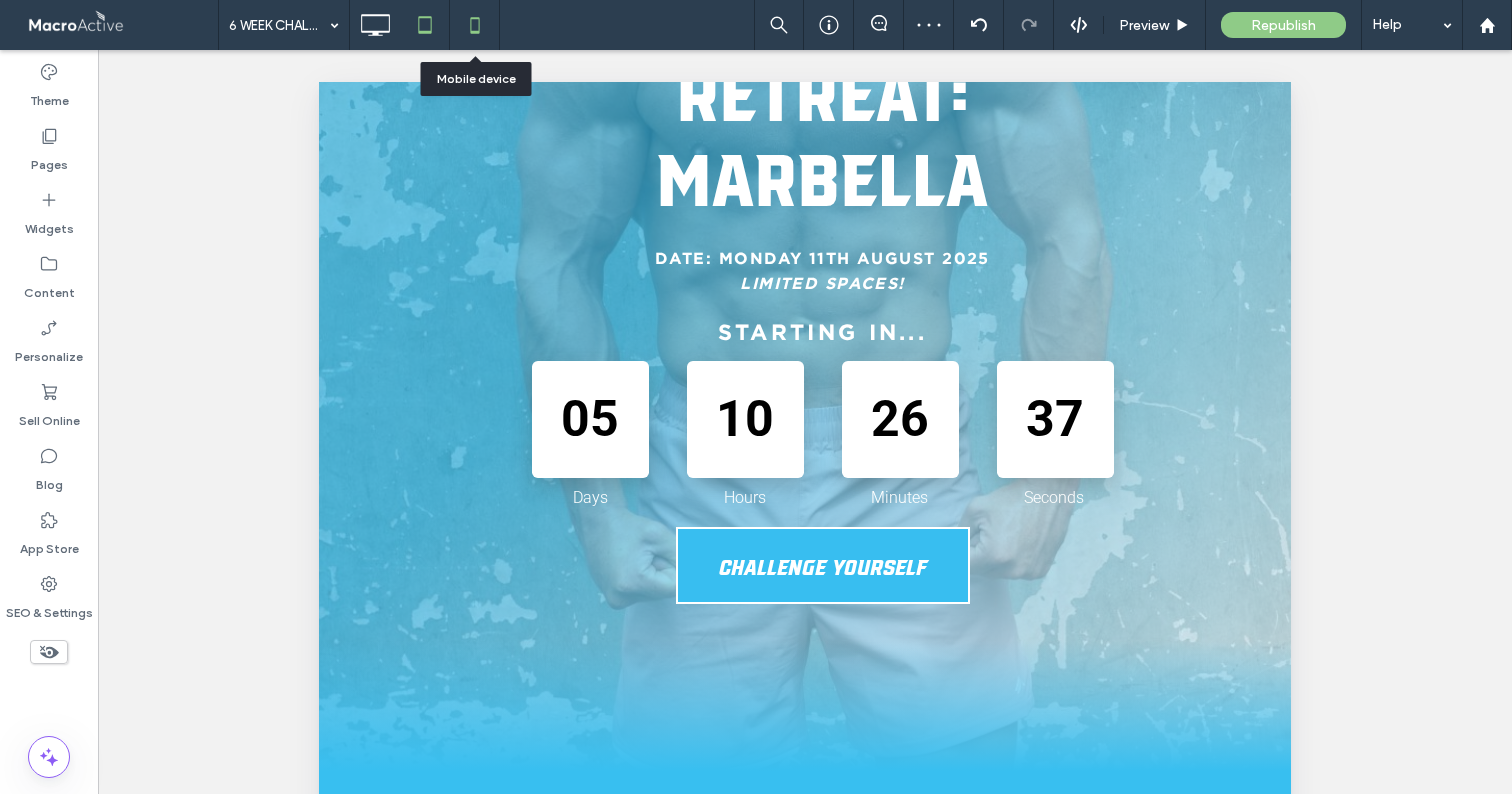 click 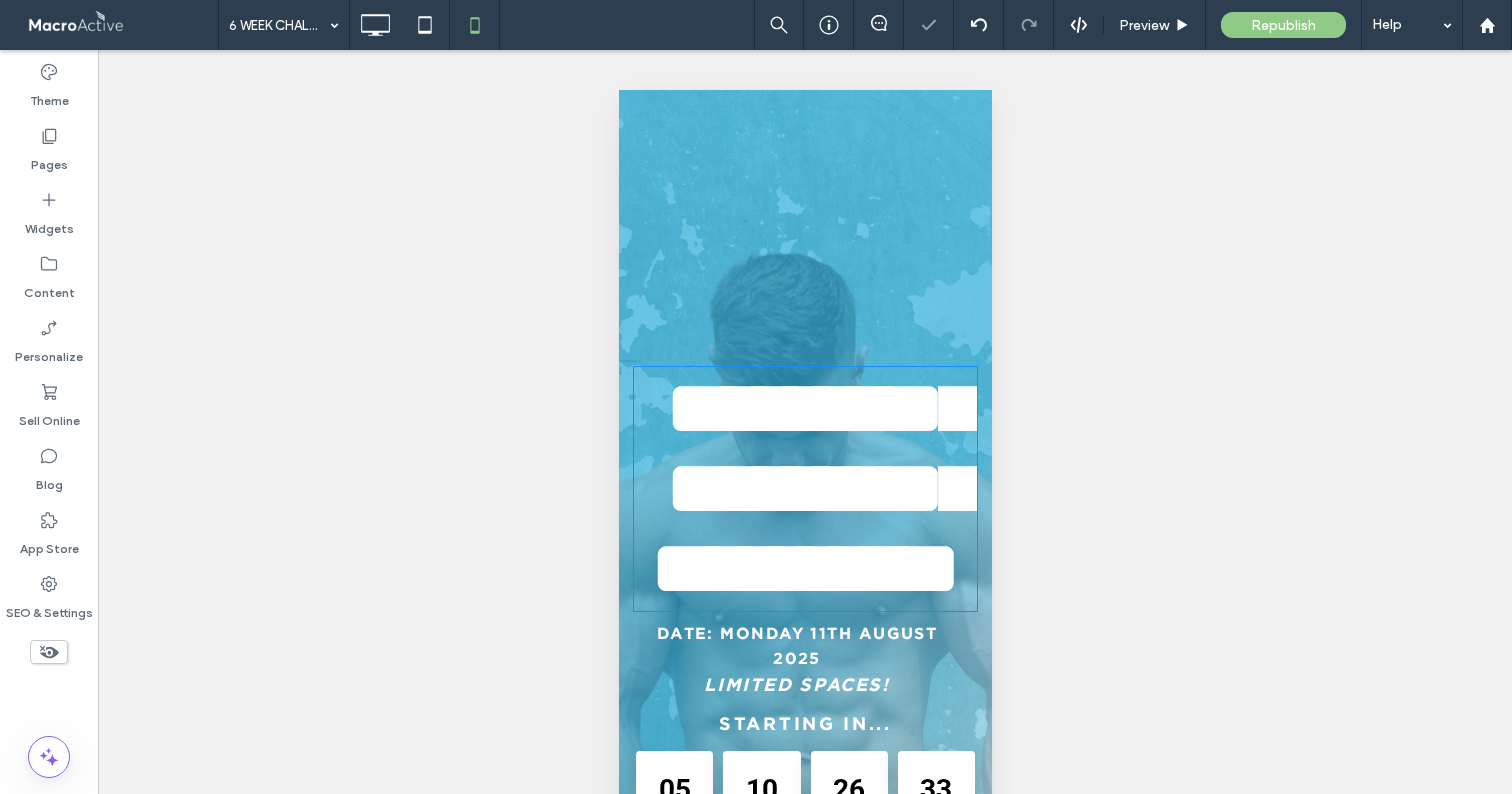 scroll, scrollTop: 150, scrollLeft: 0, axis: vertical 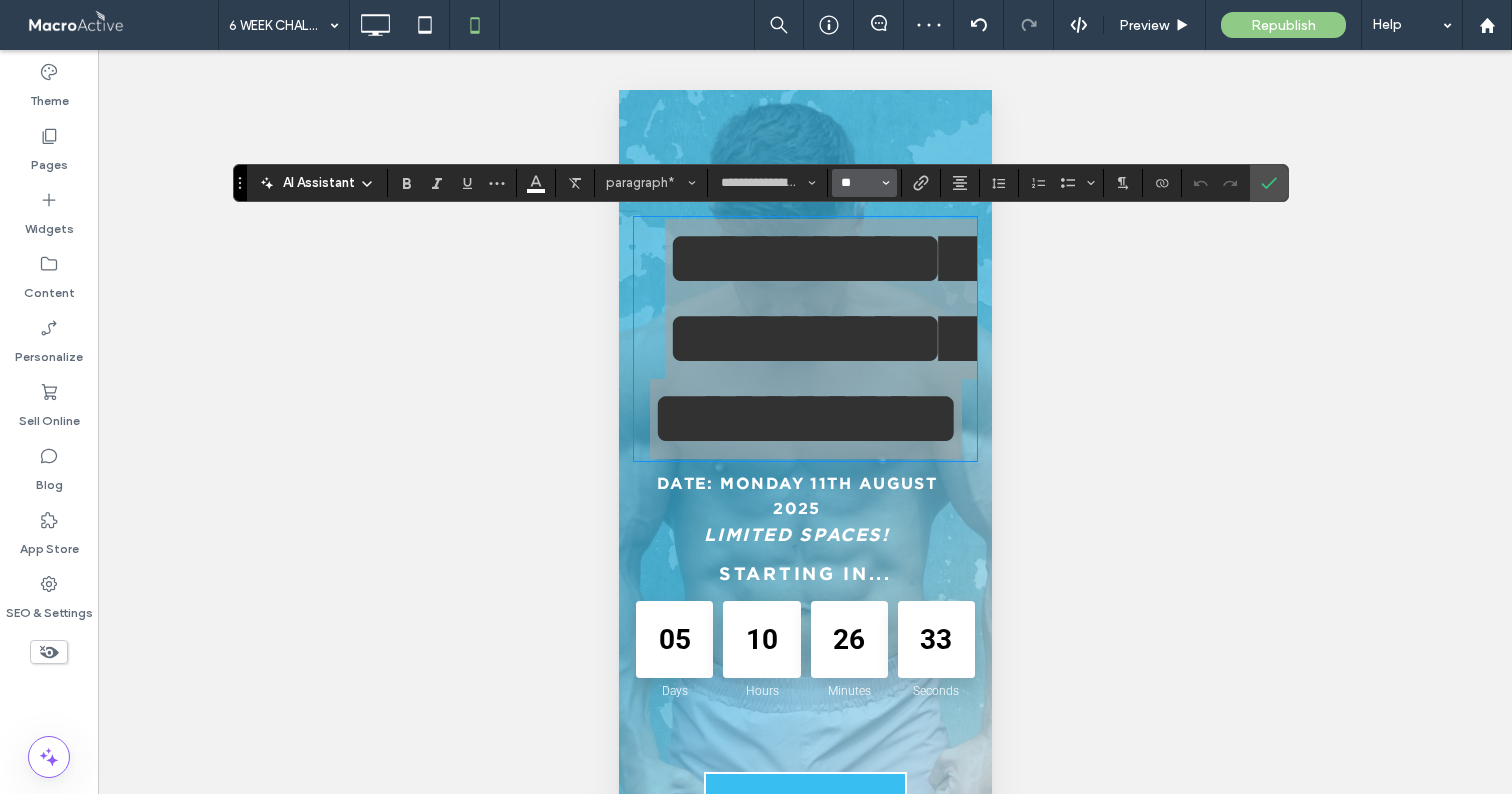 click on "**" at bounding box center [858, 183] 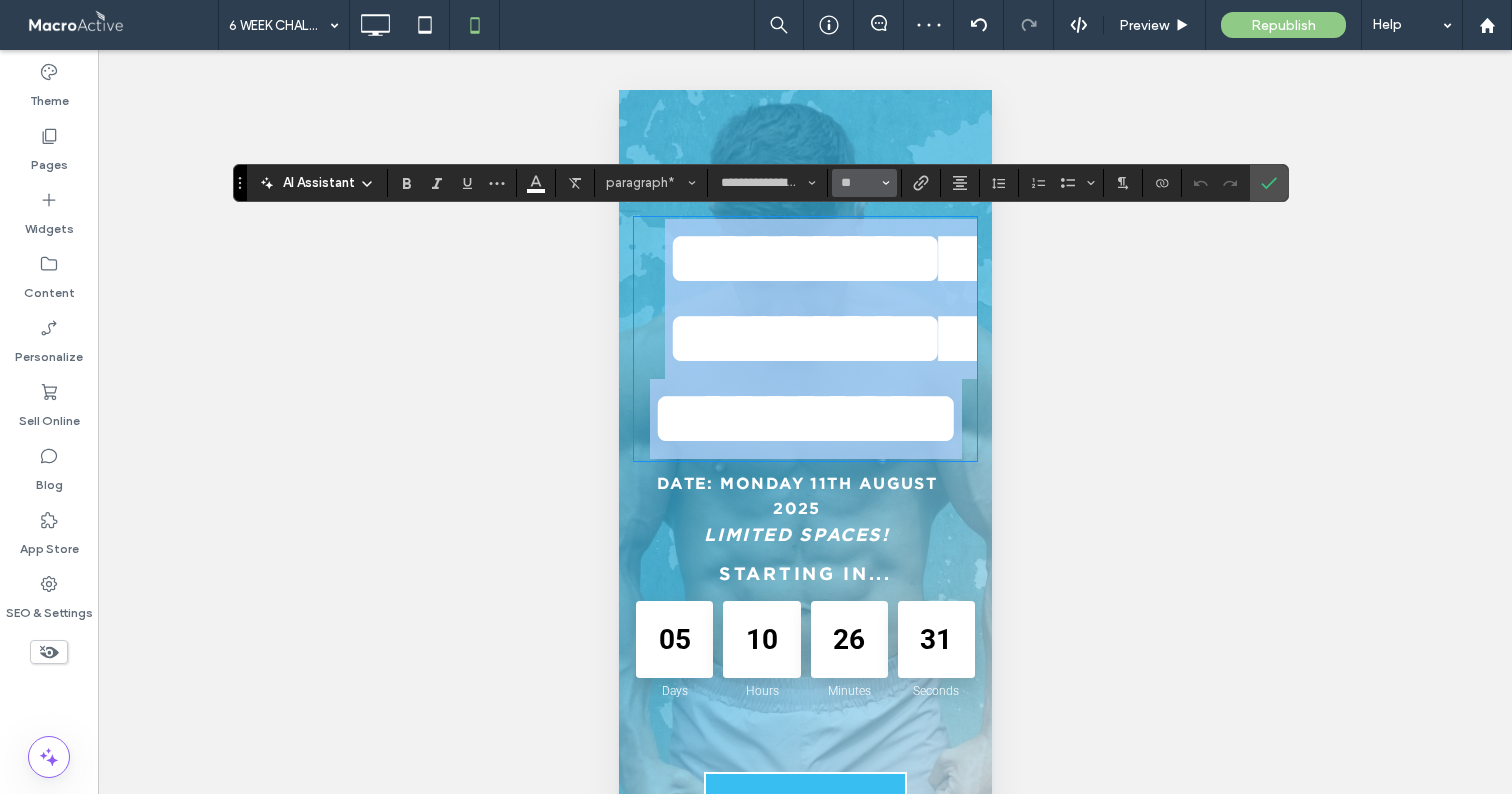 type on "**" 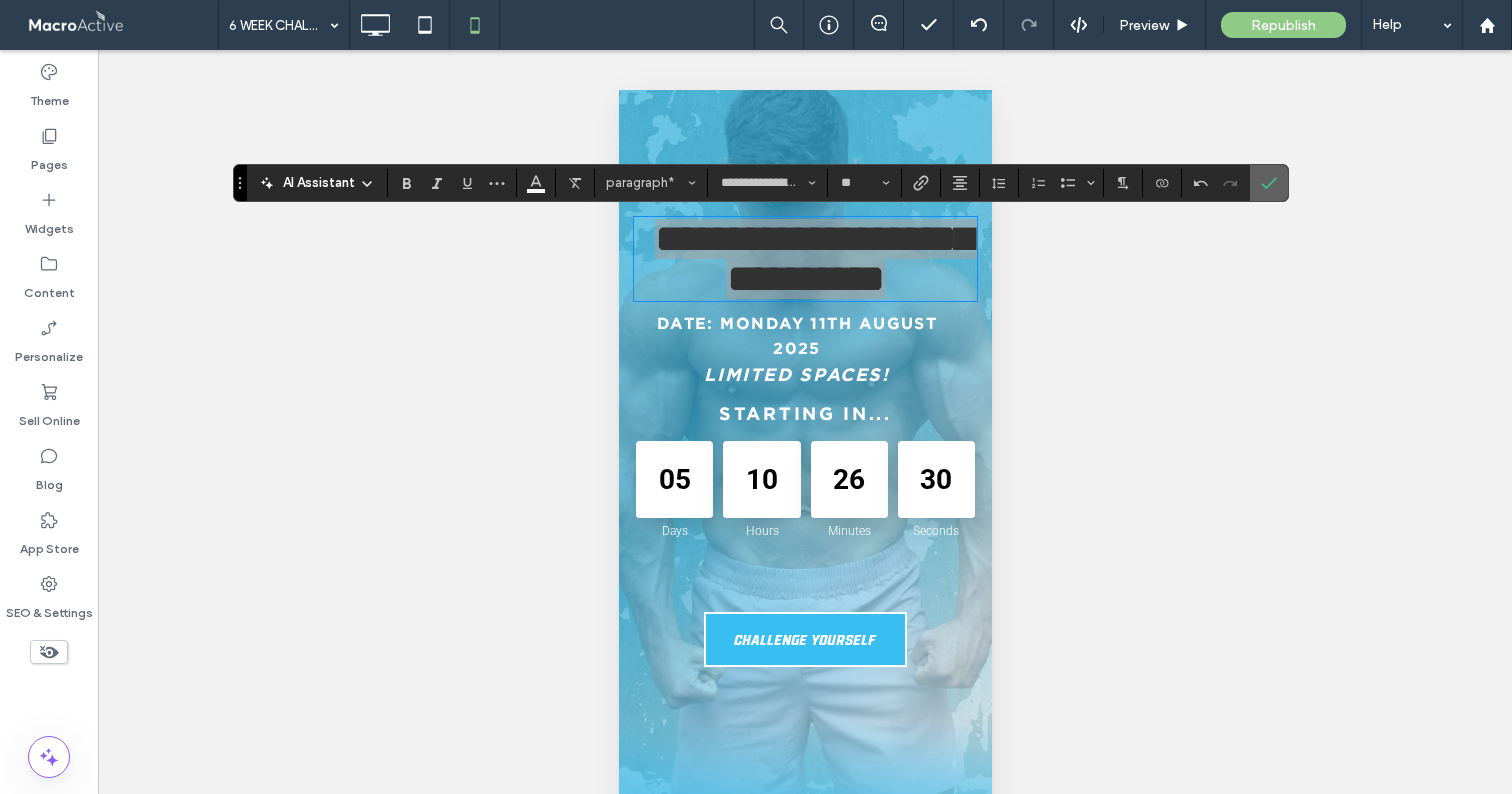 click at bounding box center [1269, 183] 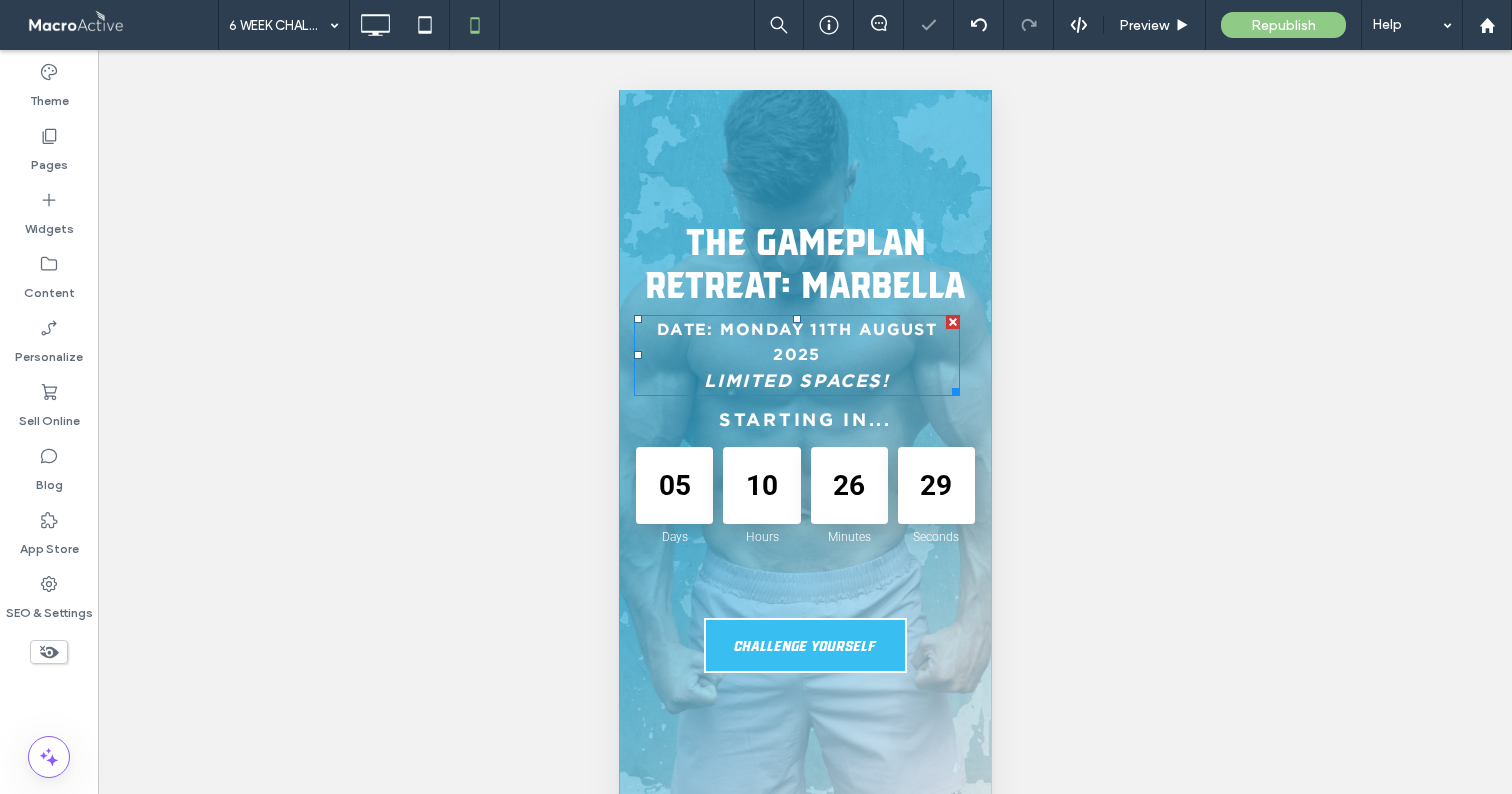 click on "Date: MONDAY 11th AUGUST 2025" at bounding box center [796, 342] 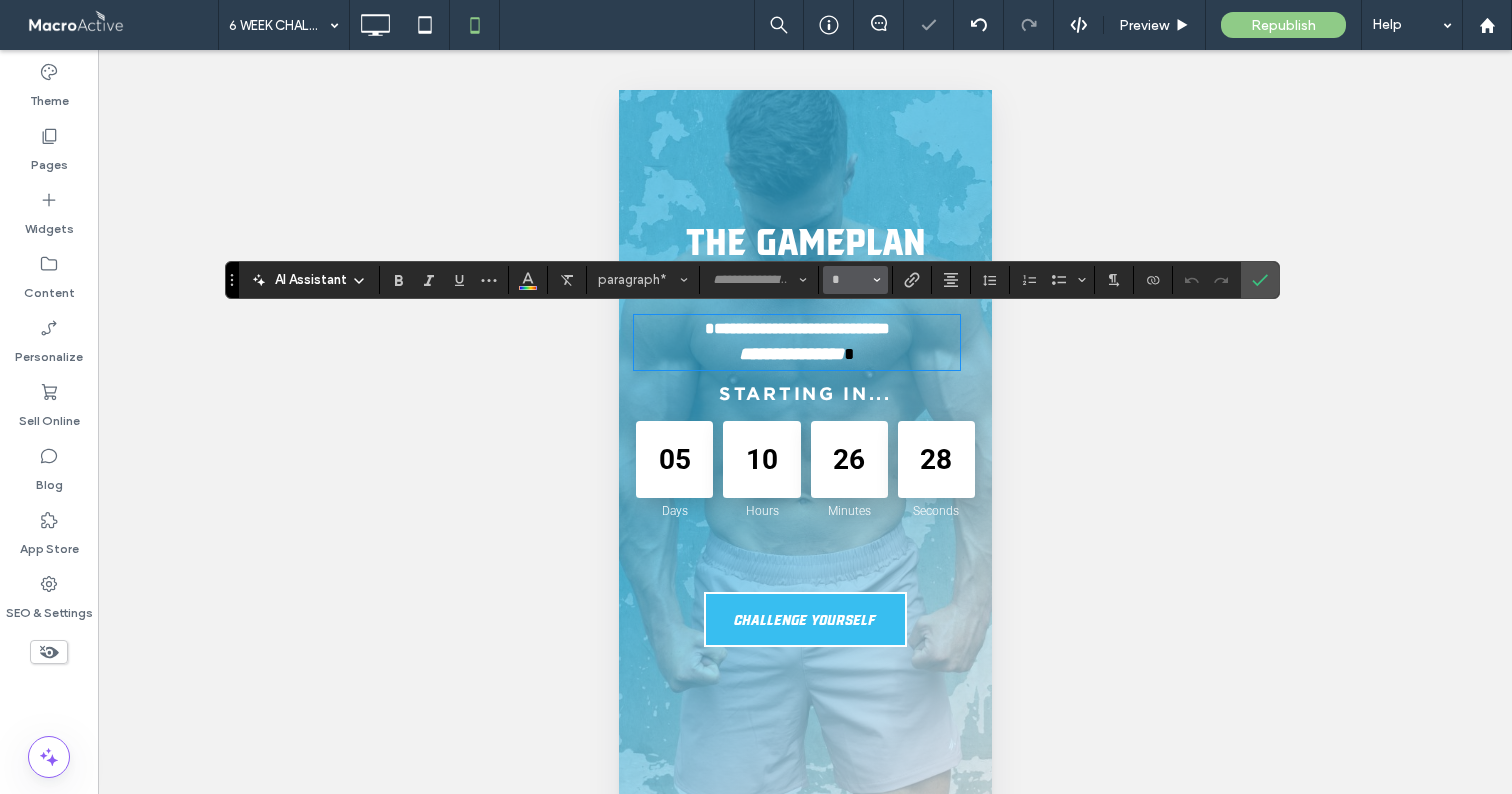 click on "*" at bounding box center [849, 280] 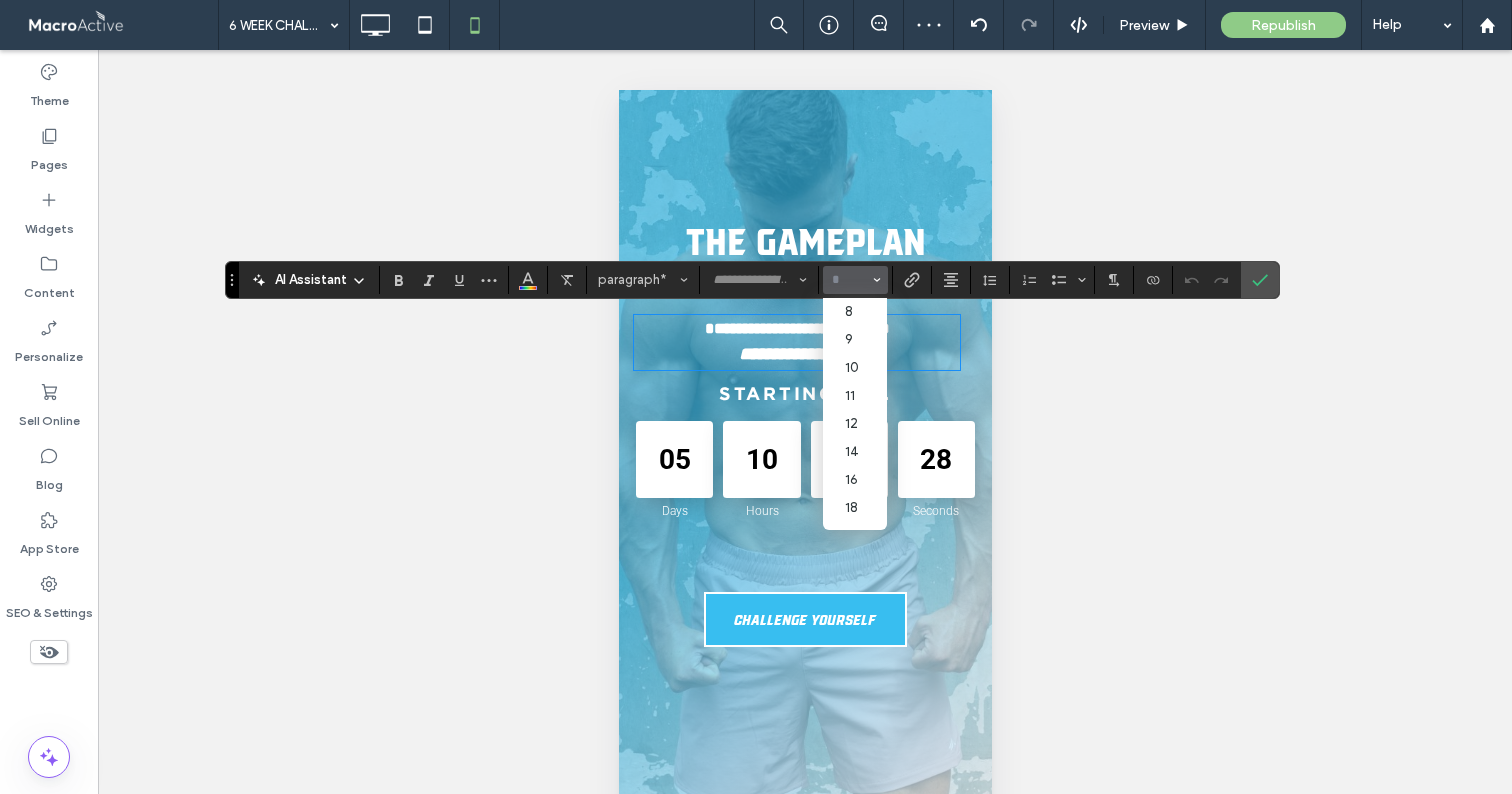 click on "**********" at bounding box center [796, 328] 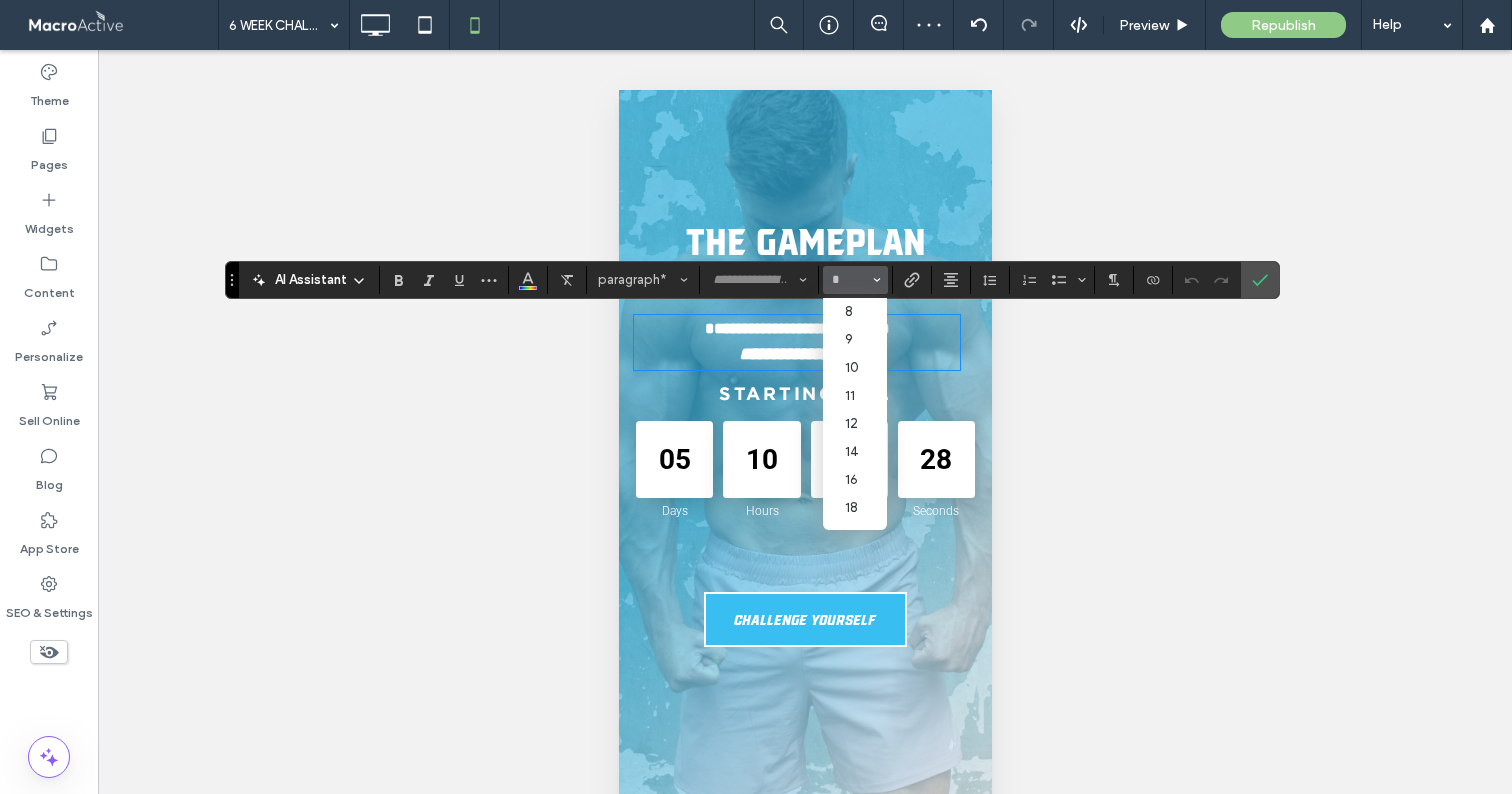 type on "**********" 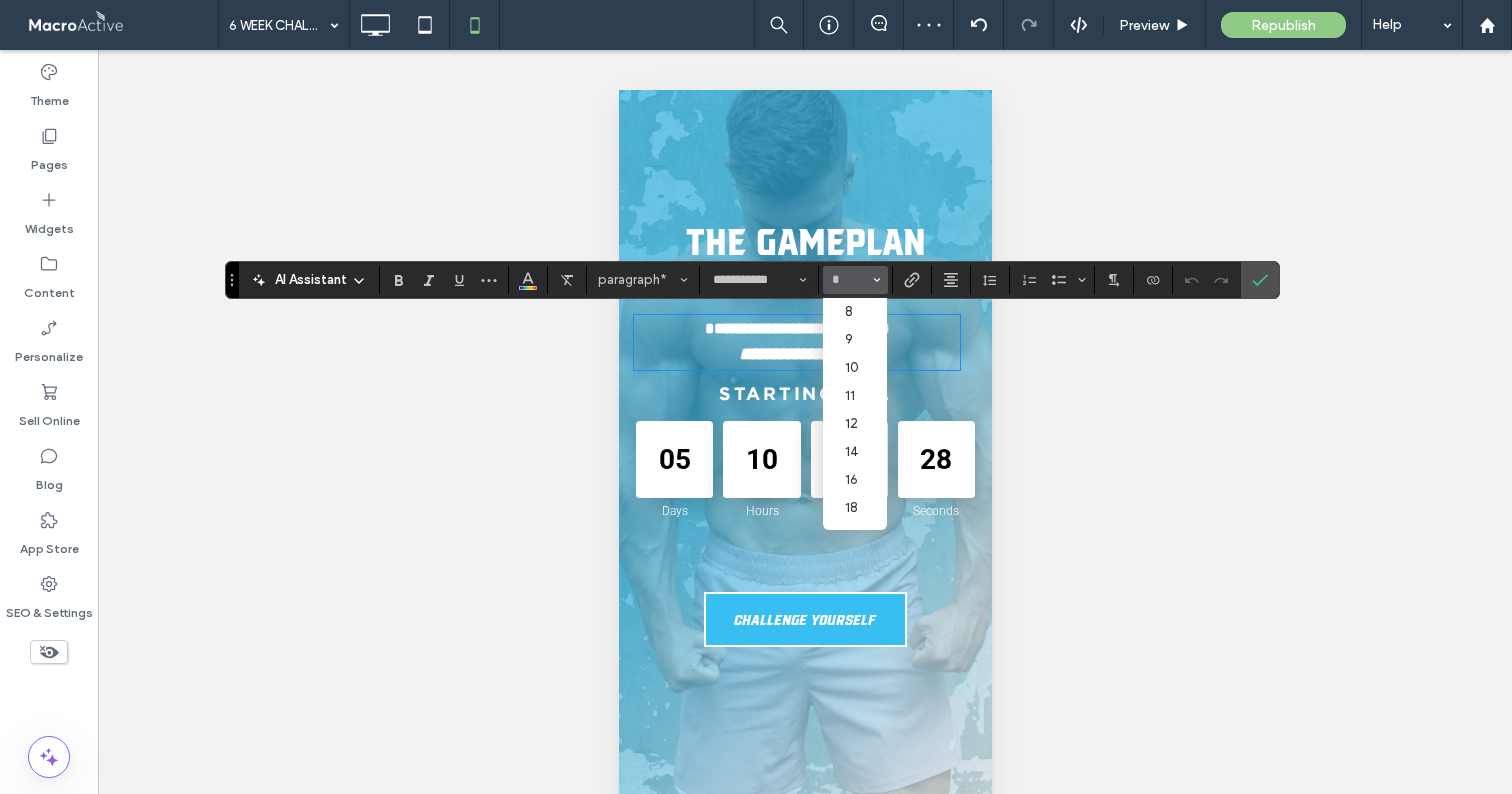type on "**" 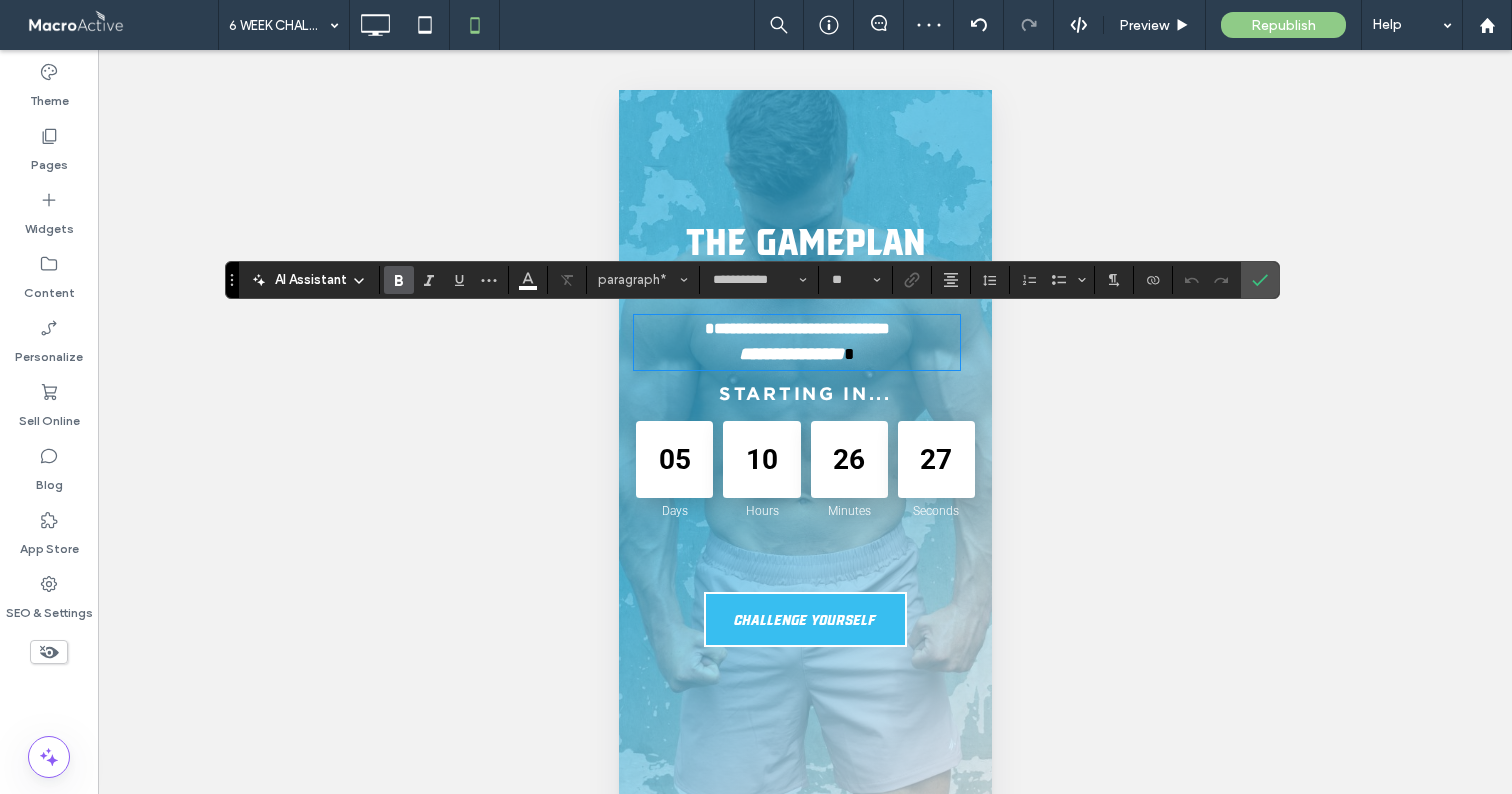 click on "**********" at bounding box center [796, 328] 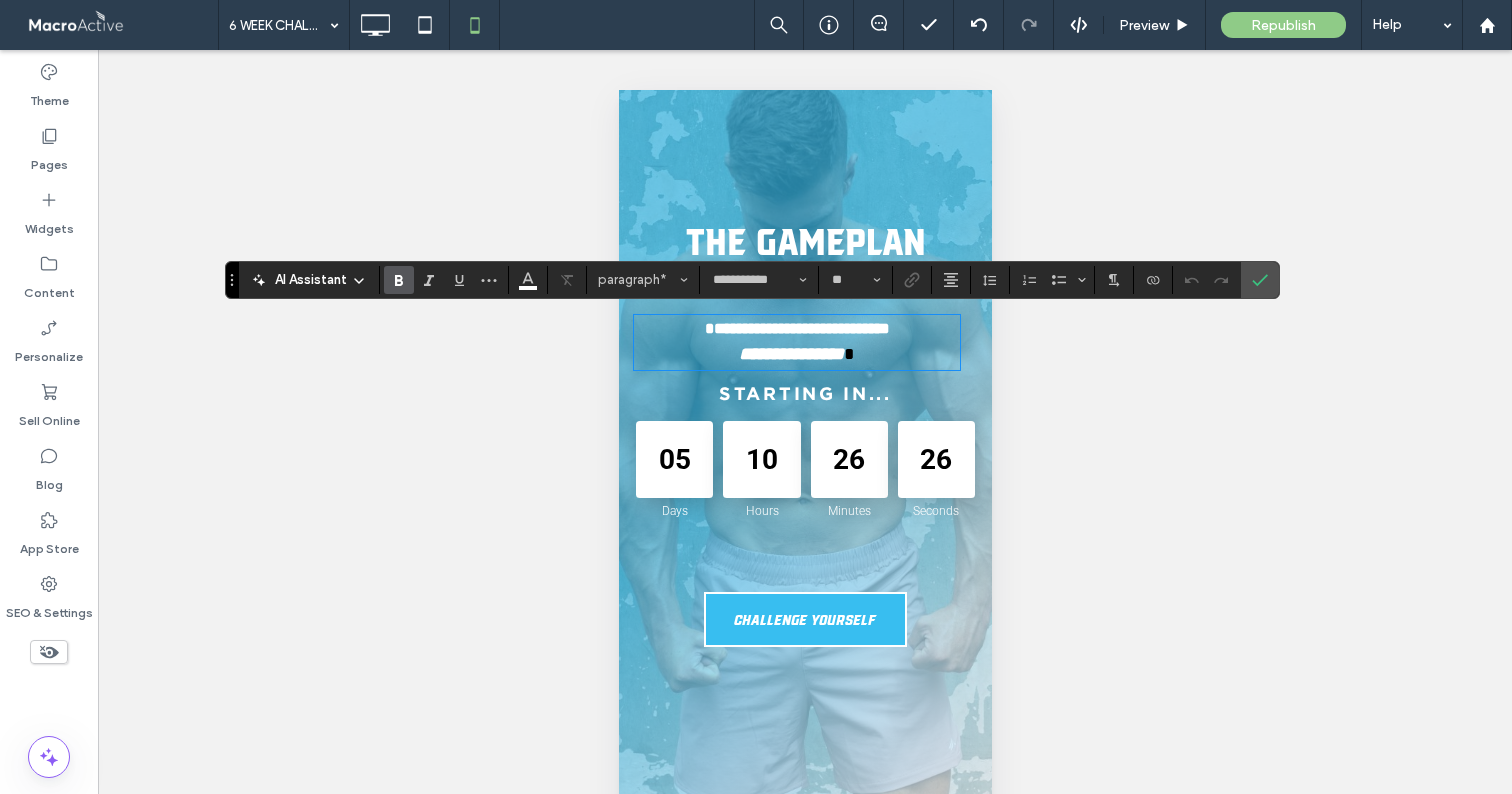 type 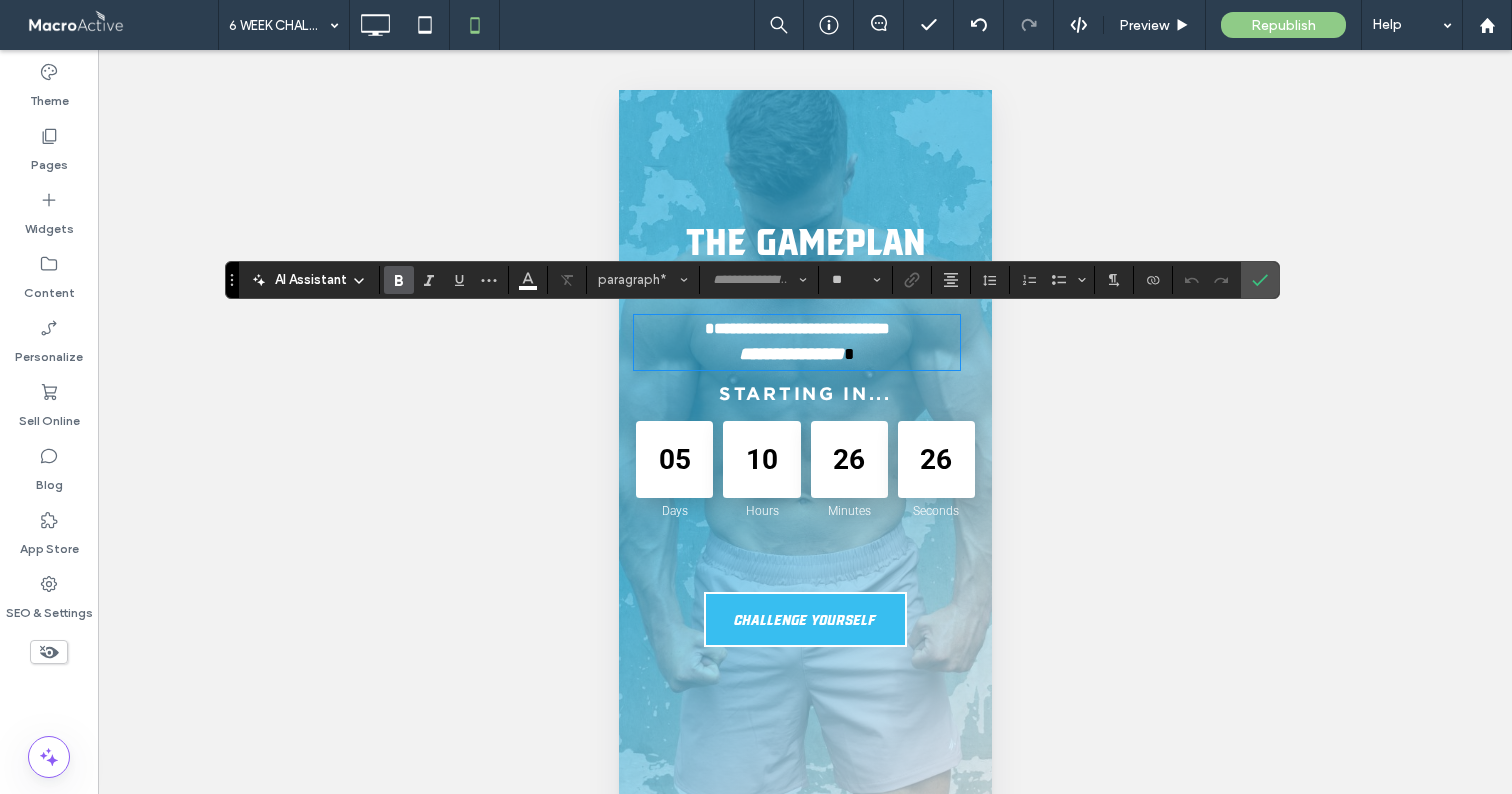 type on "*" 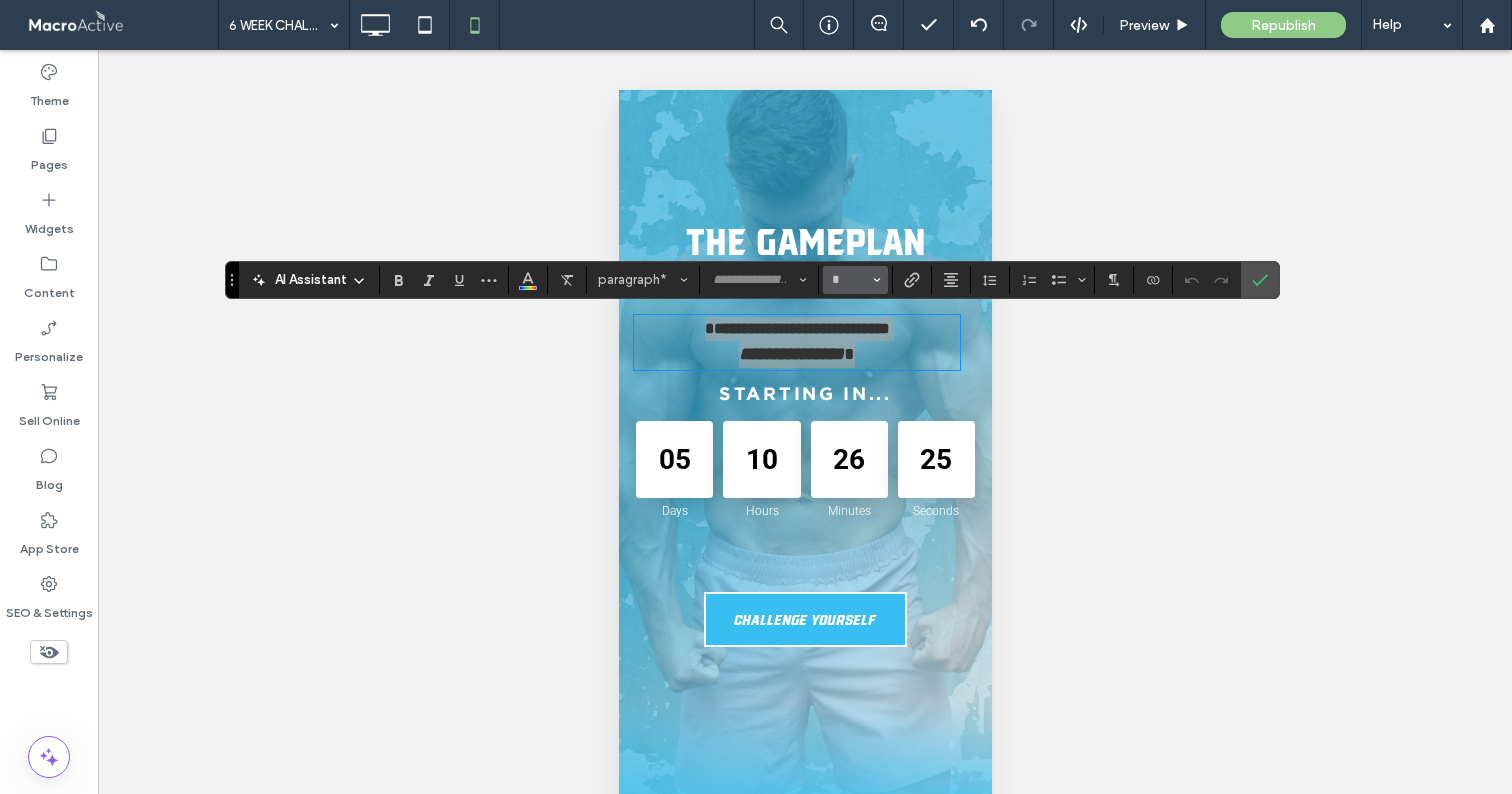 click on "*" at bounding box center (849, 280) 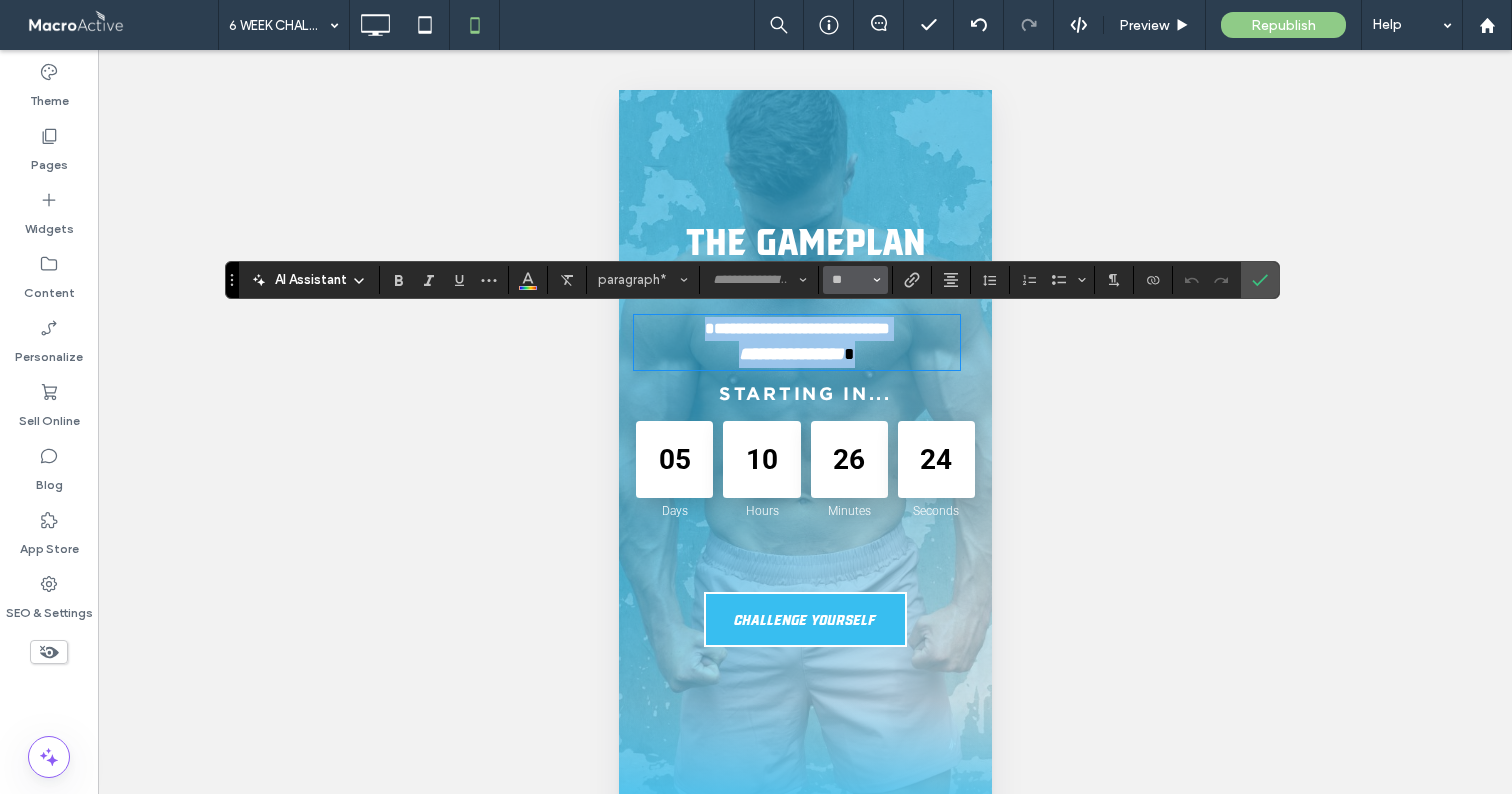 type on "**" 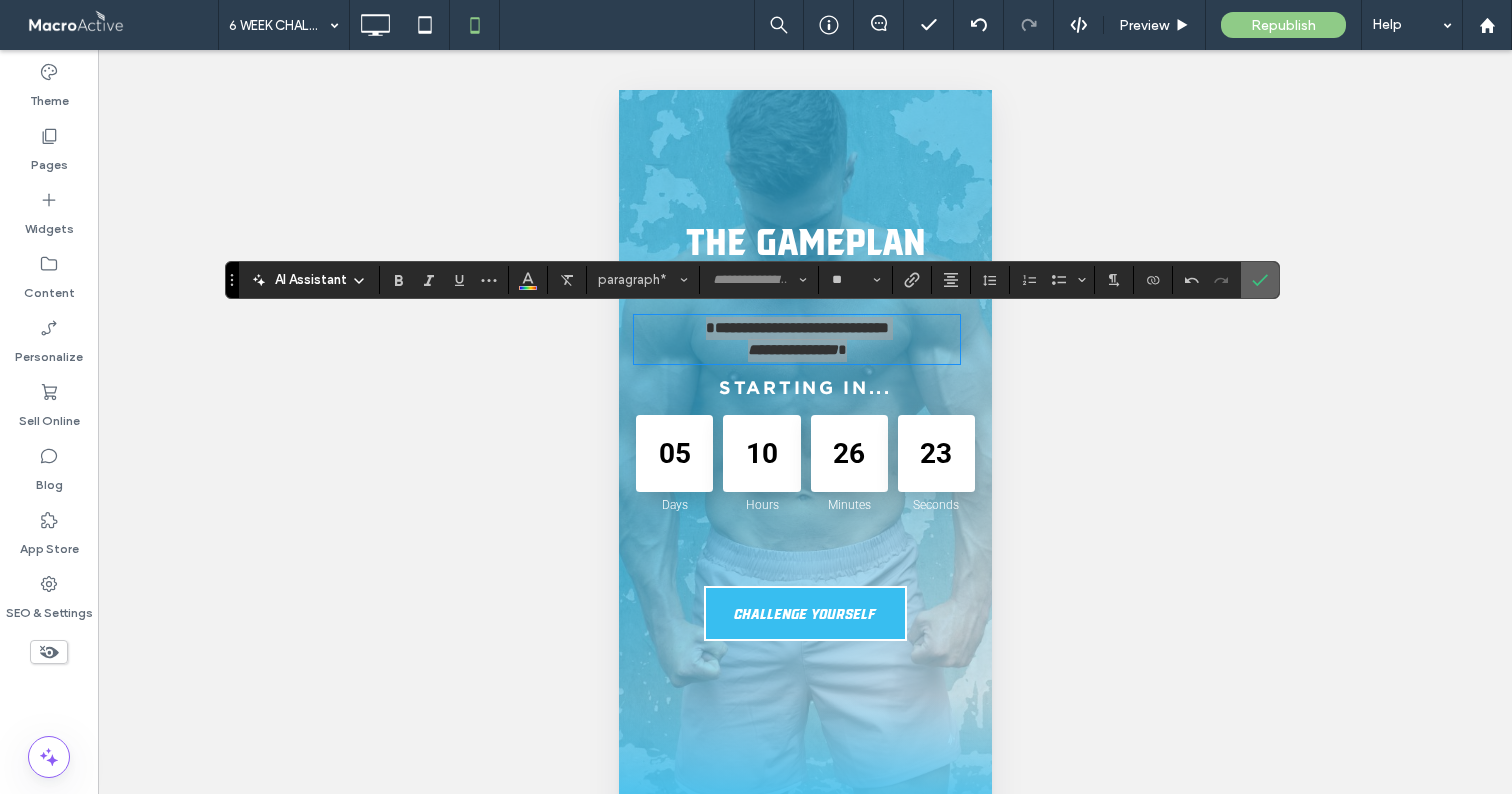 click 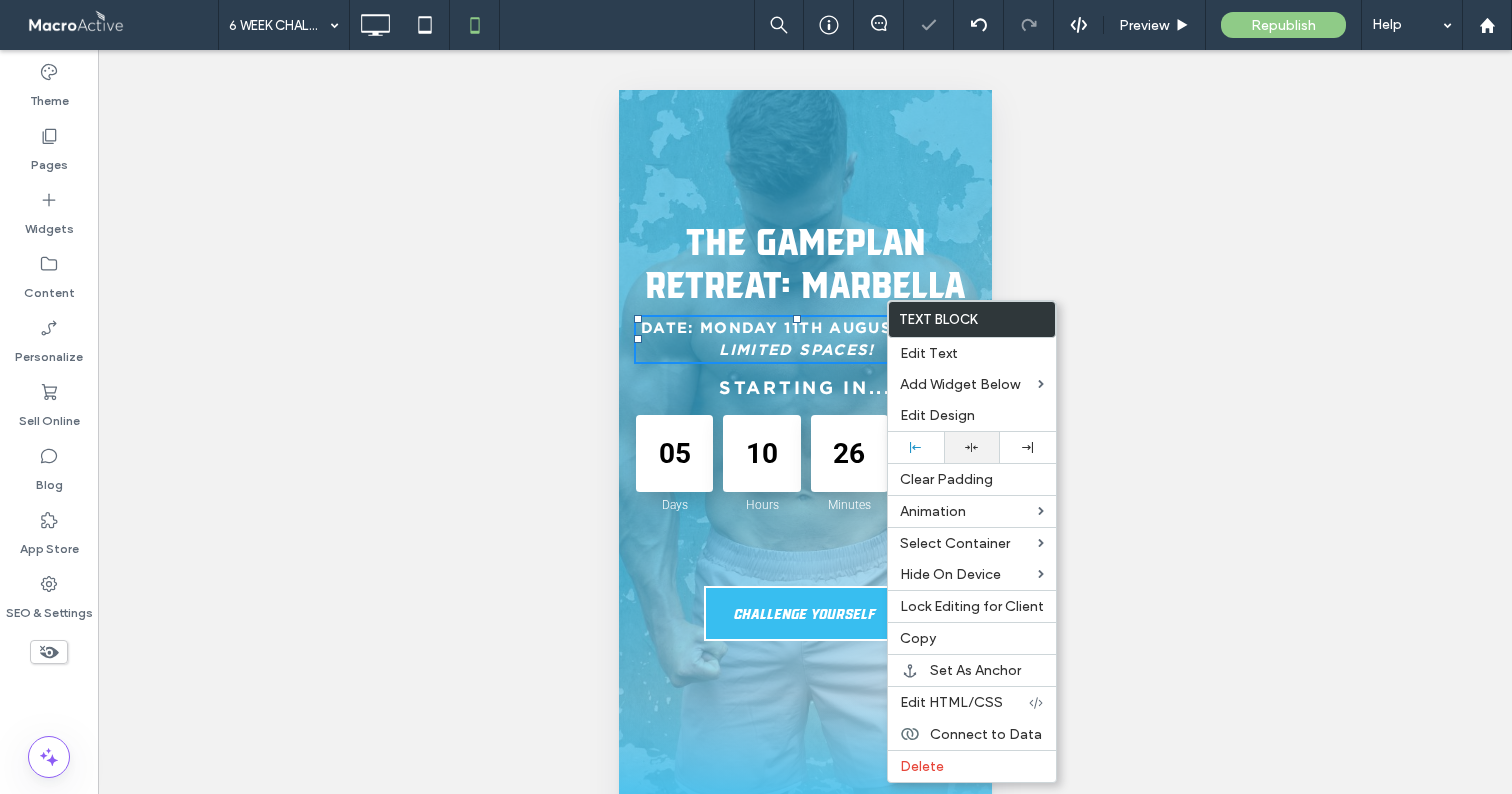 click at bounding box center [972, 447] 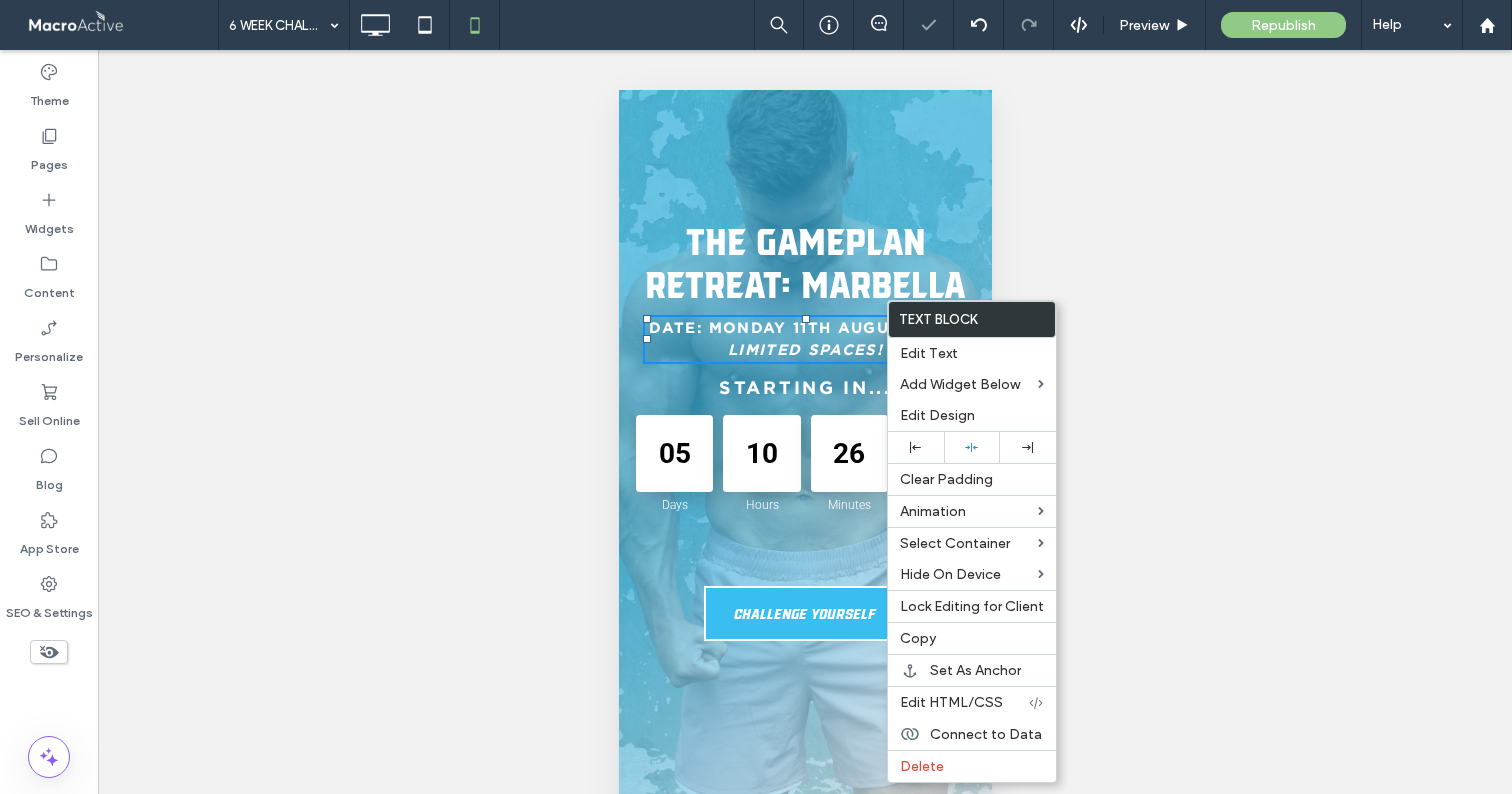 click on "The Gameplan Retreat: [CITY]
Date: MONDAY [DAY] [MONTH] [YEAR] Limited SPACES!
STARTING IN...
[NUMBER]
:
[NUMBER]
:
[NUMBER]
:
[NUMBER]
Days
Hours
Minutes
Seconds
Countdown finished!
CHALLENGE YOURSELF
Click To Paste" at bounding box center (804, 418) 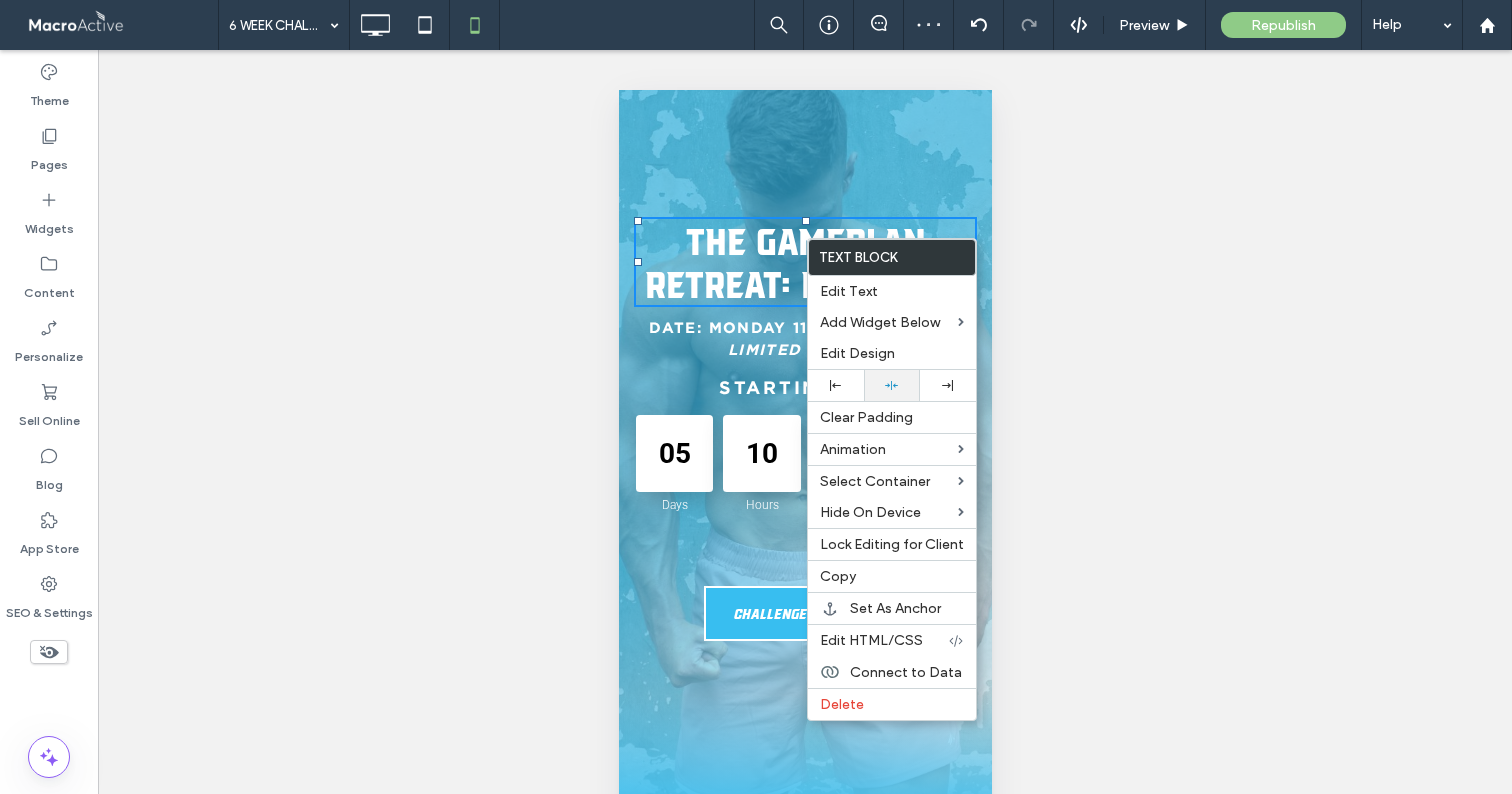click 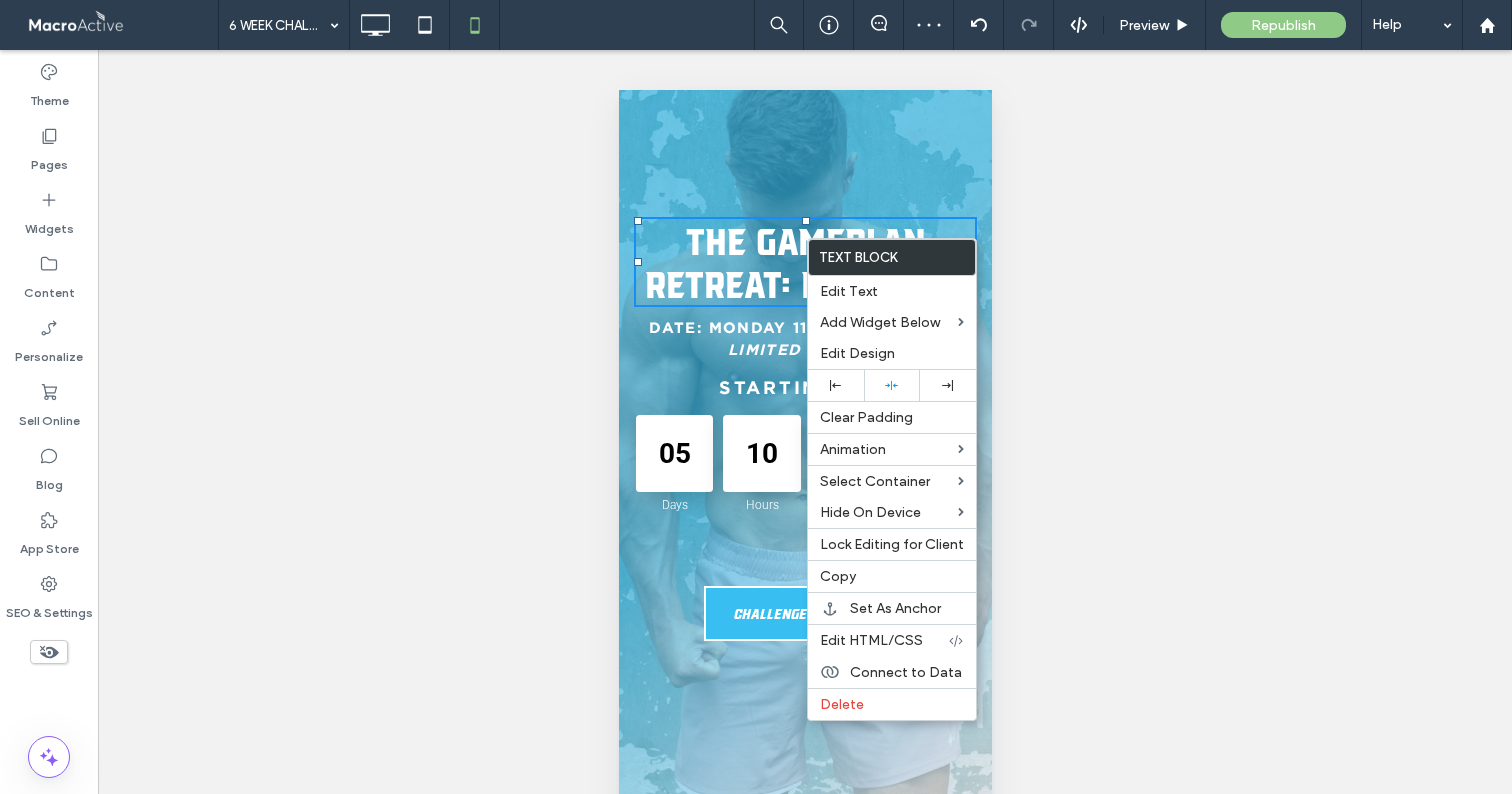 click on "STARTING IN..." at bounding box center (804, 387) 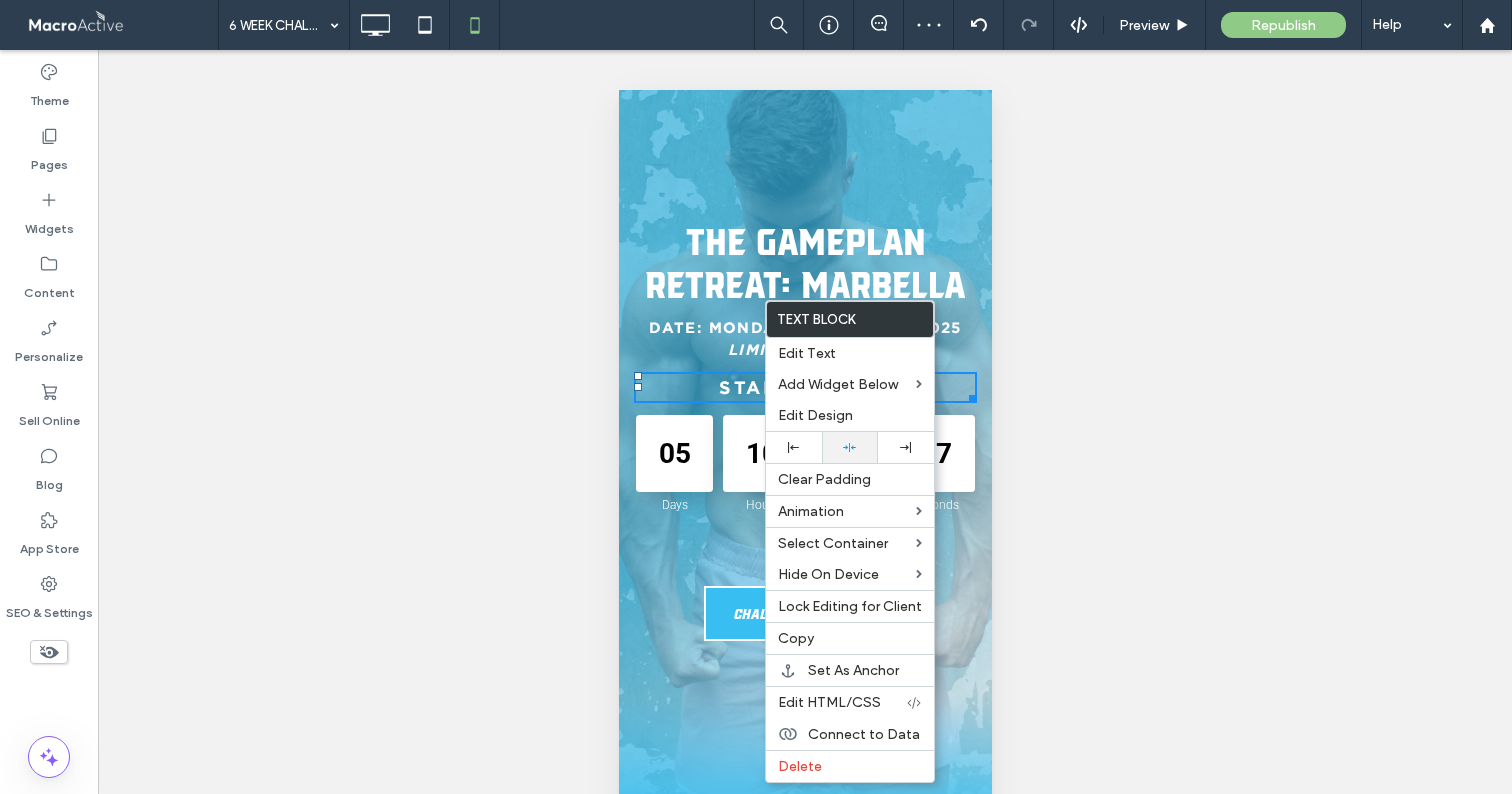 click 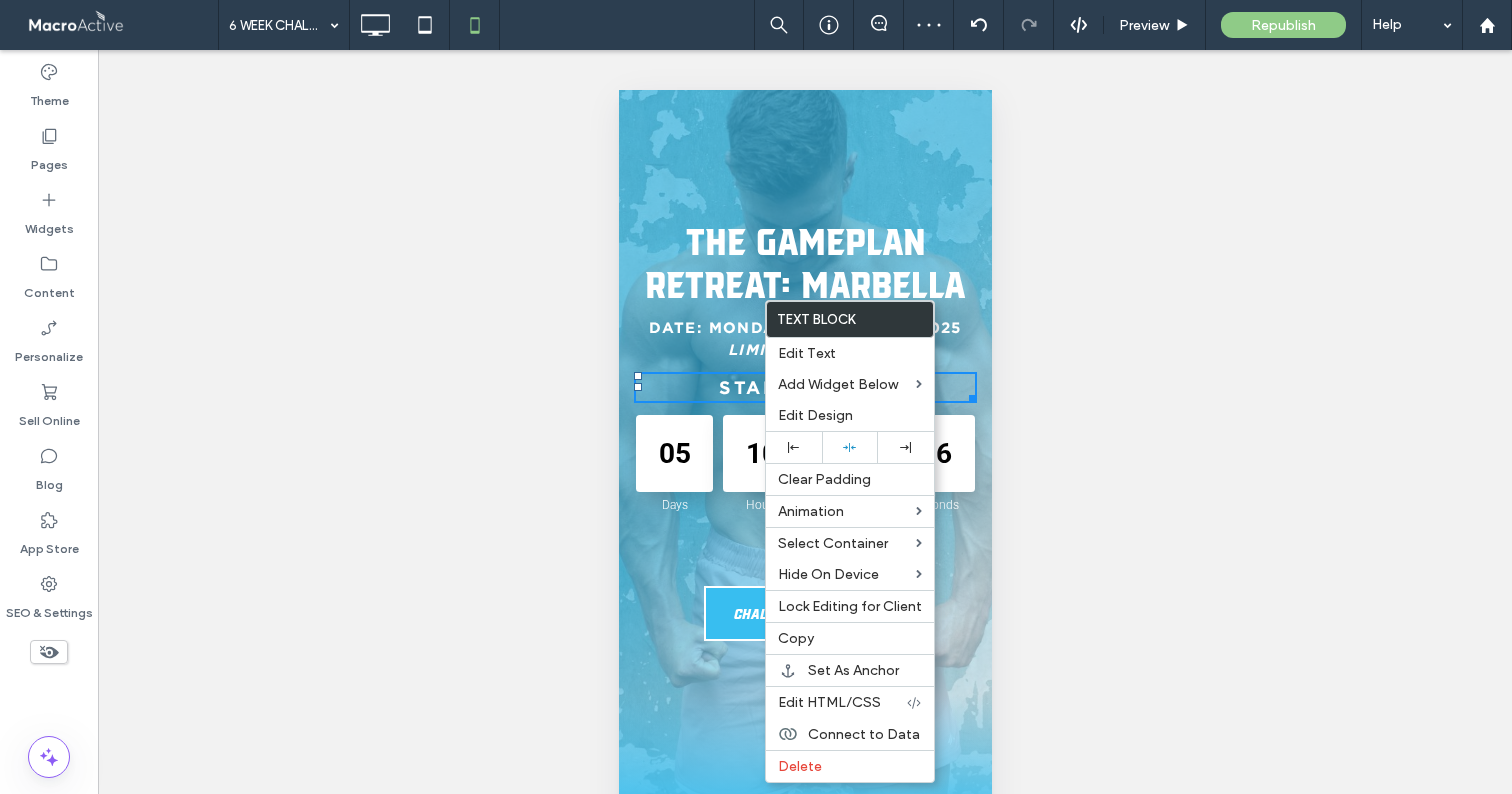 click at bounding box center [756, 397] 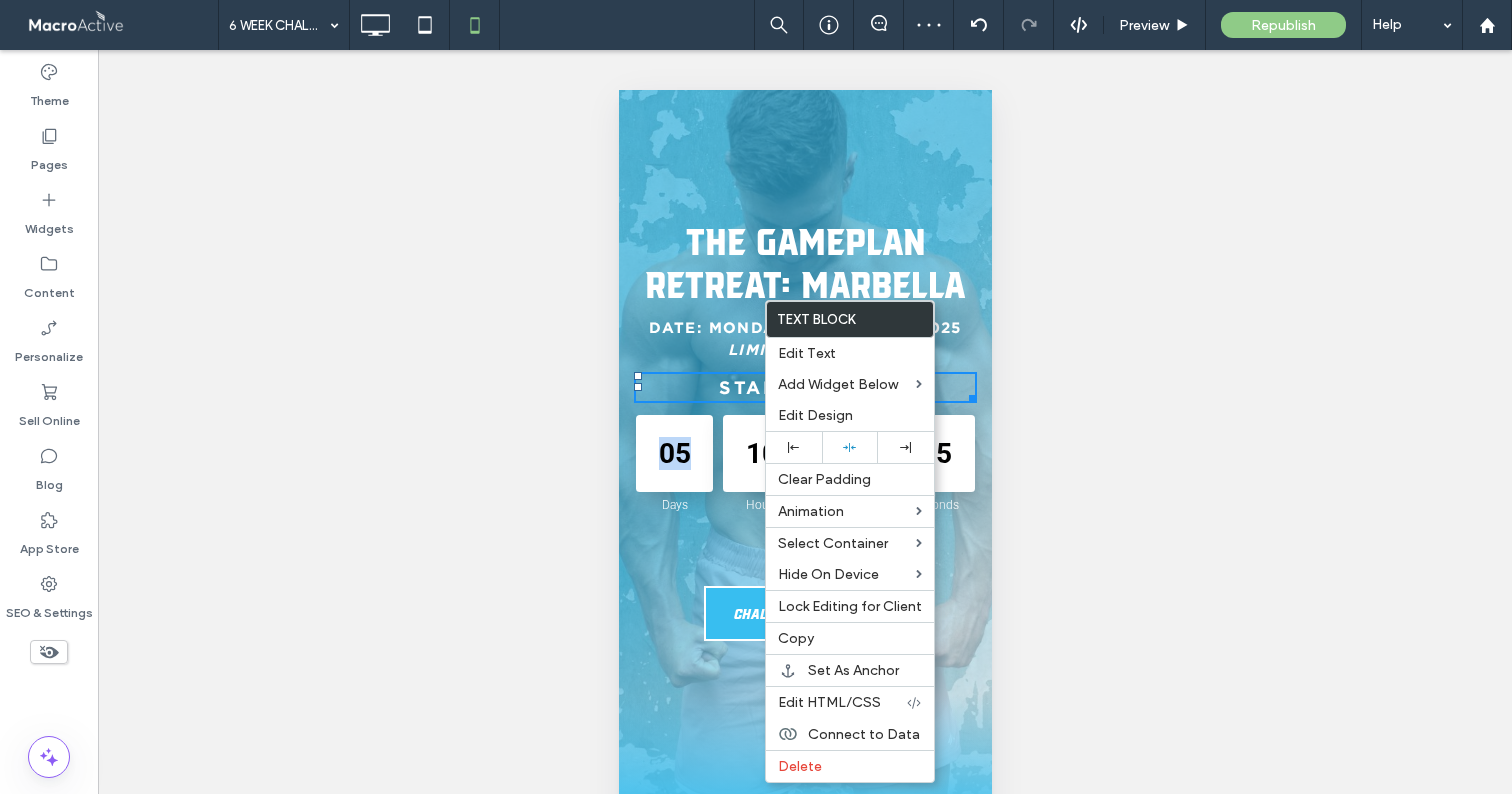click on "05" at bounding box center (673, 453) 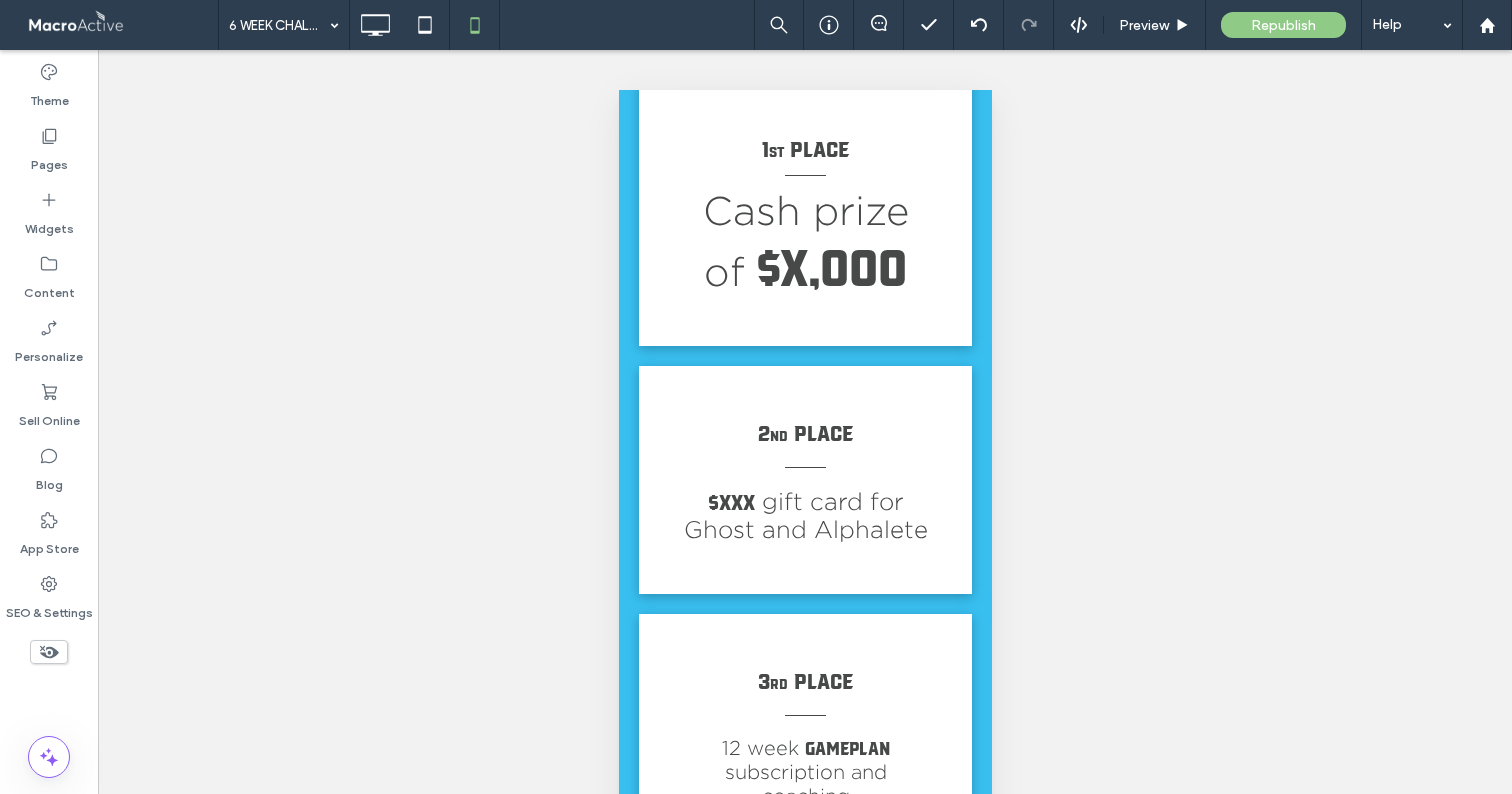 scroll, scrollTop: 1074, scrollLeft: 0, axis: vertical 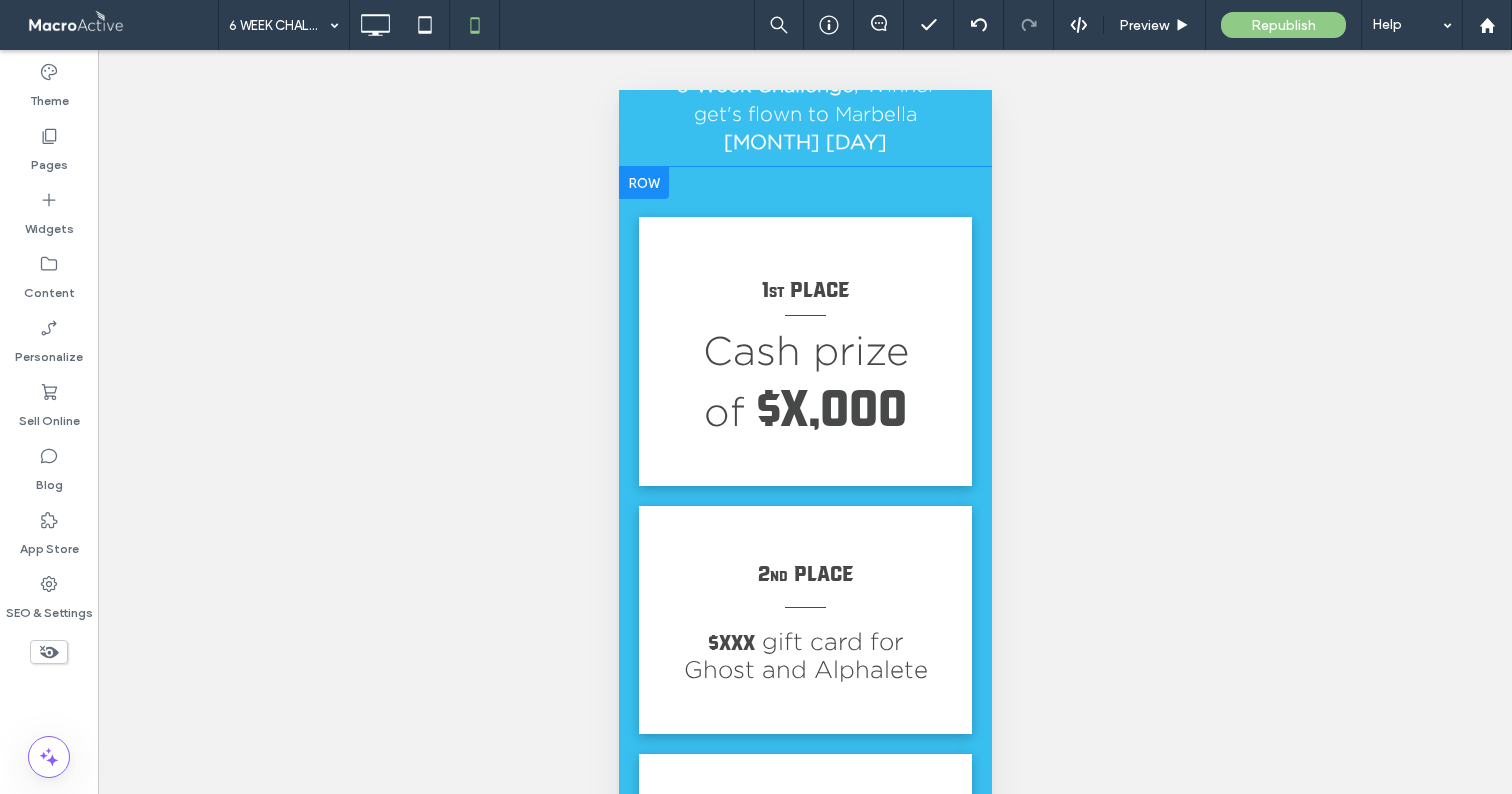 click on "1 st   PLACE
Cash prize of
$X,000 Click To Paste
2 nd   PLACE
$XXX   gift card for Ghost and Alphalete Click To Paste
3 Rd   PLACE
12 week
gameplan   subscription and coaching Click To Paste
Row + Add Section" at bounding box center (804, 597) 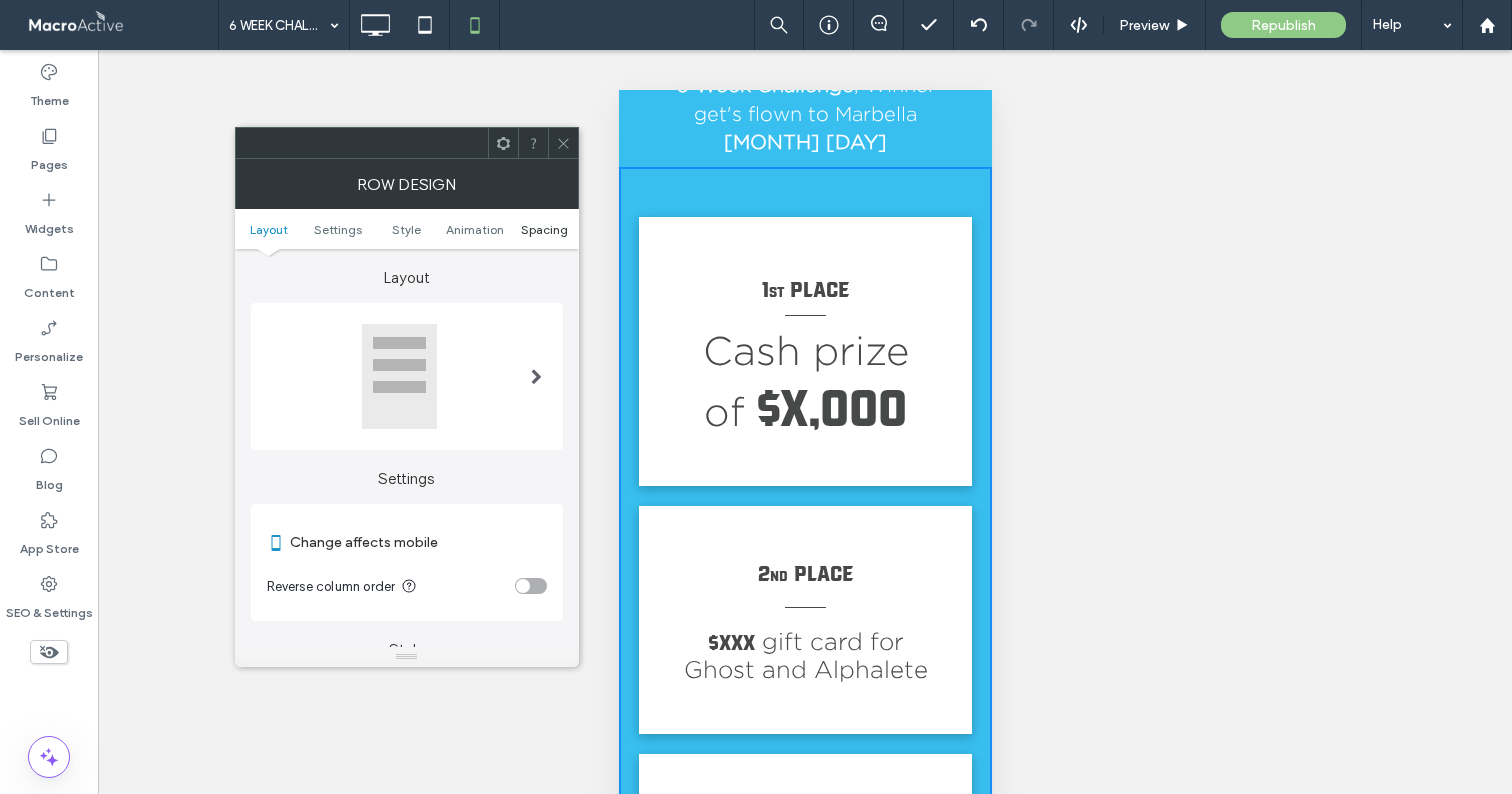 click on "Spacing" at bounding box center (544, 229) 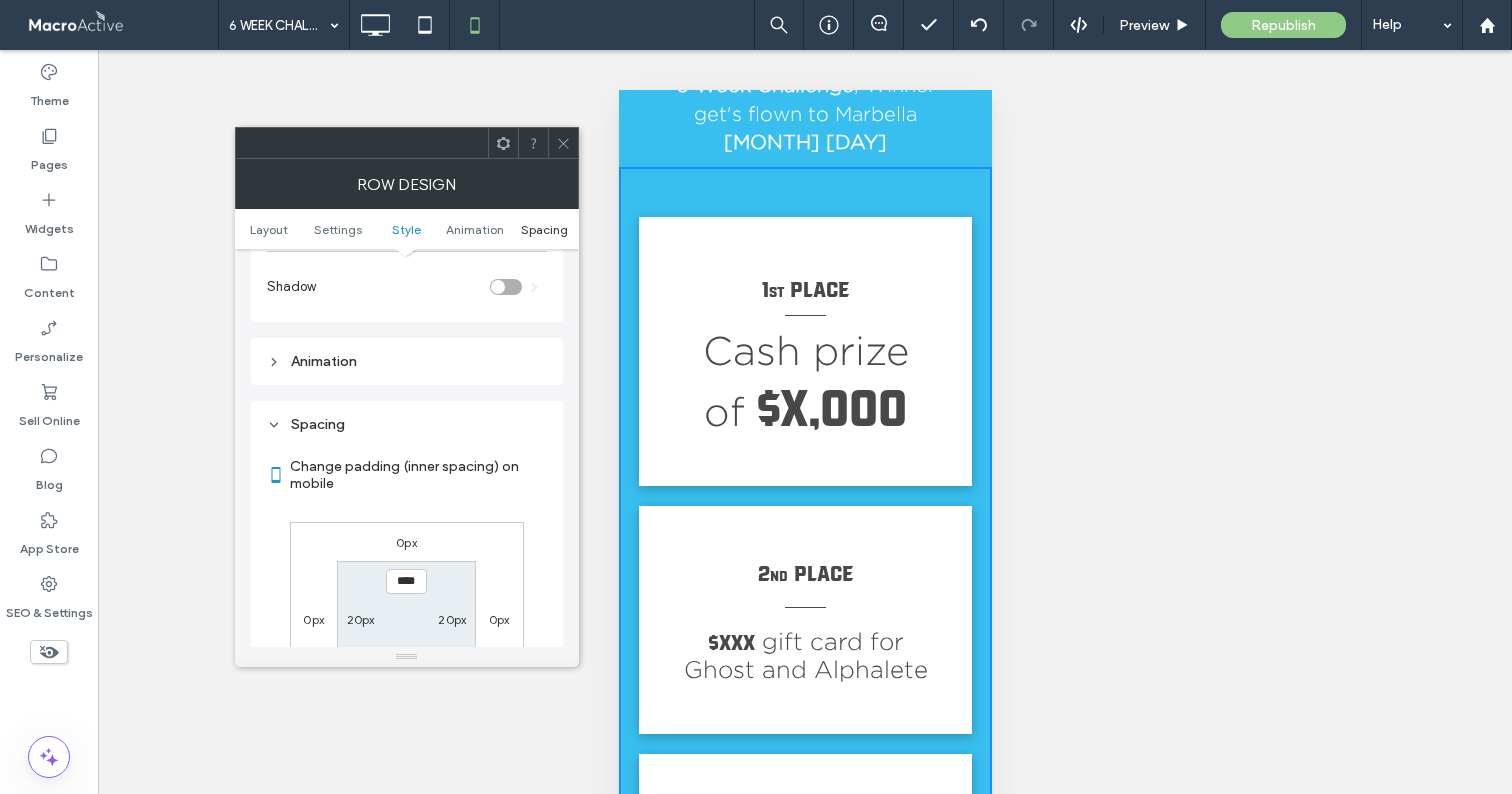 scroll, scrollTop: 768, scrollLeft: 0, axis: vertical 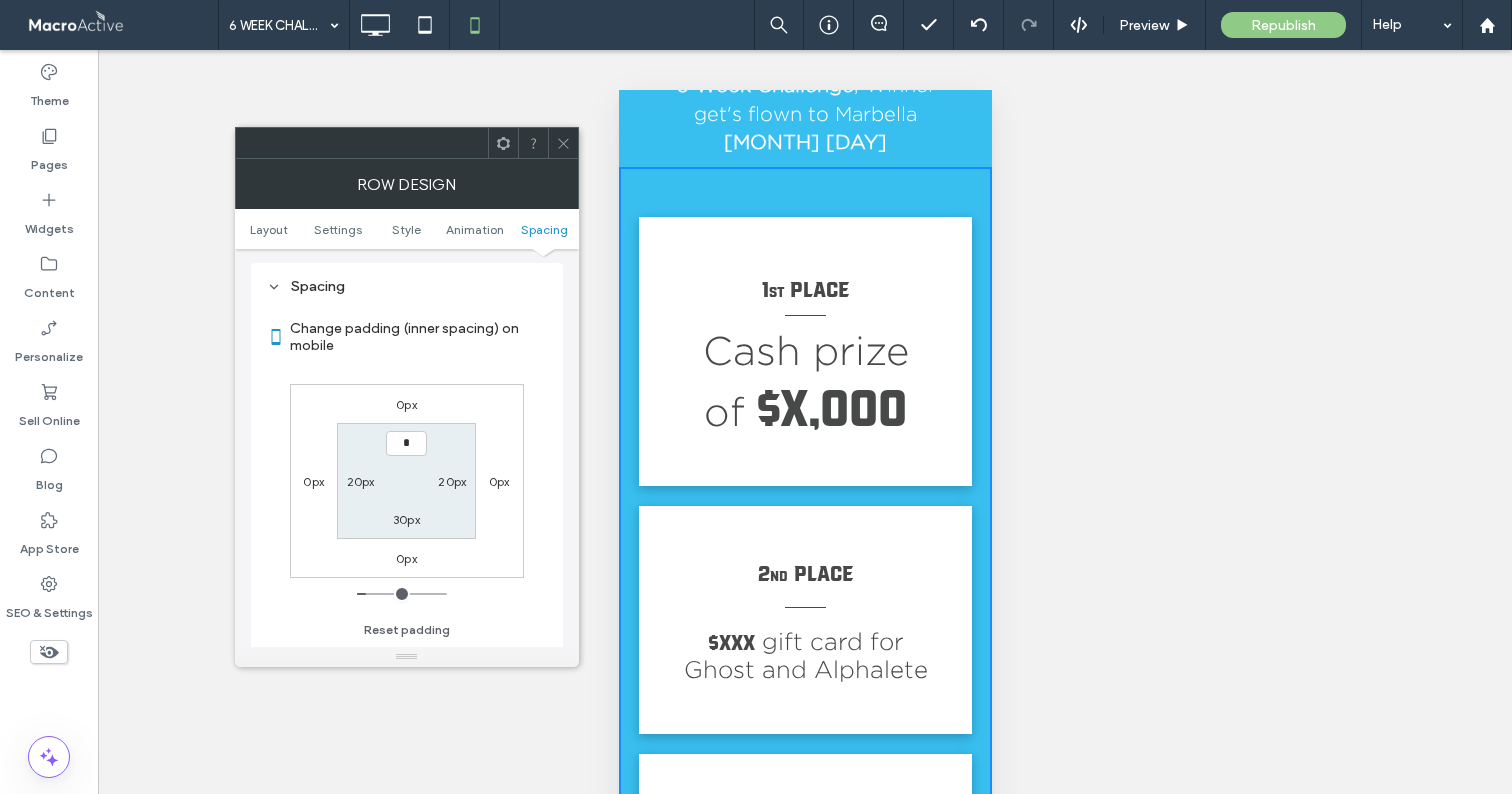 type on "***" 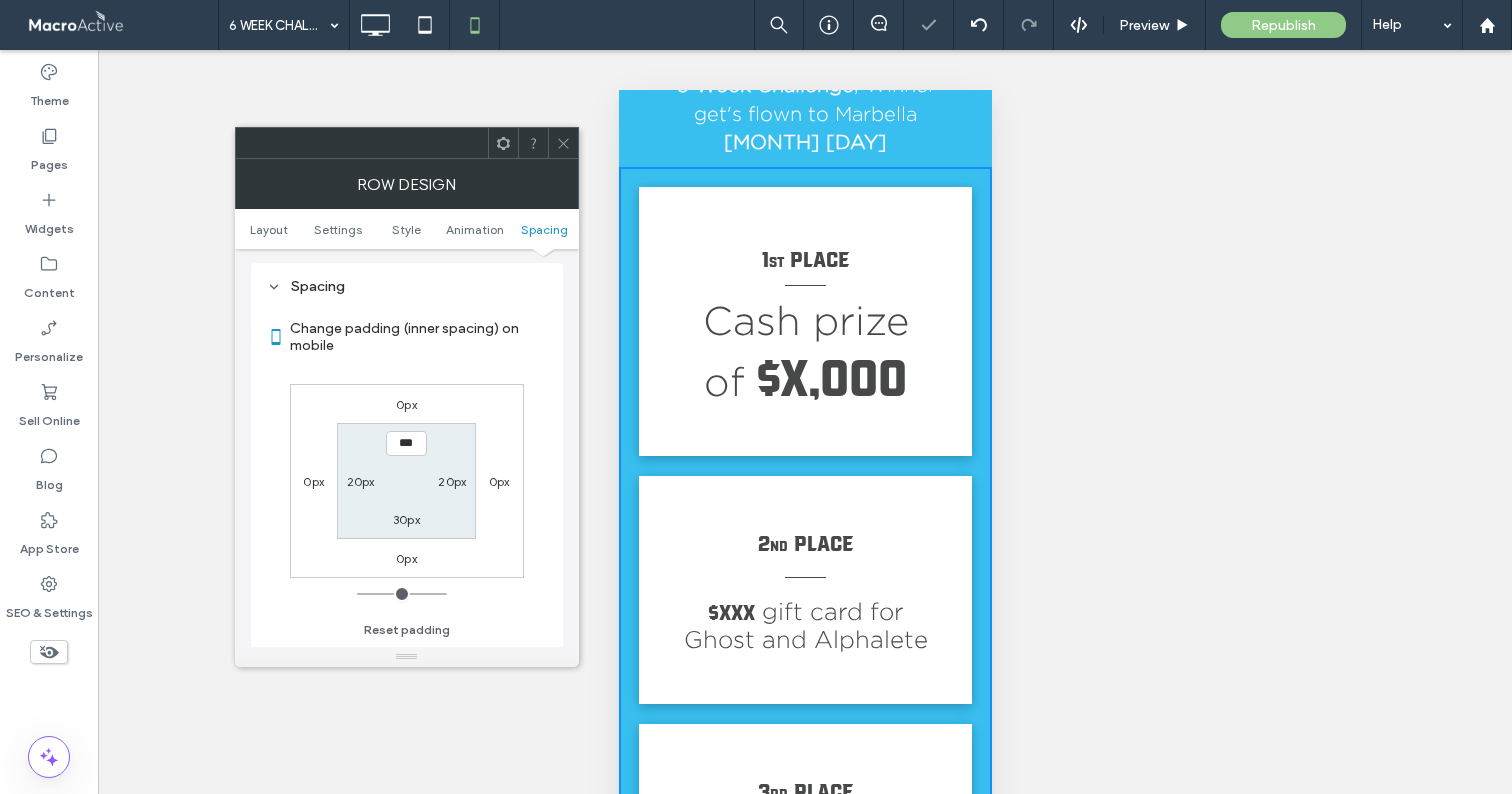 click on "Unhide?
Yes
Unhide?
Yes
Unhide?
Yes
Unhide?
Yes
Unhide?
Yes
Unhide?
Yes
Unhide?
Yes
Unhide?
Yes
Unhide?
Yes
Unhide?
Yes" at bounding box center (805, 447) 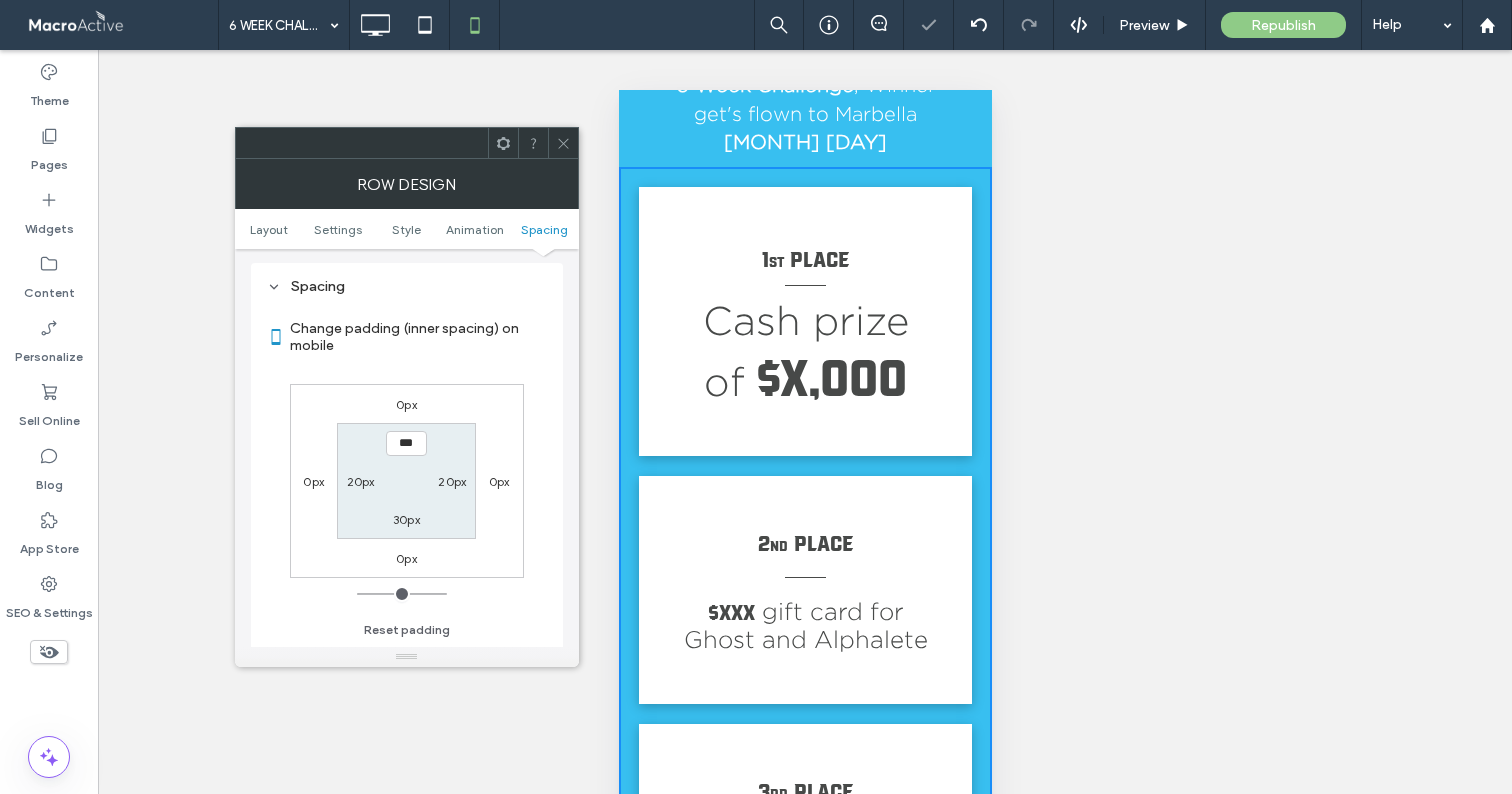 click at bounding box center [563, 143] 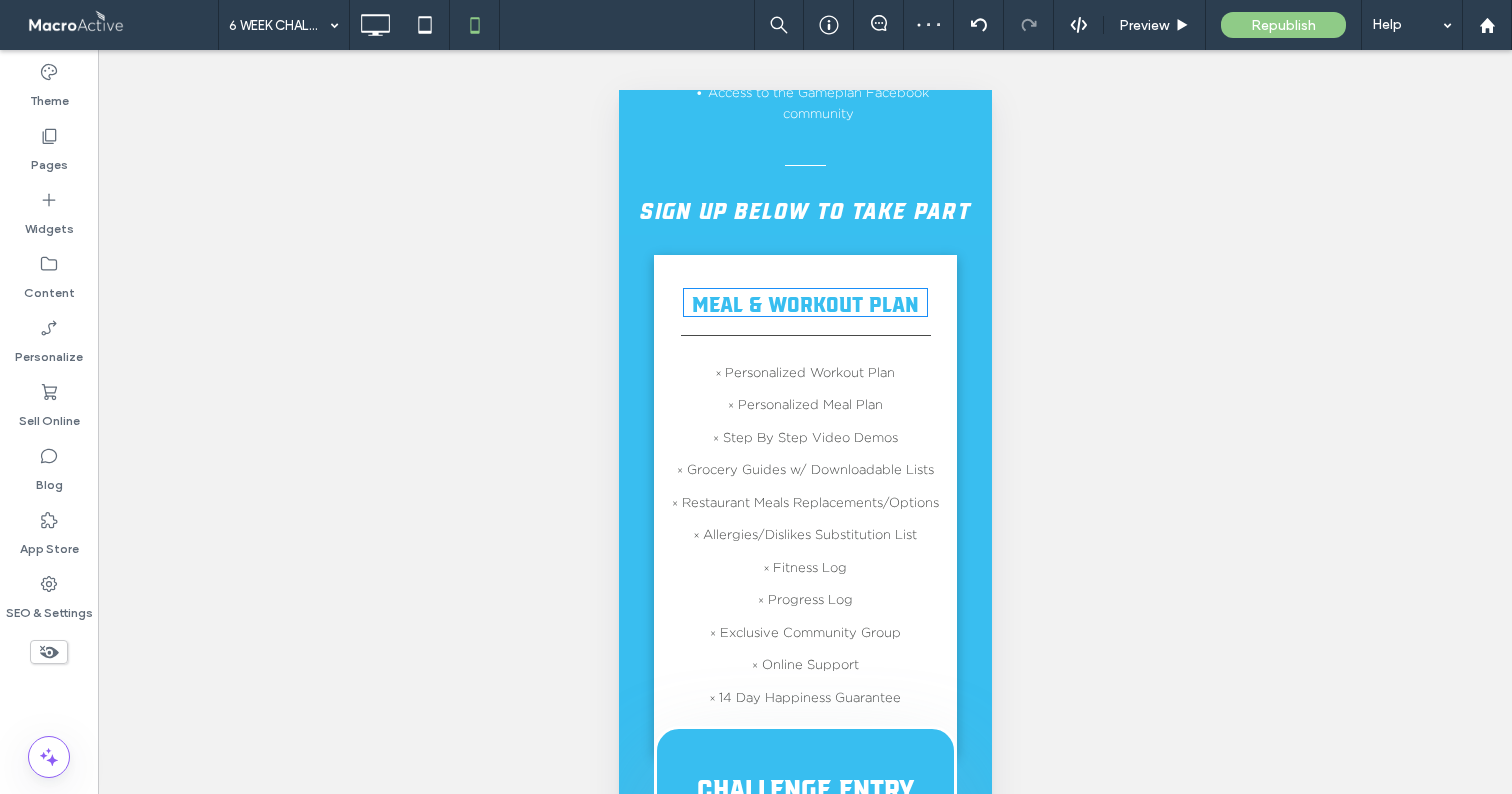 scroll, scrollTop: 2713, scrollLeft: 0, axis: vertical 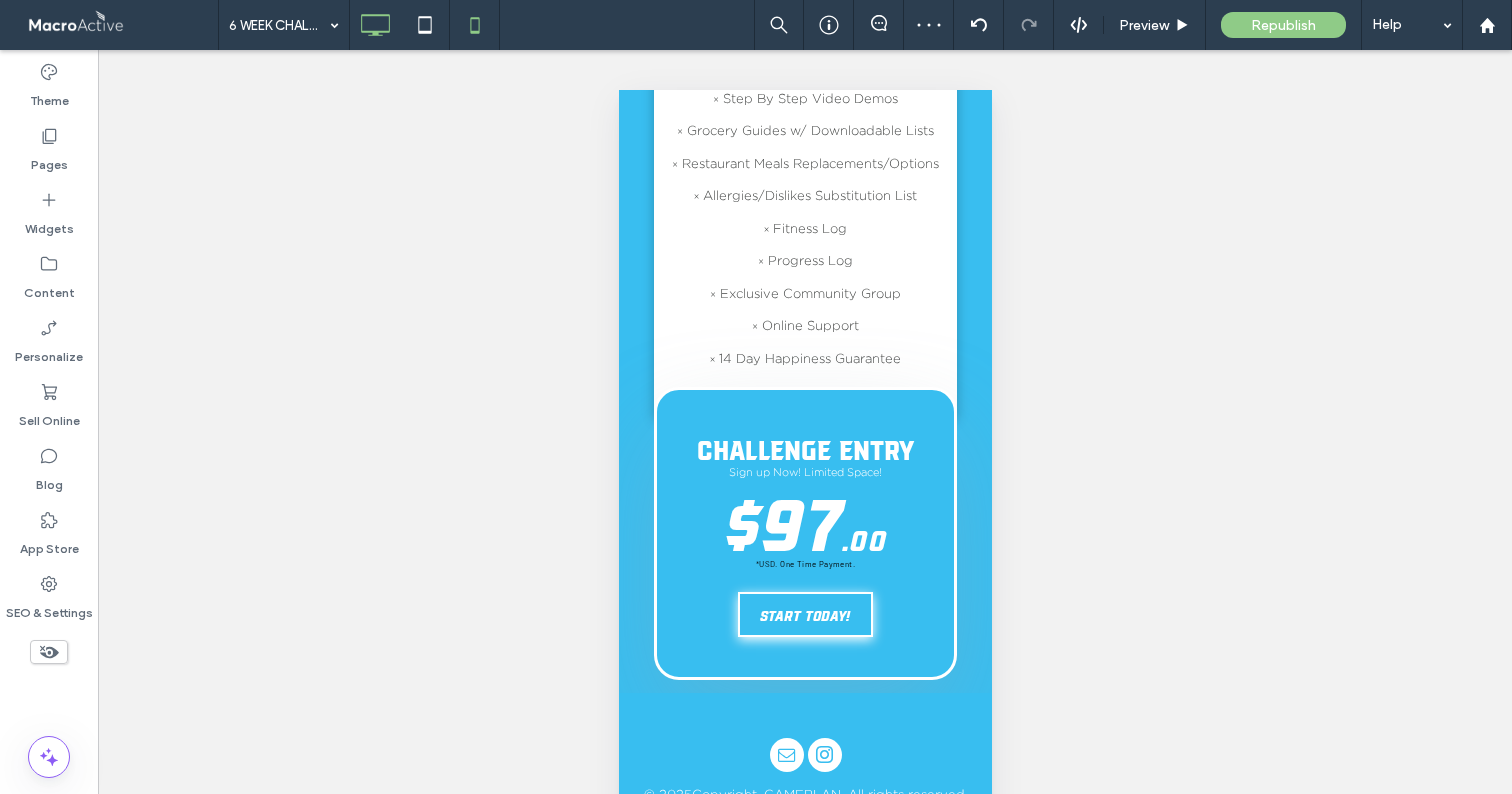 click 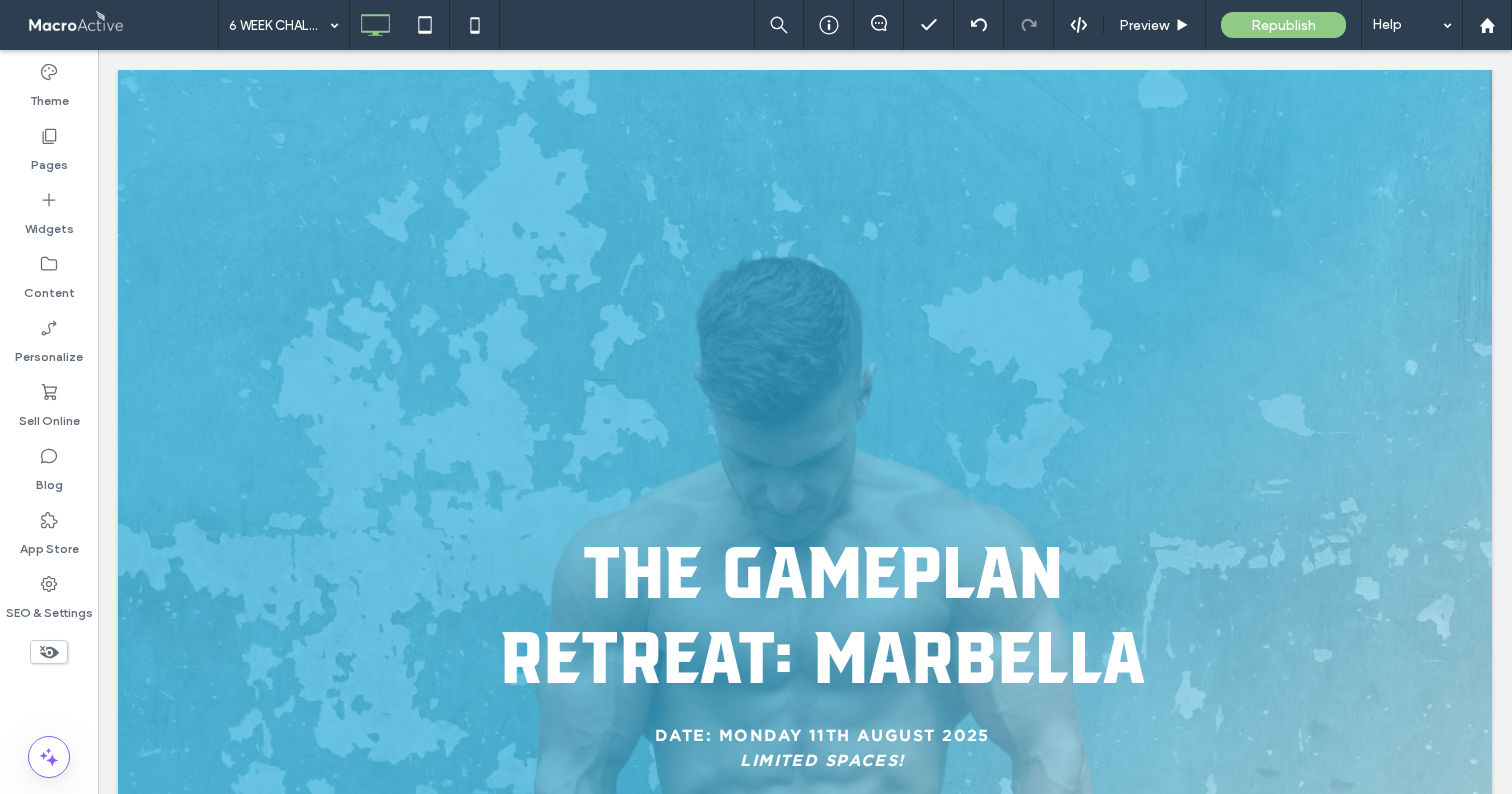 scroll, scrollTop: 0, scrollLeft: 0, axis: both 